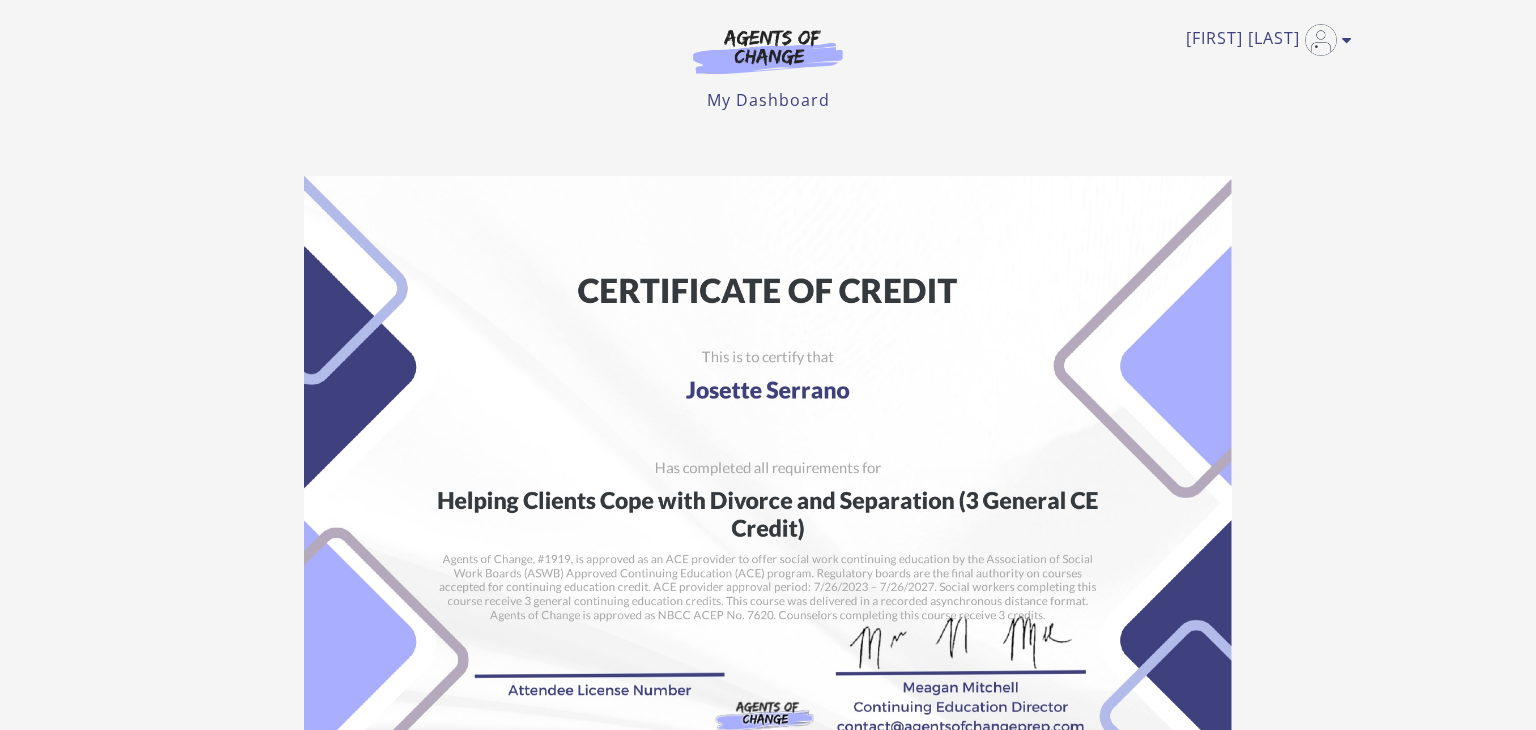 scroll, scrollTop: 0, scrollLeft: 0, axis: both 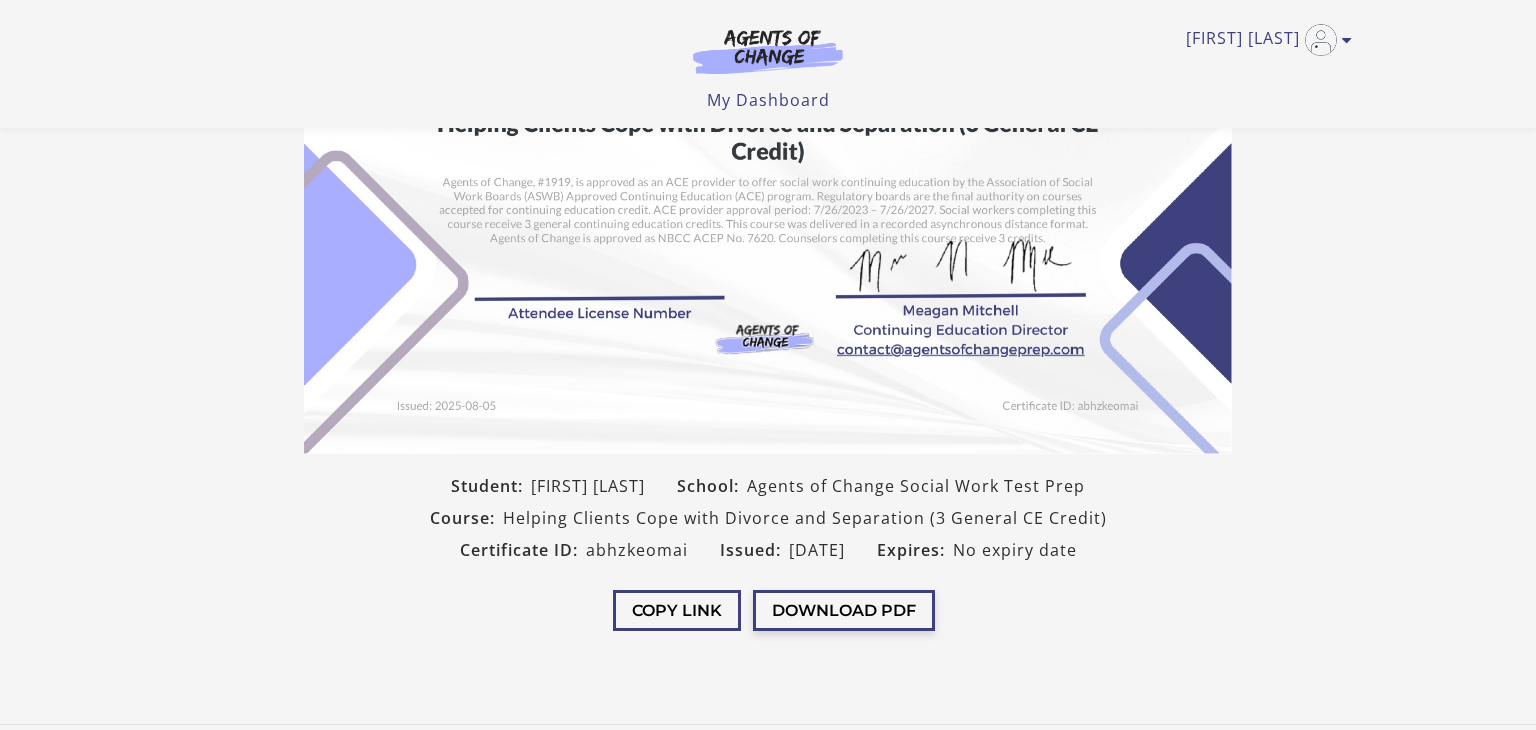 click on "Download PDF" at bounding box center (844, 610) 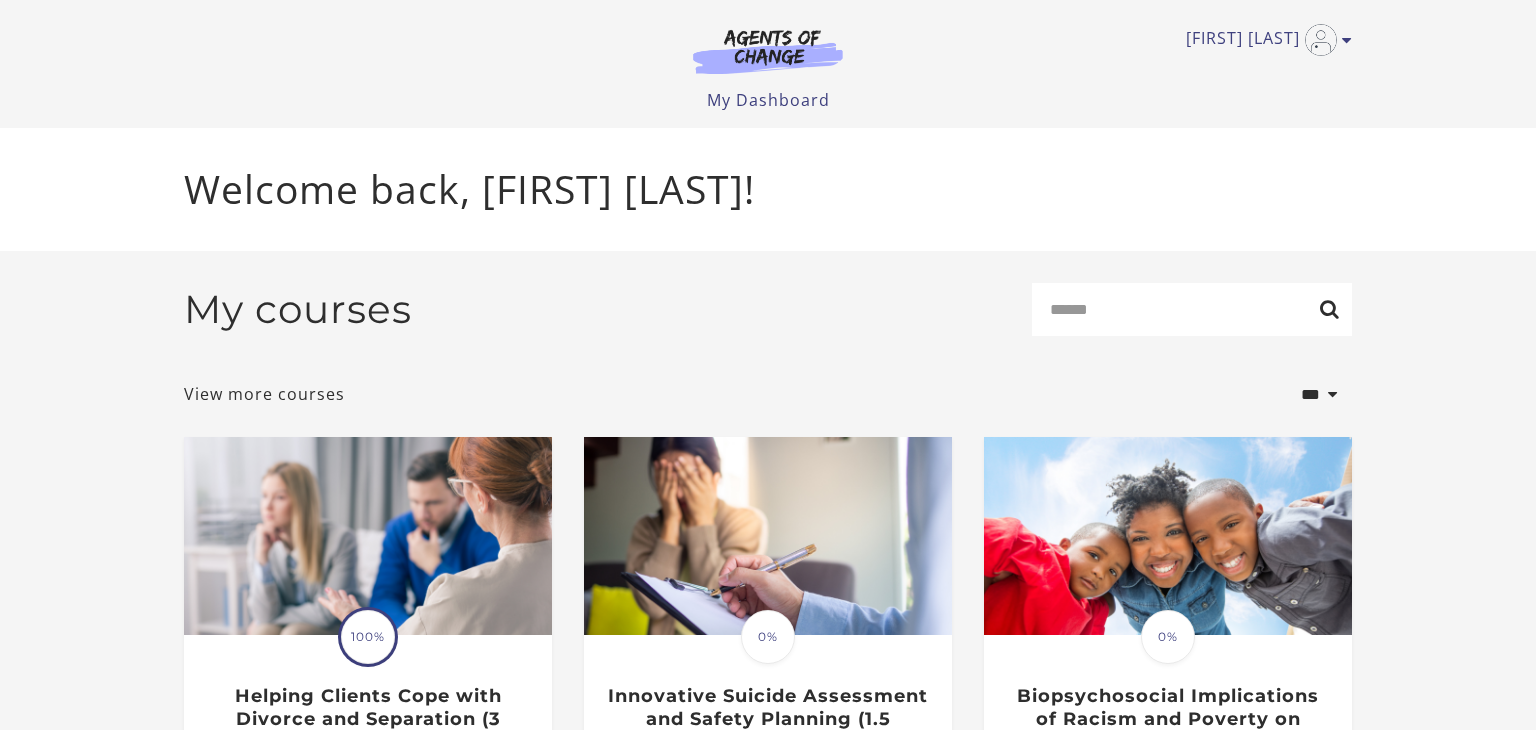 scroll, scrollTop: 0, scrollLeft: 0, axis: both 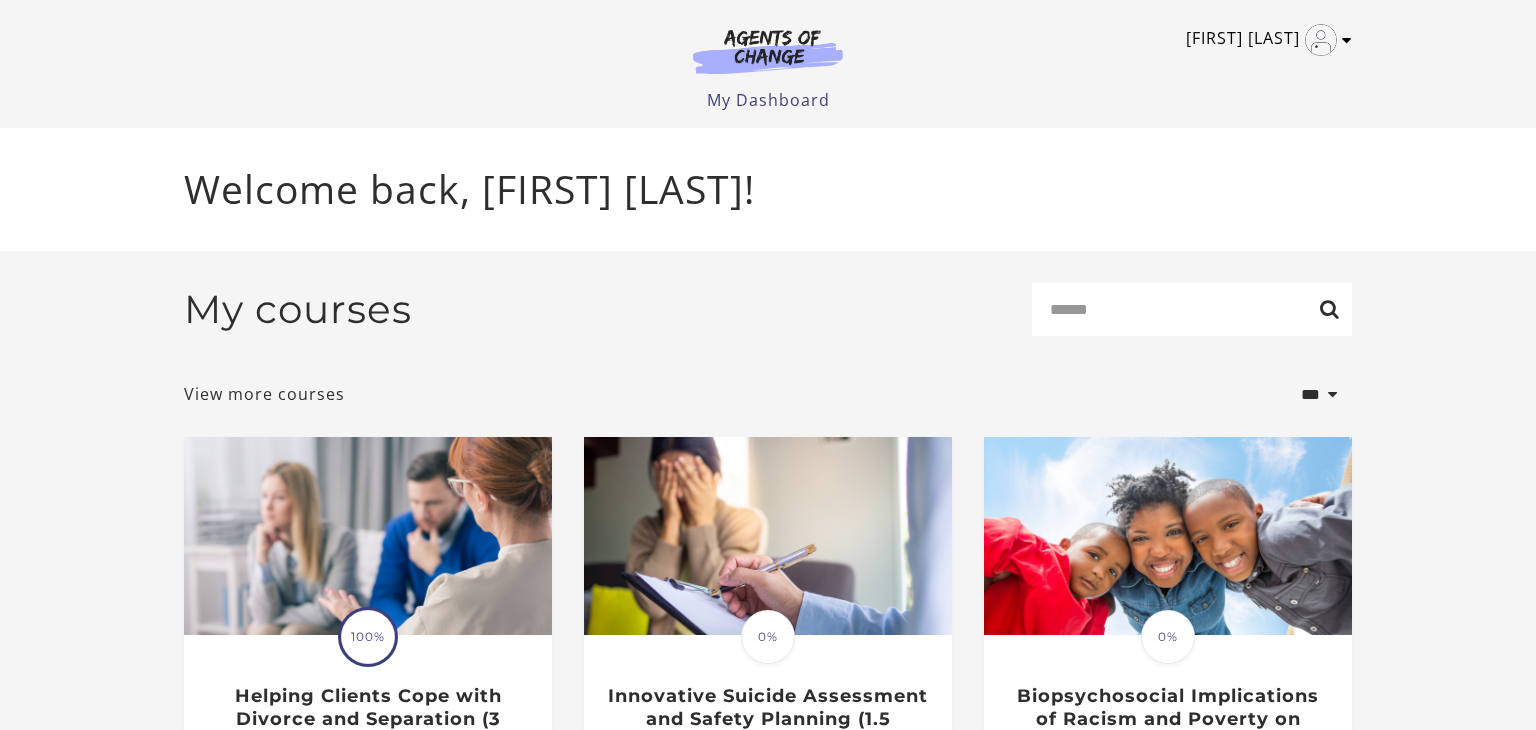 click at bounding box center [1347, 40] 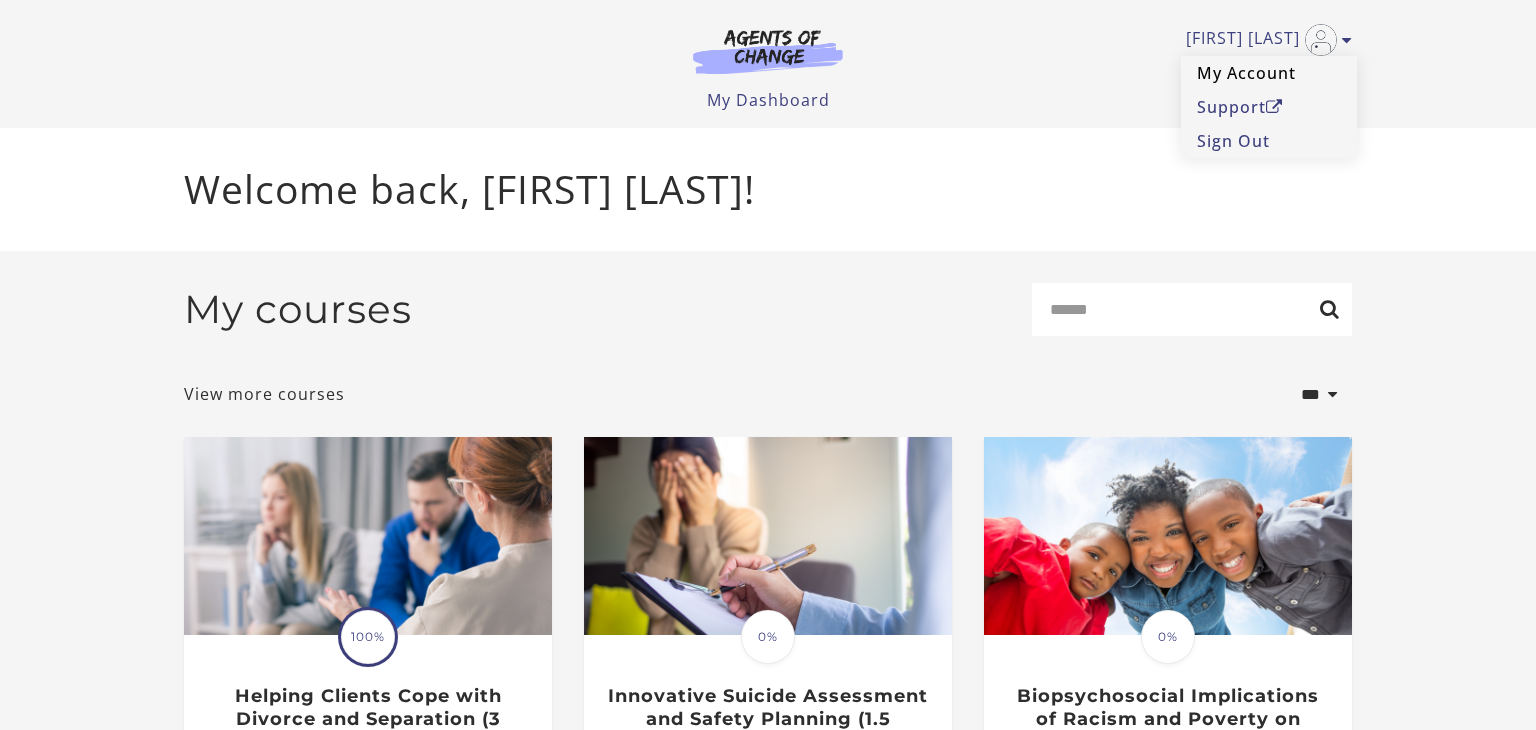 click on "My Account" at bounding box center [1269, 73] 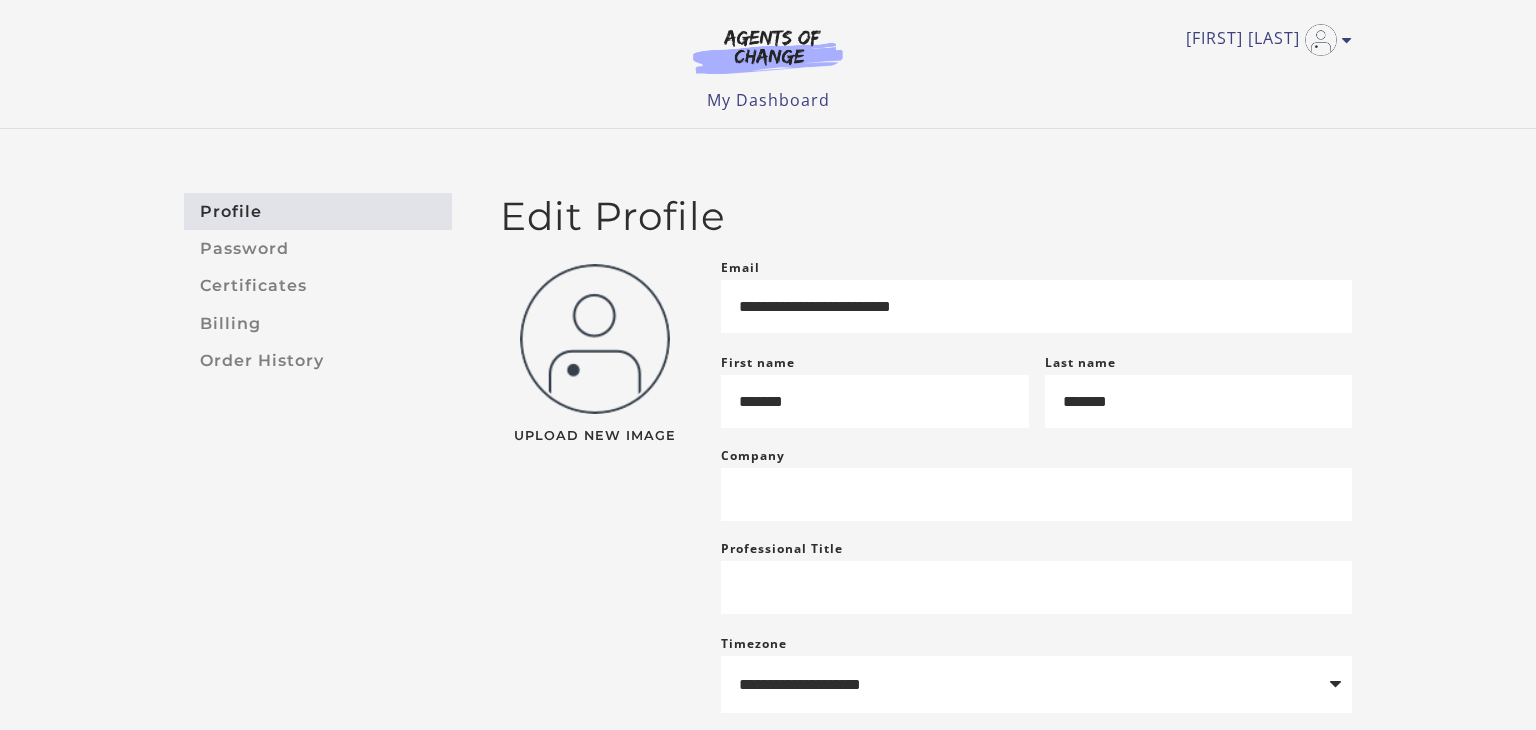scroll, scrollTop: 0, scrollLeft: 0, axis: both 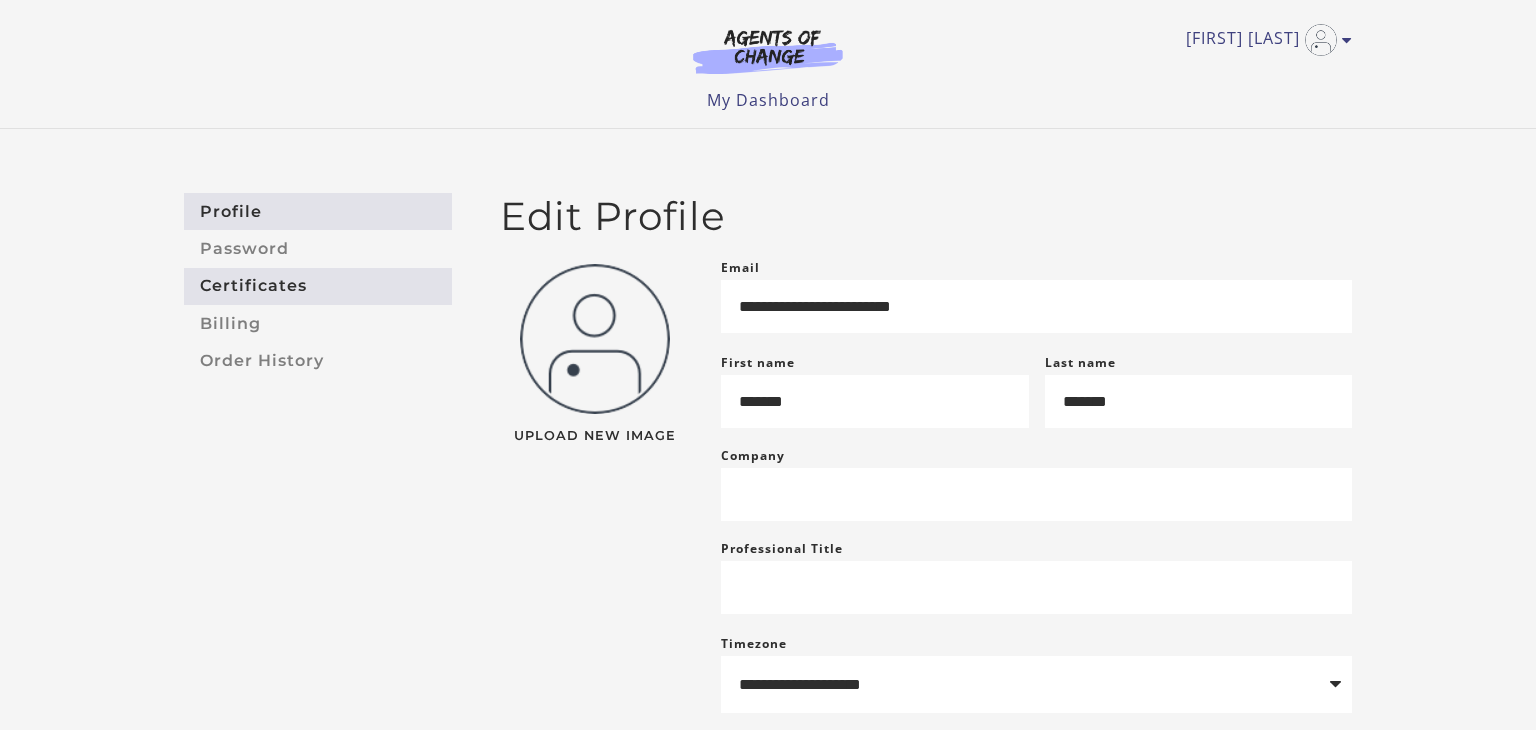click on "Certificates" at bounding box center (318, 286) 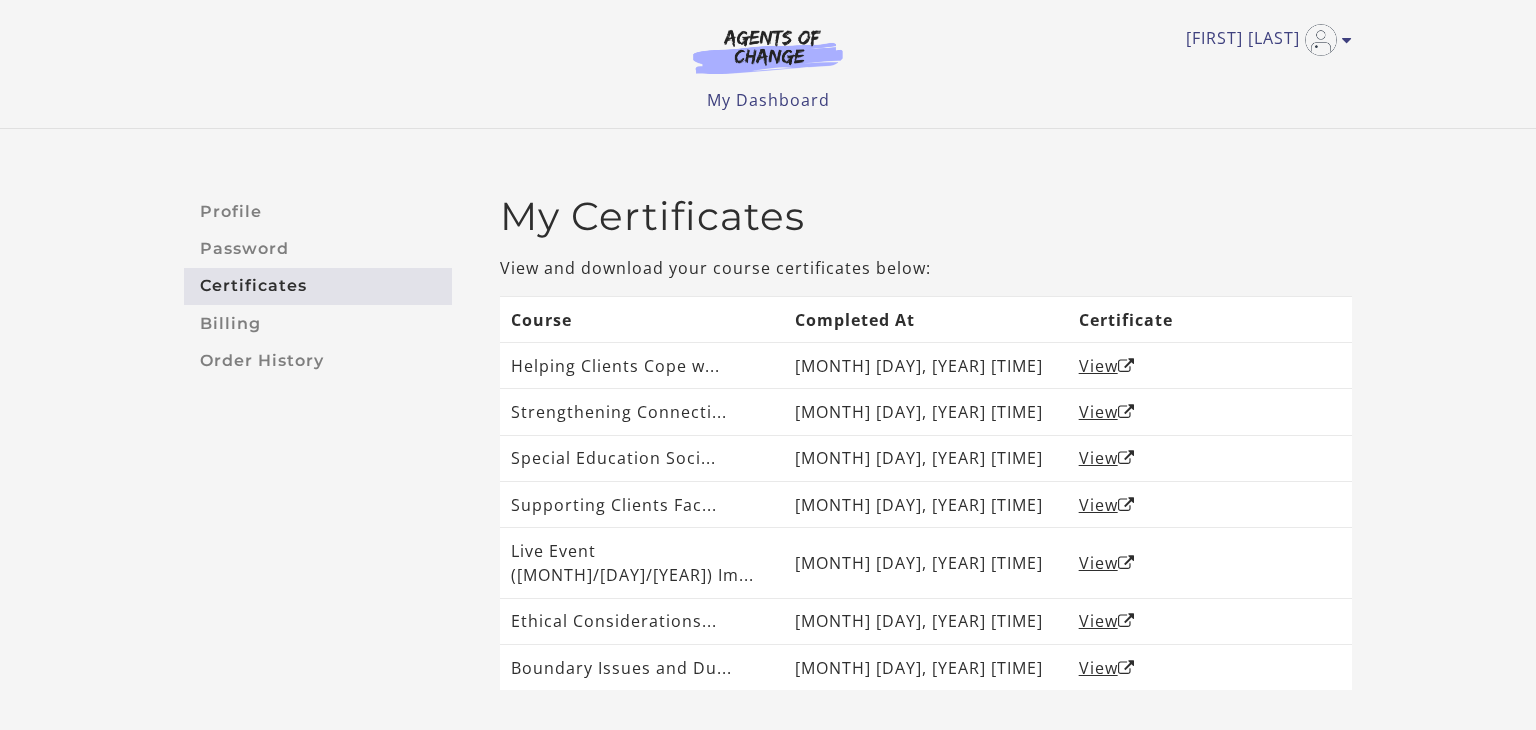 scroll, scrollTop: 0, scrollLeft: 0, axis: both 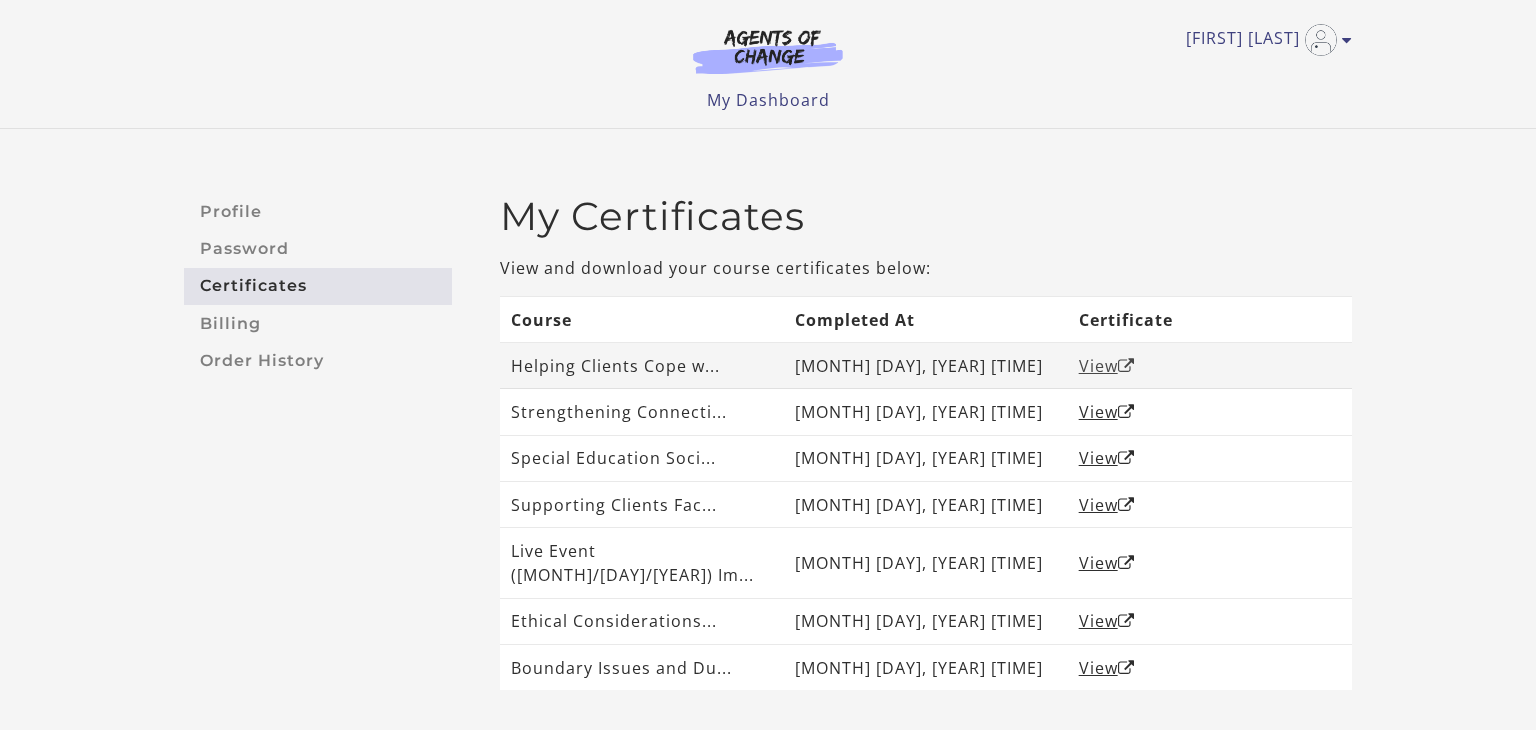click on "View" at bounding box center [1107, 366] 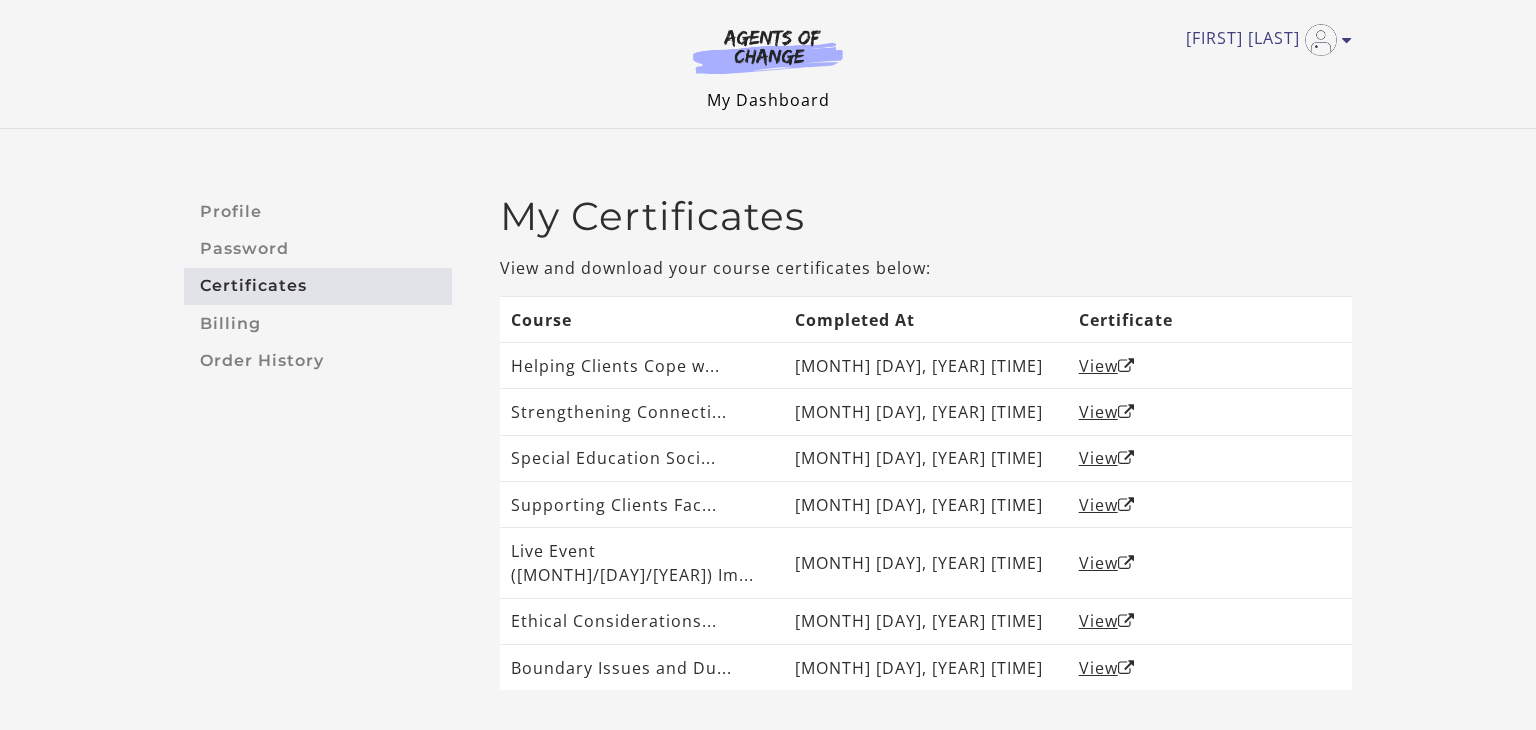 click on "My Dashboard" at bounding box center (768, 100) 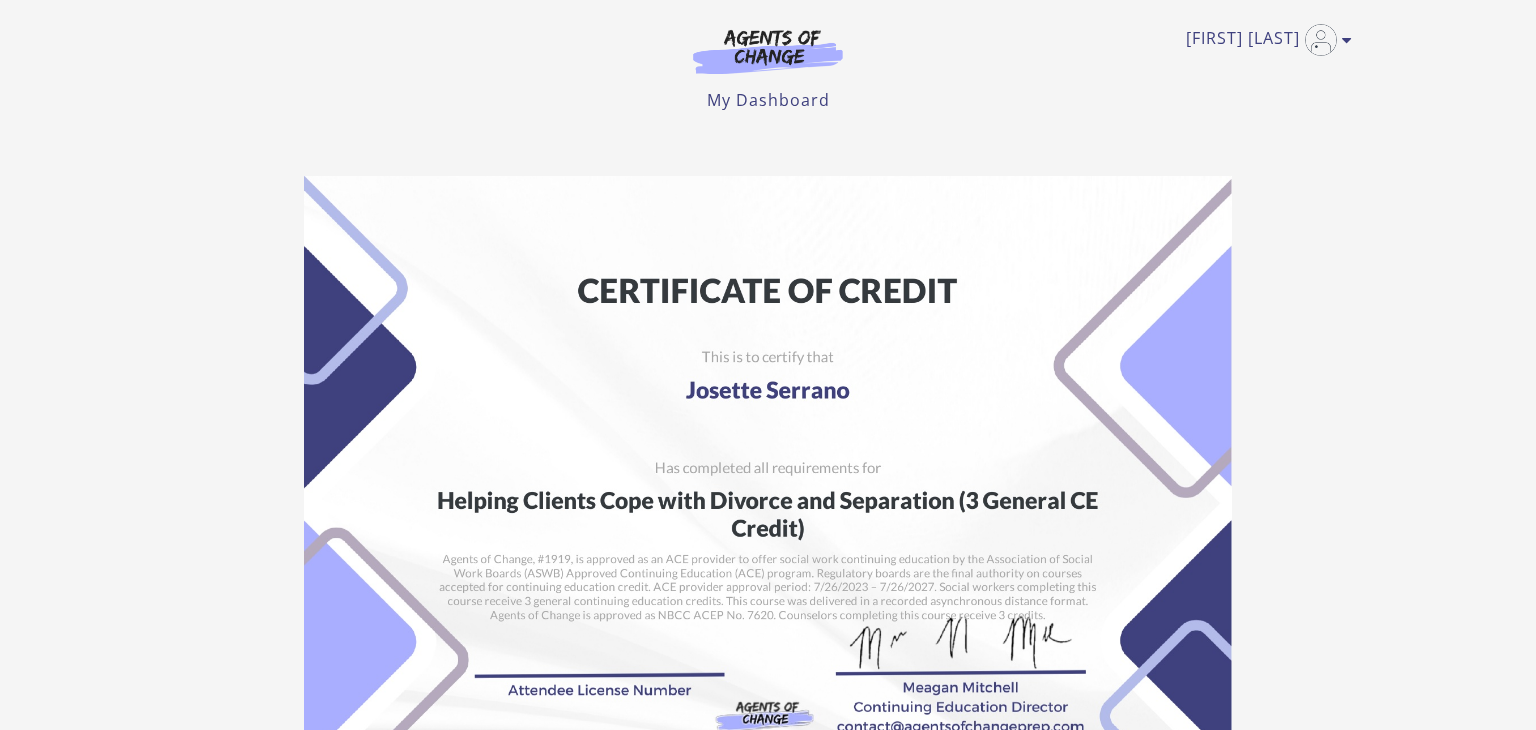 scroll, scrollTop: 0, scrollLeft: 0, axis: both 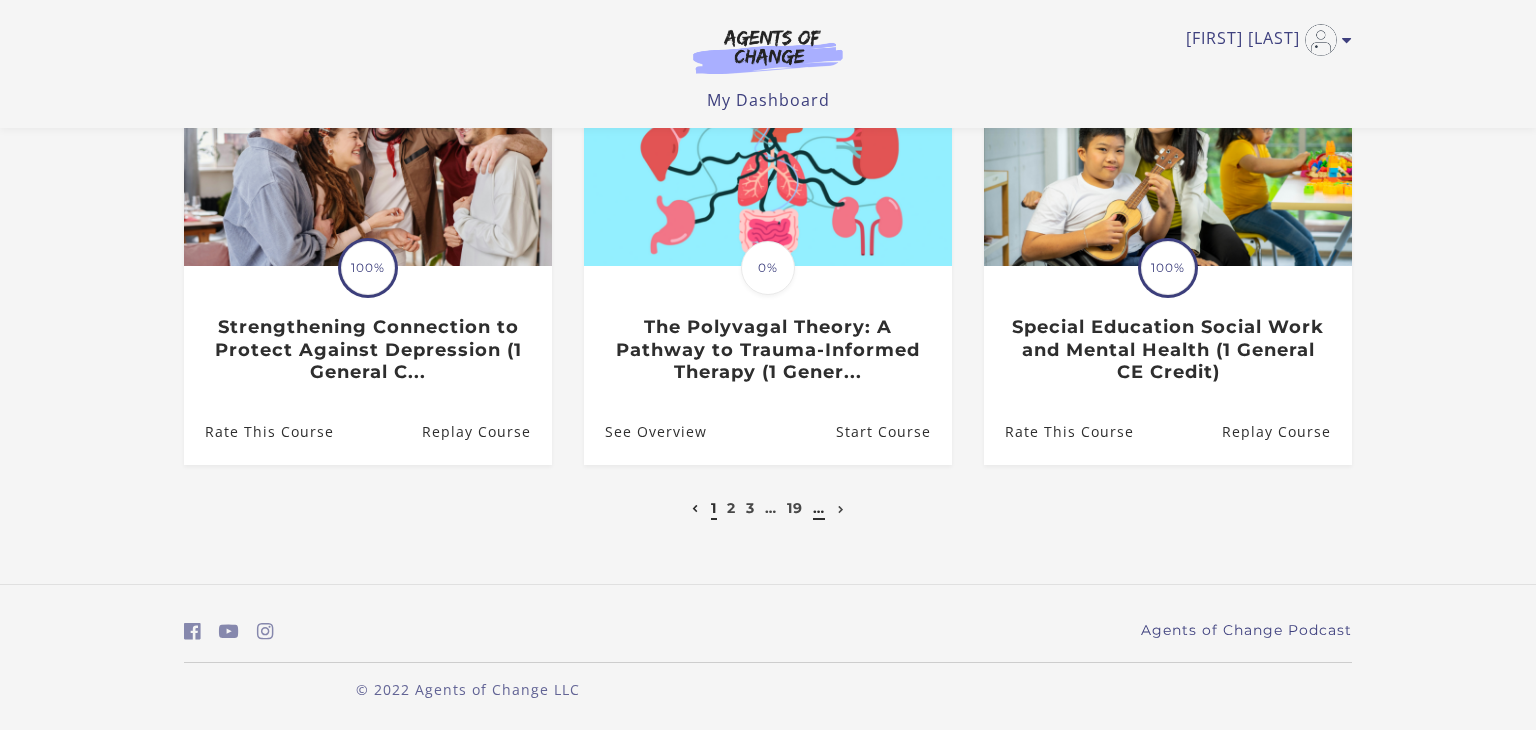 click on "…" at bounding box center (819, 508) 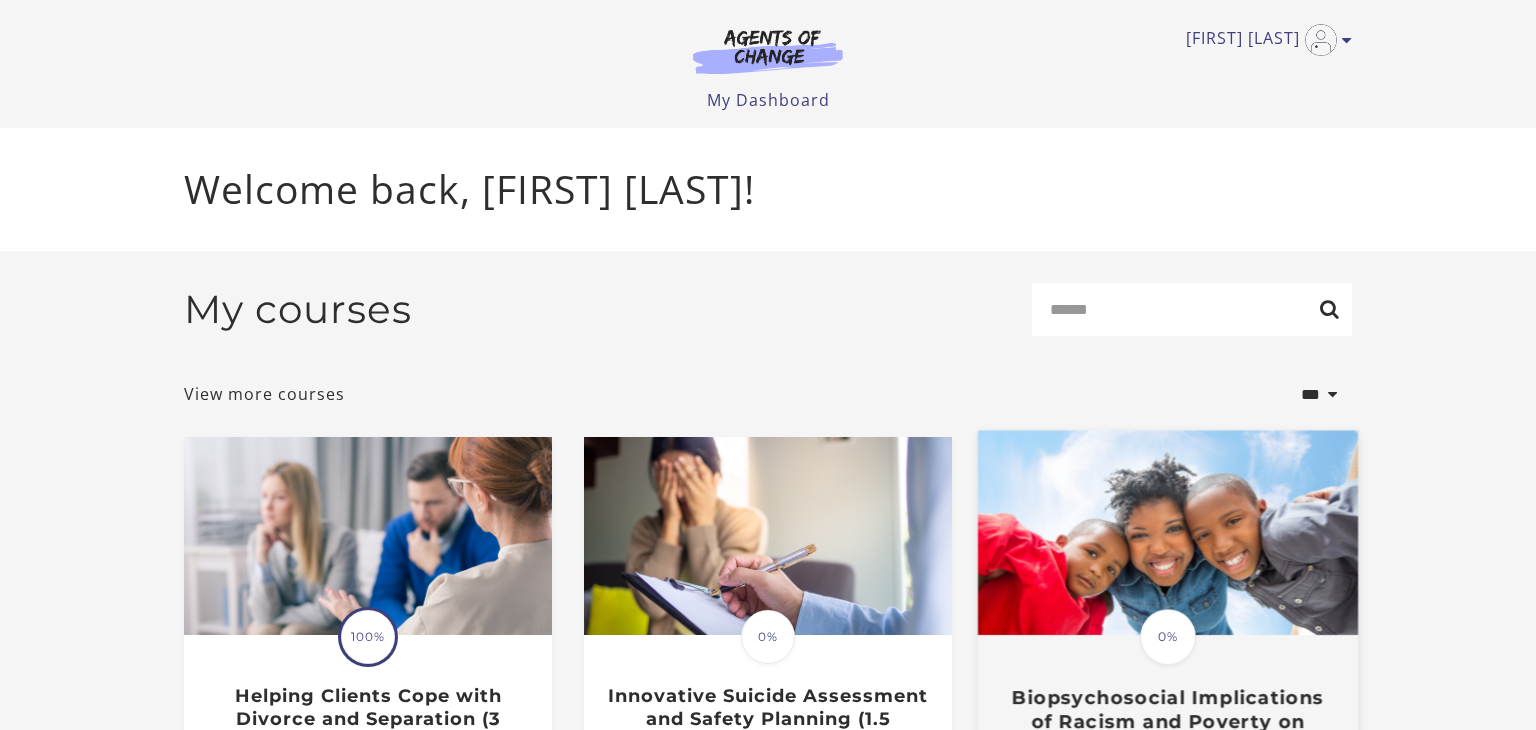scroll, scrollTop: 0, scrollLeft: 0, axis: both 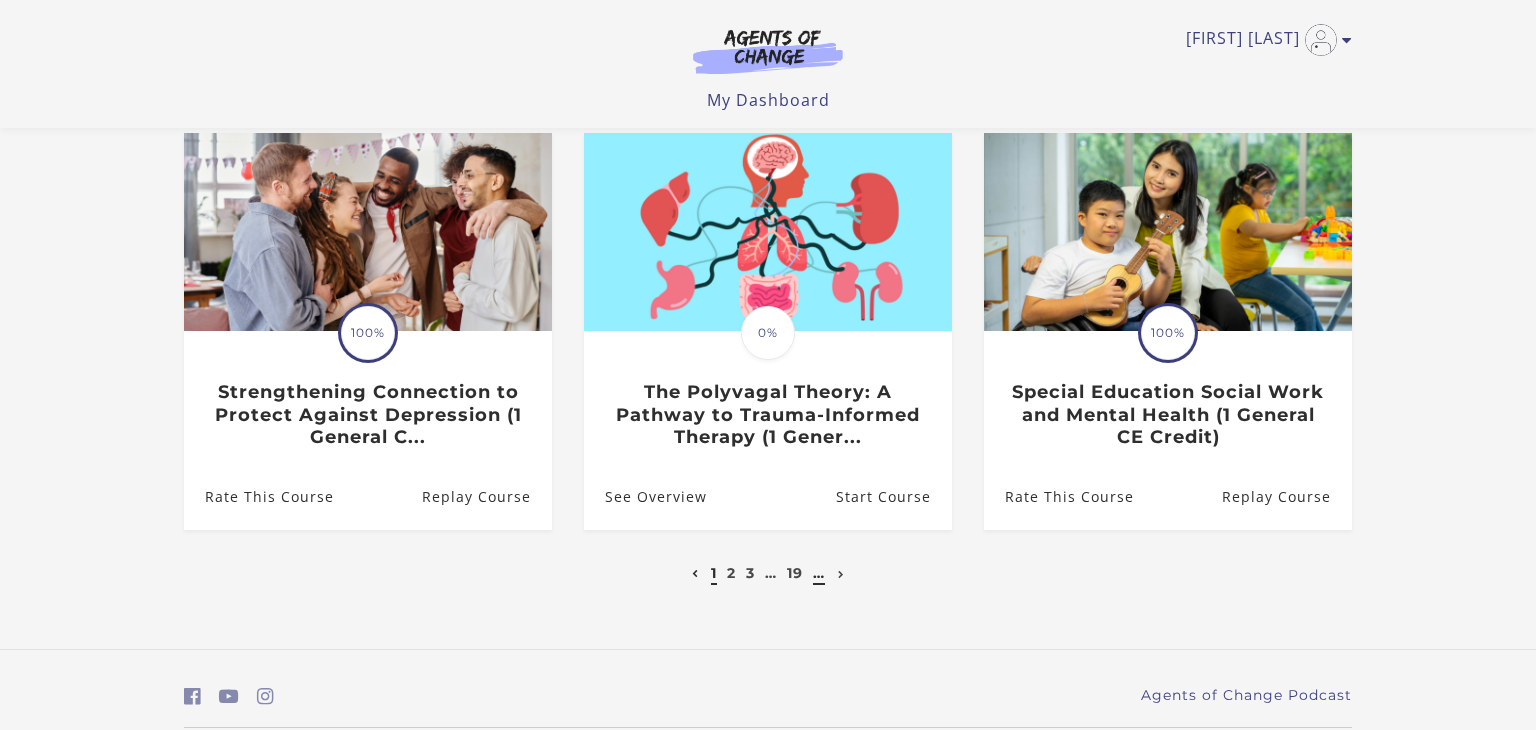 click on "…" at bounding box center [819, 573] 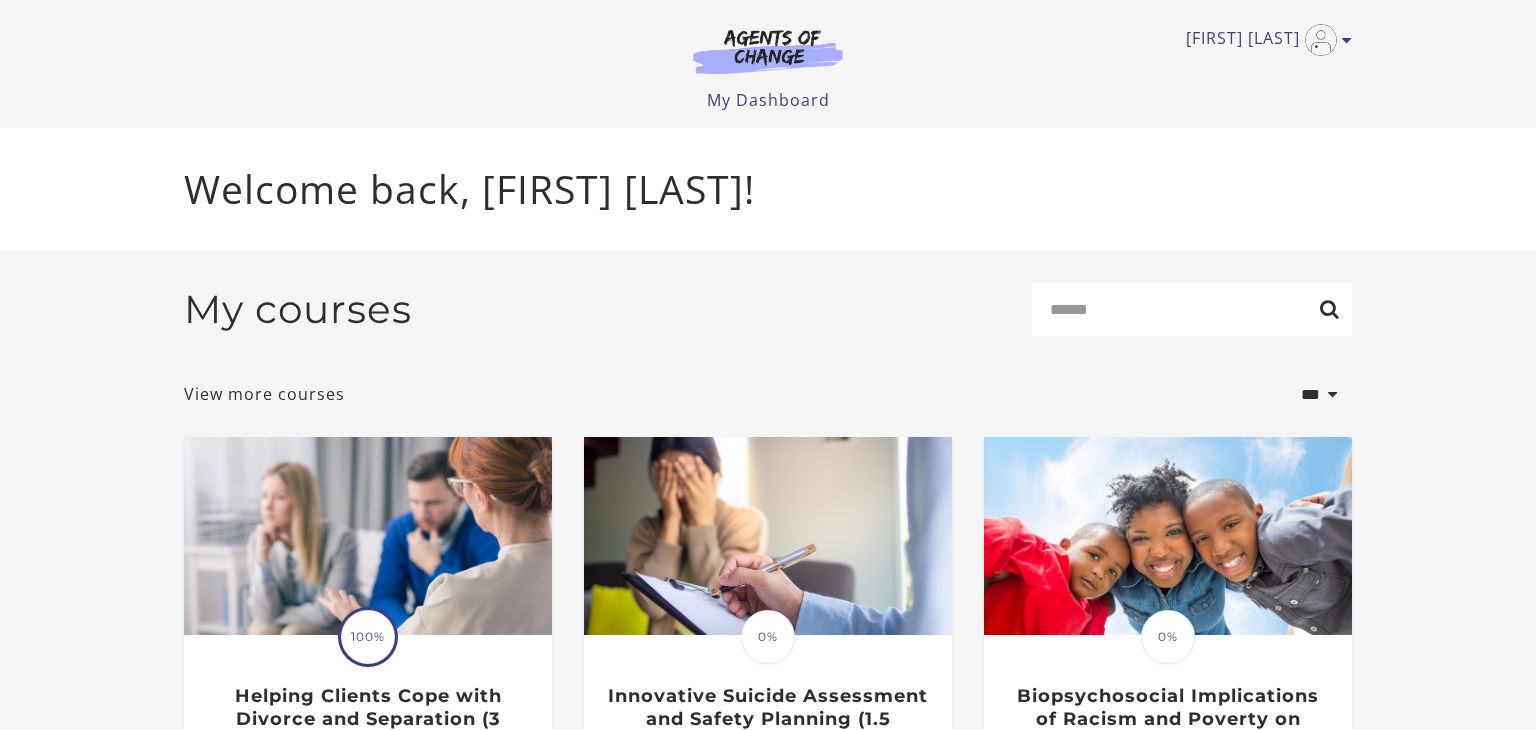 scroll, scrollTop: 0, scrollLeft: 0, axis: both 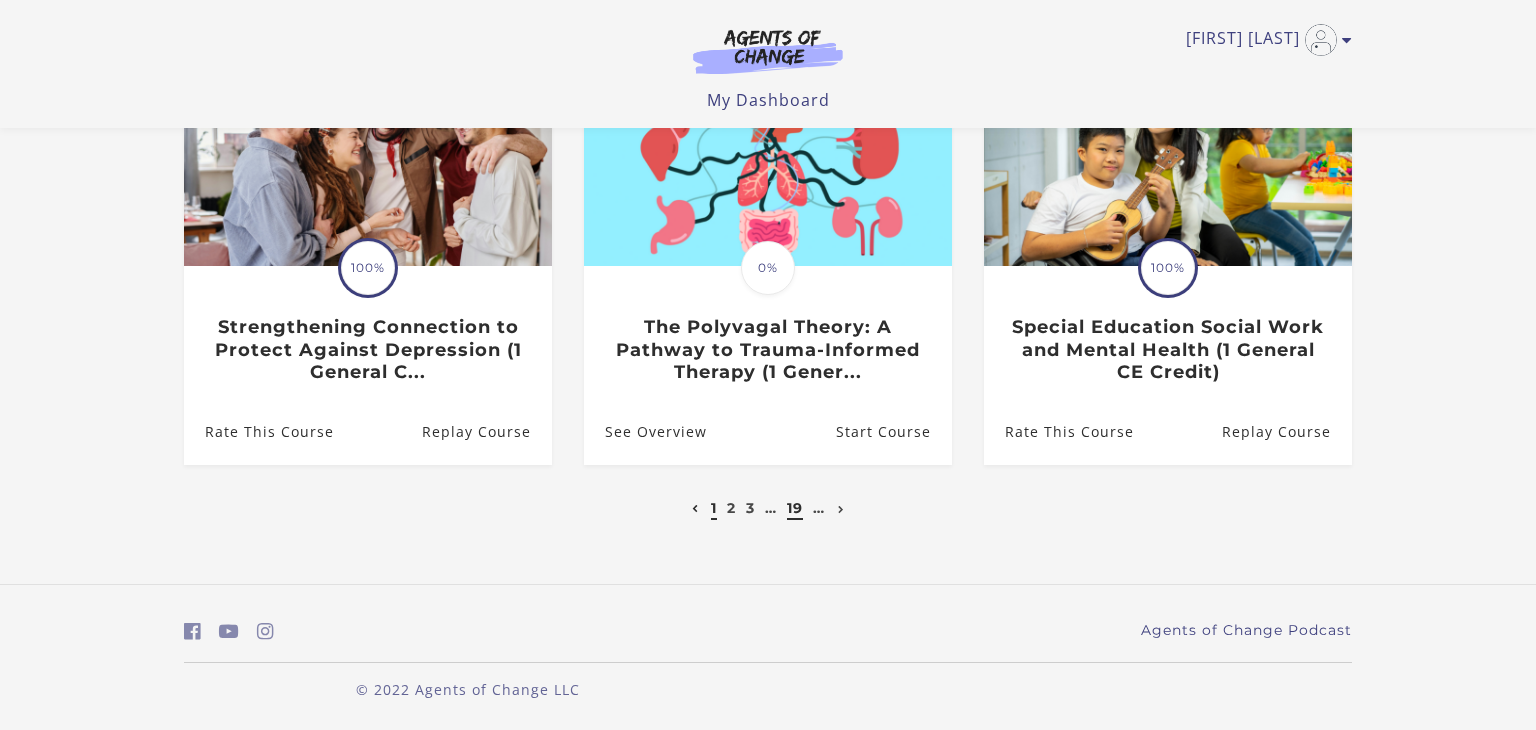 click on "19" at bounding box center [795, 508] 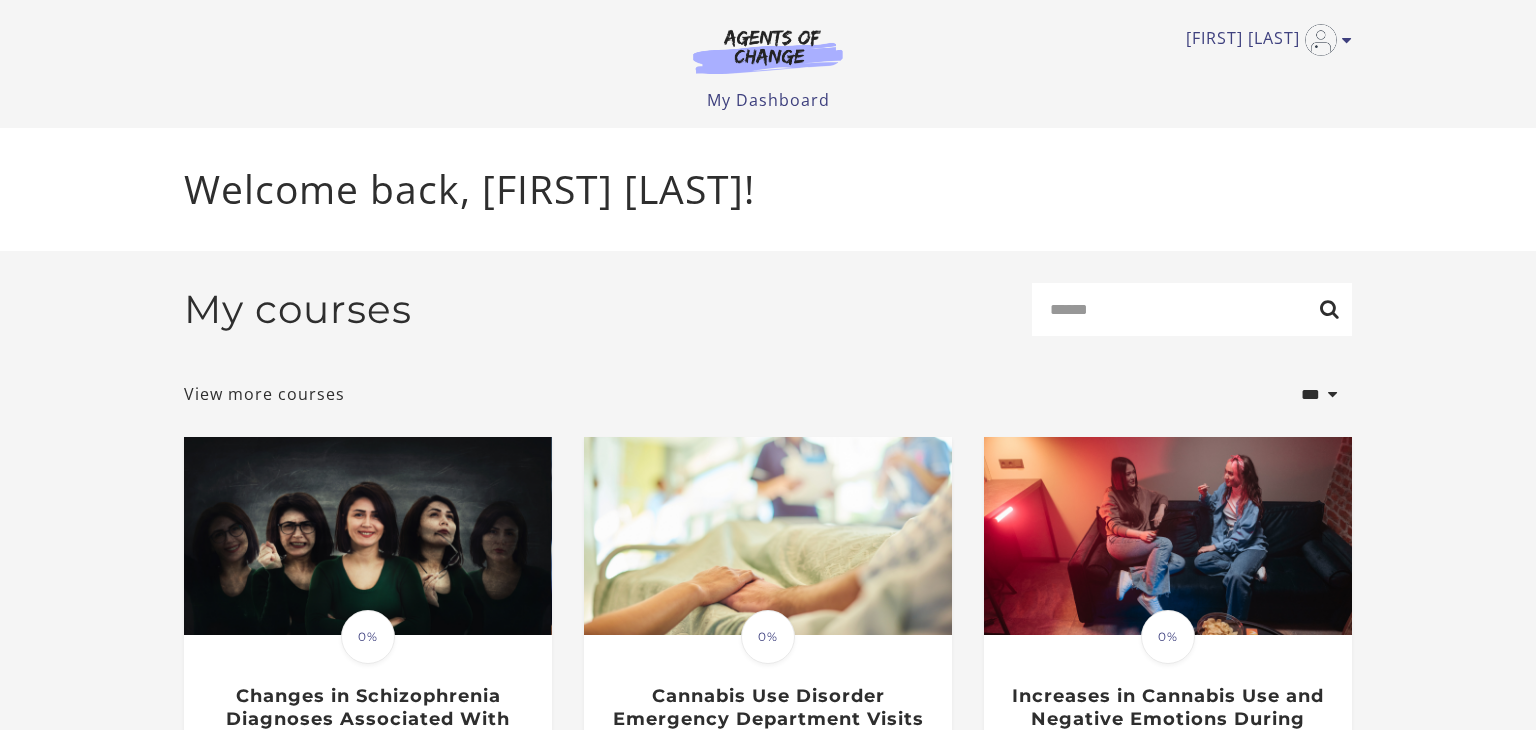 scroll, scrollTop: 0, scrollLeft: 0, axis: both 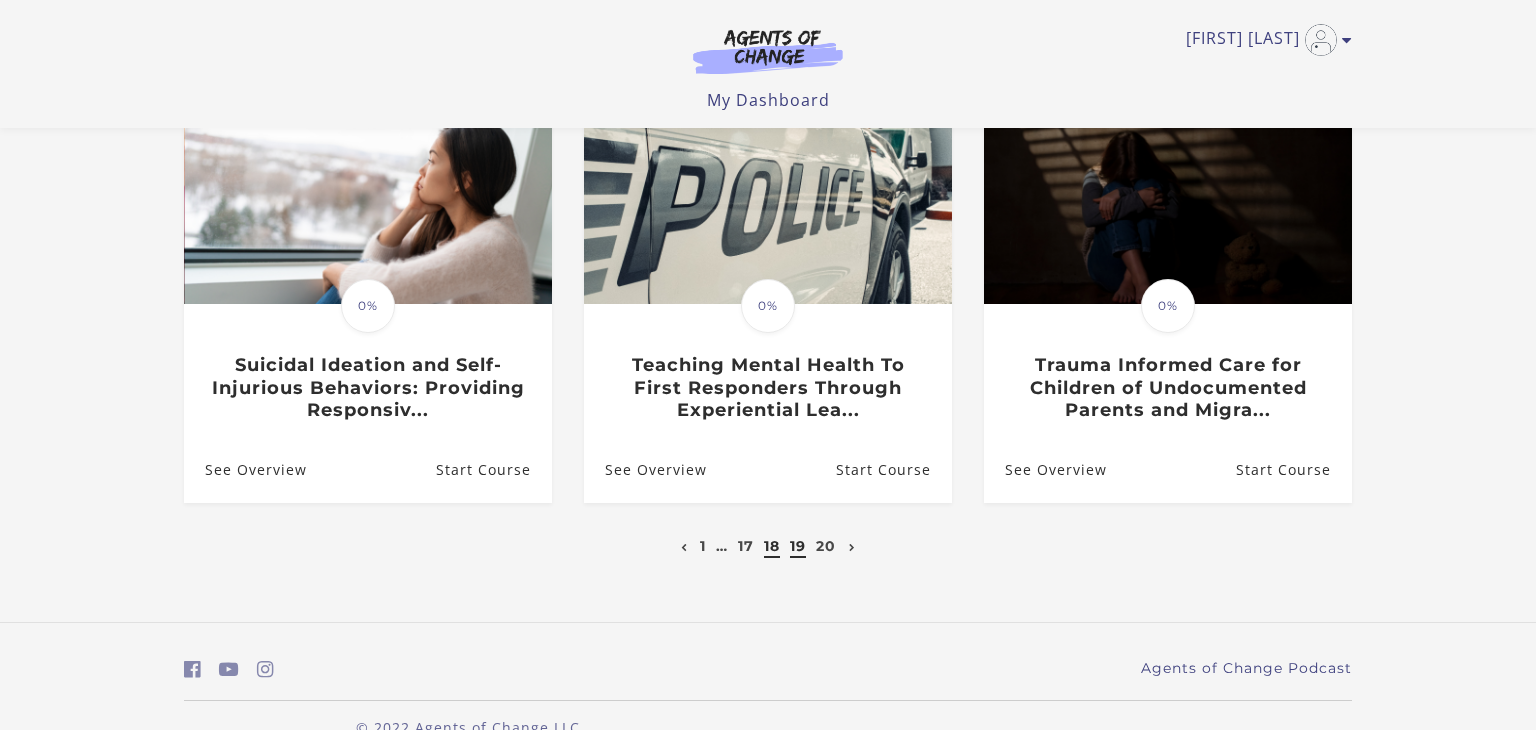 click on "18" at bounding box center [772, 546] 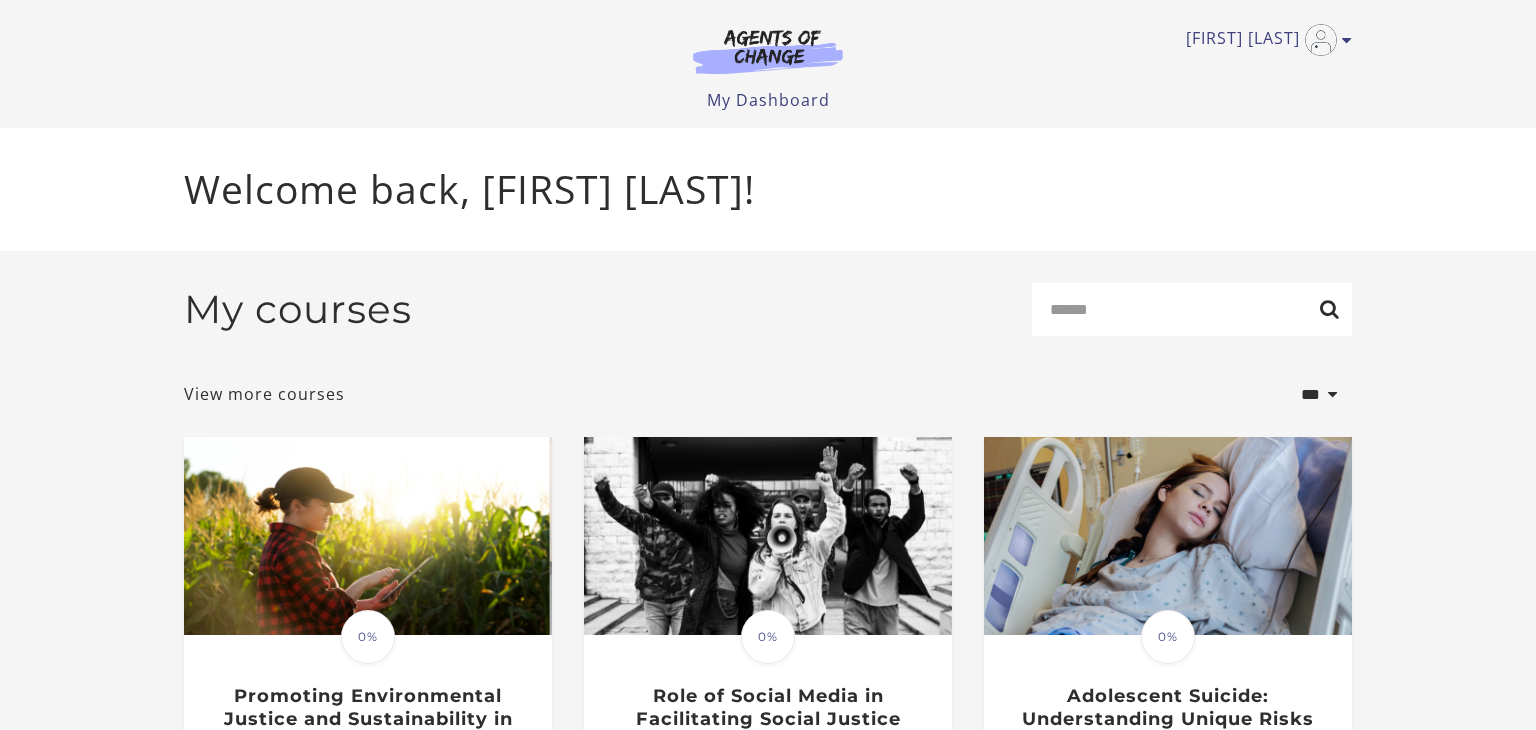 scroll, scrollTop: 0, scrollLeft: 0, axis: both 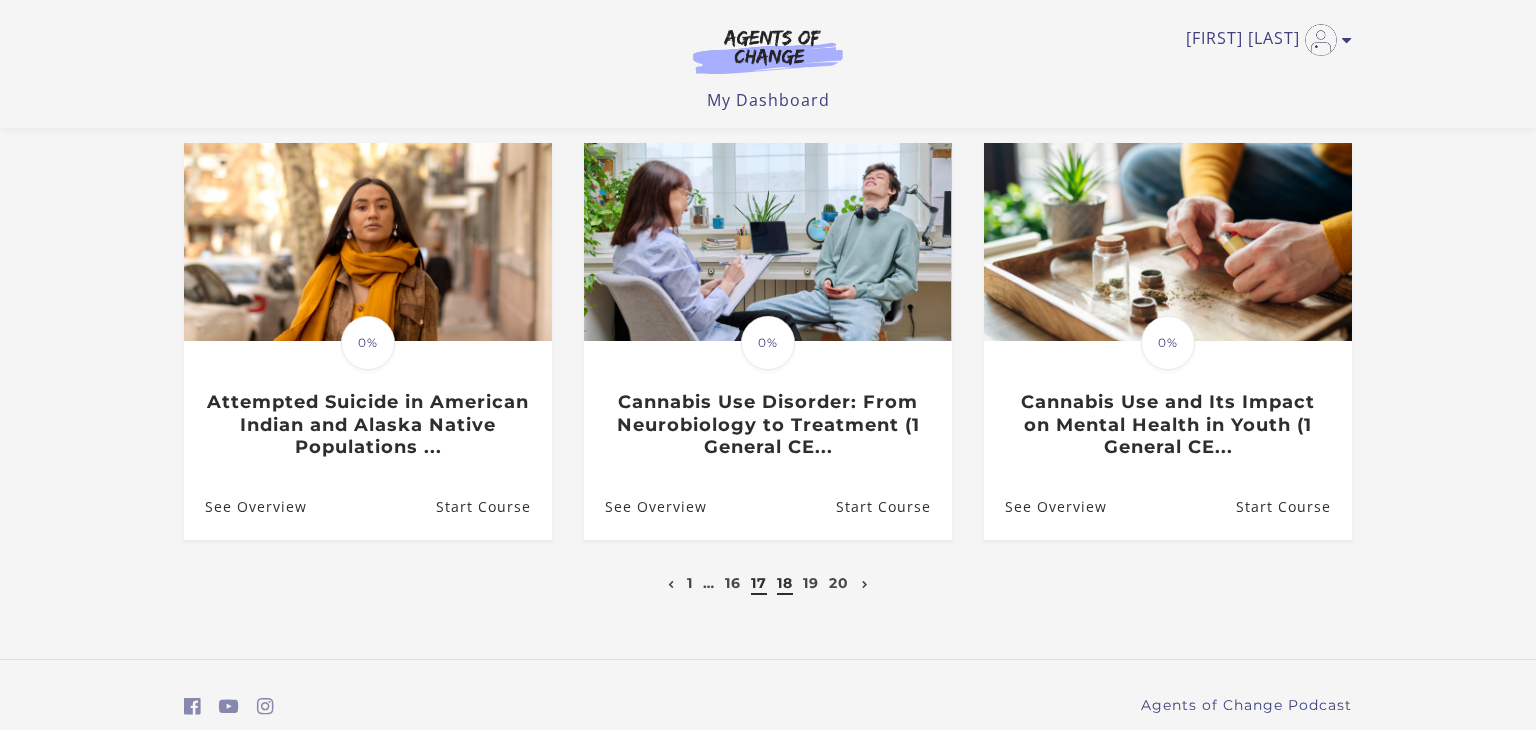click on "17" at bounding box center [759, 583] 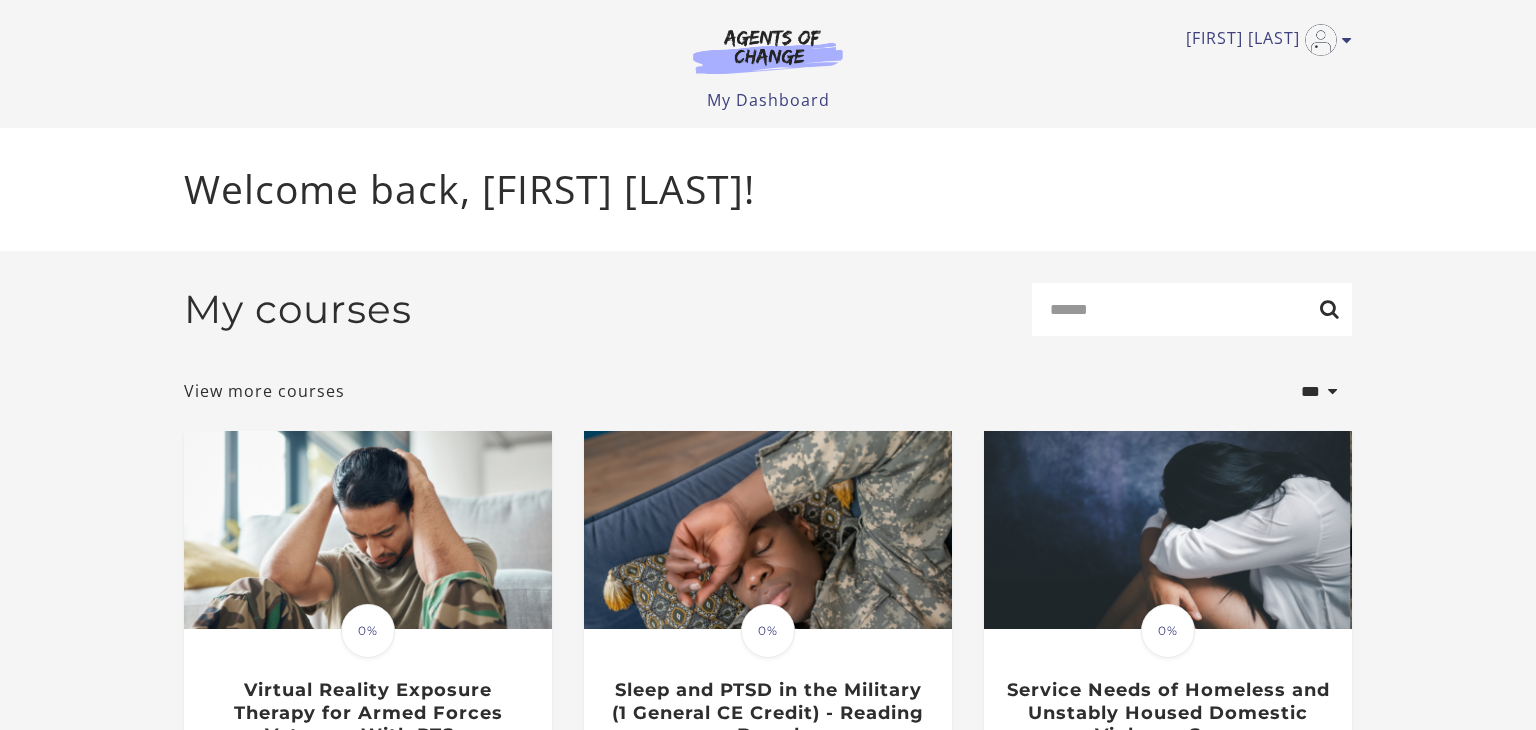 scroll, scrollTop: 0, scrollLeft: 0, axis: both 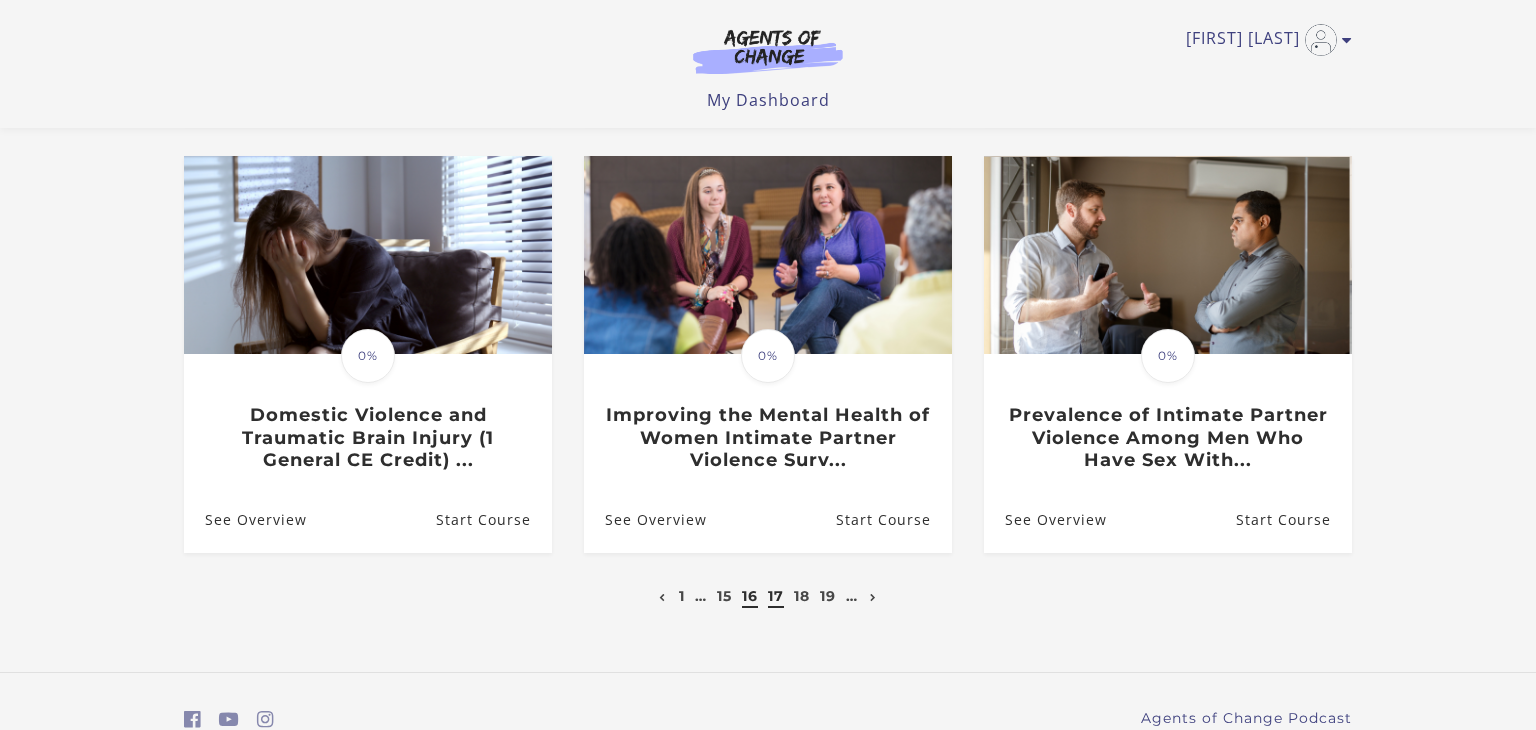 click on "16" at bounding box center [750, 596] 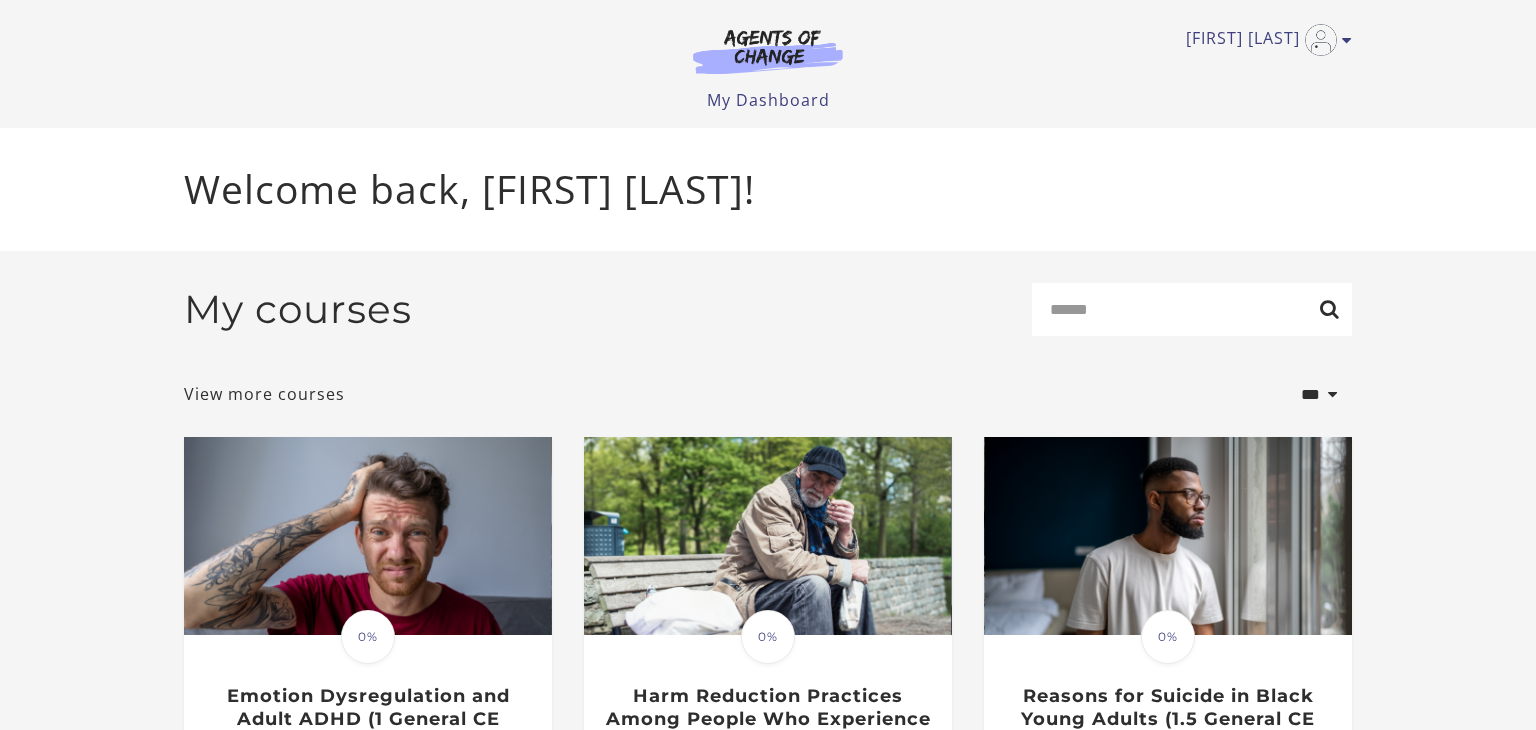 scroll, scrollTop: 0, scrollLeft: 0, axis: both 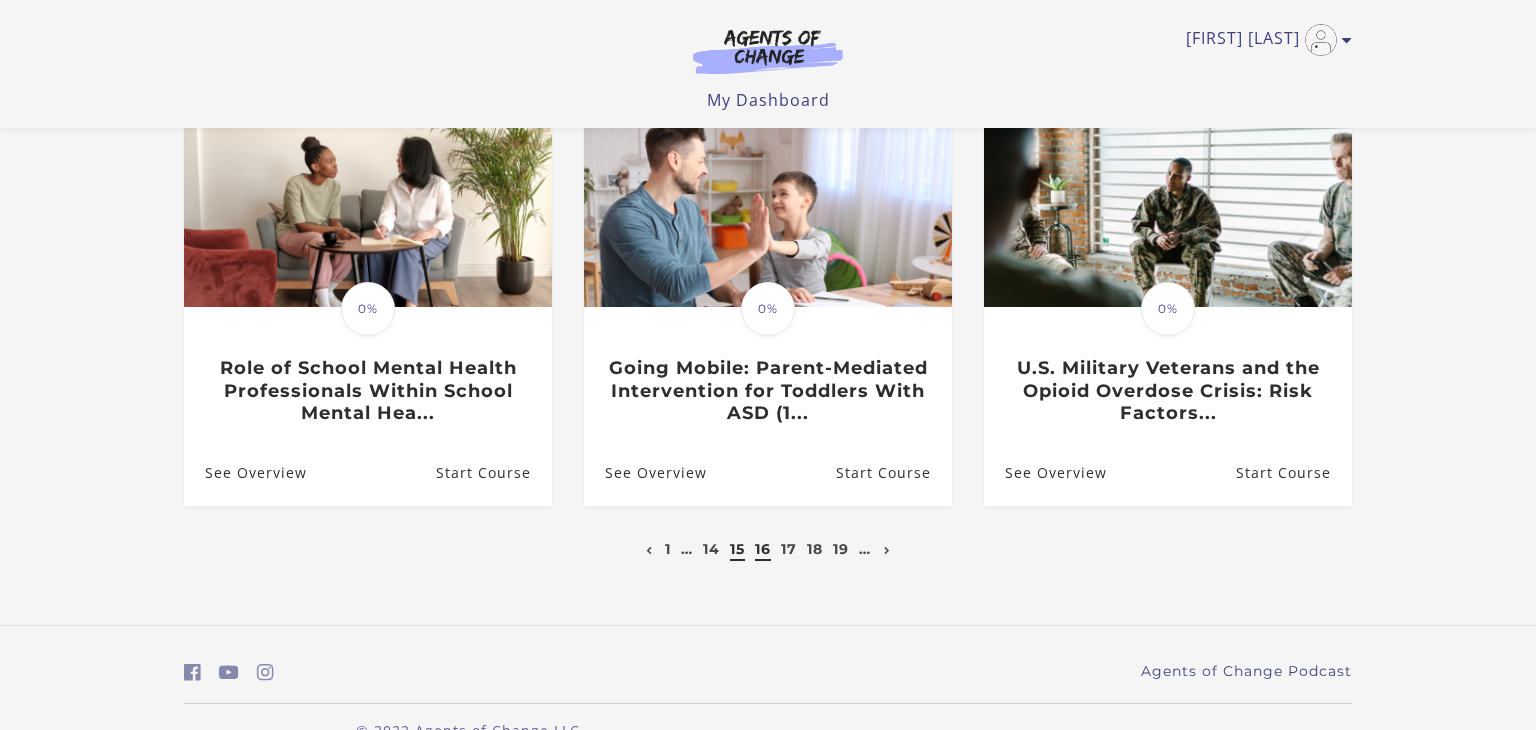 click on "15" at bounding box center (737, 549) 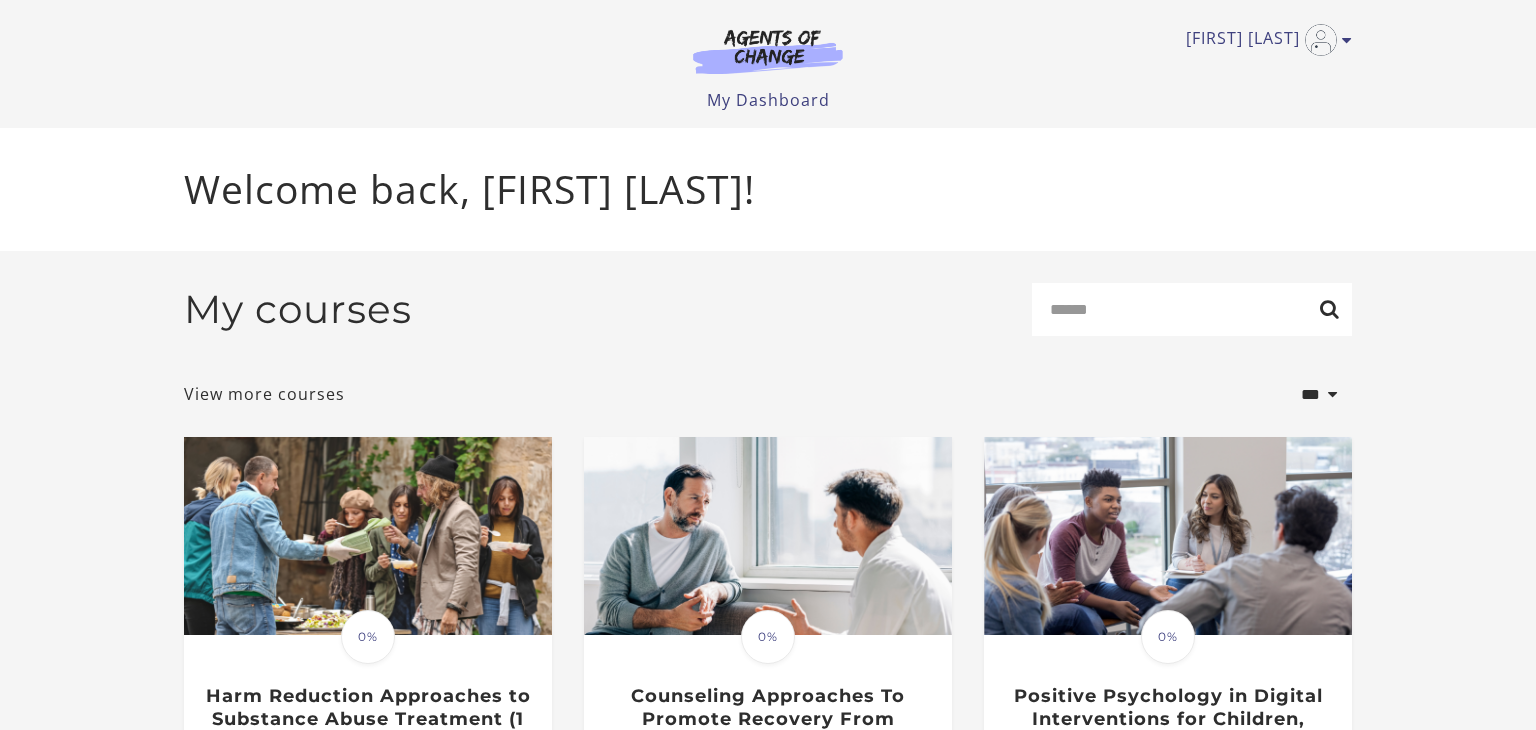 scroll, scrollTop: 0, scrollLeft: 0, axis: both 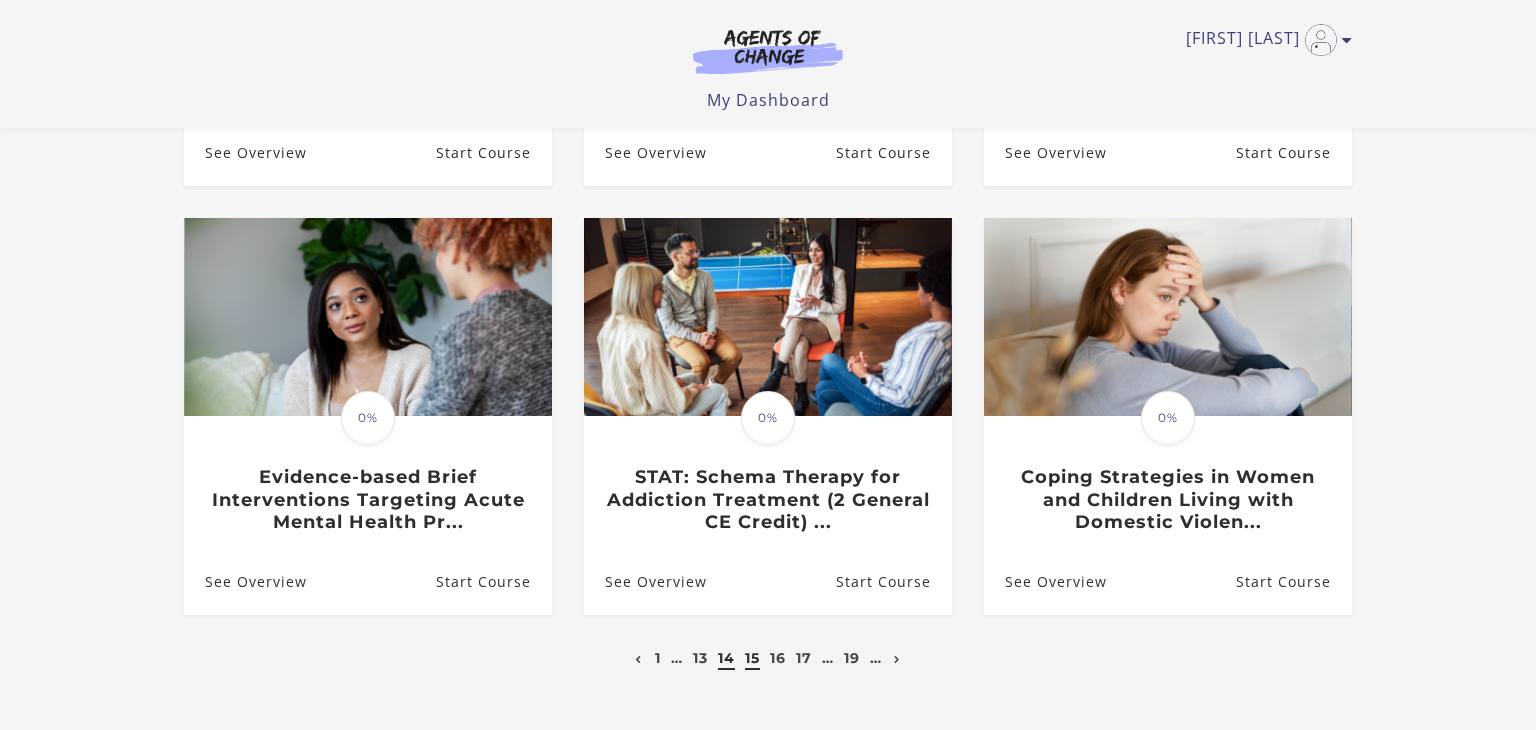 click on "14" at bounding box center [726, 658] 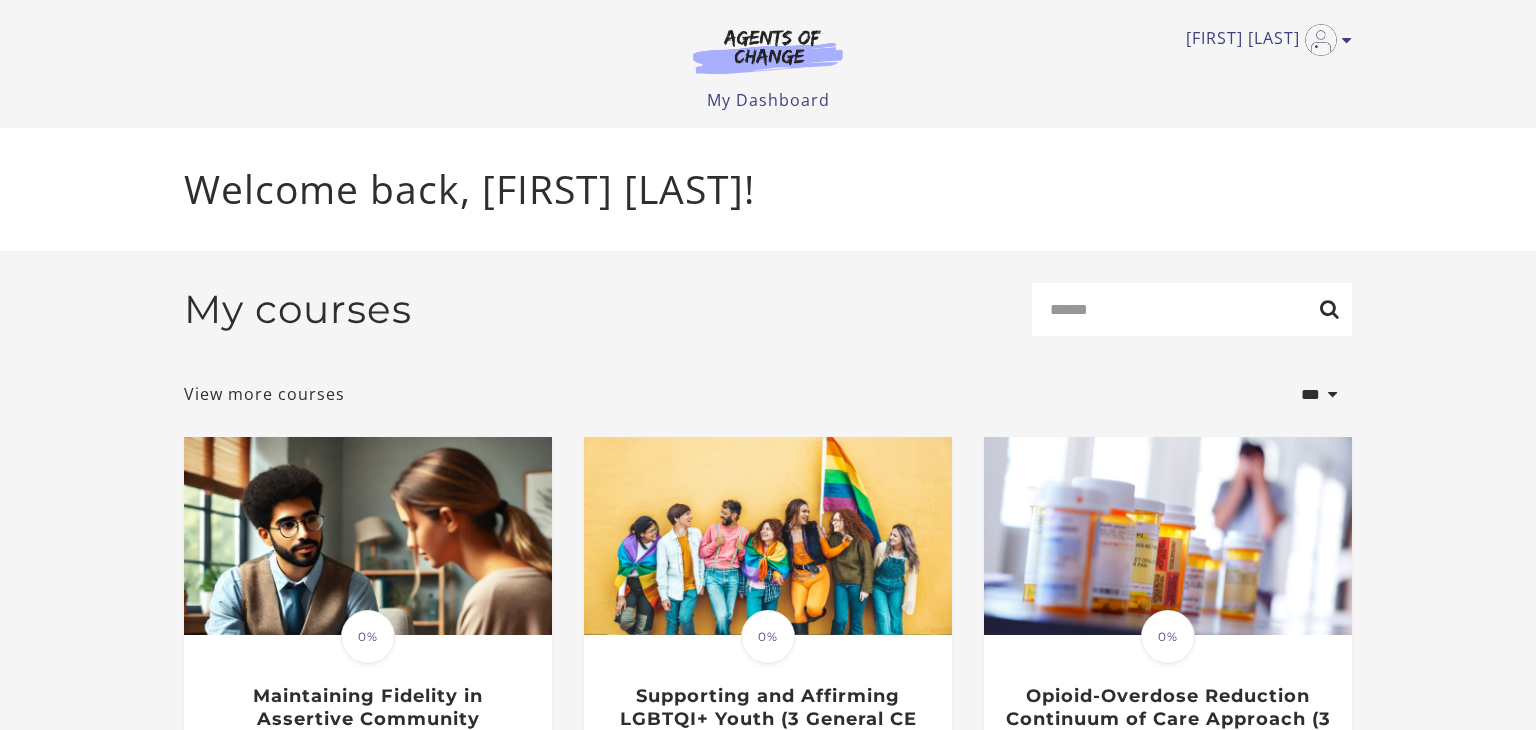scroll, scrollTop: 0, scrollLeft: 0, axis: both 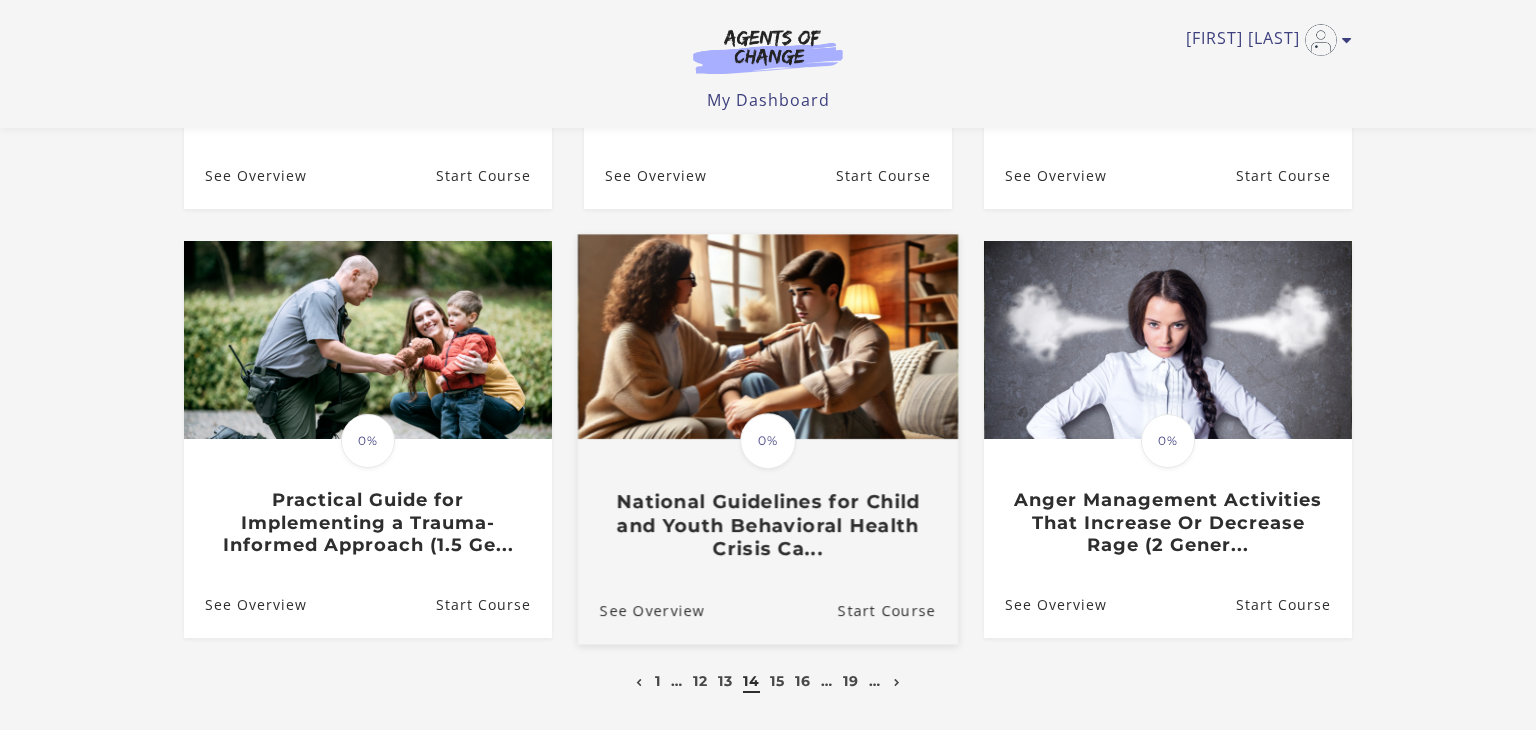 click on "National Guidelines for Child and Youth Behavioral Health Crisis Ca..." at bounding box center (768, 525) 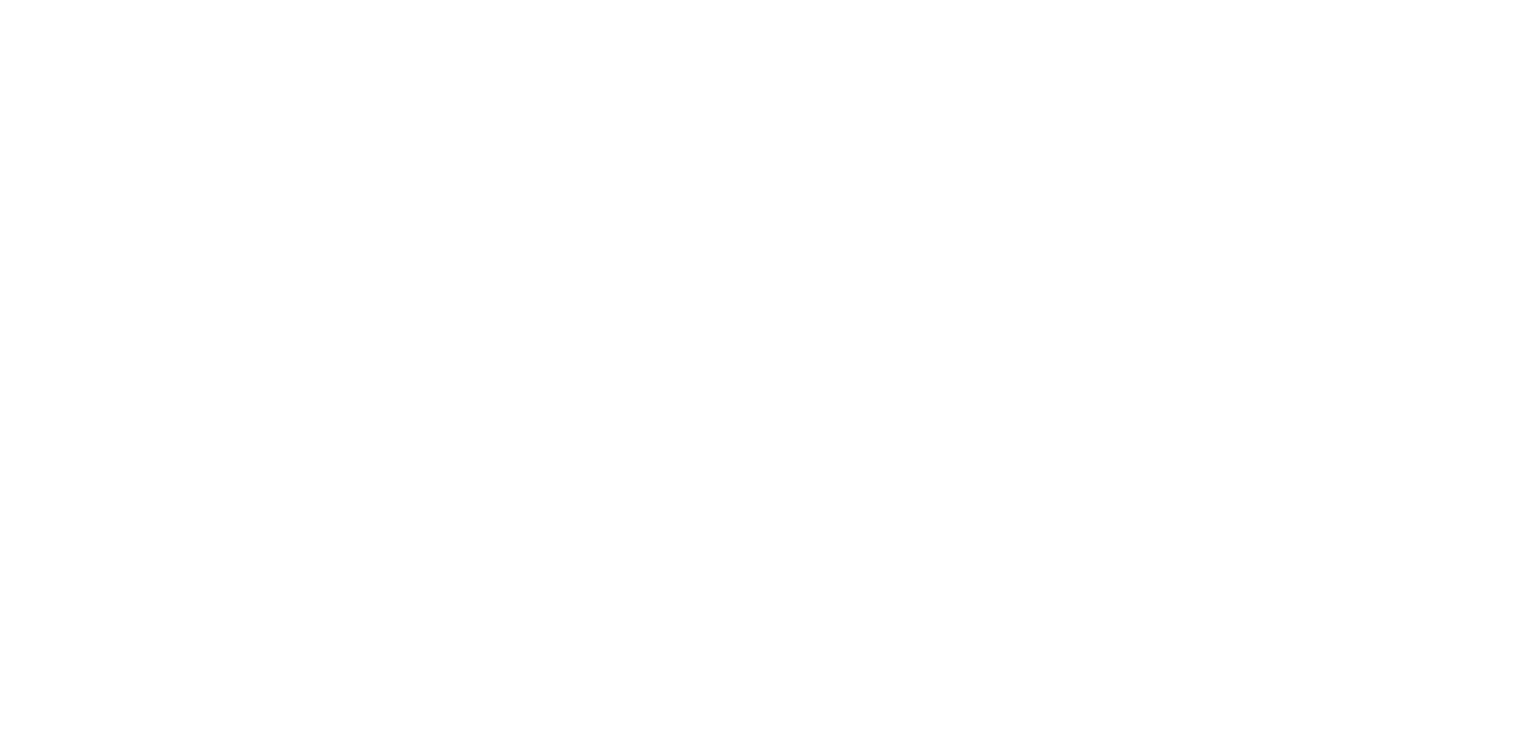 scroll, scrollTop: 0, scrollLeft: 0, axis: both 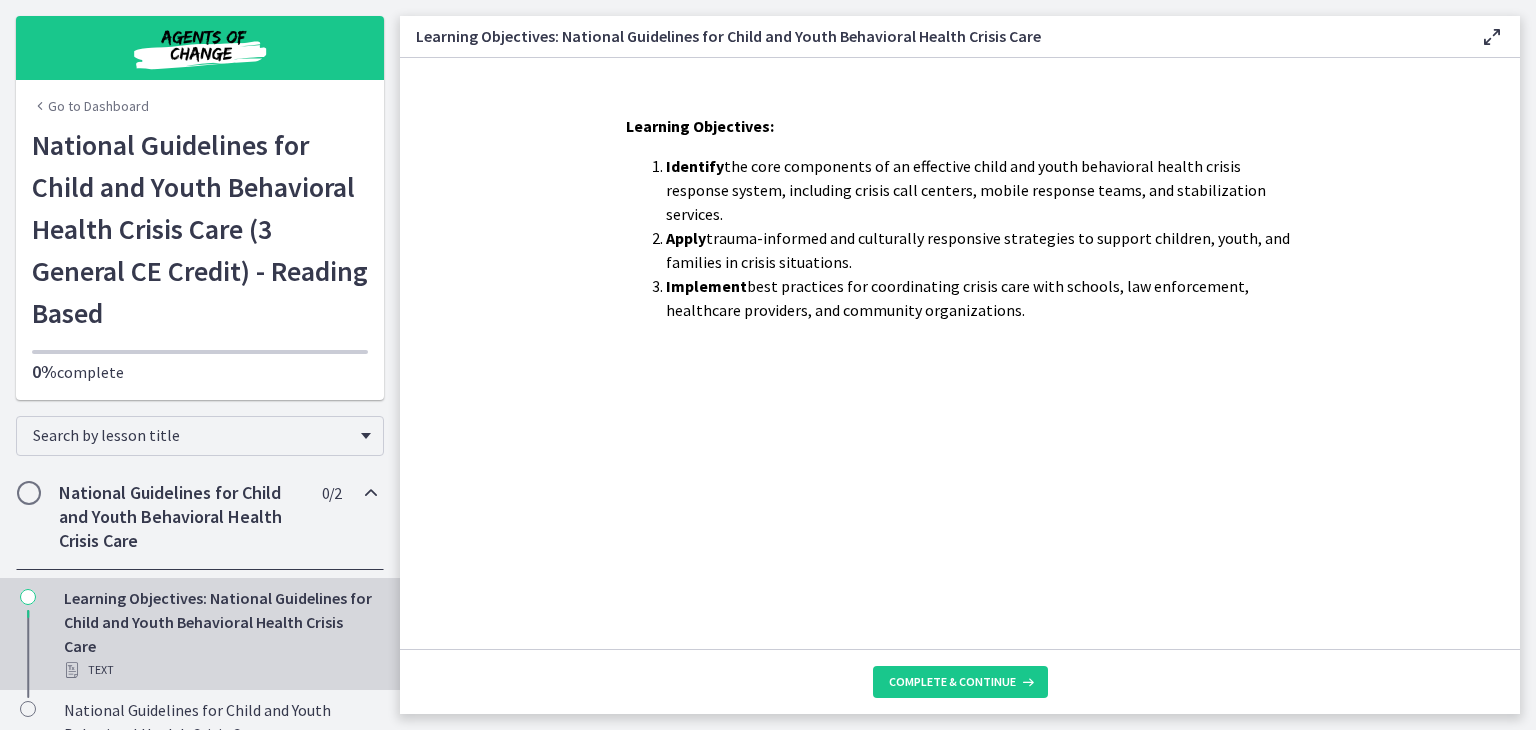 click on "National Guidelines for Child and Youth Behavioral Health Crisis Care" at bounding box center [181, 517] 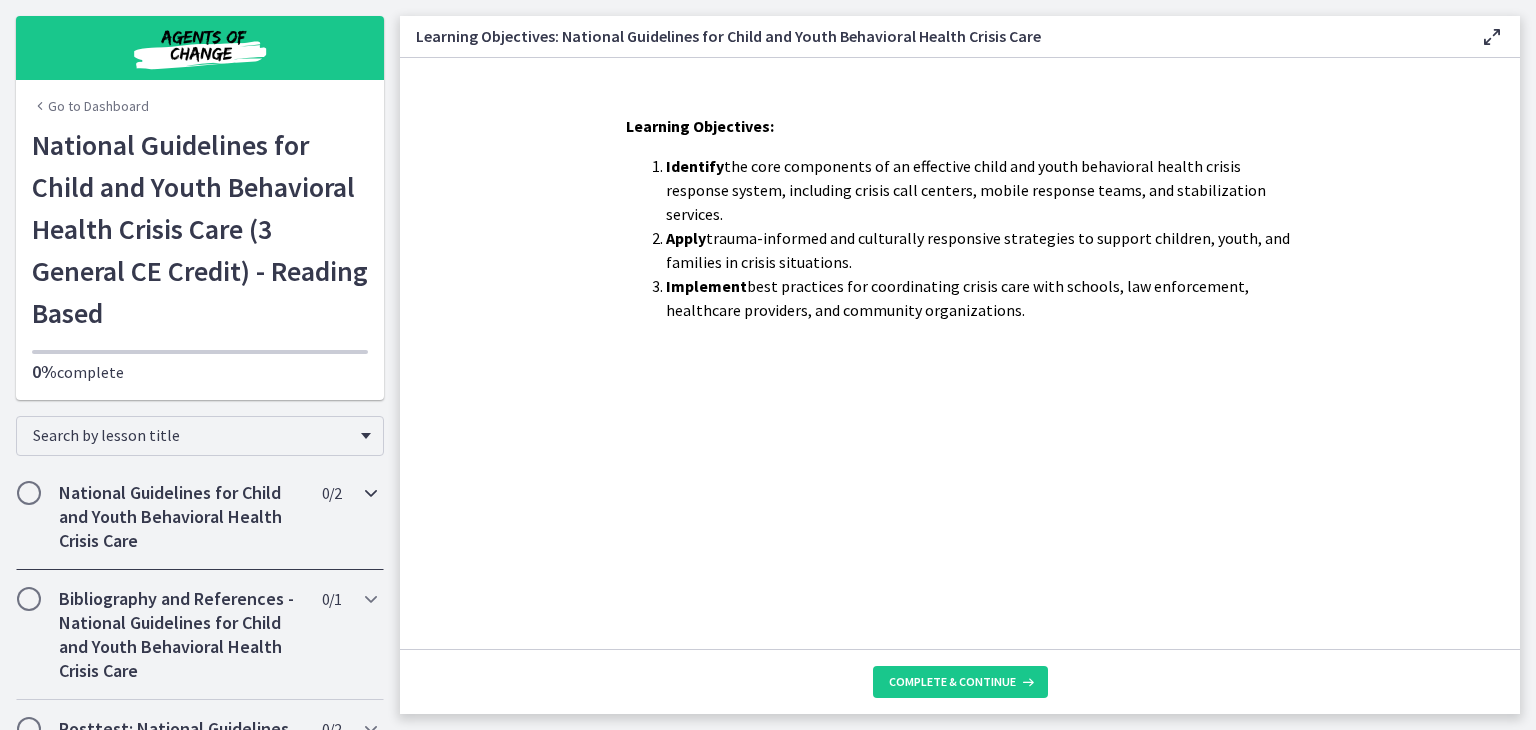 click on "National Guidelines for Child and Youth Behavioral Health Crisis Care" at bounding box center (181, 517) 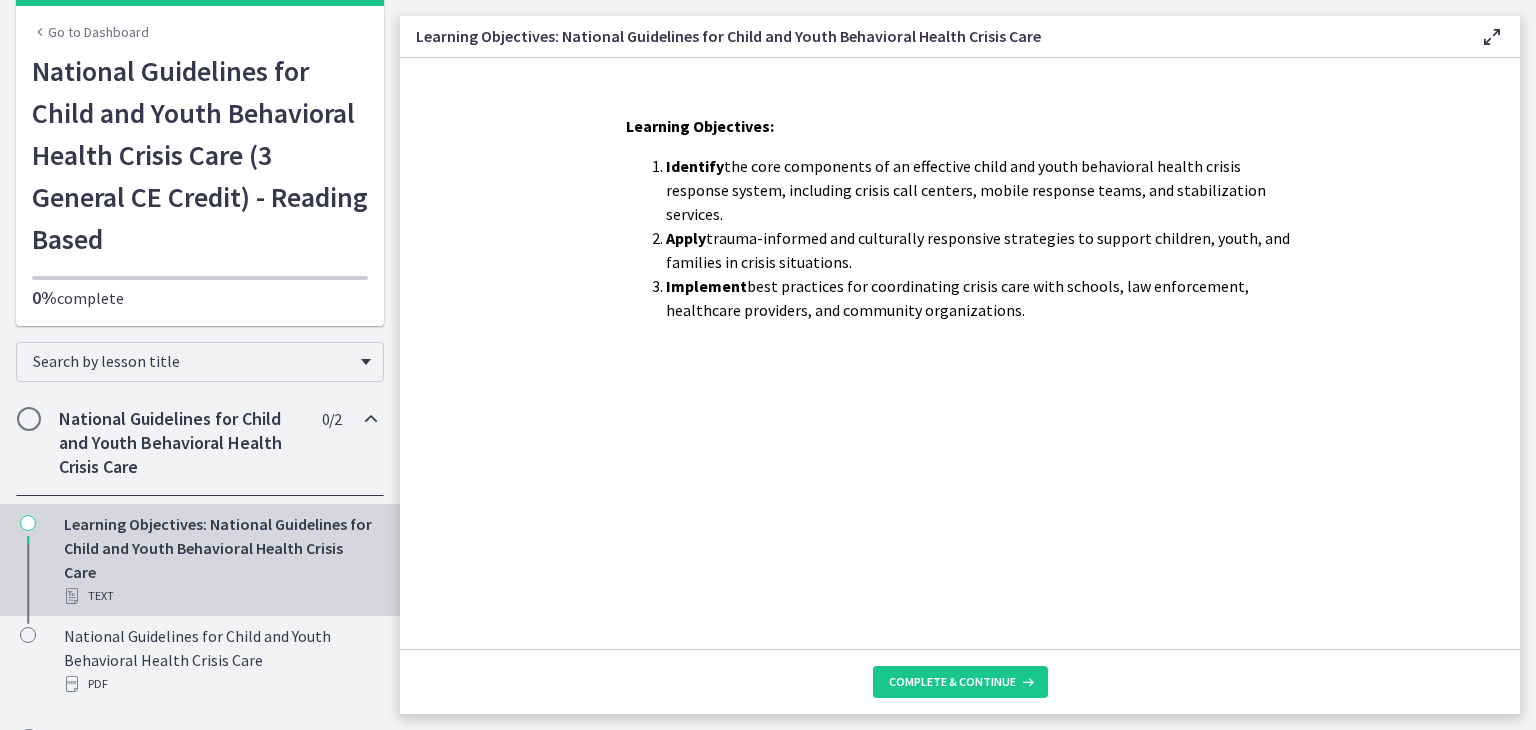scroll, scrollTop: 80, scrollLeft: 0, axis: vertical 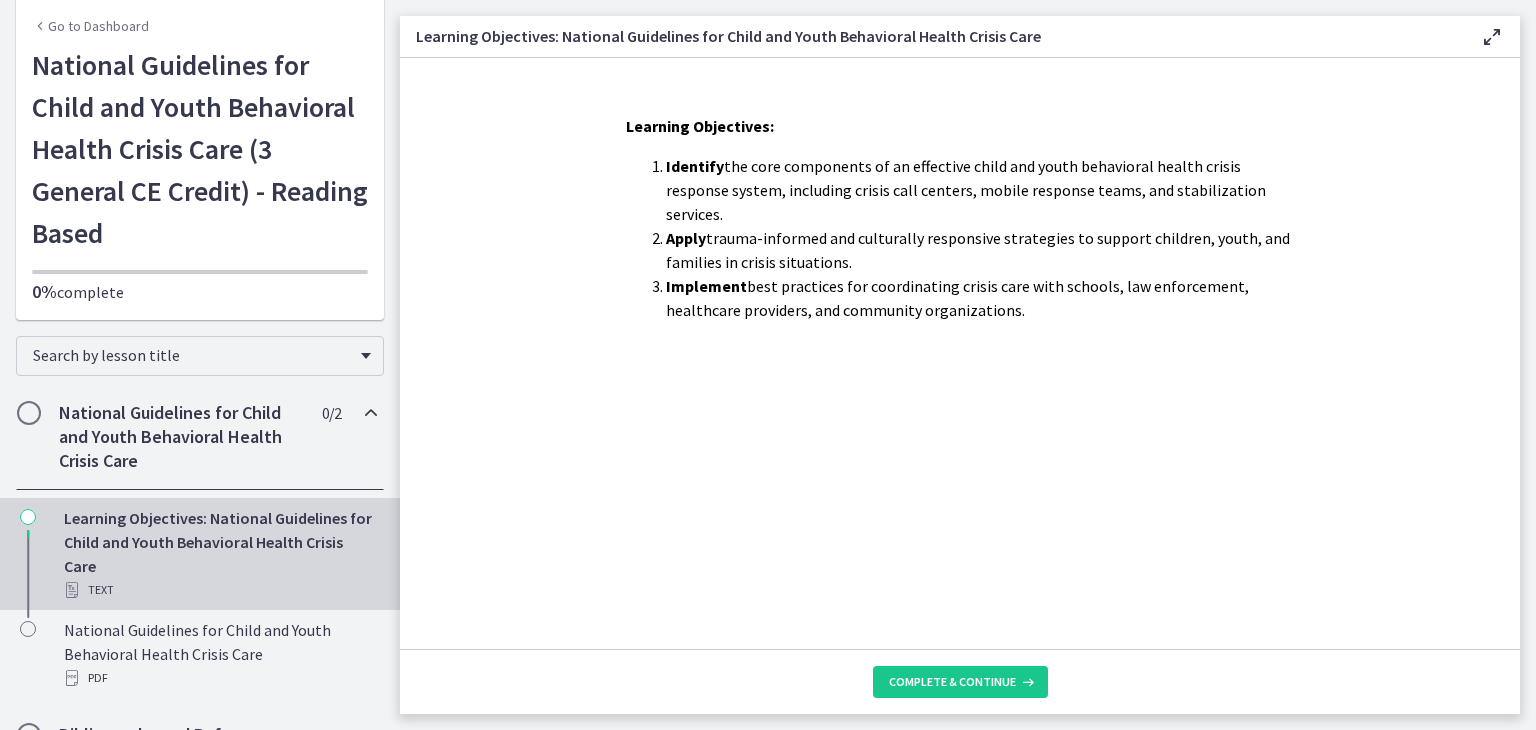 click on "Learning Objectives: National Guidelines for Child and Youth Behavioral Health Crisis Care
Text" at bounding box center [220, 554] 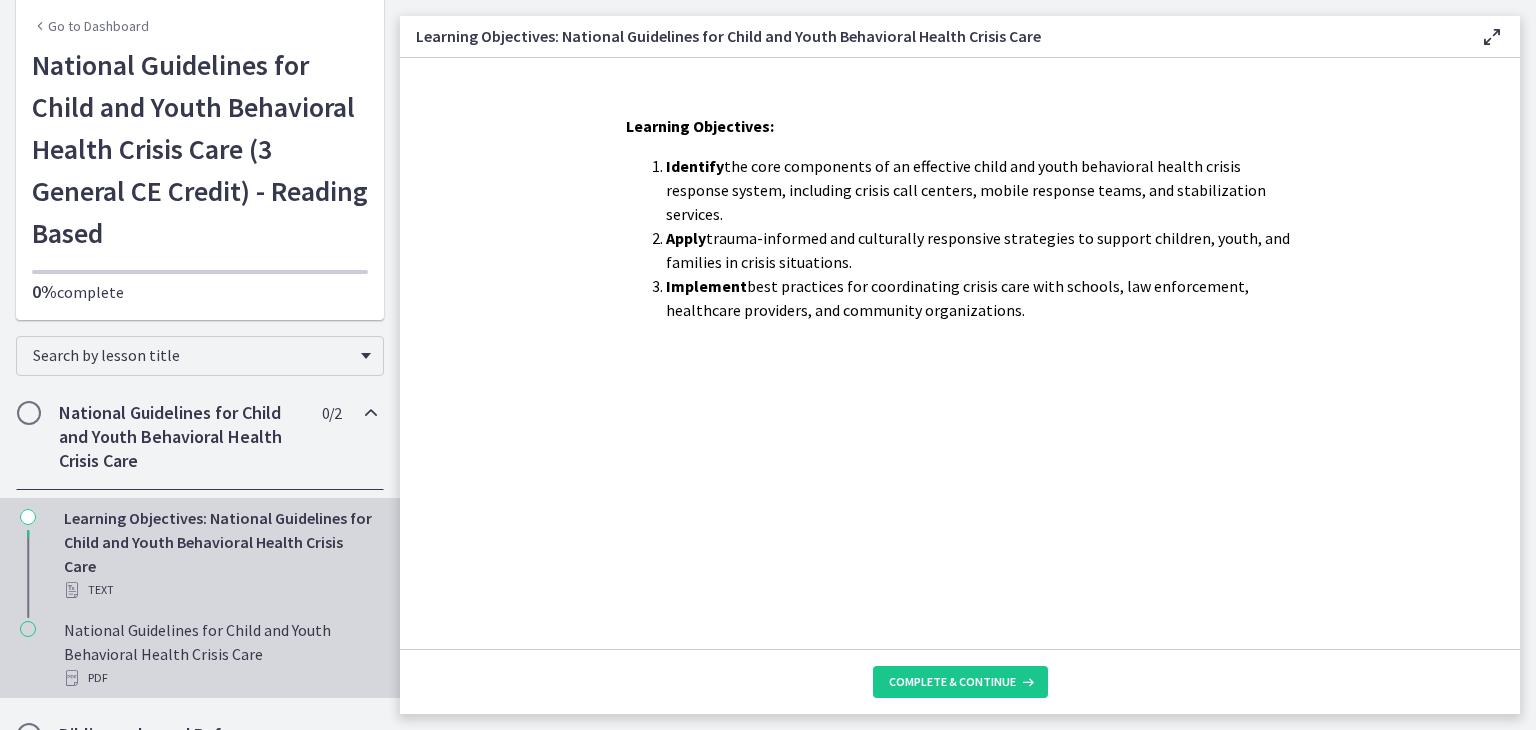 click on "National Guidelines for Child and Youth Behavioral Health Crisis Care
PDF" at bounding box center (220, 654) 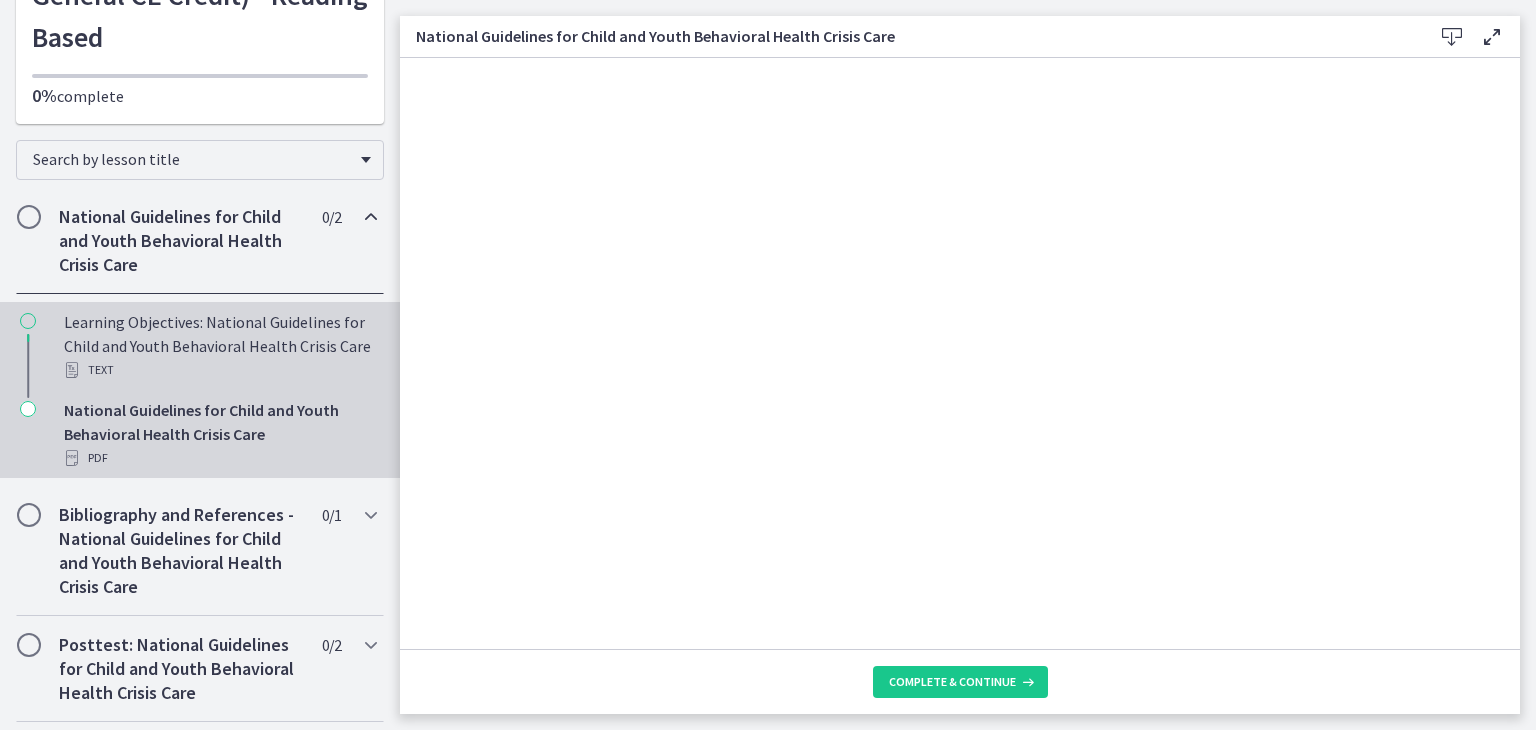 scroll, scrollTop: 325, scrollLeft: 0, axis: vertical 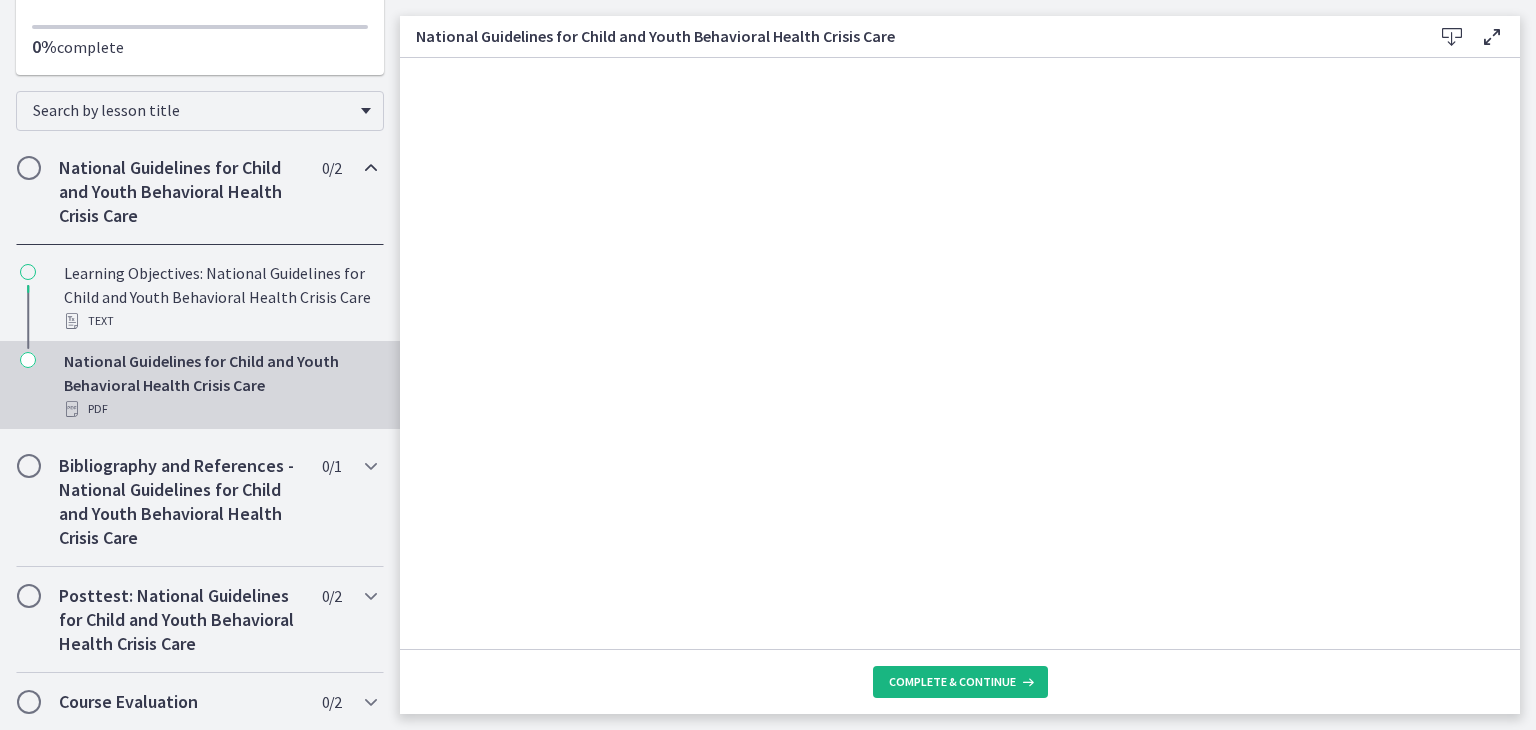 click on "Complete & continue" at bounding box center (952, 682) 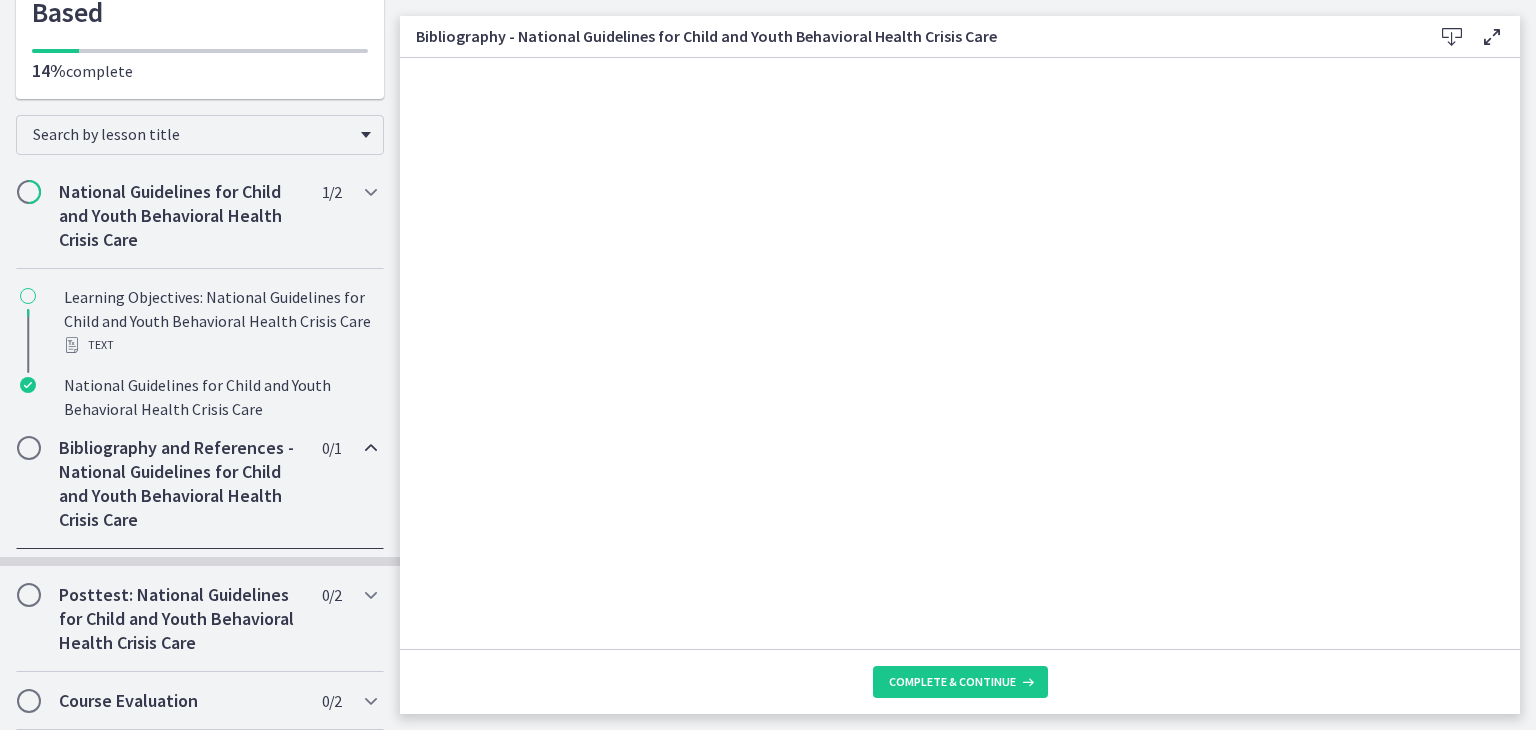 scroll, scrollTop: 237, scrollLeft: 0, axis: vertical 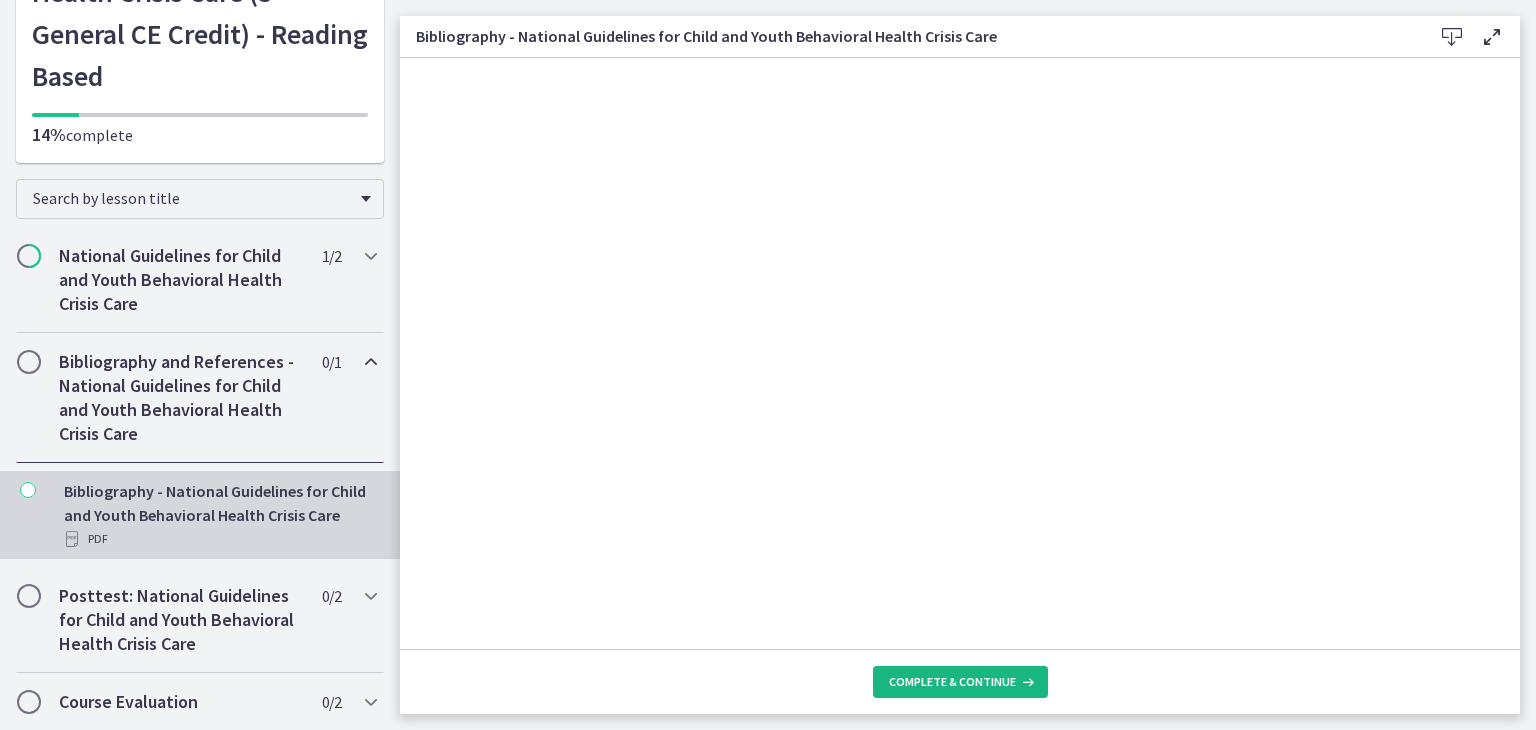 click on "Complete & continue" at bounding box center [952, 682] 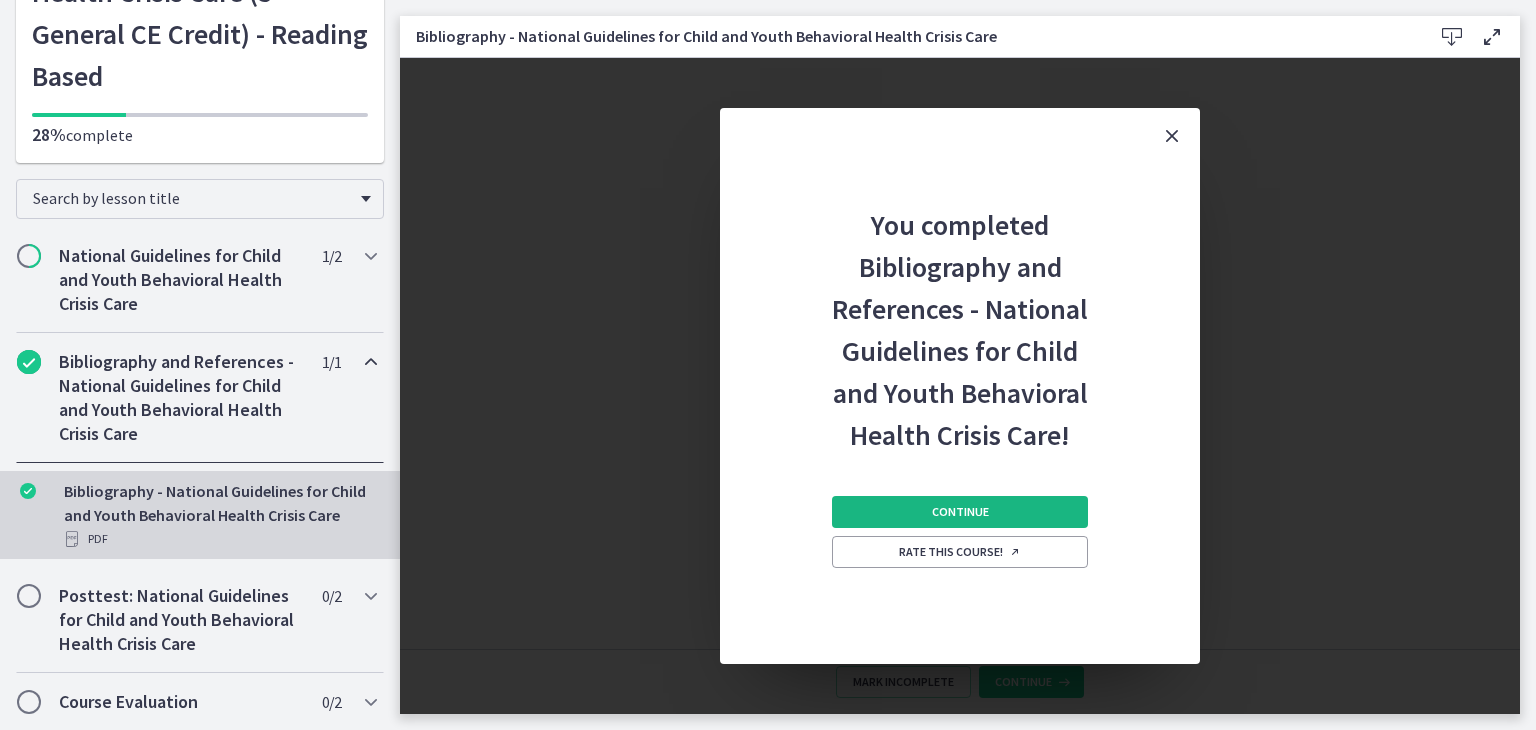click on "Continue" at bounding box center (960, 512) 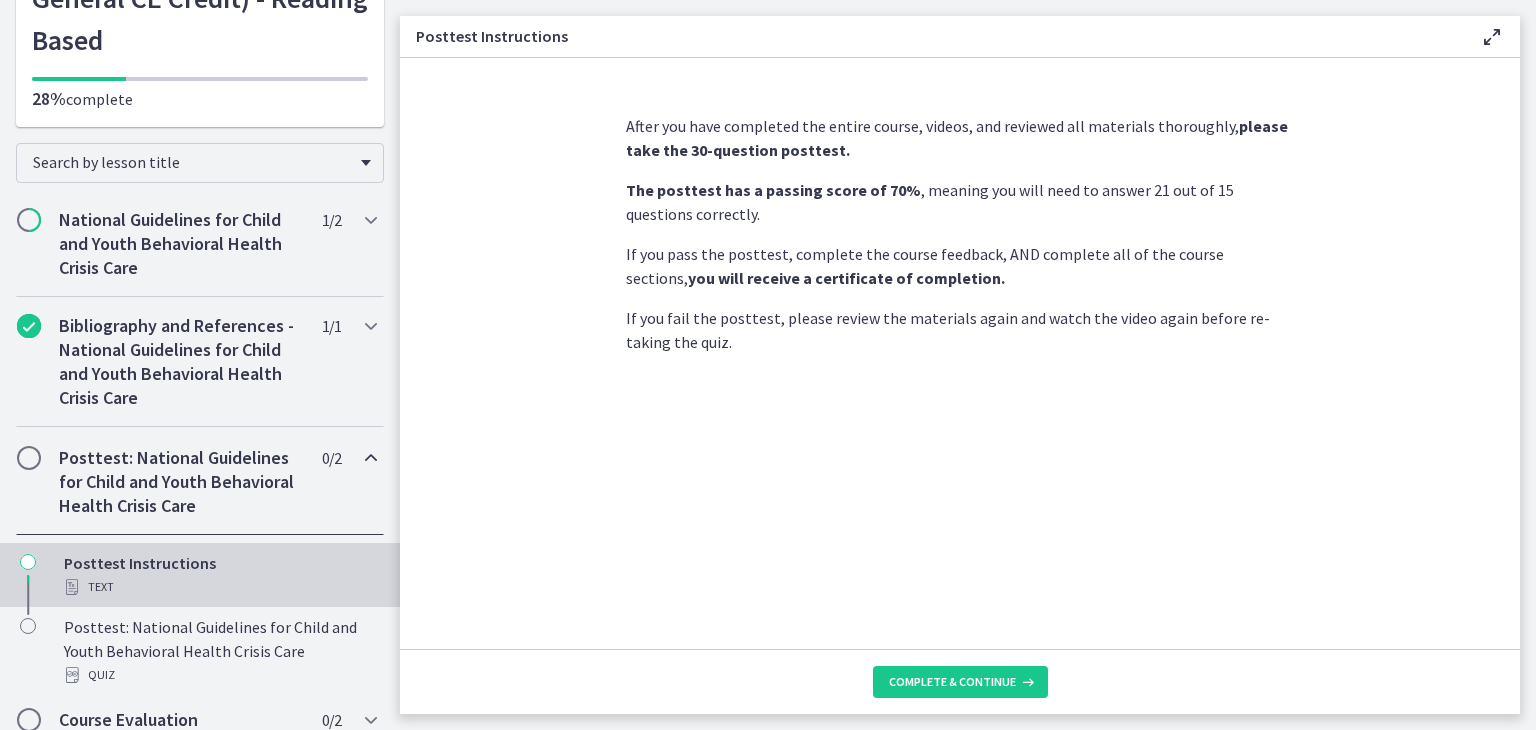 scroll, scrollTop: 301, scrollLeft: 0, axis: vertical 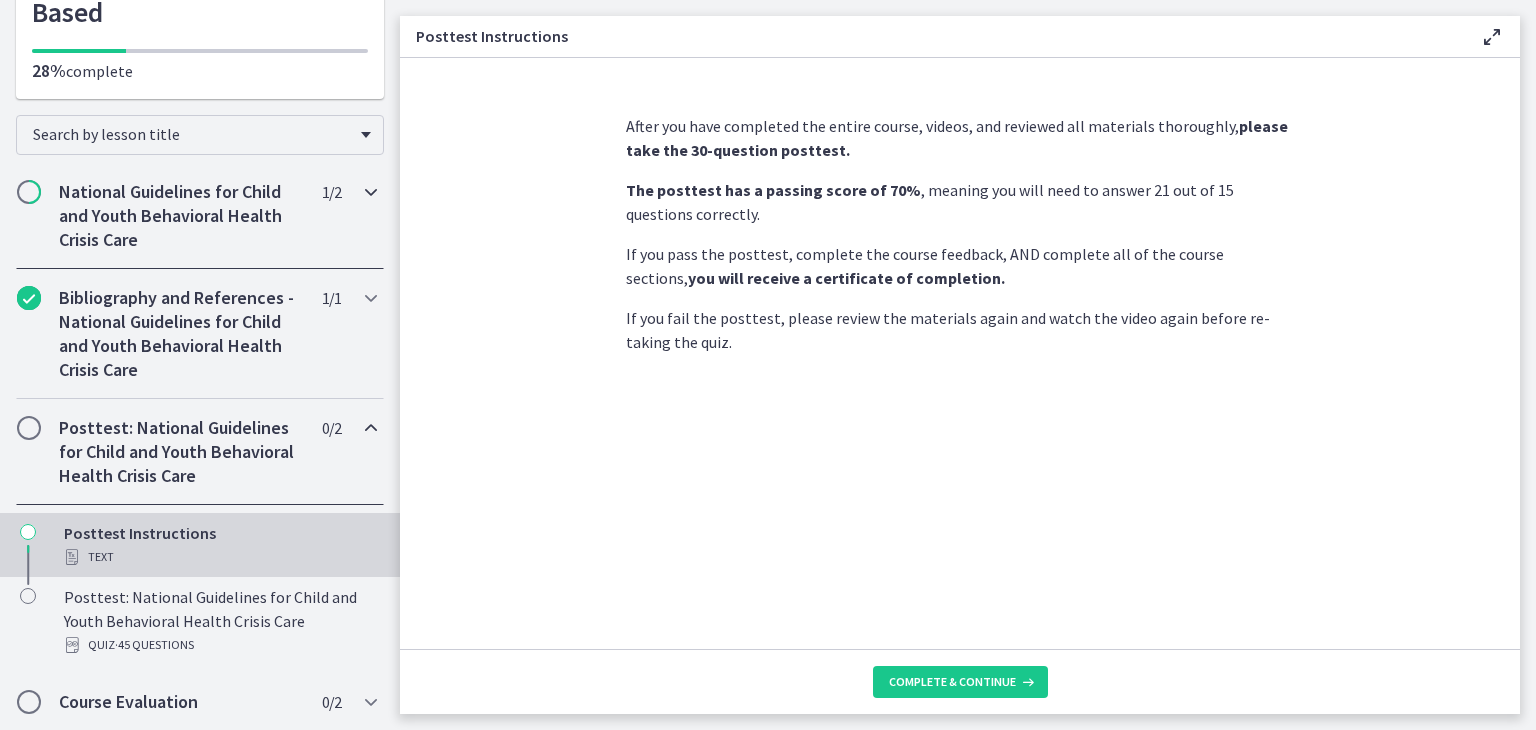 click on "National Guidelines for Child and Youth Behavioral Health Crisis Care" at bounding box center (181, 216) 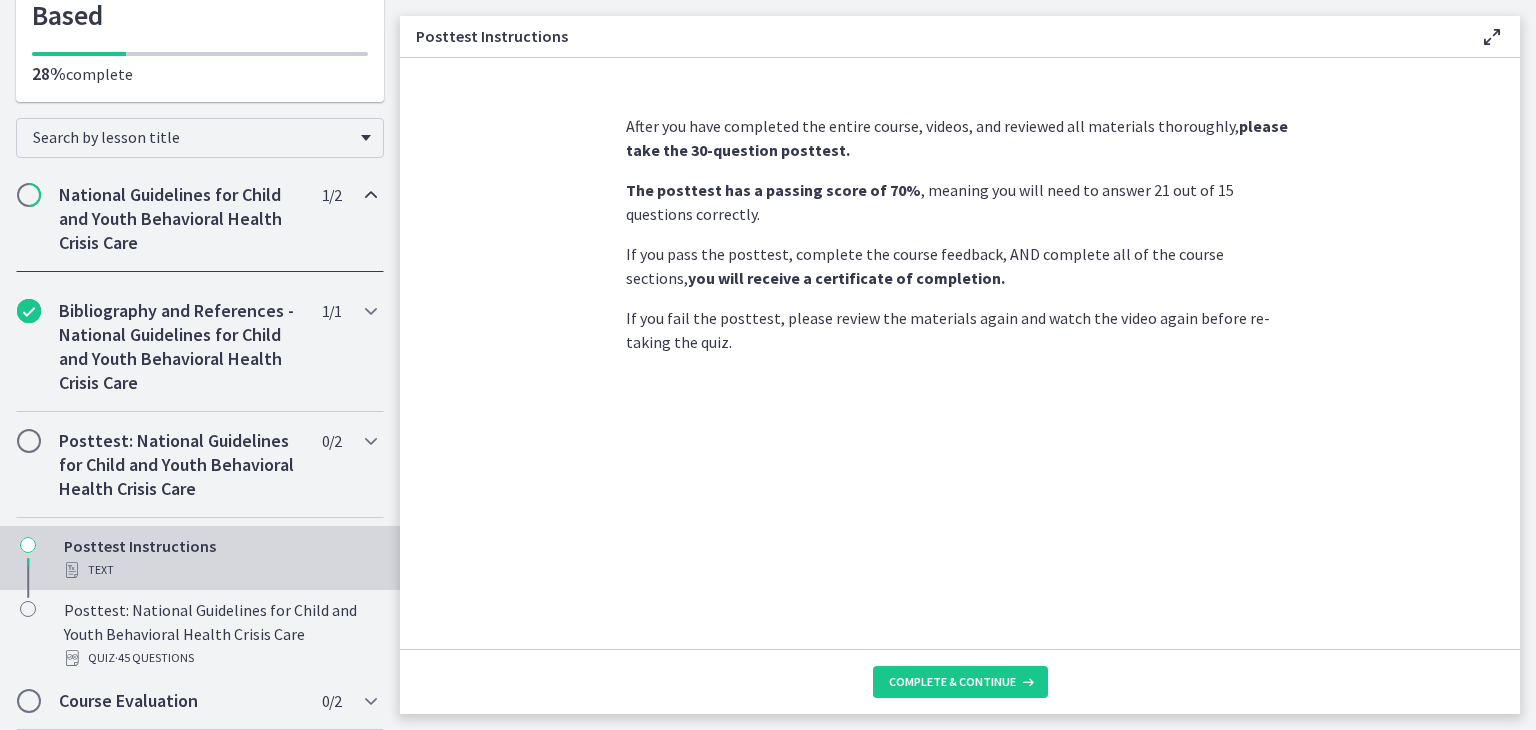 scroll, scrollTop: 301, scrollLeft: 0, axis: vertical 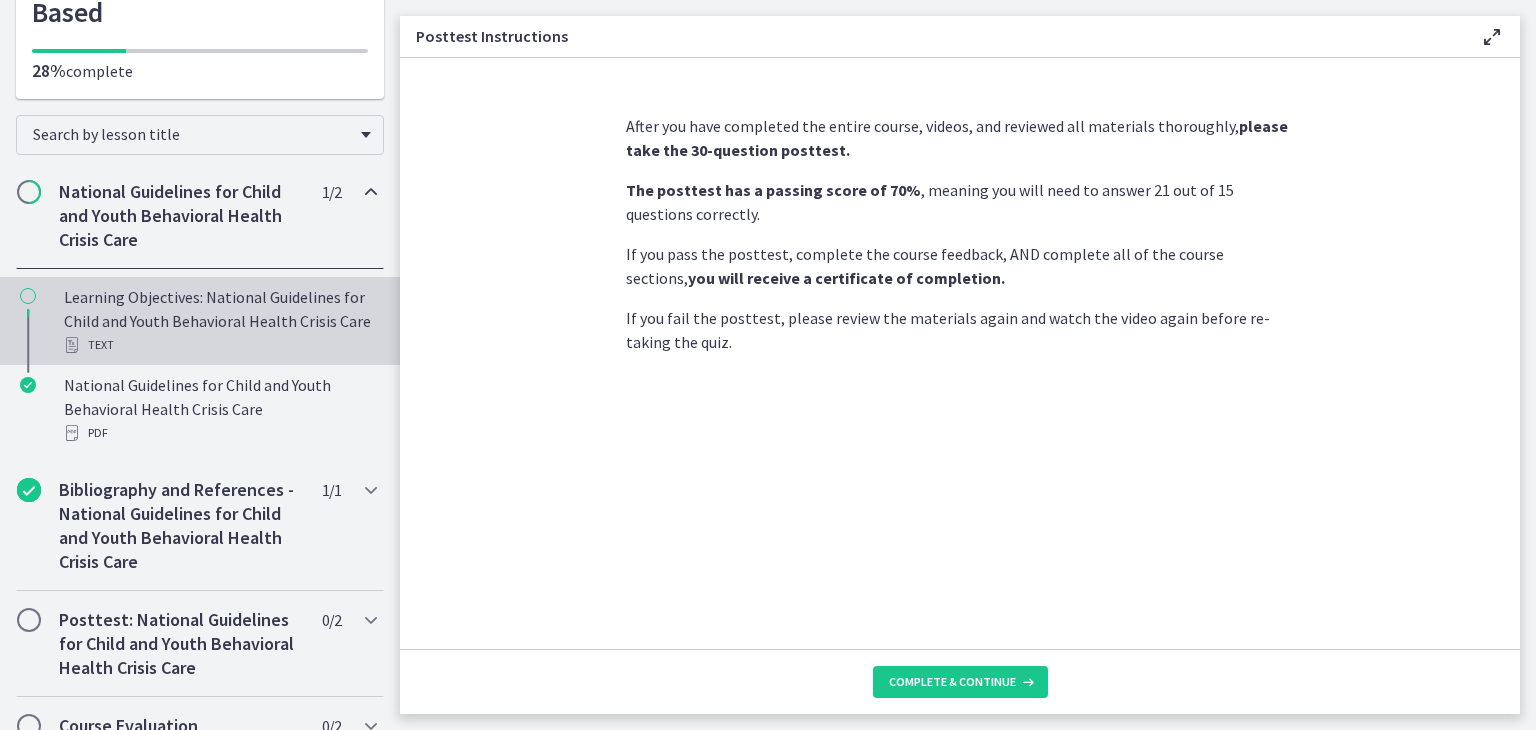 click on "Learning Objectives: National Guidelines for Child and Youth Behavioral Health Crisis Care
Text" at bounding box center (220, 321) 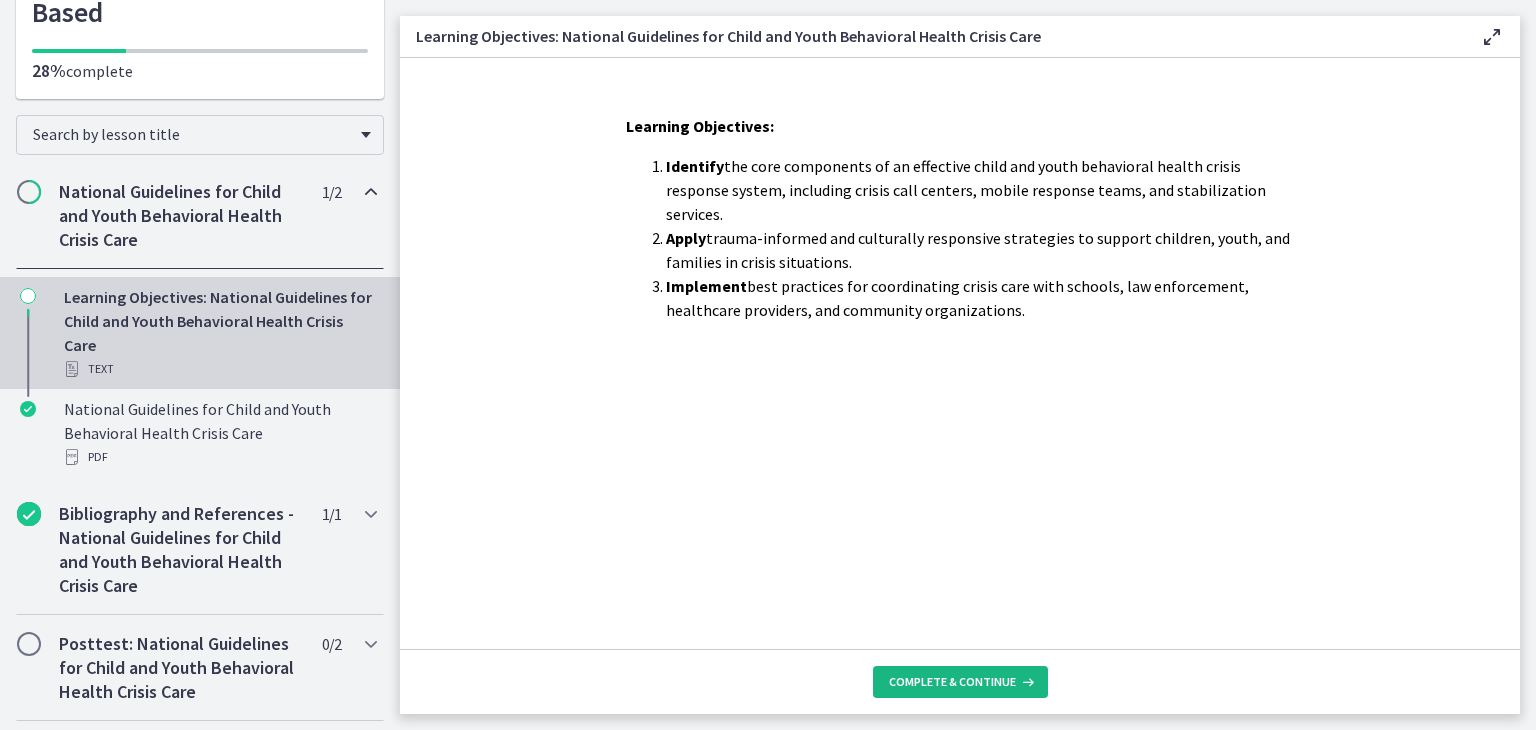 click on "Complete & continue" at bounding box center [952, 682] 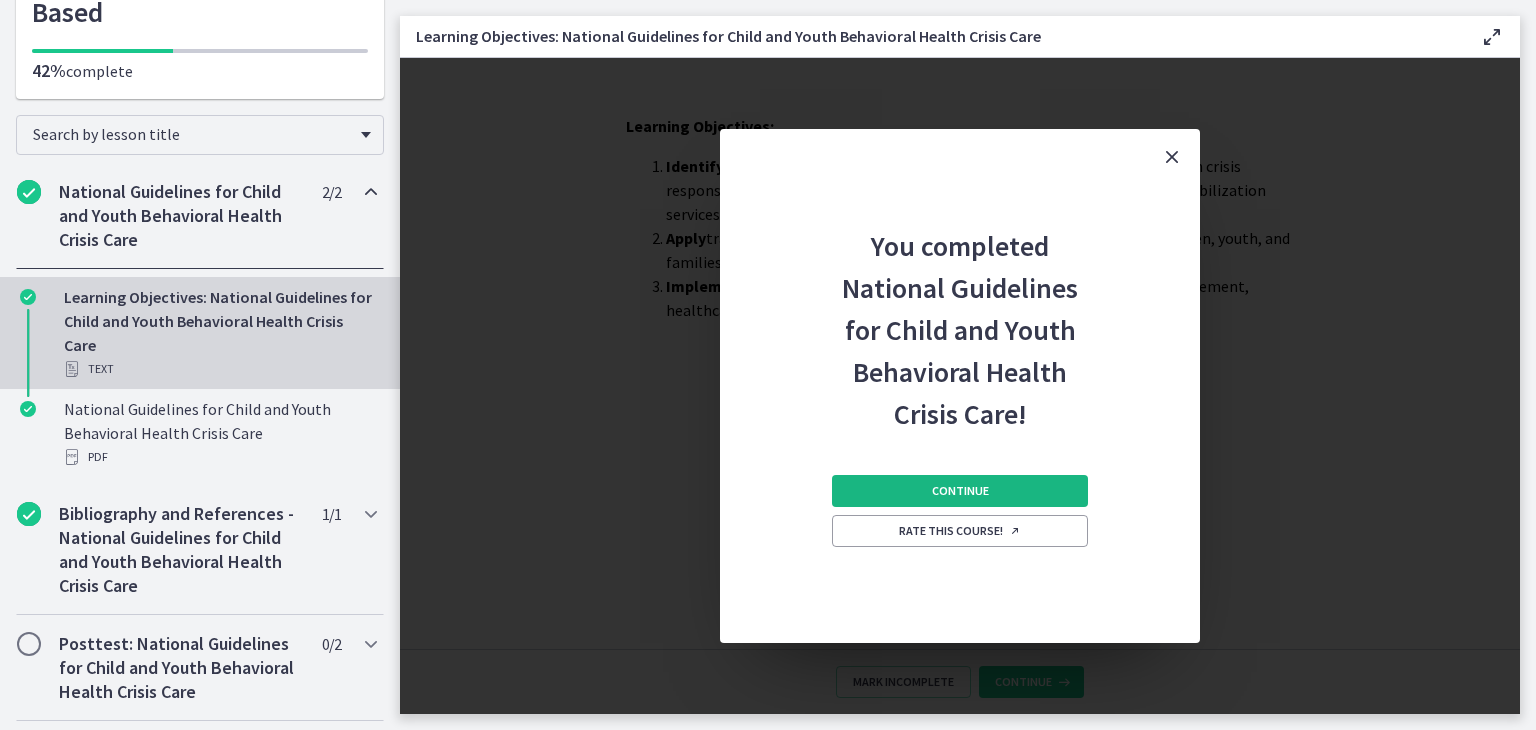click on "Continue" at bounding box center [960, 491] 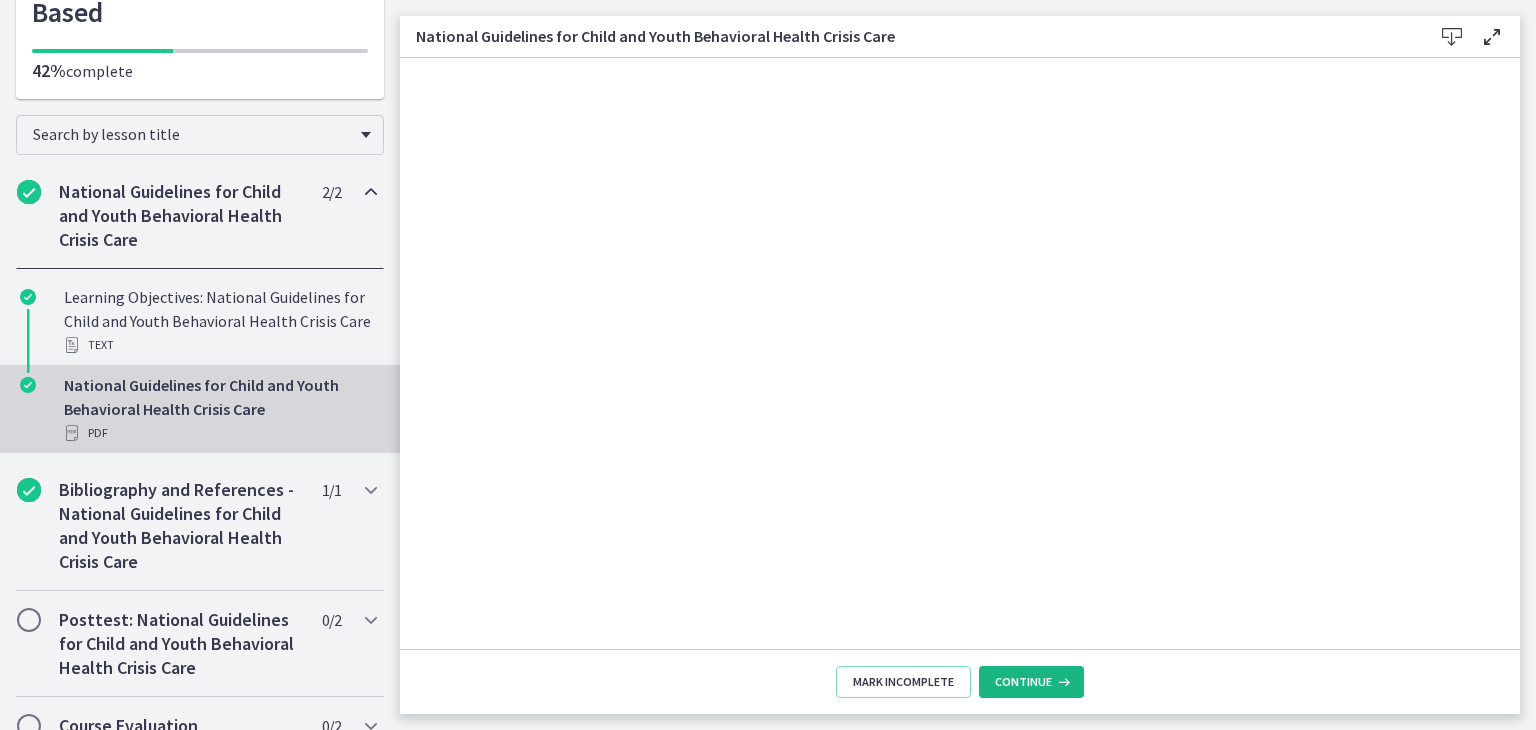 click on "Continue" at bounding box center (1023, 682) 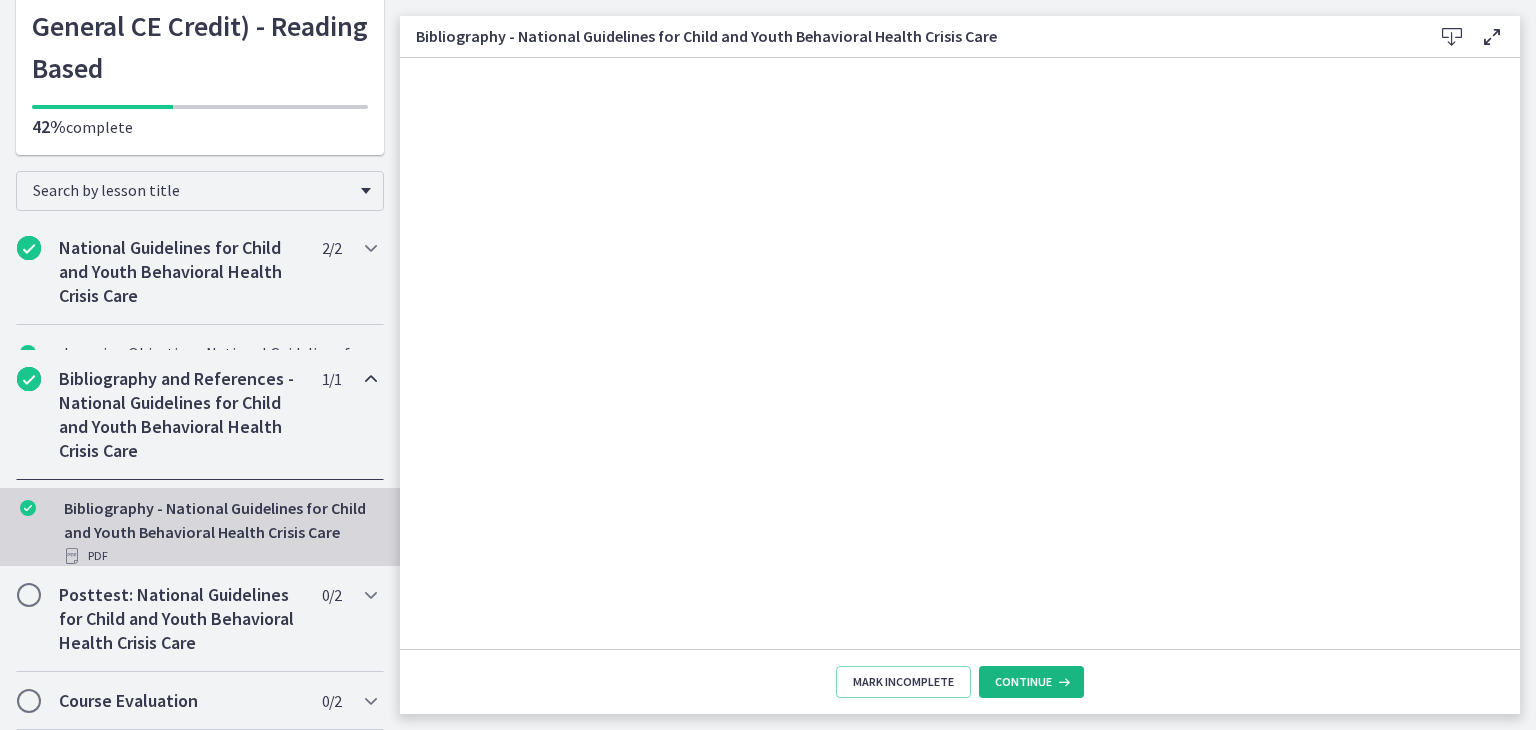 scroll, scrollTop: 237, scrollLeft: 0, axis: vertical 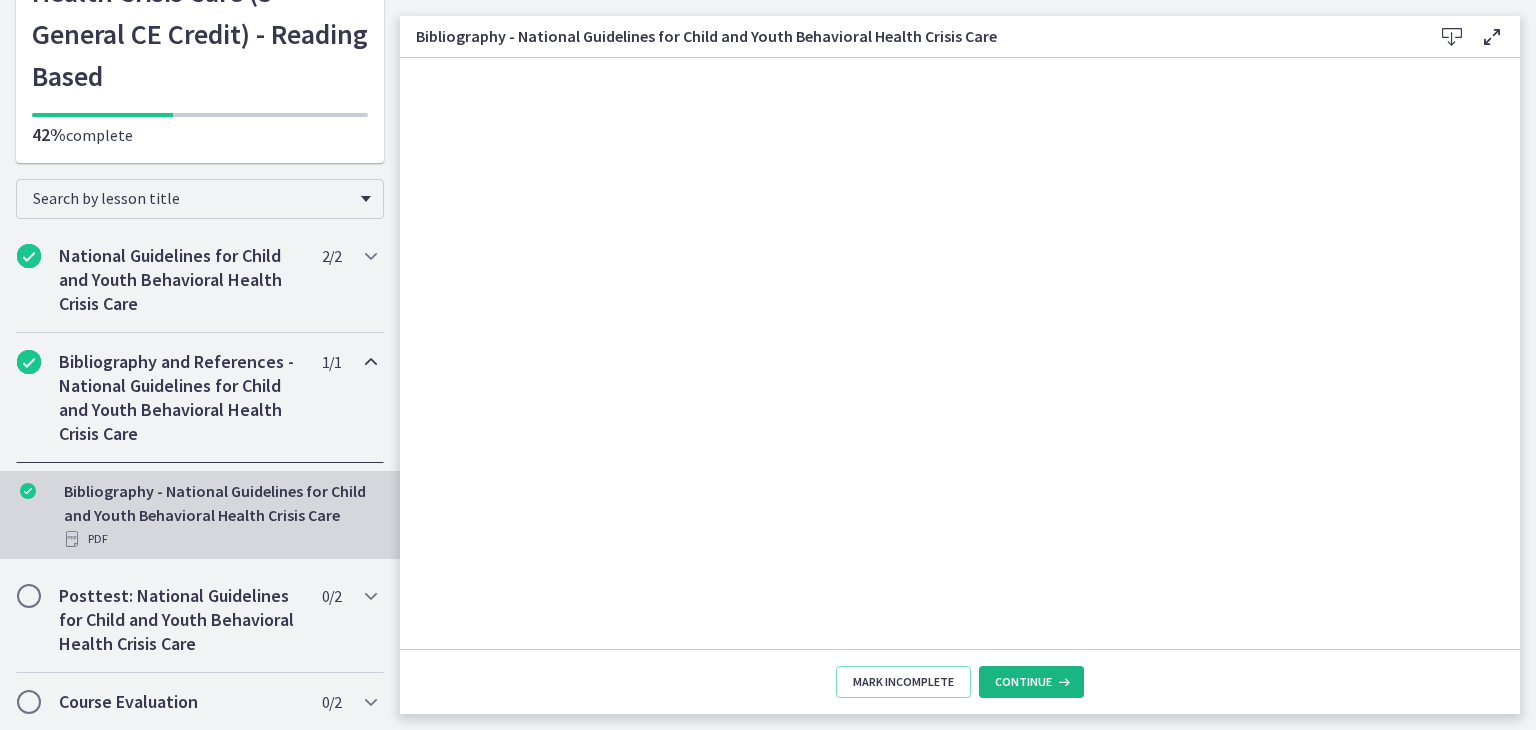 click on "Continue" at bounding box center (1023, 682) 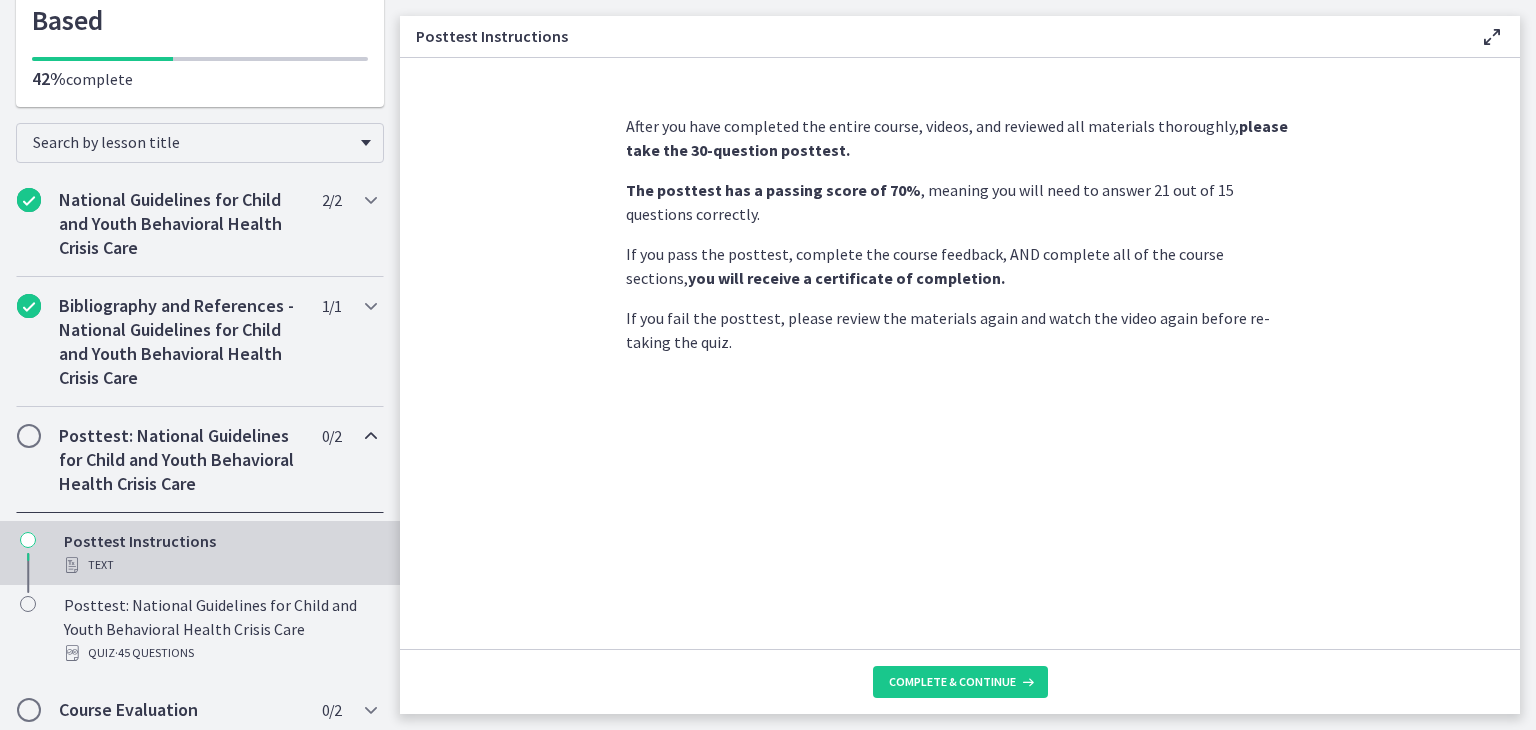 scroll, scrollTop: 301, scrollLeft: 0, axis: vertical 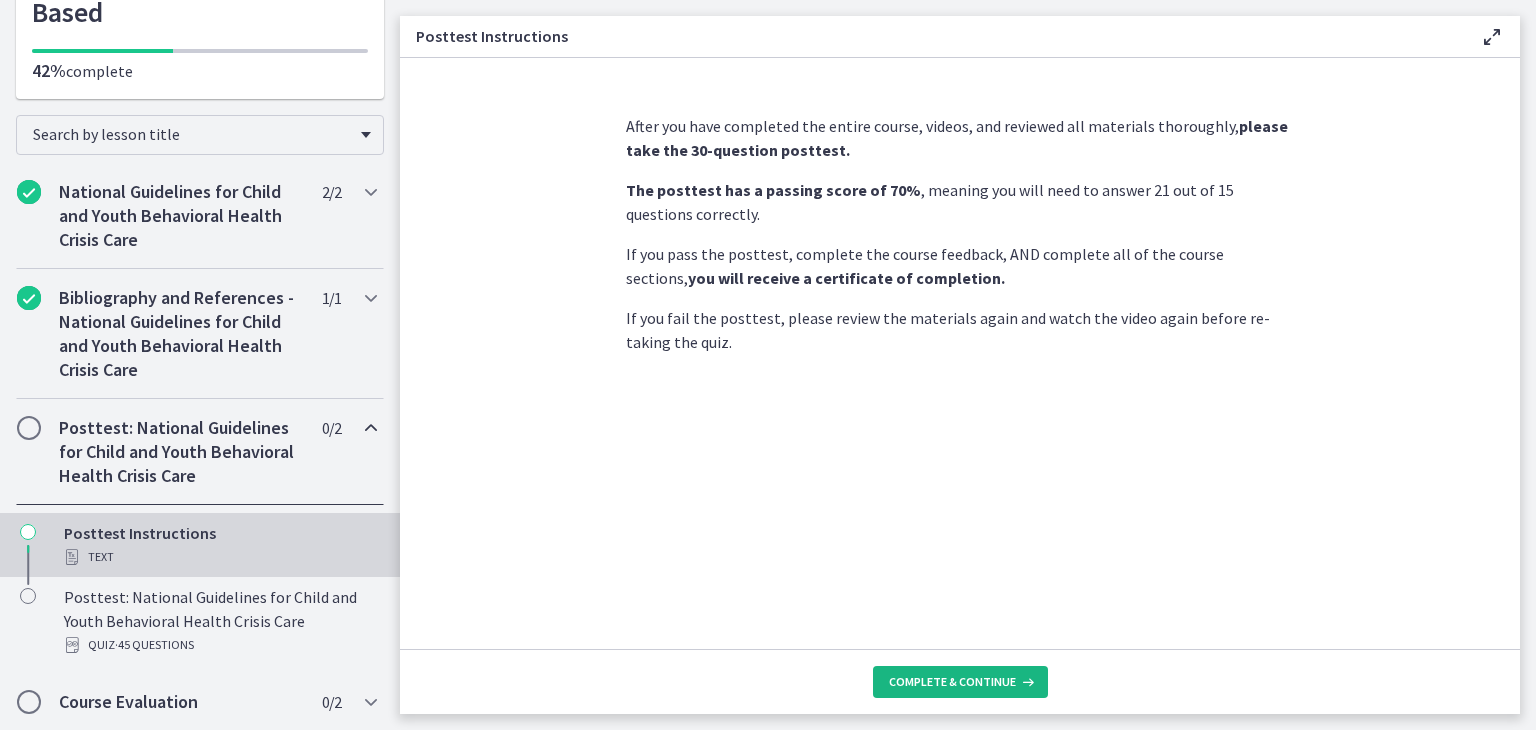 click at bounding box center (1026, 682) 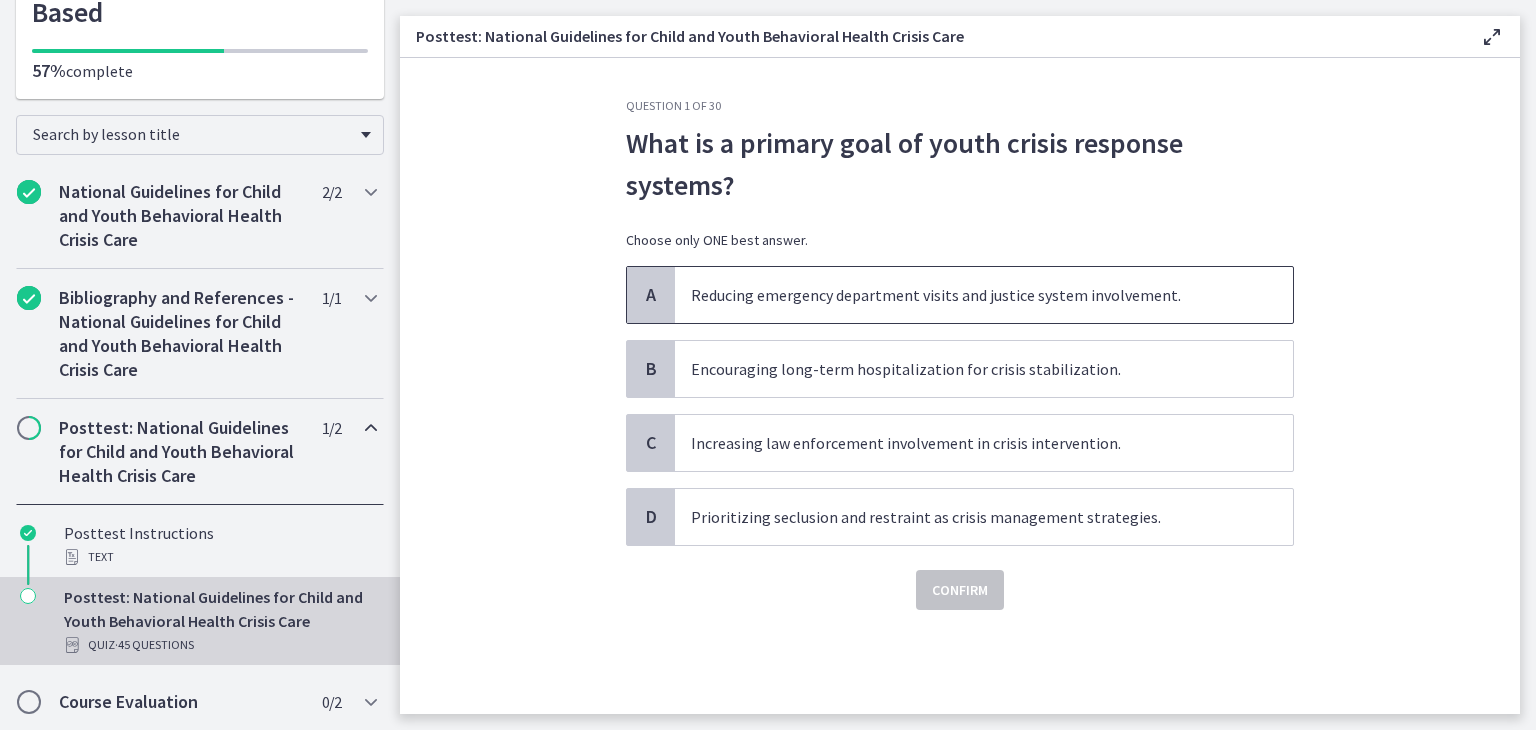 click on "Reducing emergency department visits and justice system involvement." at bounding box center (984, 295) 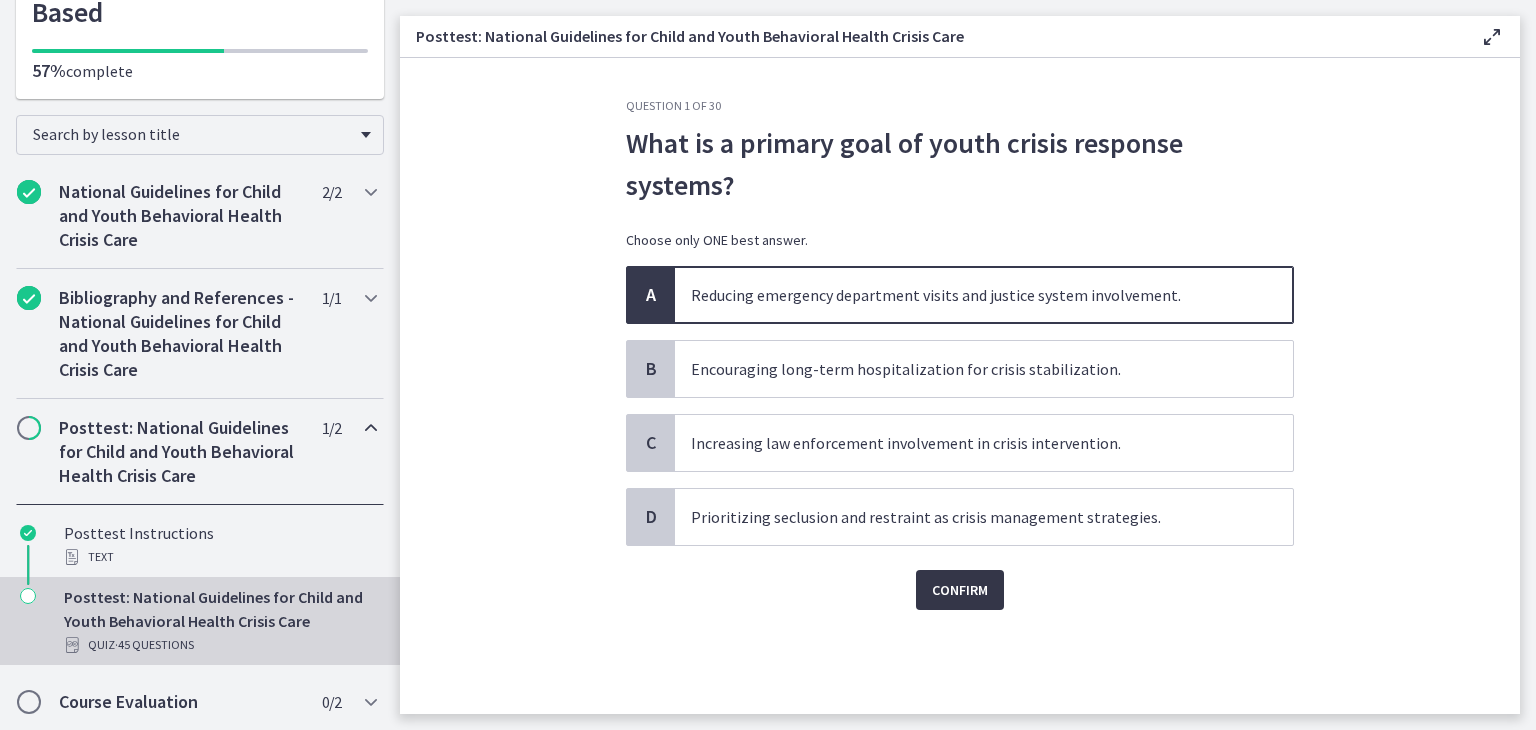 click on "Confirm" at bounding box center [960, 590] 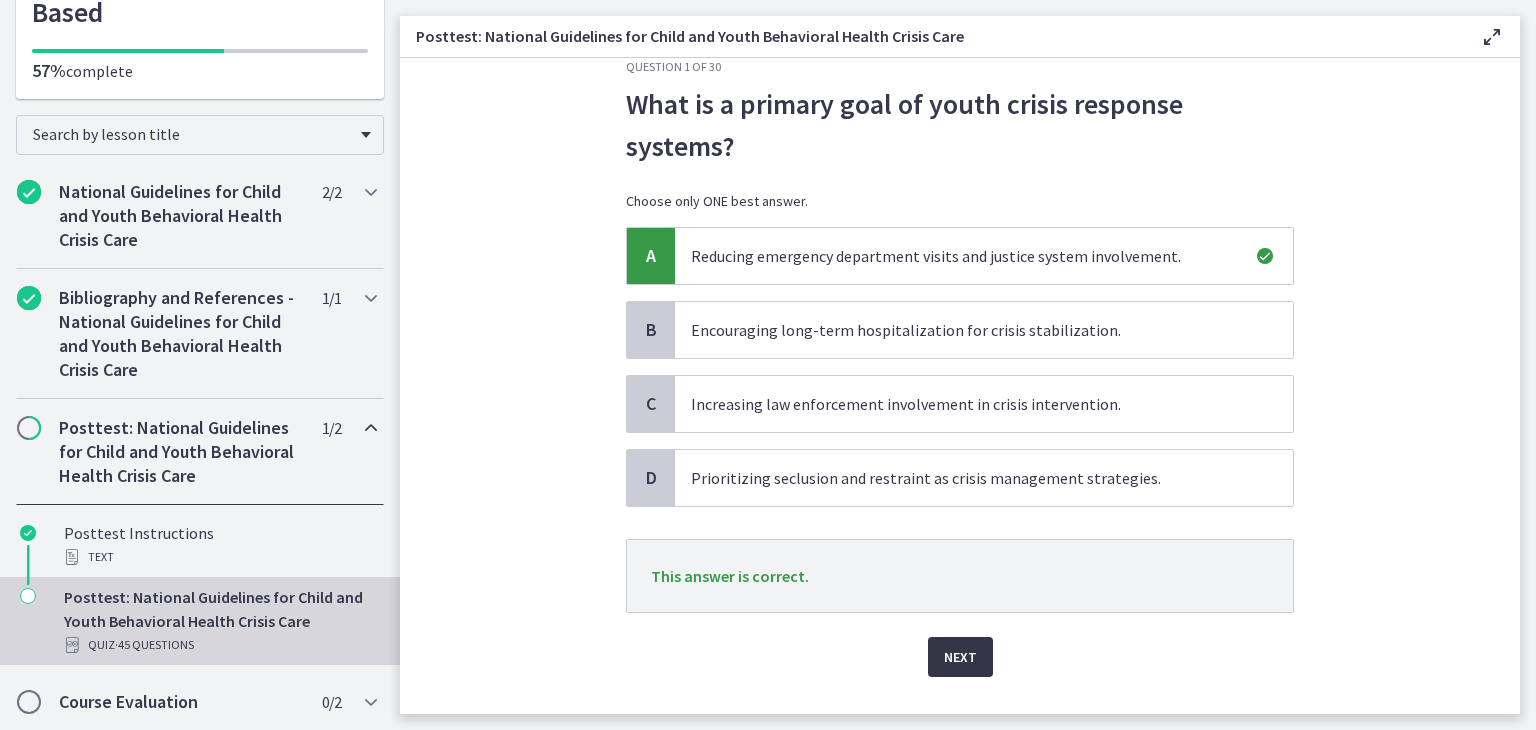 scroll, scrollTop: 40, scrollLeft: 0, axis: vertical 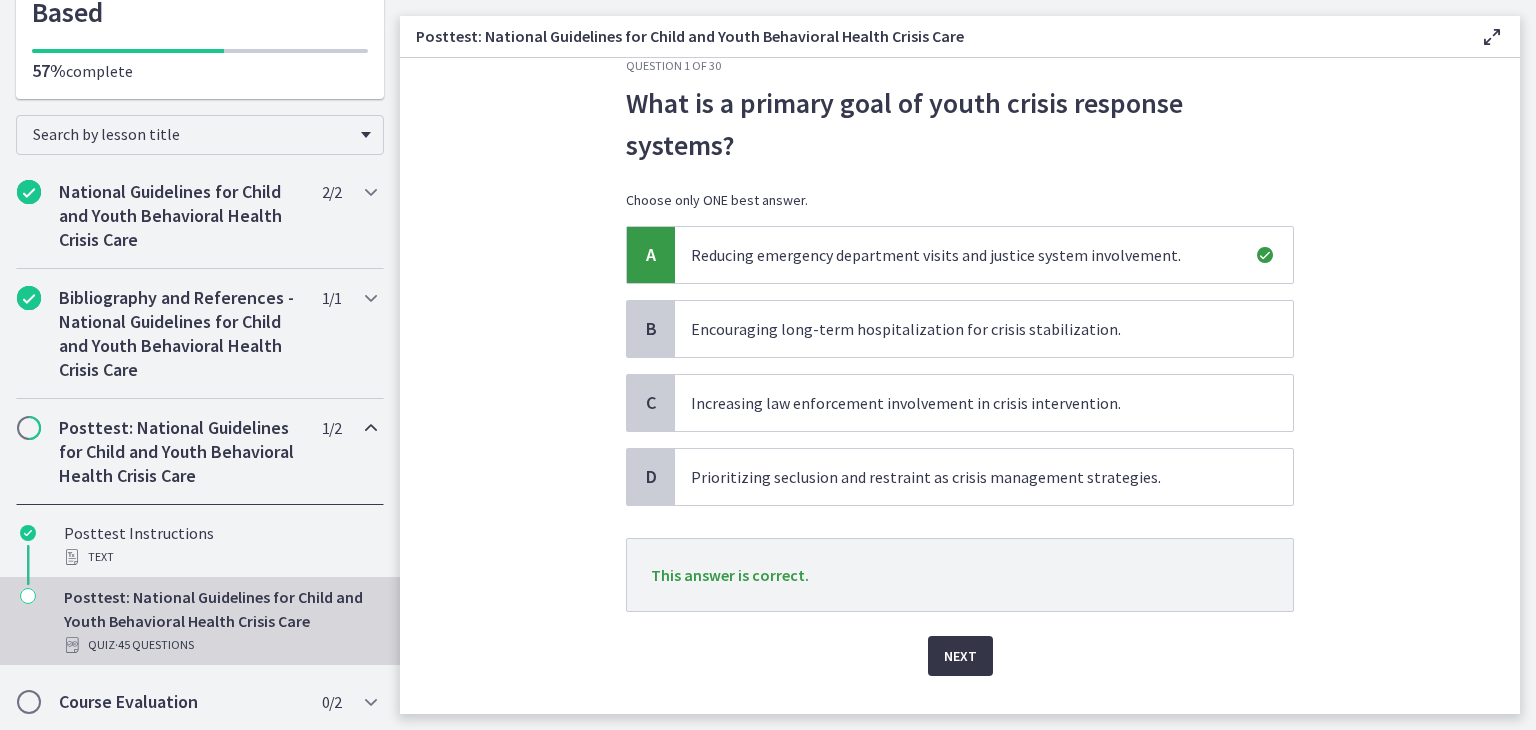click on "Next" at bounding box center (960, 656) 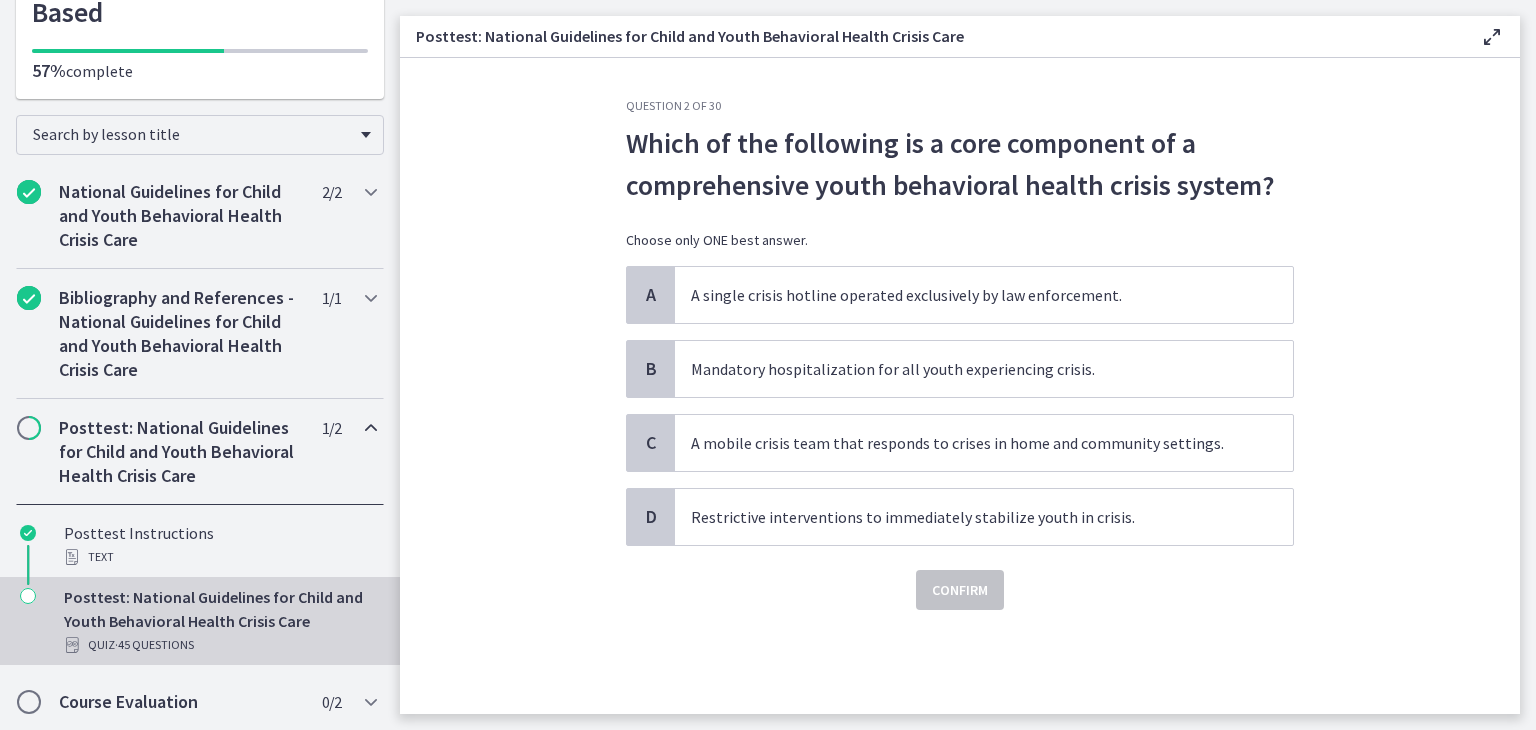 scroll, scrollTop: 0, scrollLeft: 0, axis: both 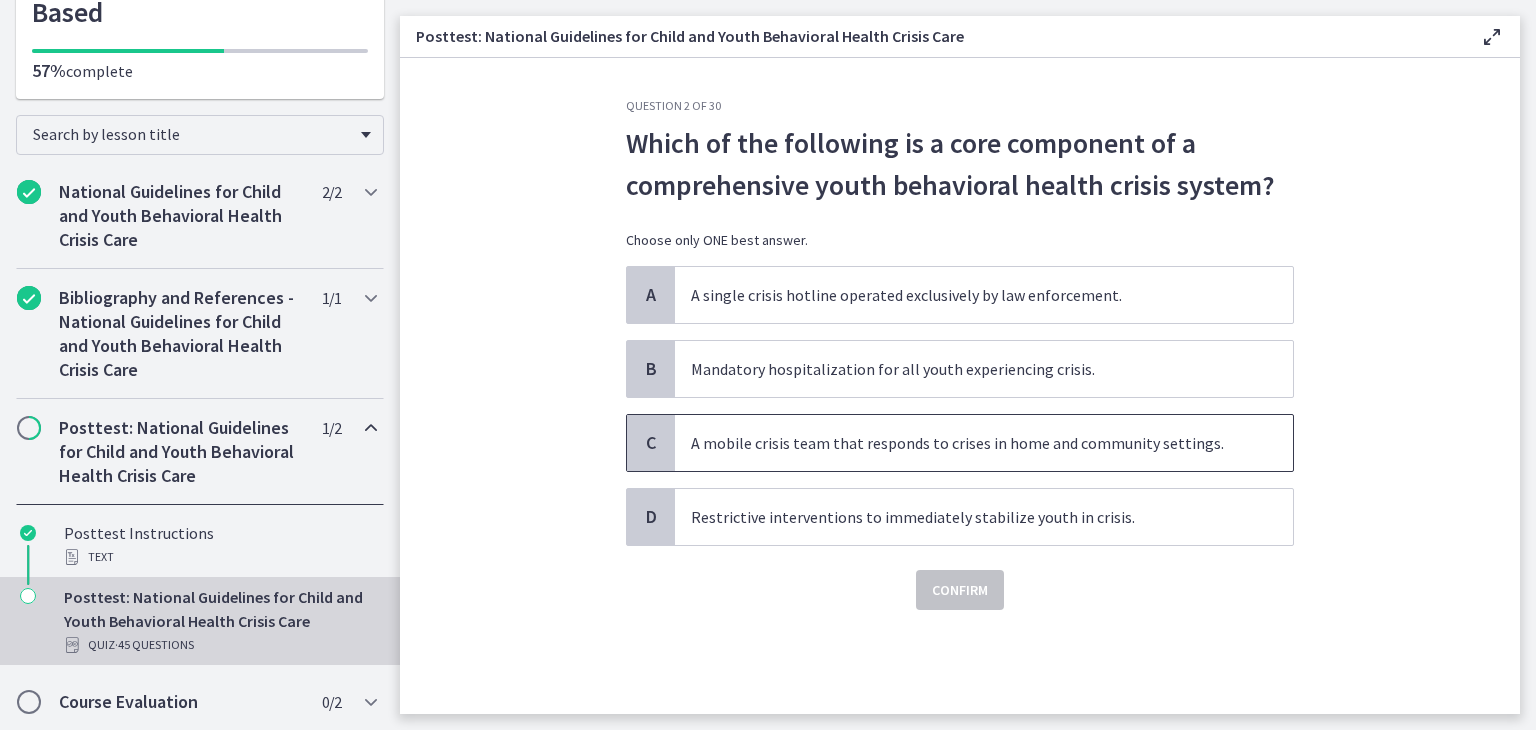 click on "A mobile crisis team that responds to crises in home and community settings." at bounding box center (984, 443) 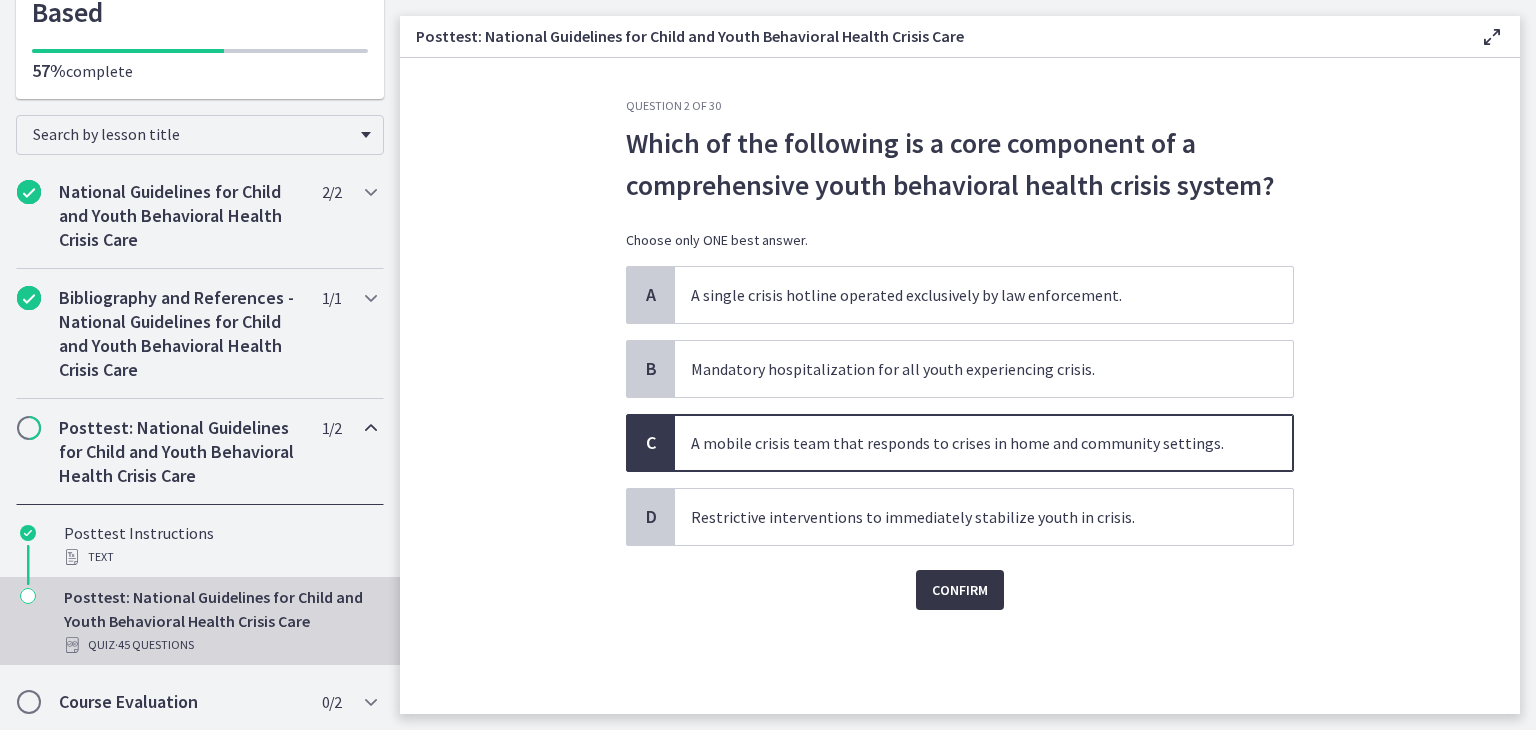 click on "Confirm" at bounding box center (960, 590) 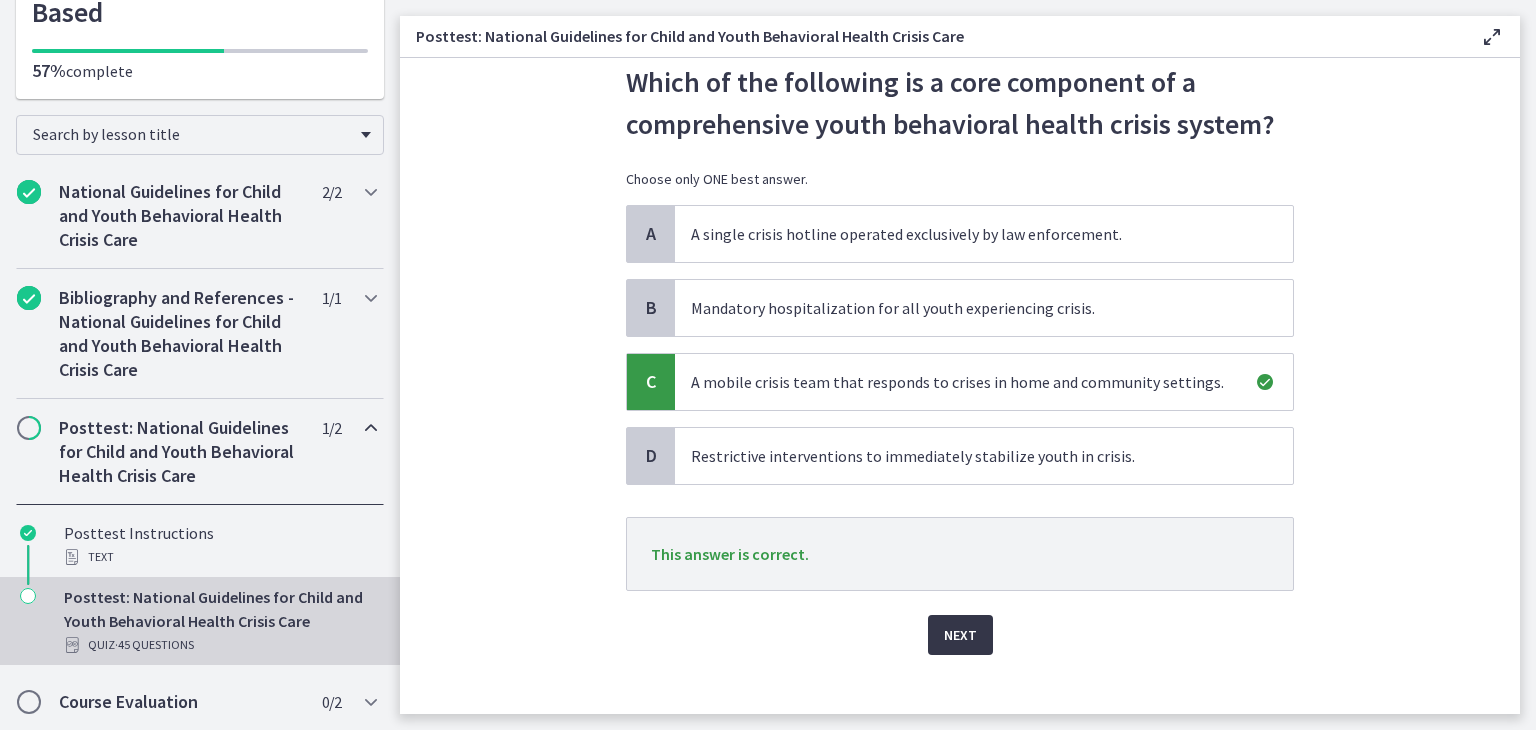 scroll, scrollTop: 80, scrollLeft: 0, axis: vertical 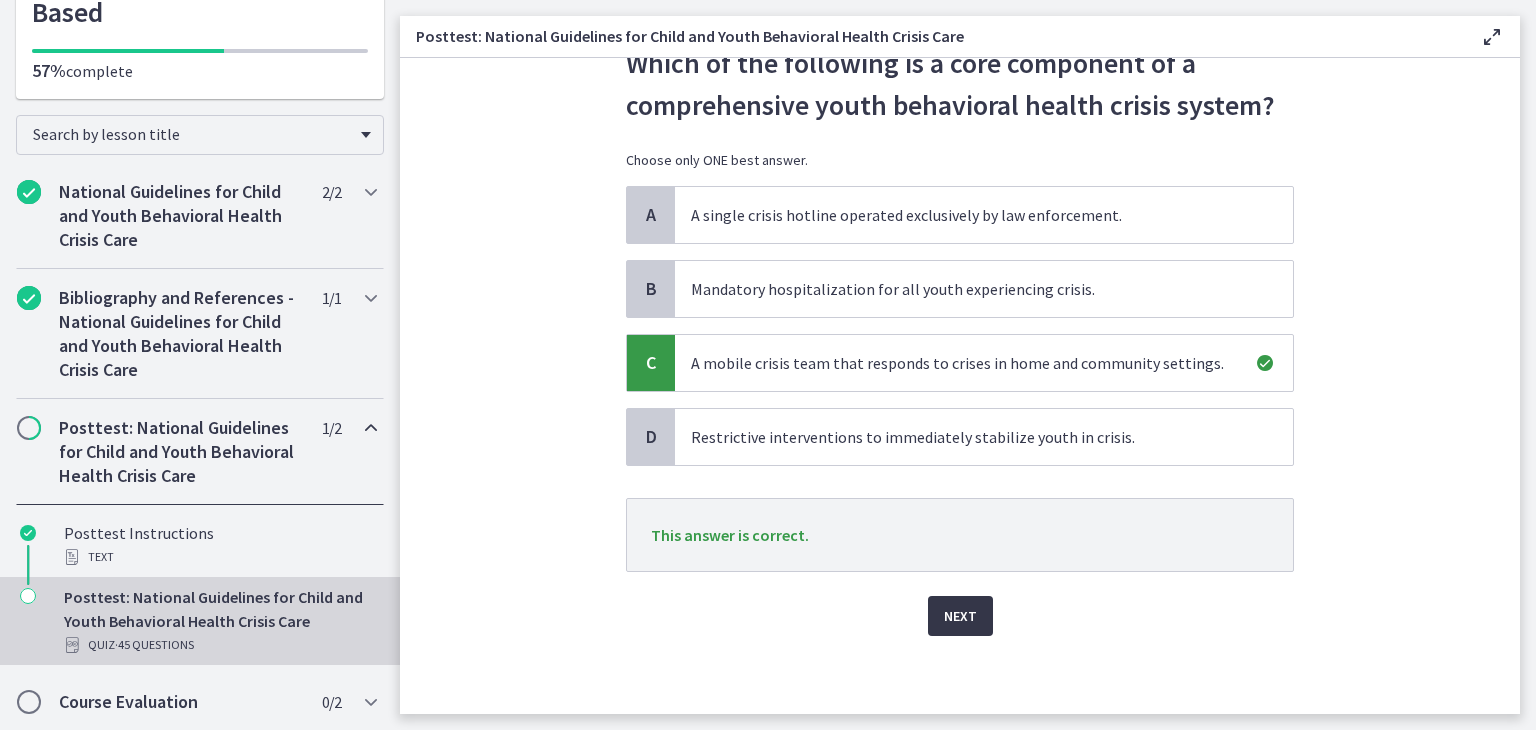 click on "Next" at bounding box center (960, 616) 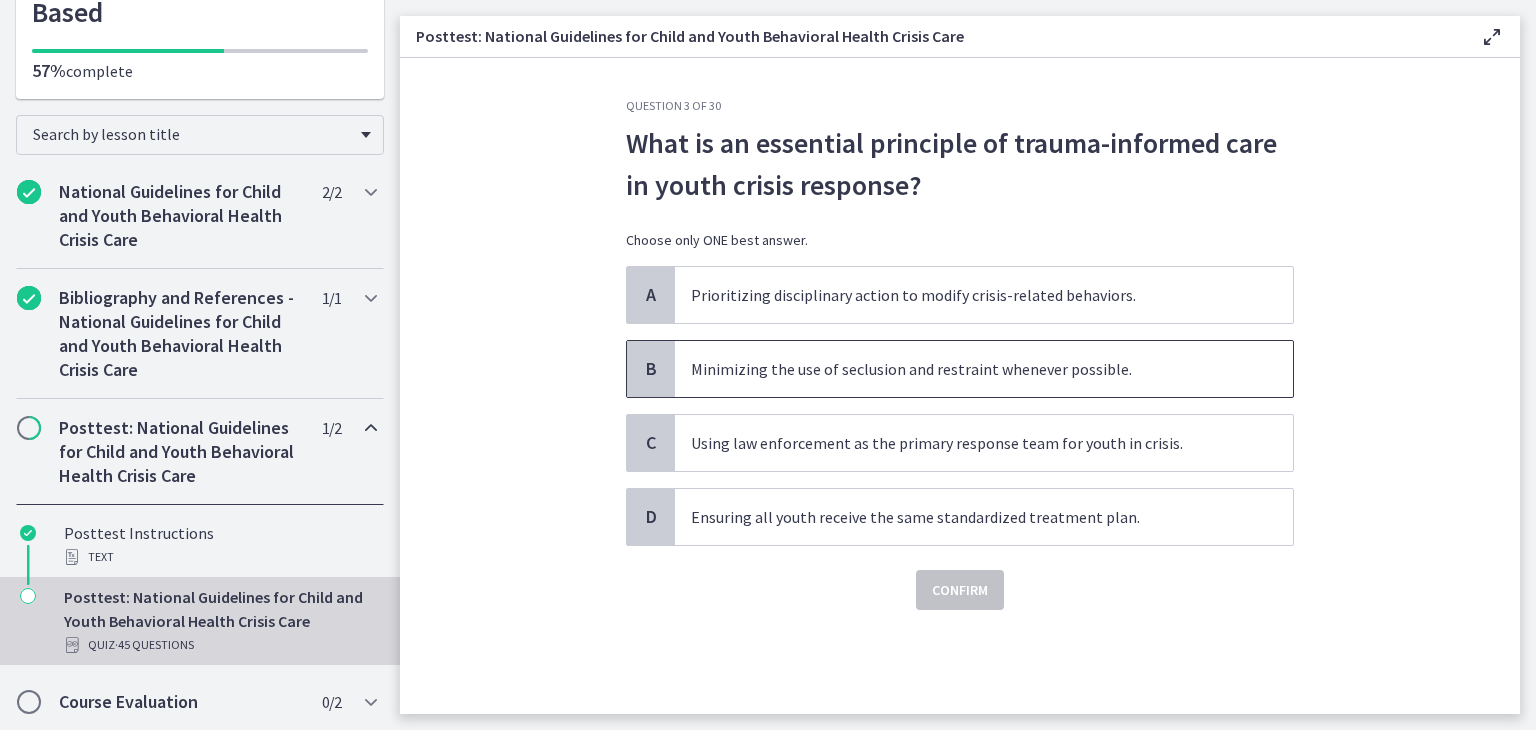 click on "Minimizing the use of seclusion and restraint whenever possible." at bounding box center (984, 369) 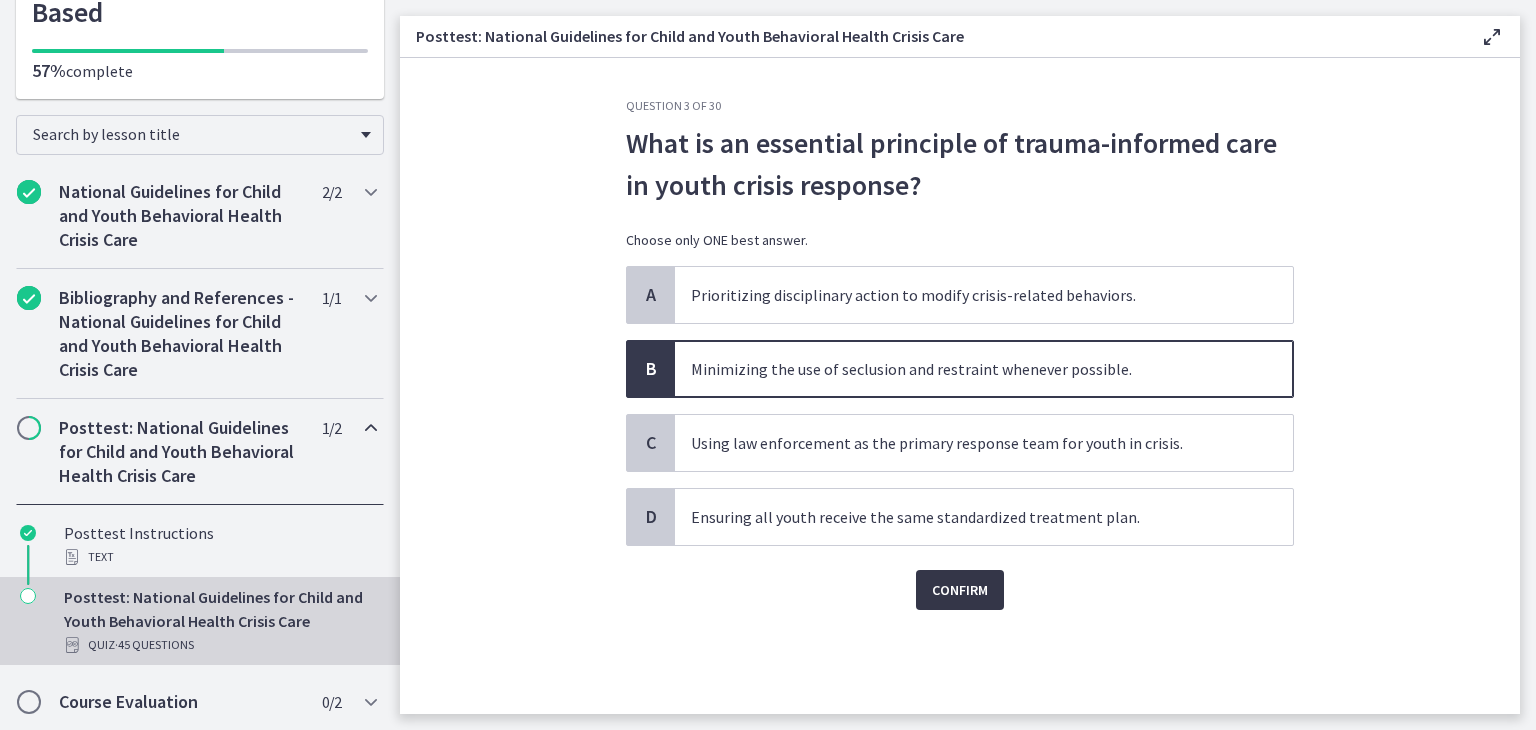 click on "Confirm" at bounding box center (960, 590) 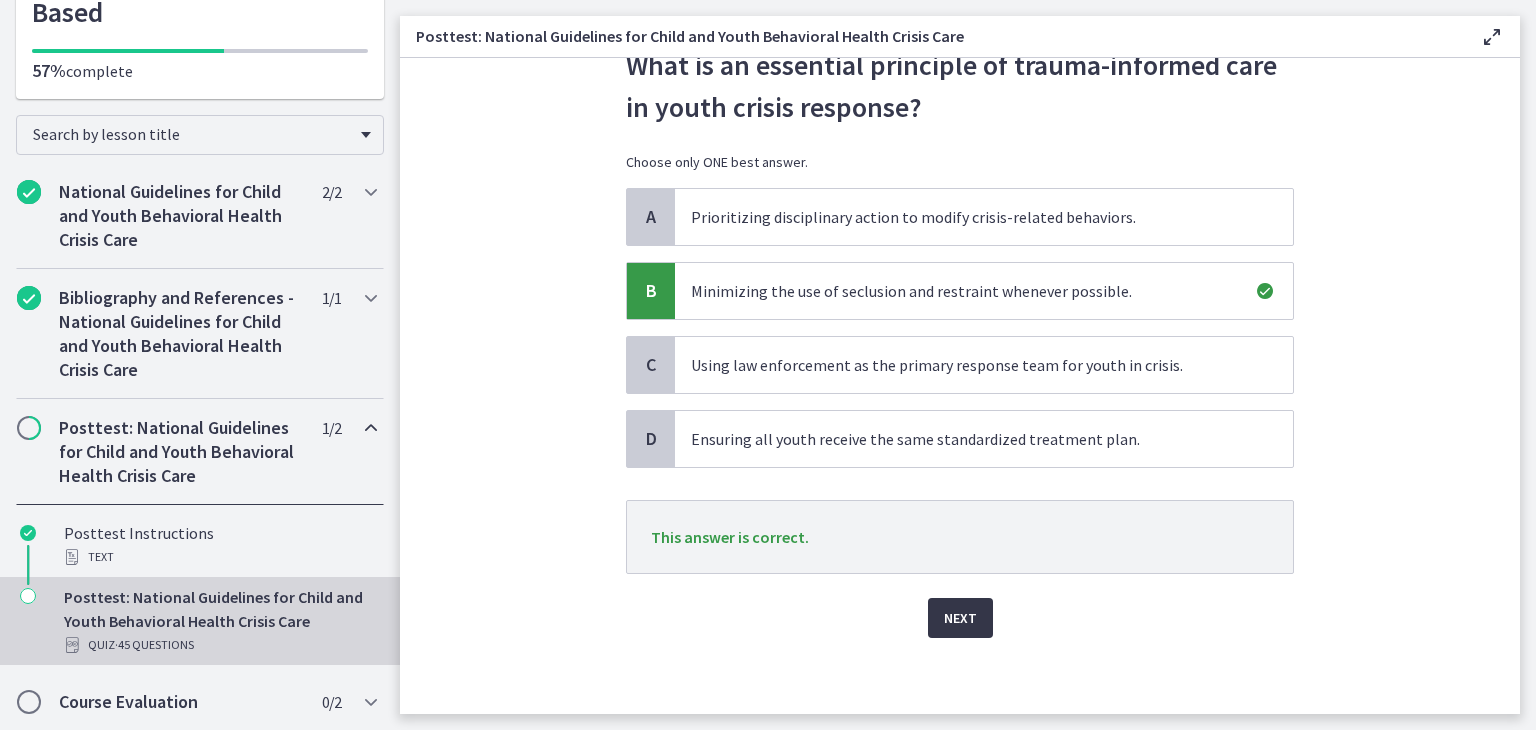 scroll, scrollTop: 80, scrollLeft: 0, axis: vertical 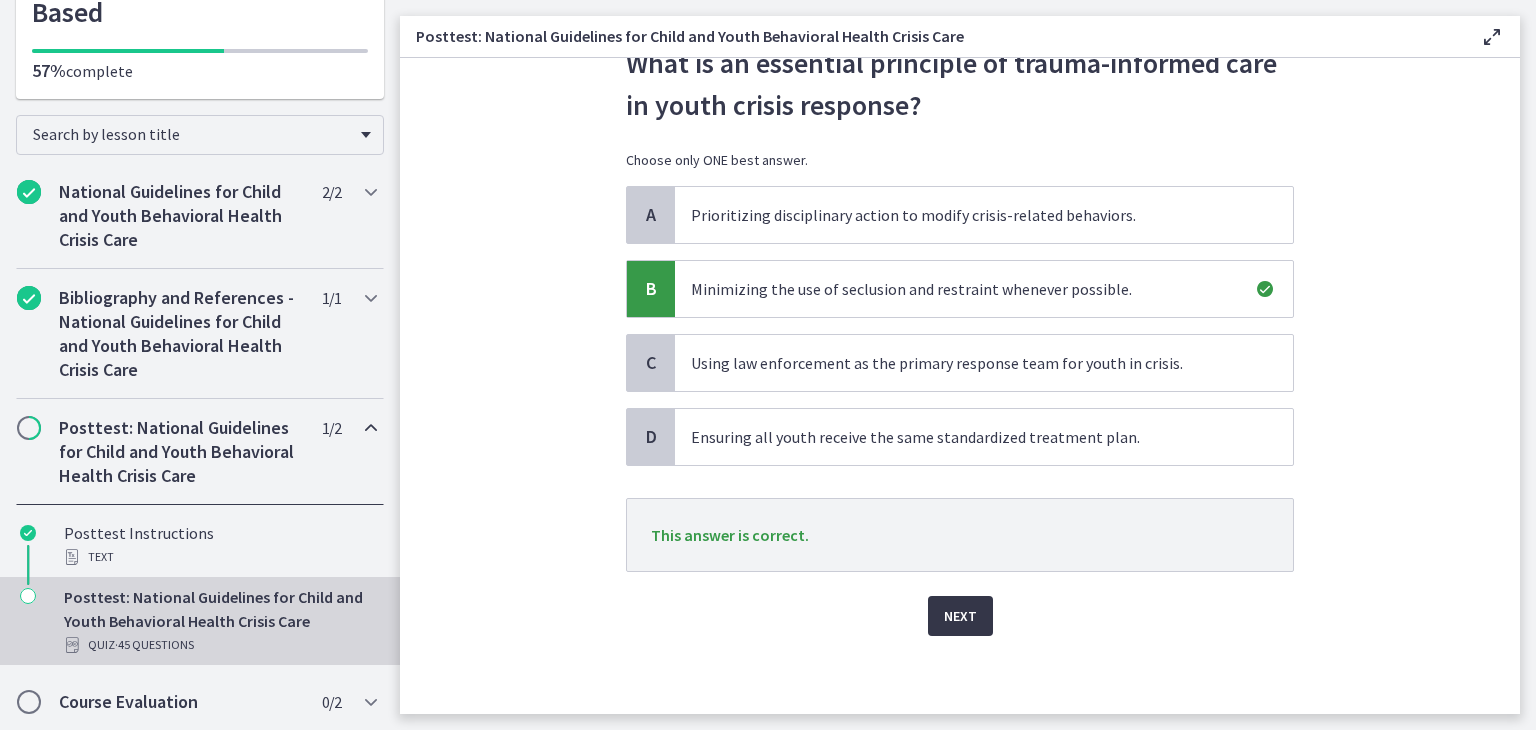 click on "Next" at bounding box center (960, 616) 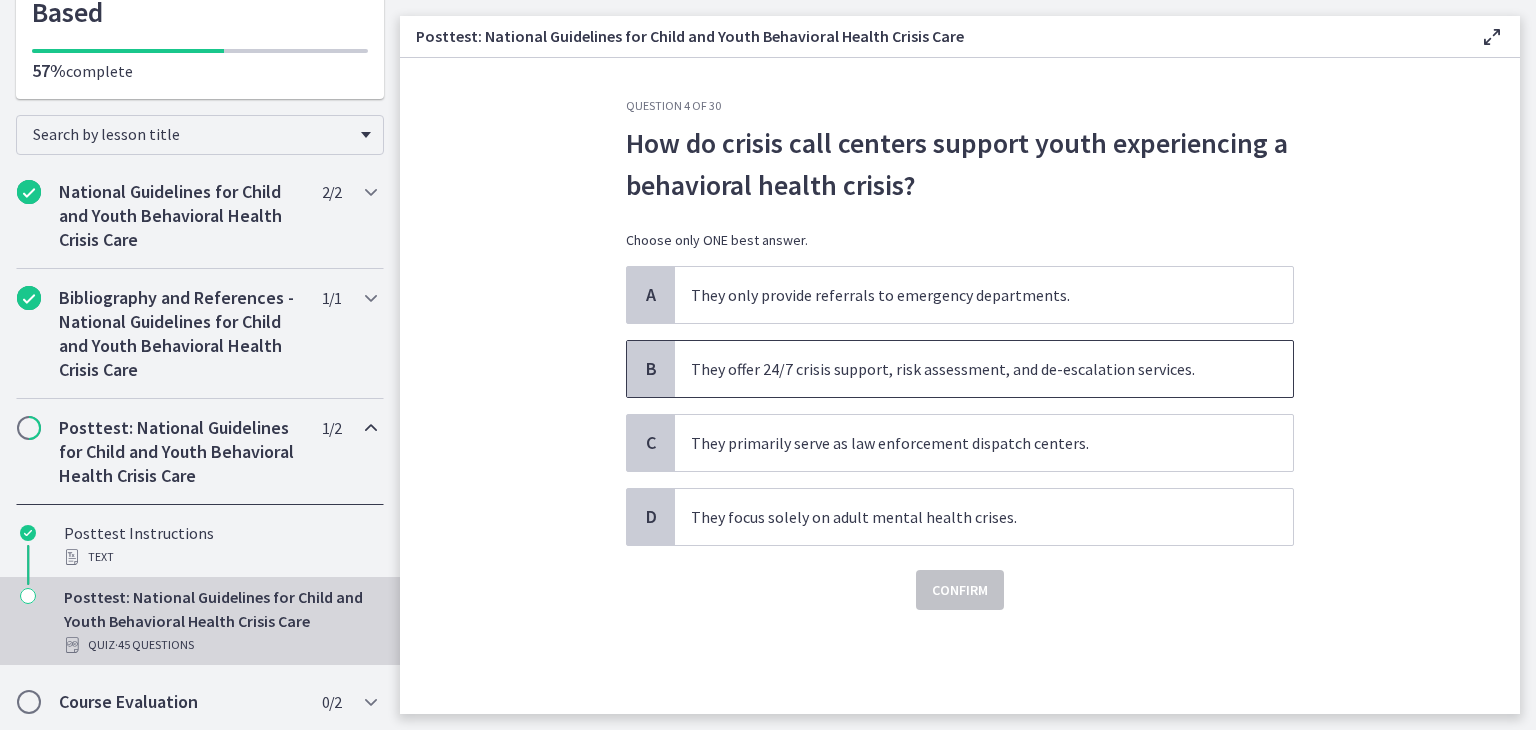 click on "They offer 24/7 crisis support, risk assessment, and de-escalation services." at bounding box center (984, 369) 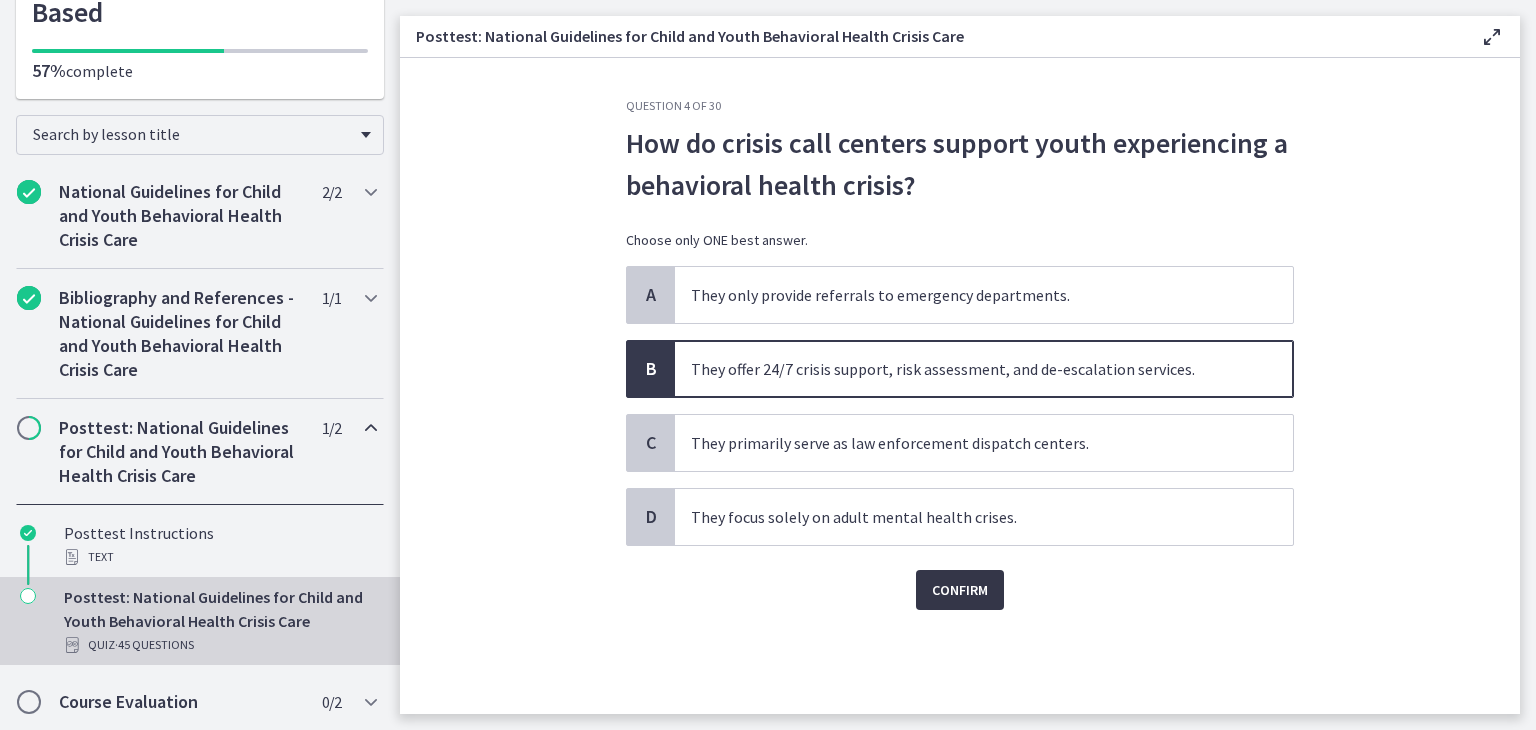 click on "Confirm" at bounding box center (960, 590) 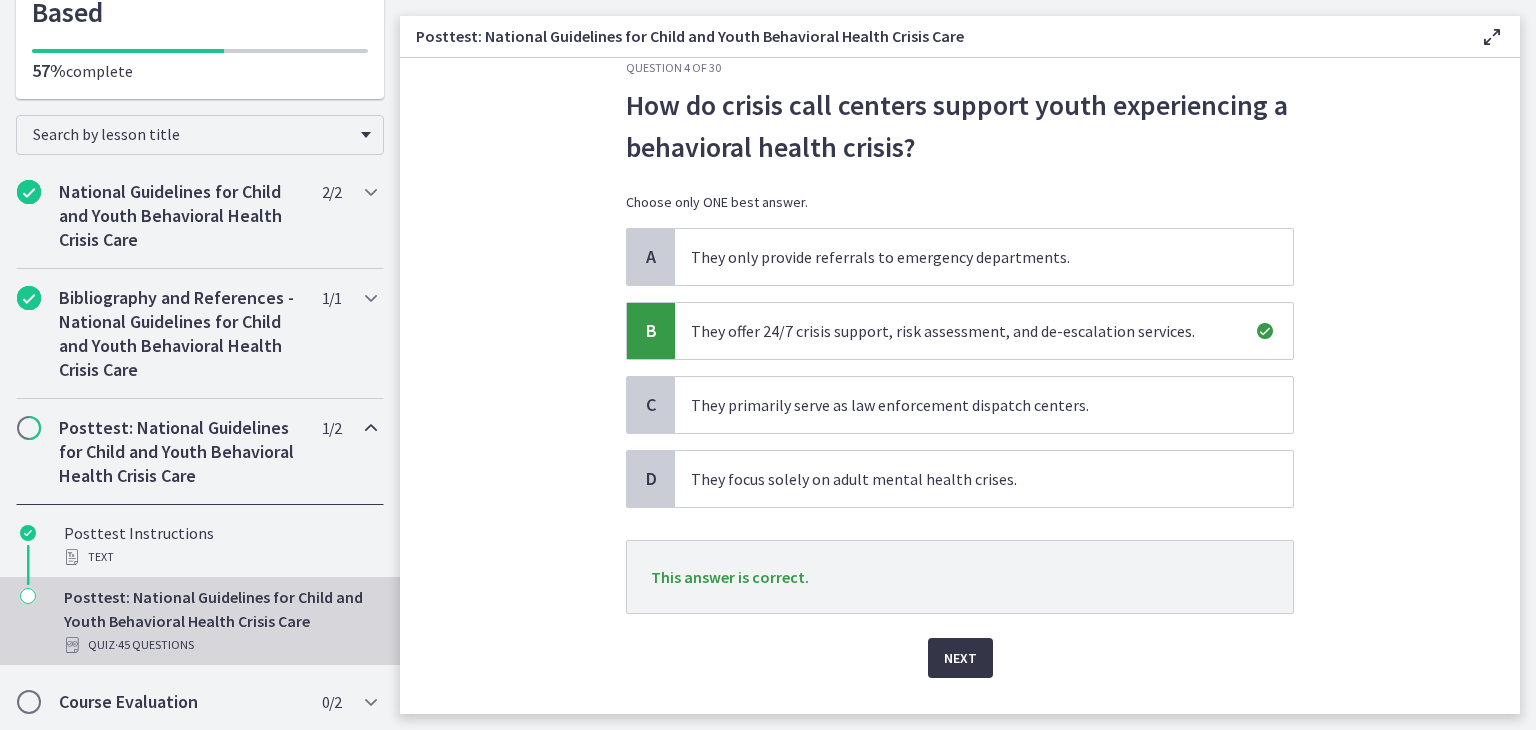 scroll, scrollTop: 48, scrollLeft: 0, axis: vertical 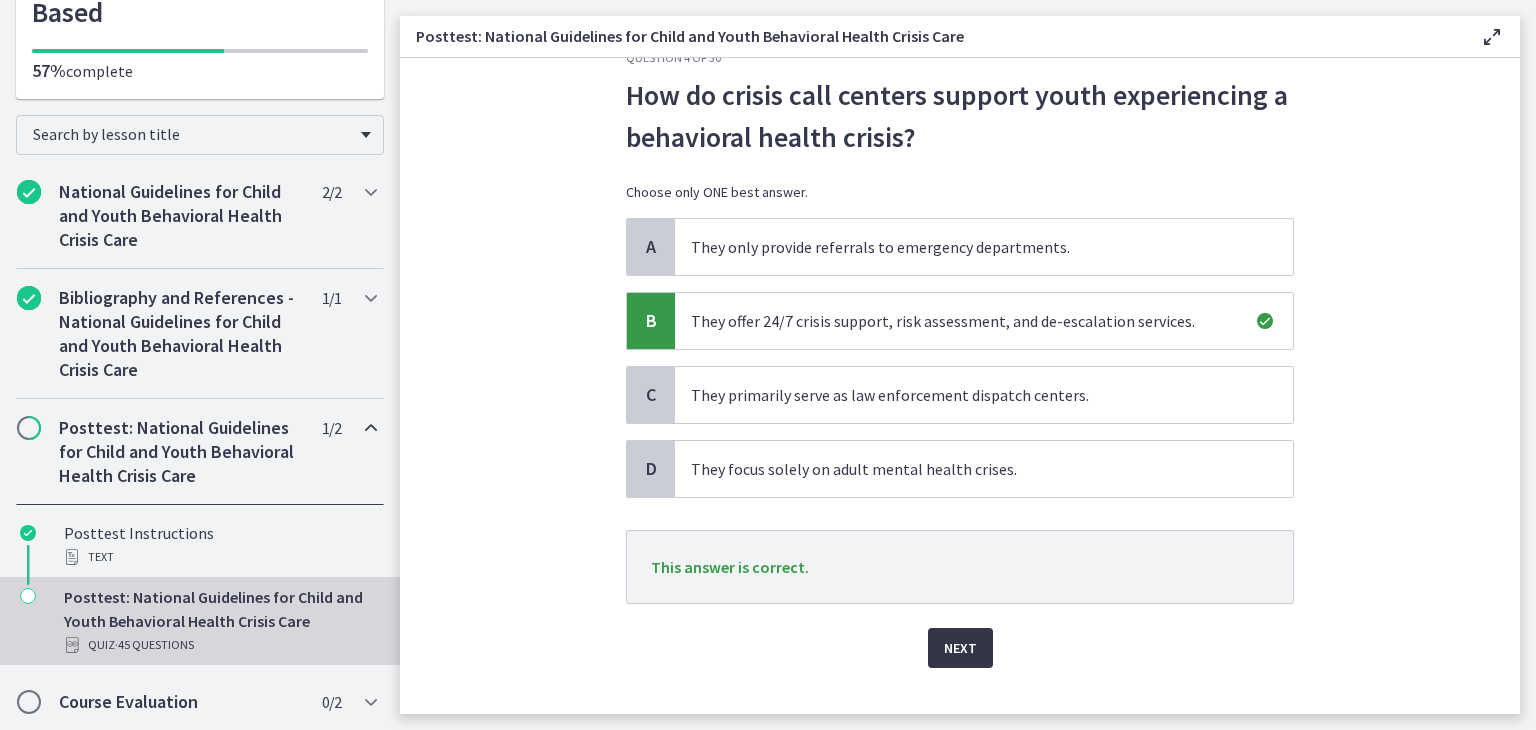 click on "Next" at bounding box center (960, 648) 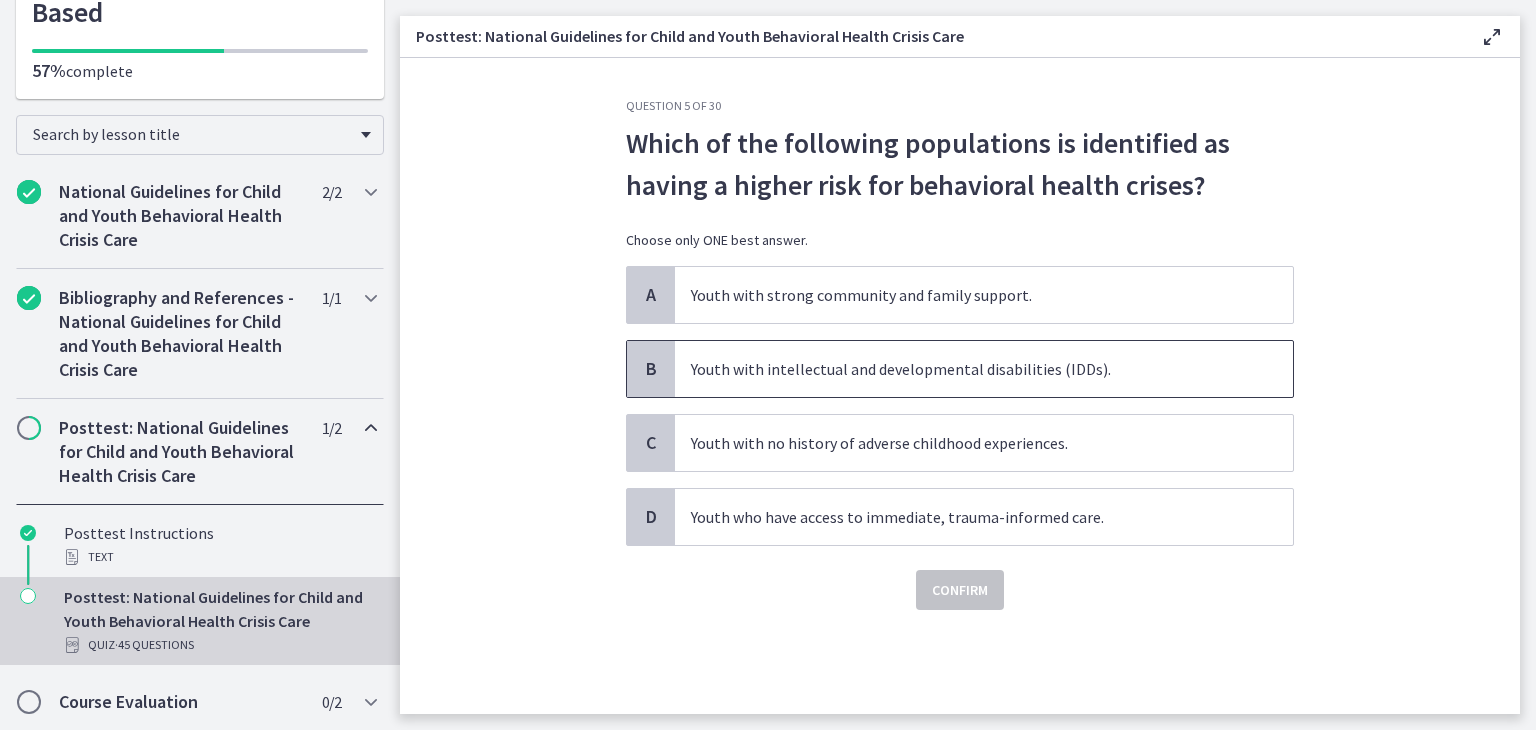 click on "Youth with intellectual and developmental disabilities (IDDs)." at bounding box center [984, 369] 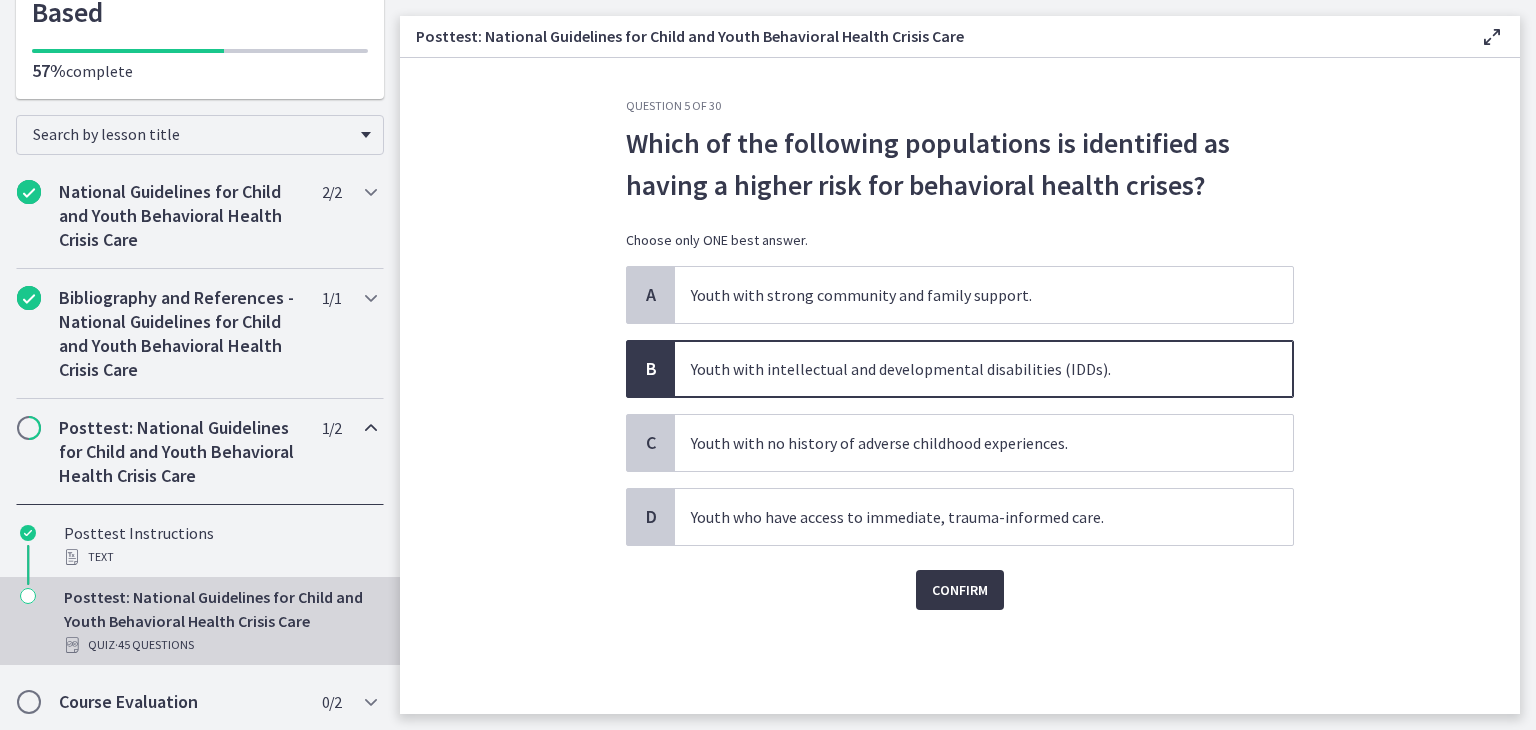 click on "Confirm" at bounding box center [960, 590] 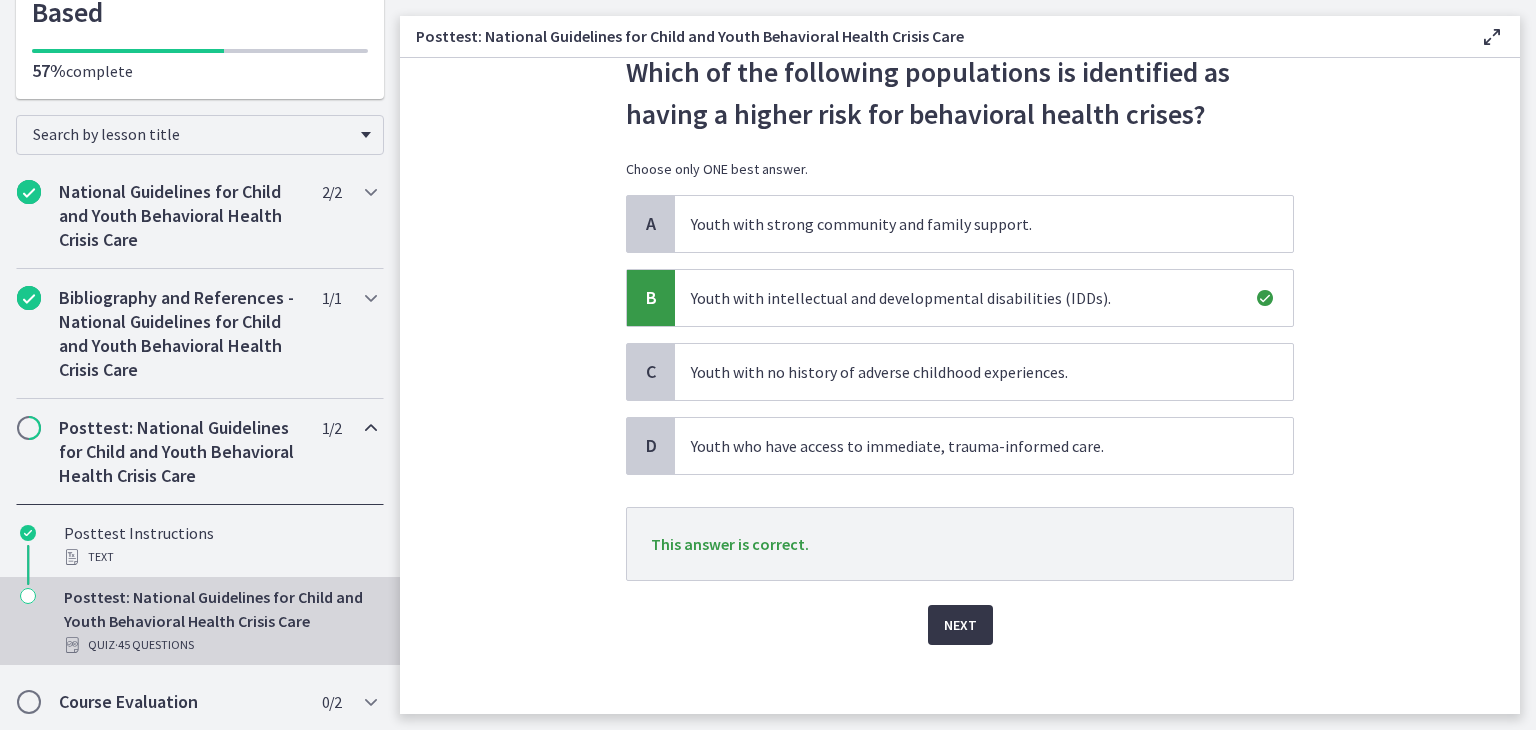 scroll, scrollTop: 80, scrollLeft: 0, axis: vertical 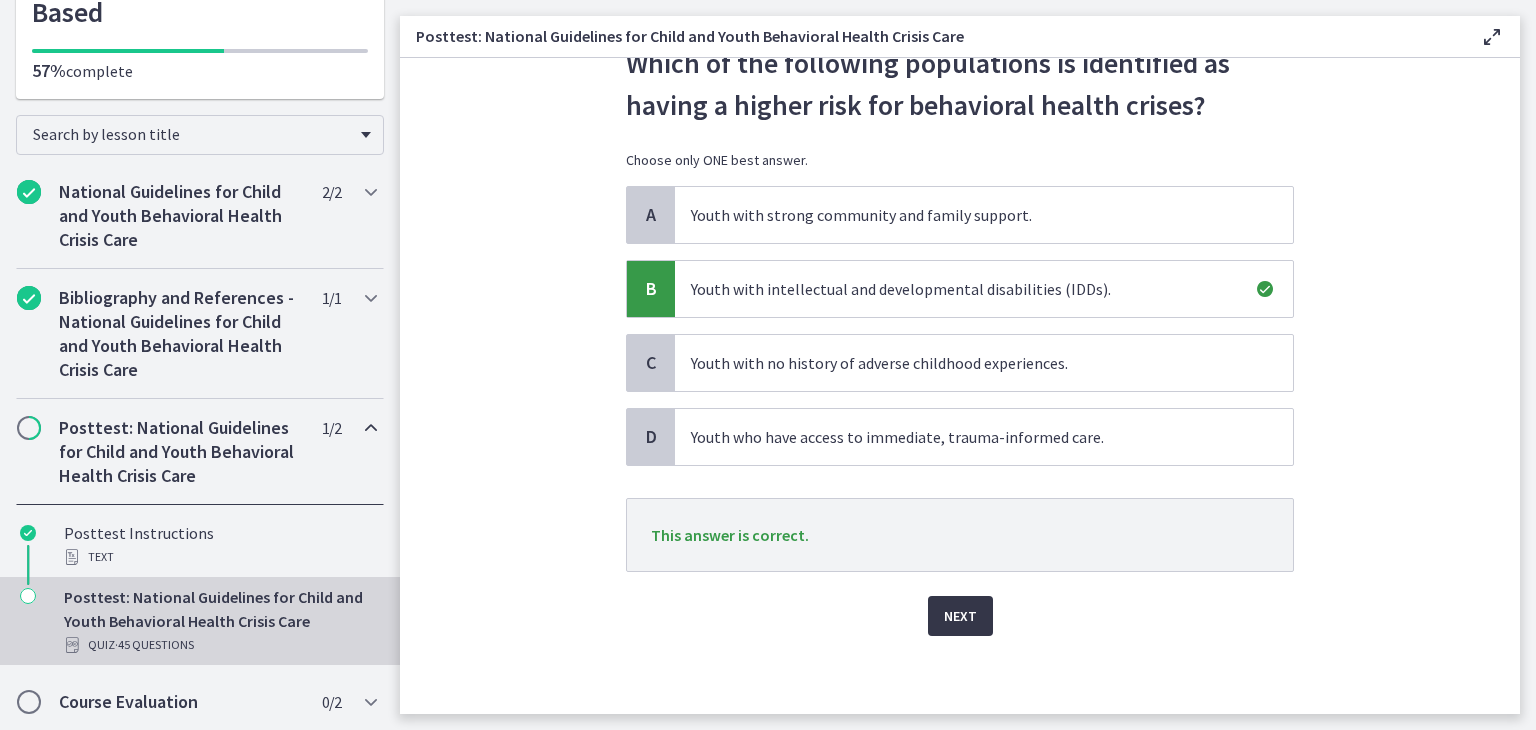 click on "Next" at bounding box center (960, 616) 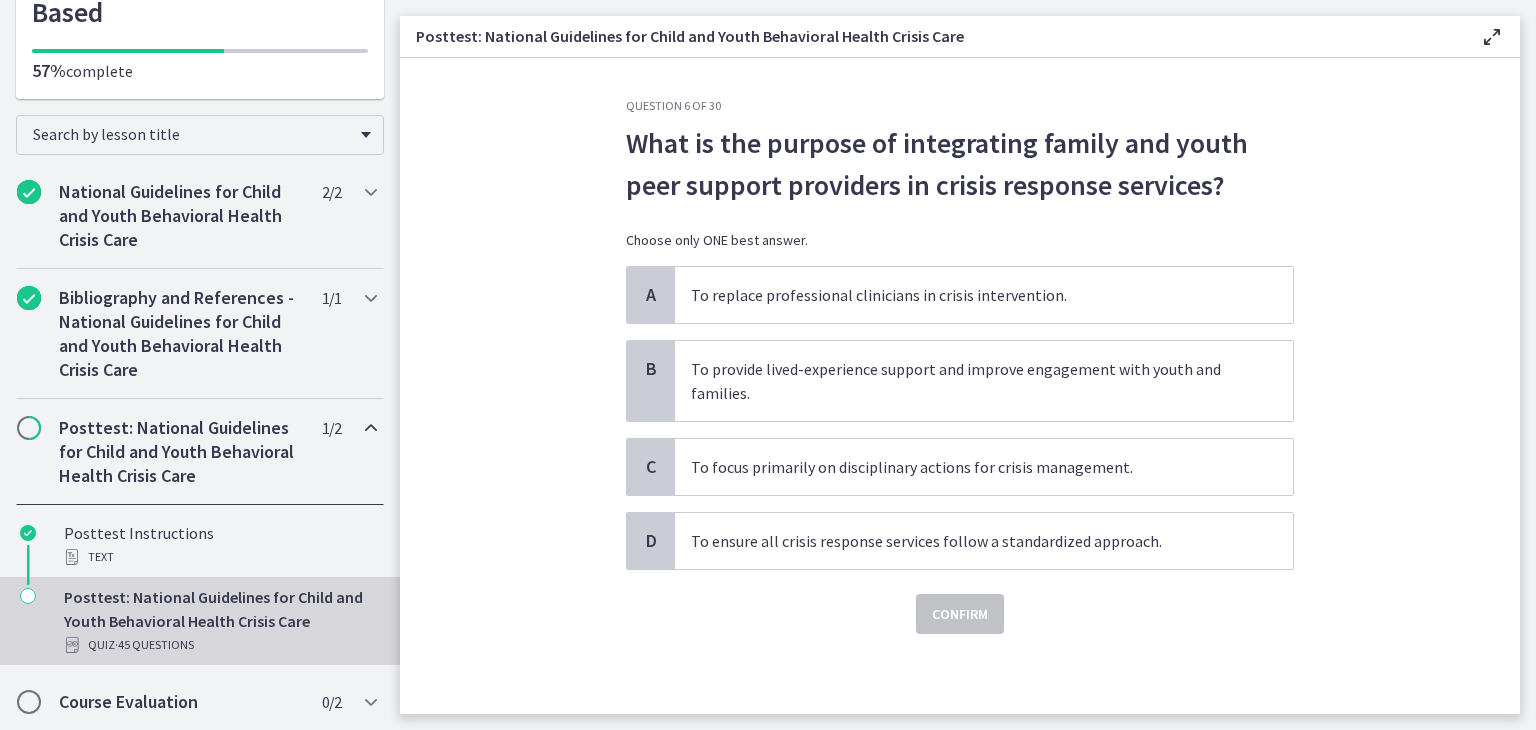 scroll, scrollTop: 0, scrollLeft: 0, axis: both 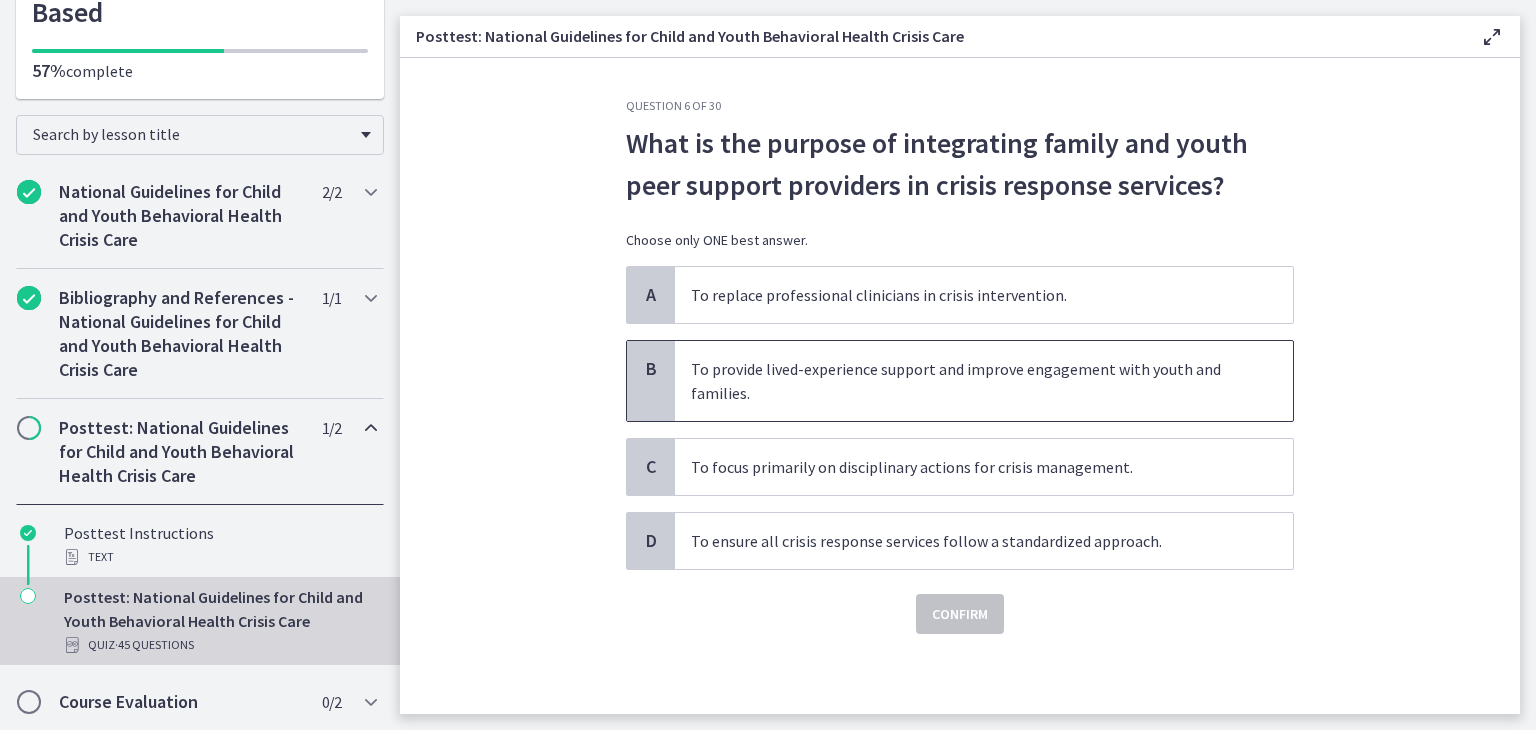 click on "To provide lived-experience support and improve engagement with youth and families." at bounding box center [984, 381] 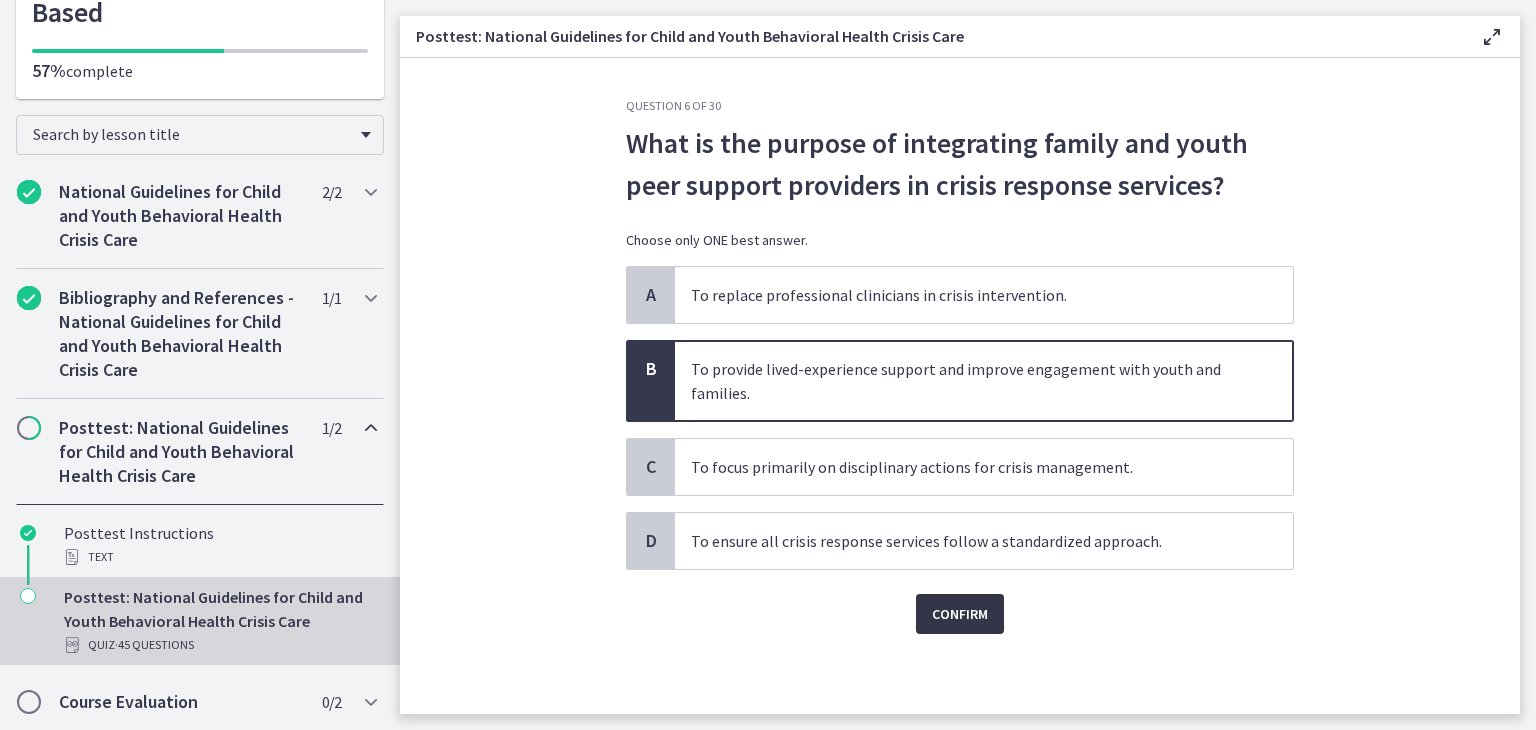 click on "Confirm" at bounding box center [960, 614] 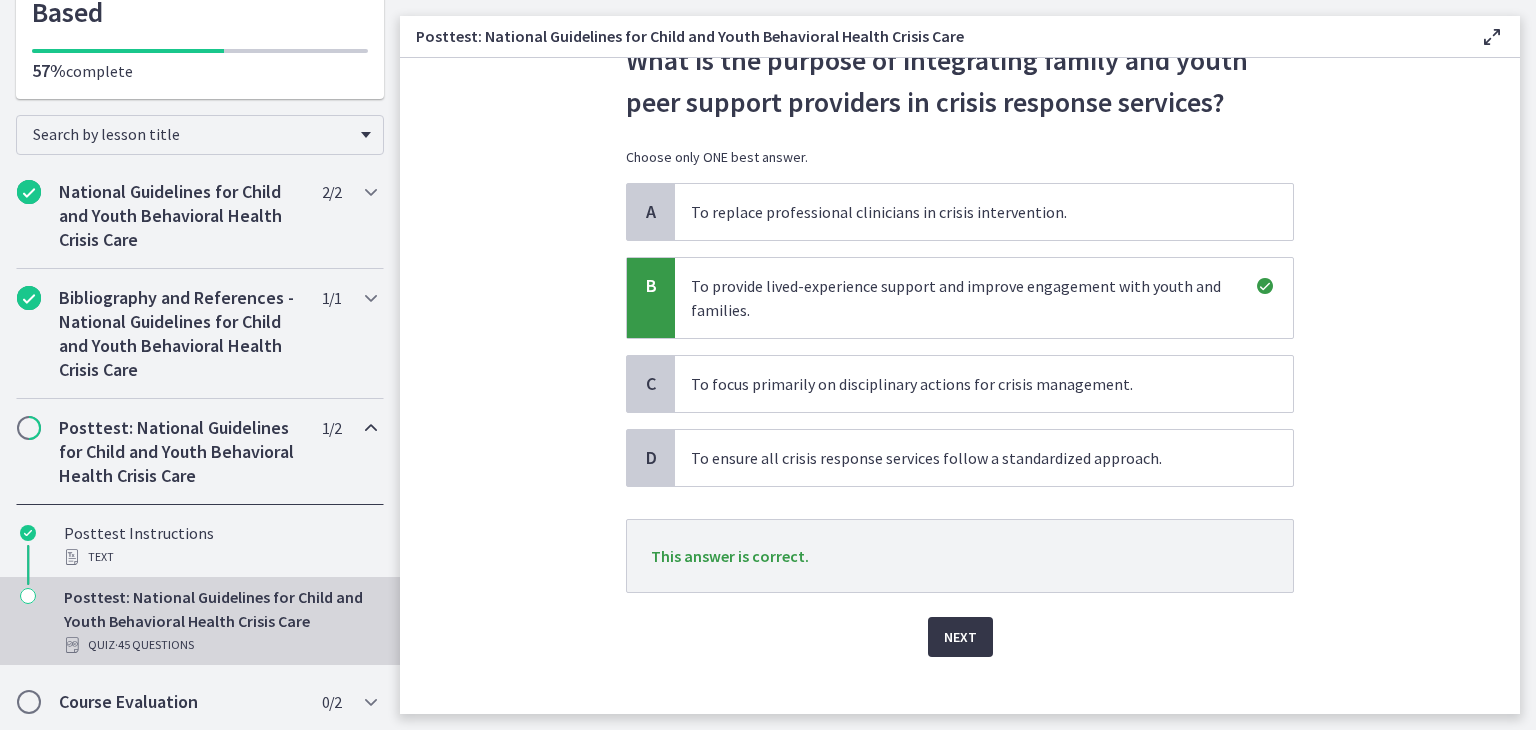 scroll, scrollTop: 94, scrollLeft: 0, axis: vertical 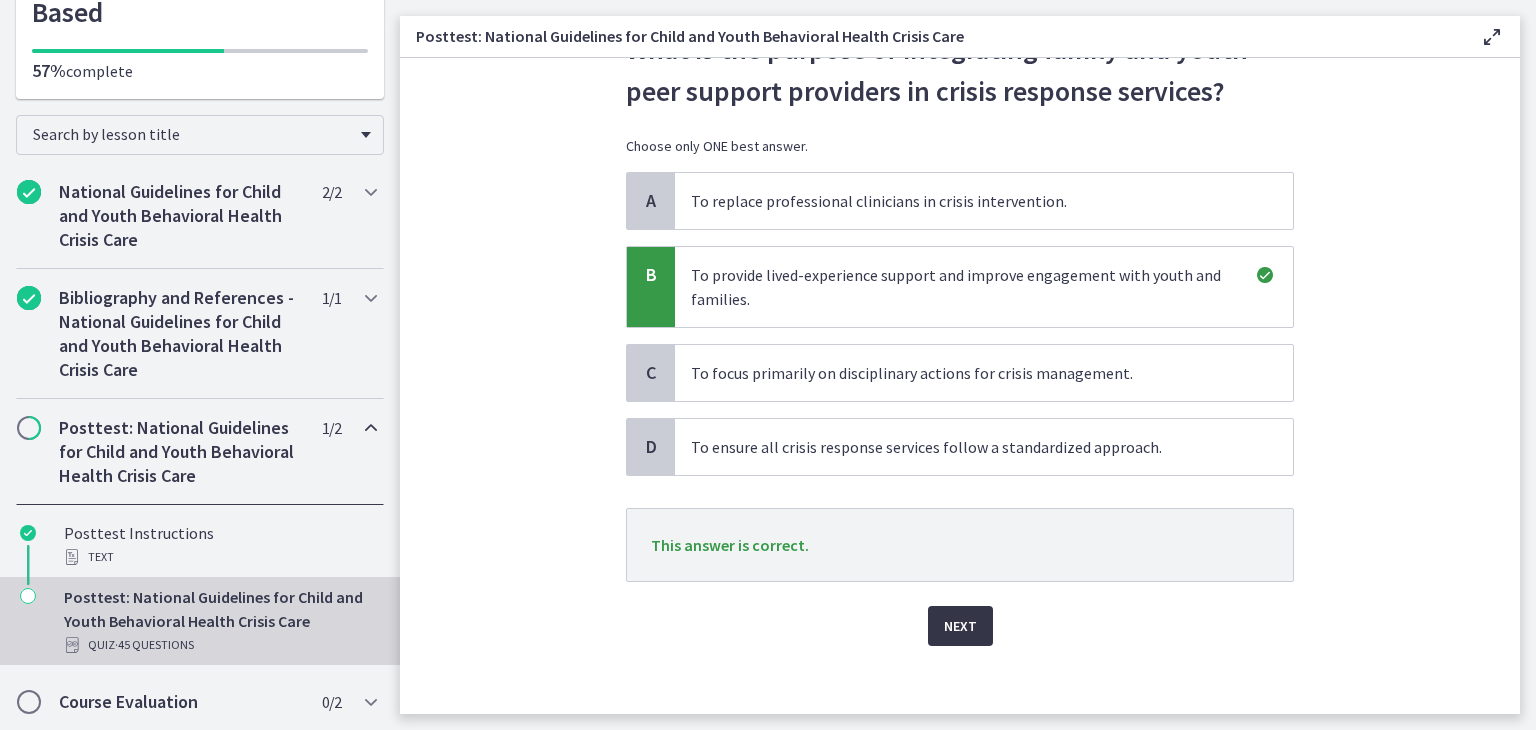 click on "Next" at bounding box center (960, 626) 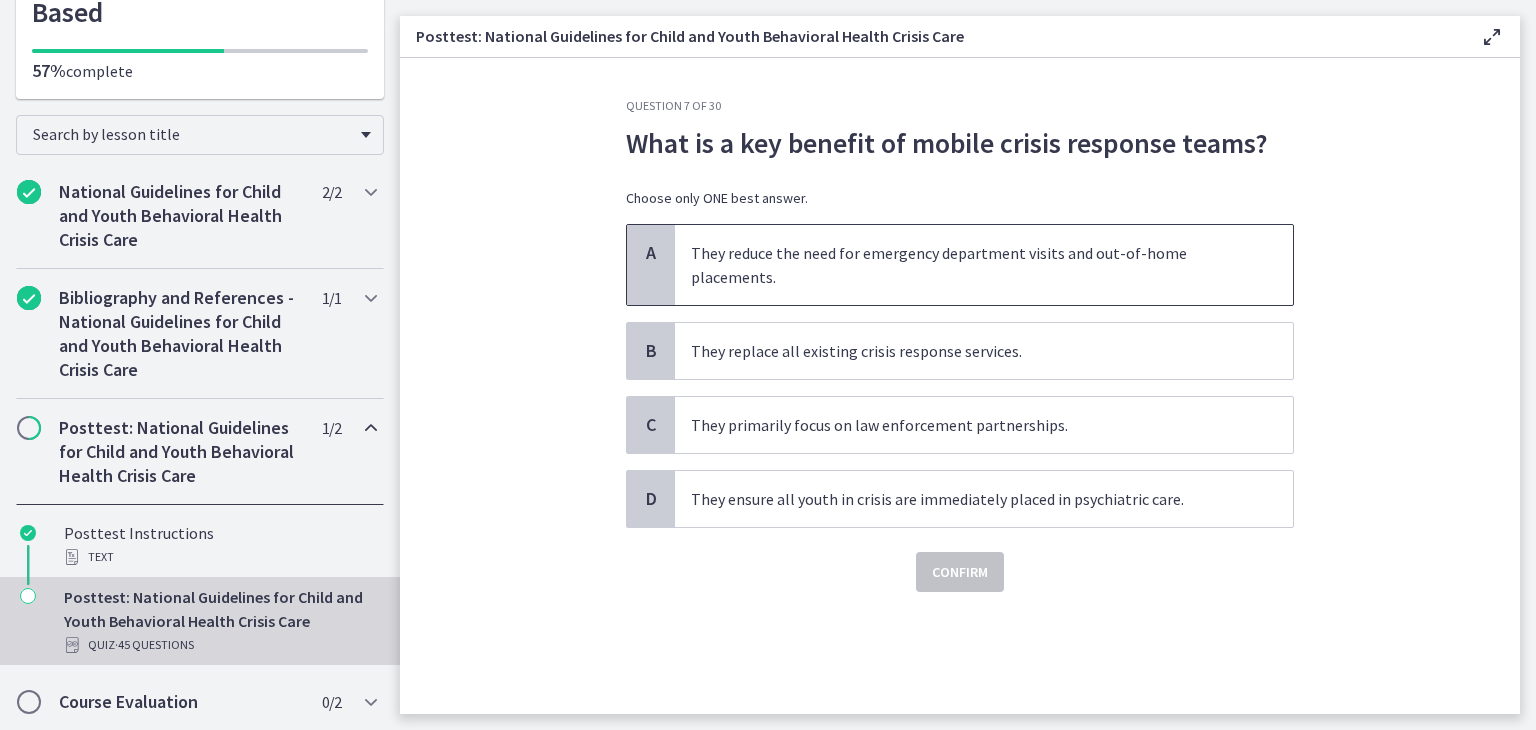 click on "They reduce the need for emergency department visits and out-of-home placements." at bounding box center [984, 265] 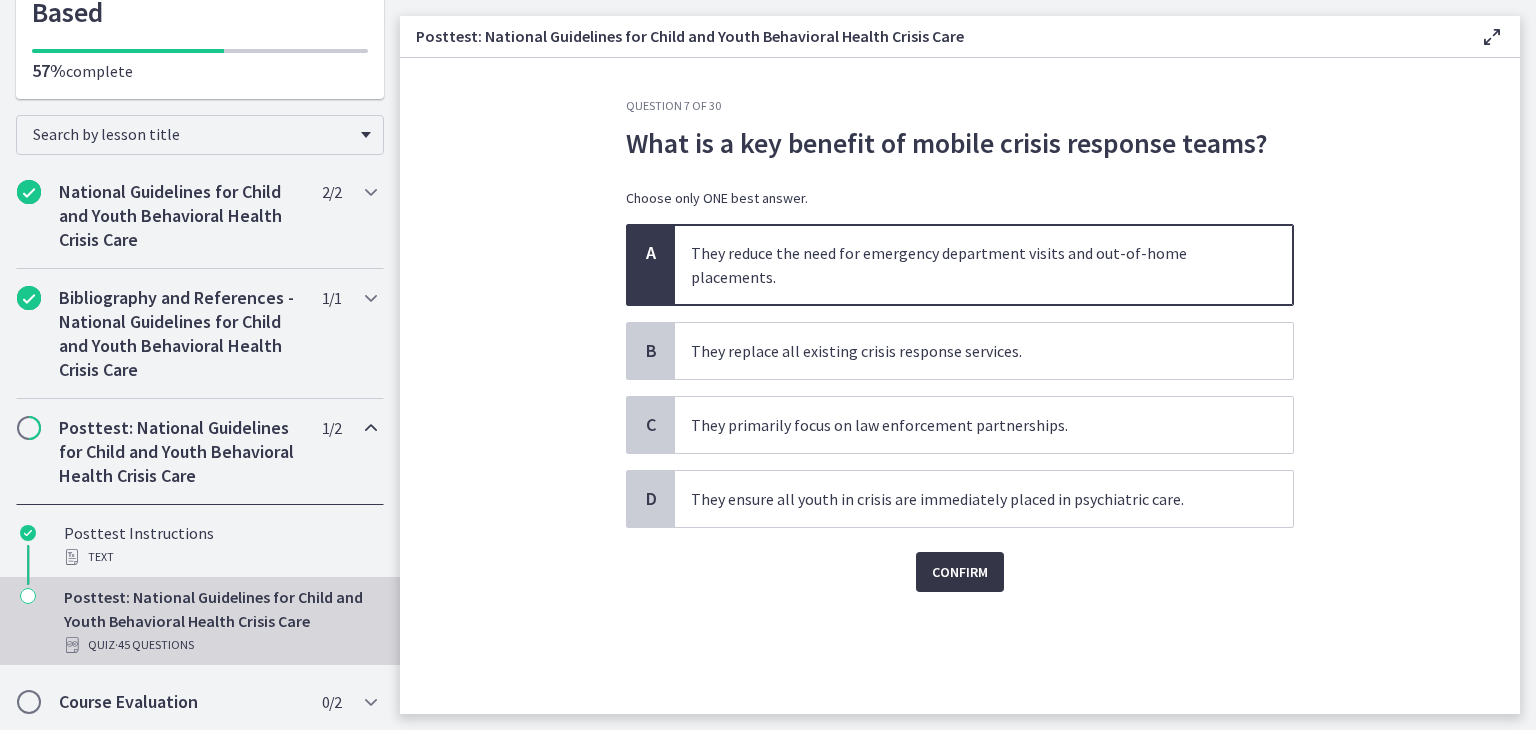 click on "Confirm" at bounding box center (960, 572) 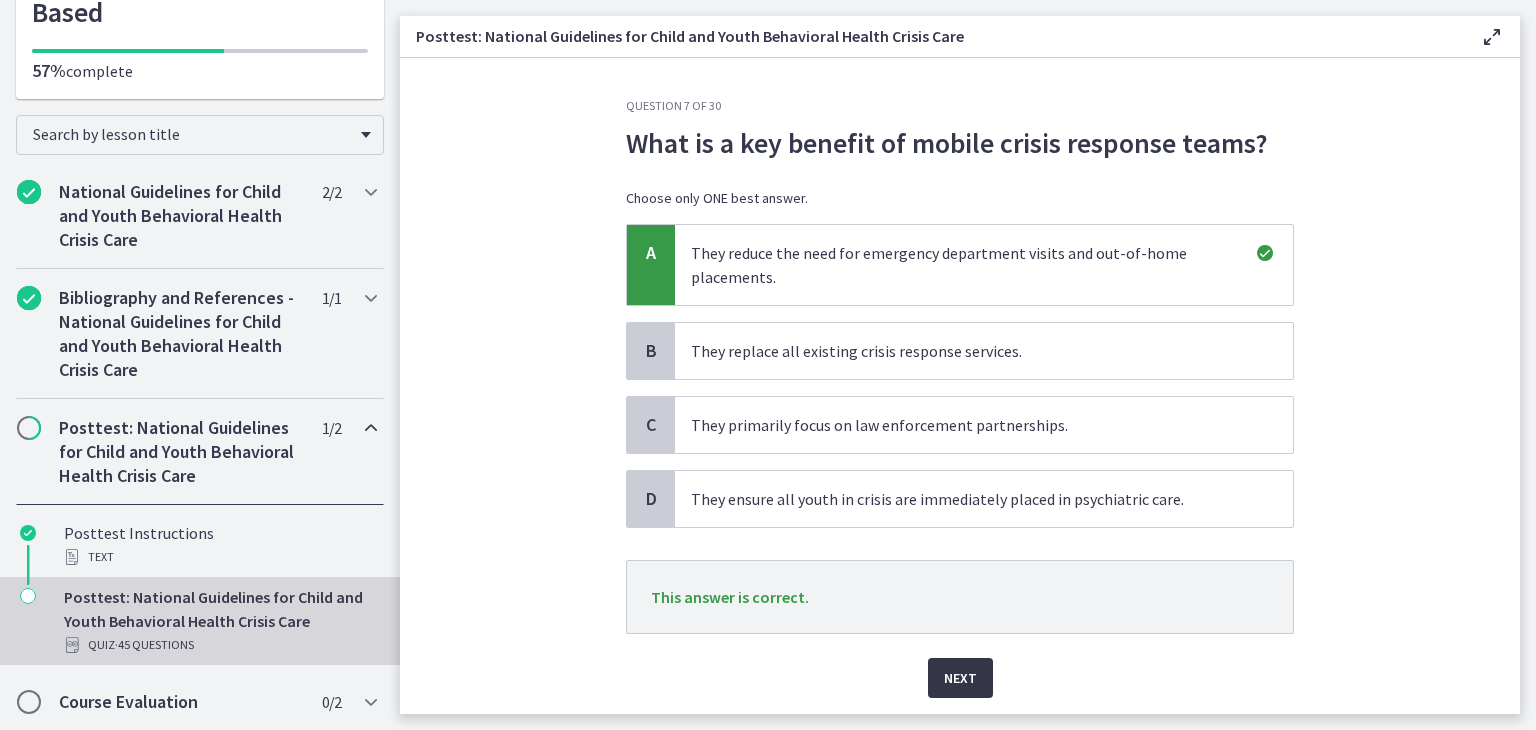 click on "Next" at bounding box center (960, 678) 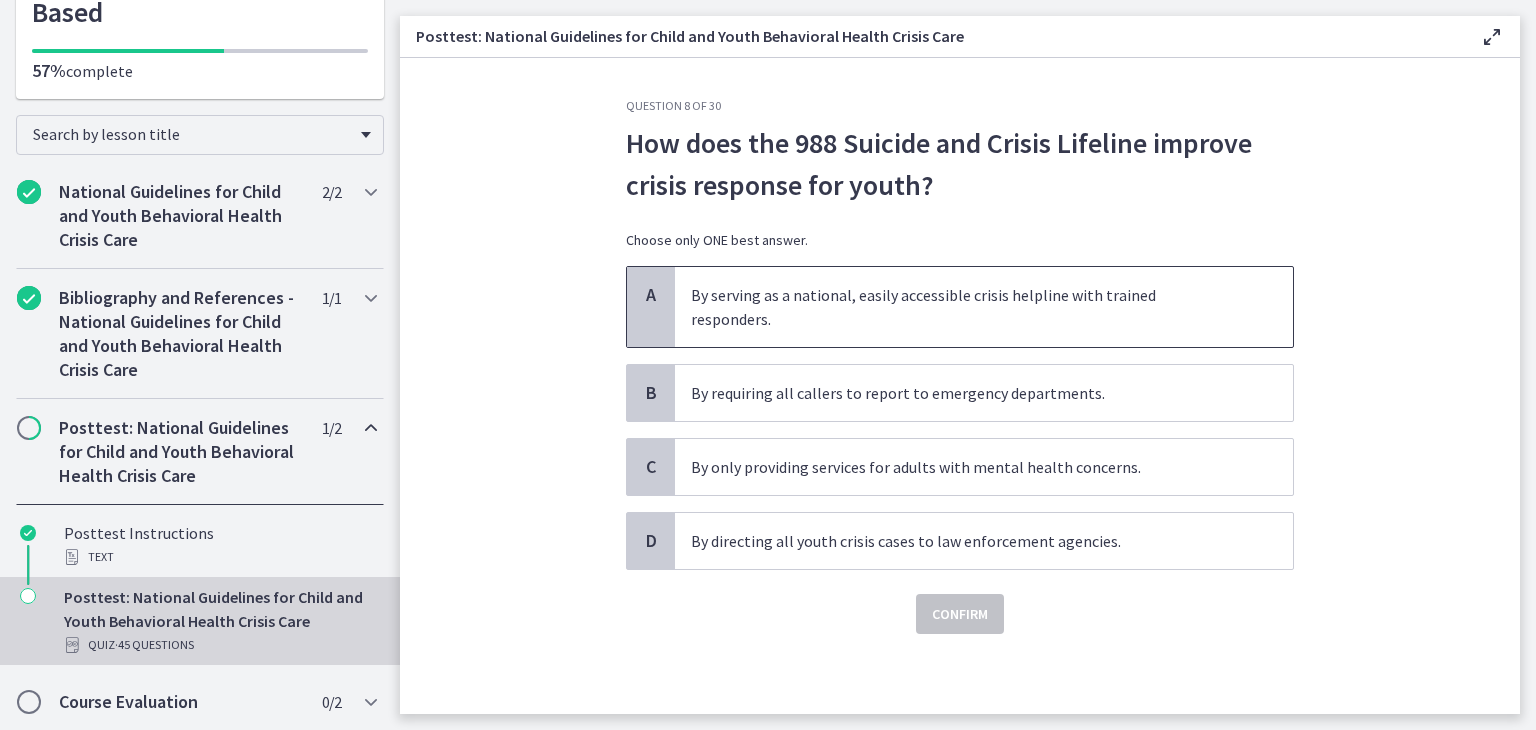 click on "By serving as a national, easily accessible crisis helpline with trained responders." at bounding box center [984, 307] 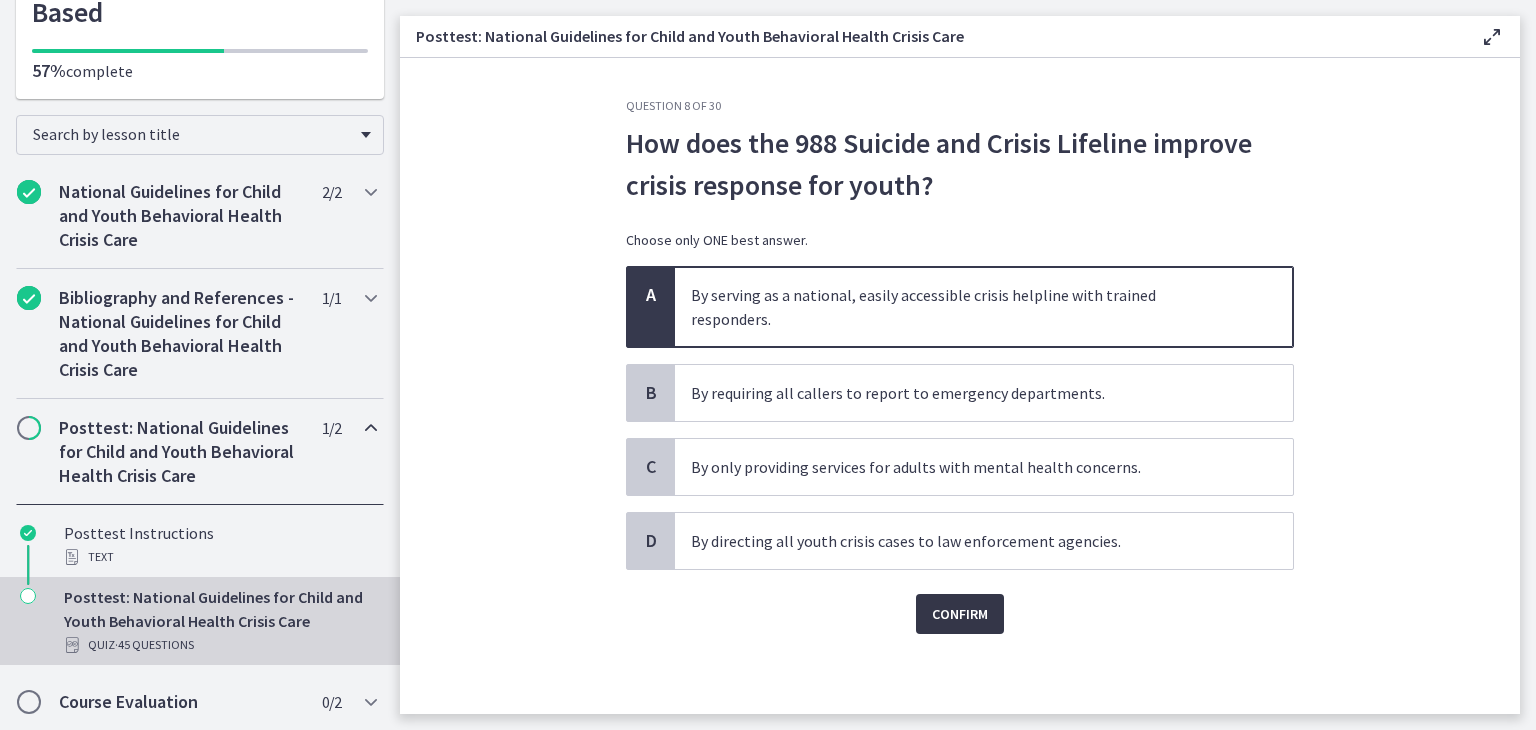 click on "Confirm" at bounding box center [960, 614] 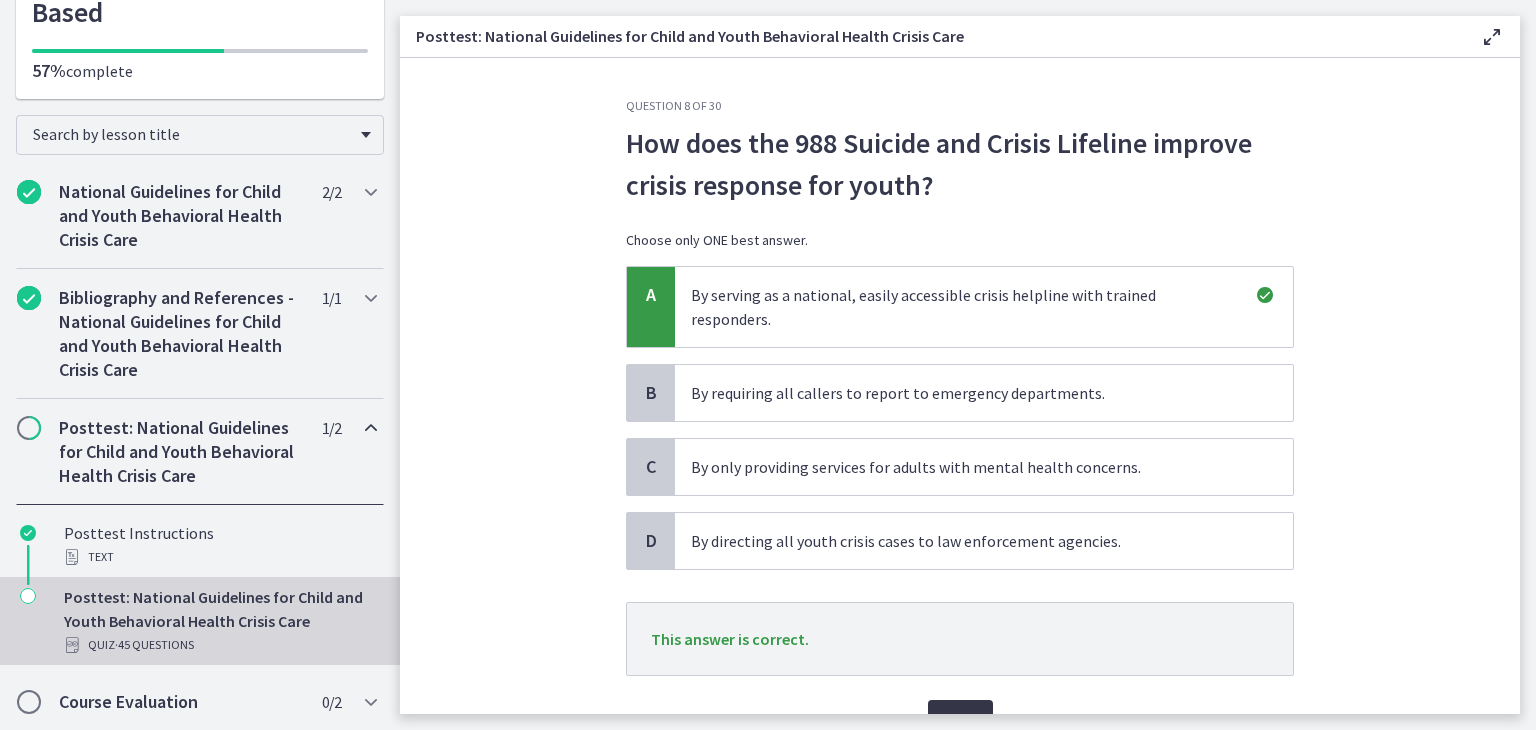 scroll, scrollTop: 80, scrollLeft: 0, axis: vertical 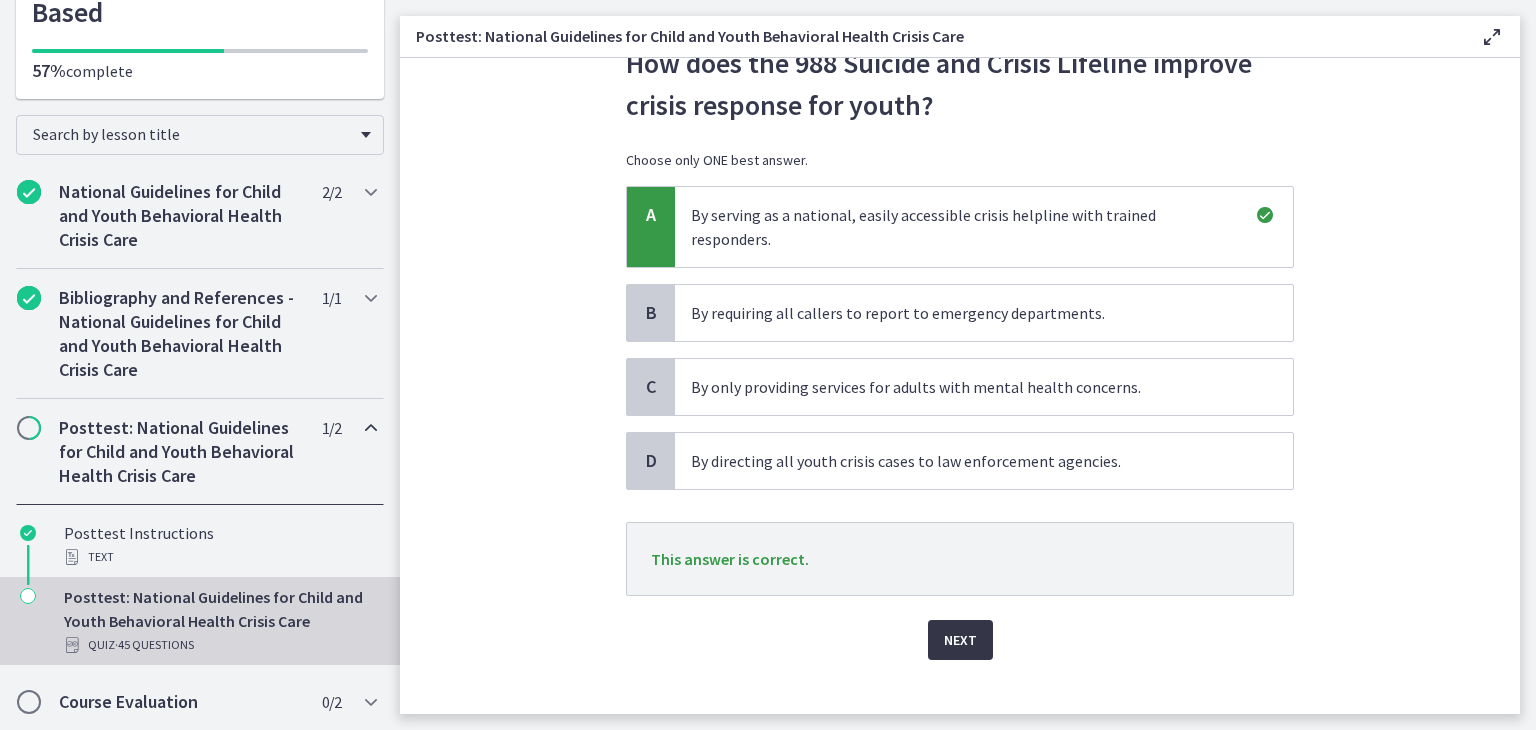click on "Next" at bounding box center [960, 640] 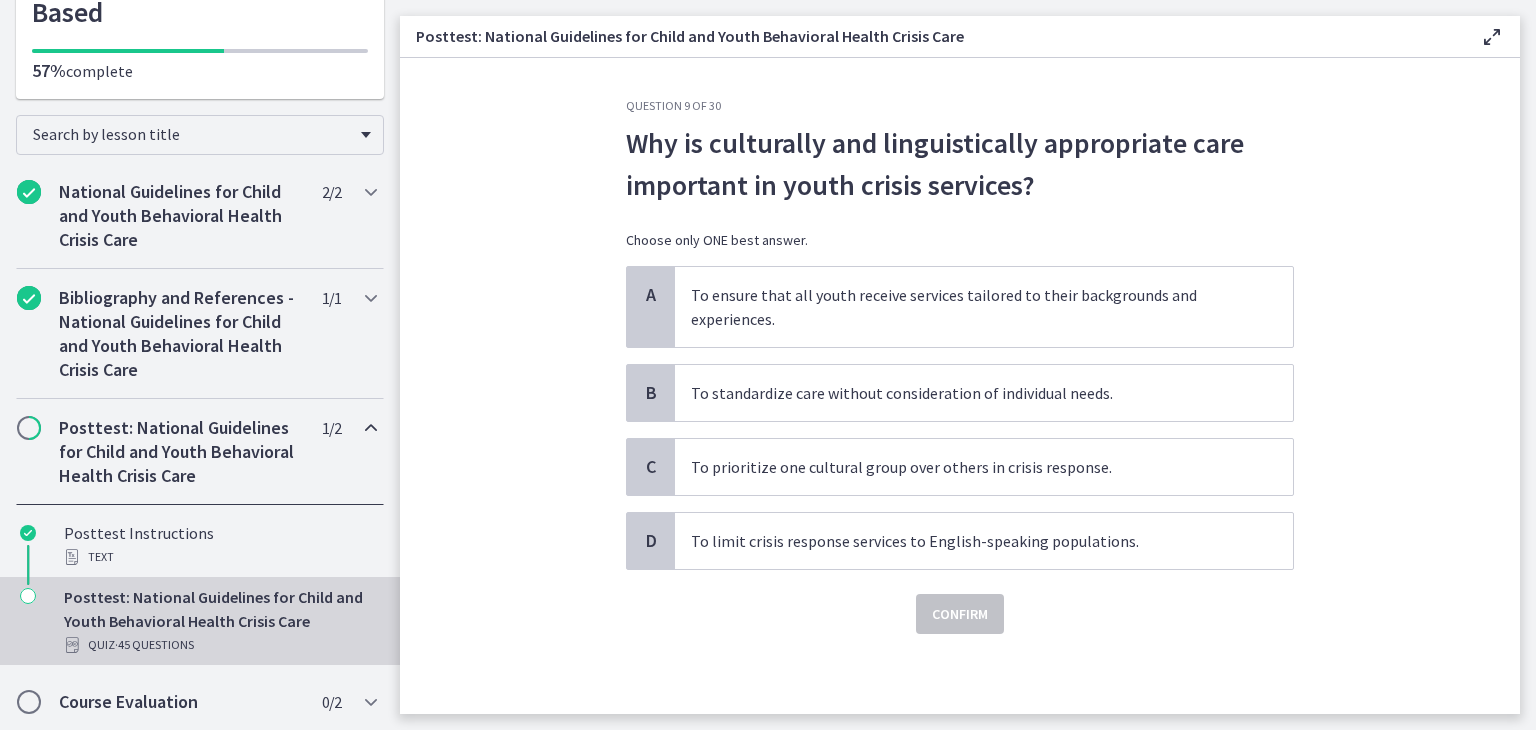 scroll, scrollTop: 0, scrollLeft: 0, axis: both 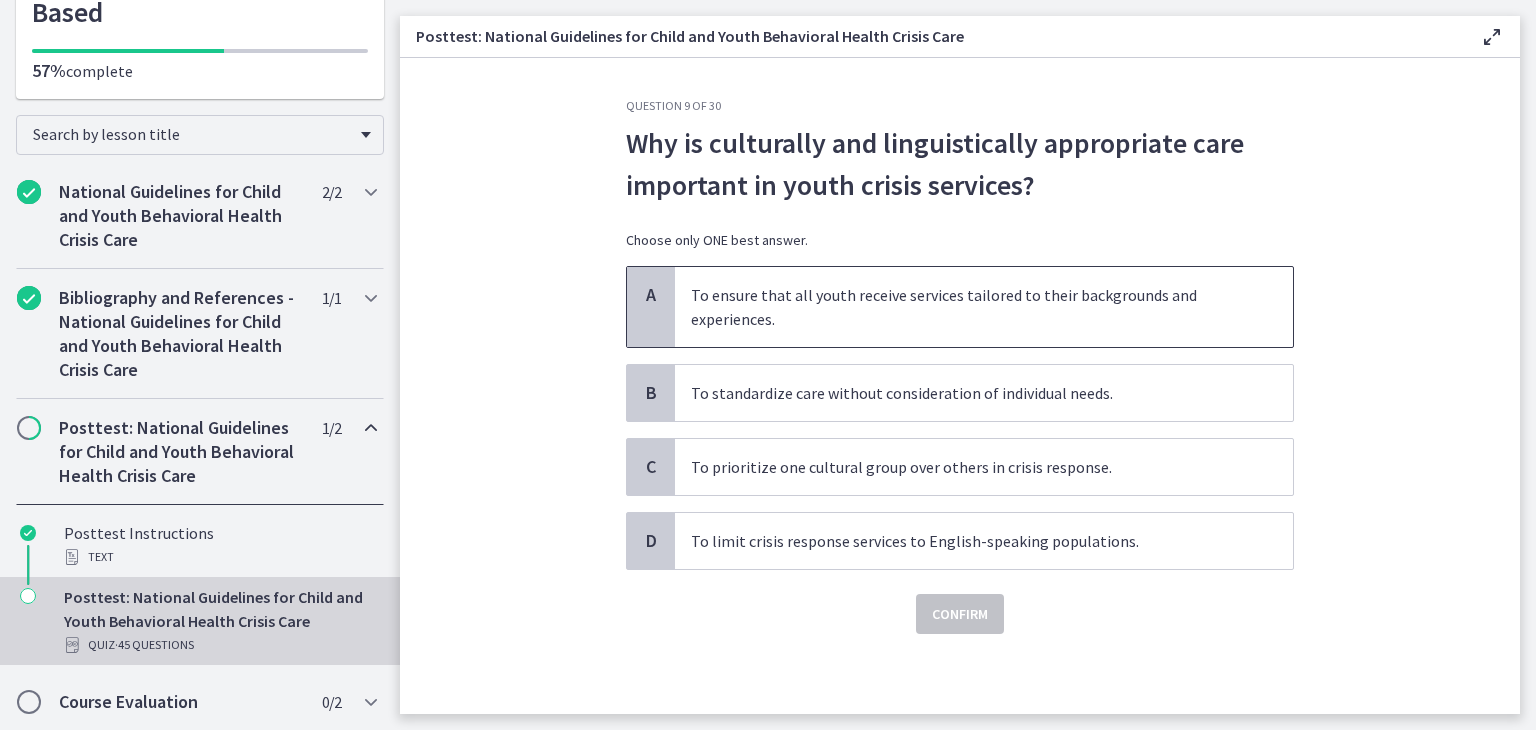 click on "To ensure that all youth receive services tailored to their backgrounds and experiences." at bounding box center [984, 307] 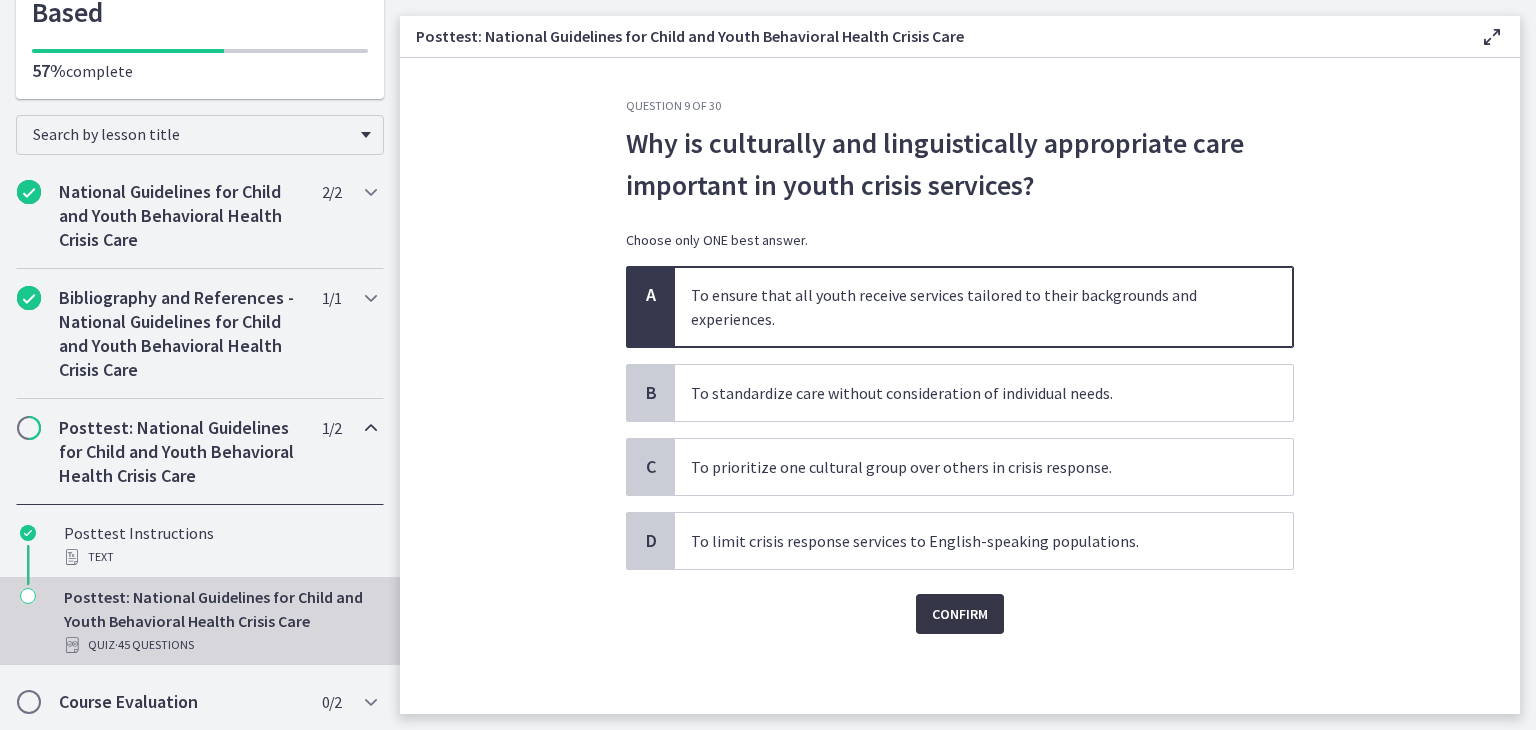 click on "Confirm" at bounding box center [960, 614] 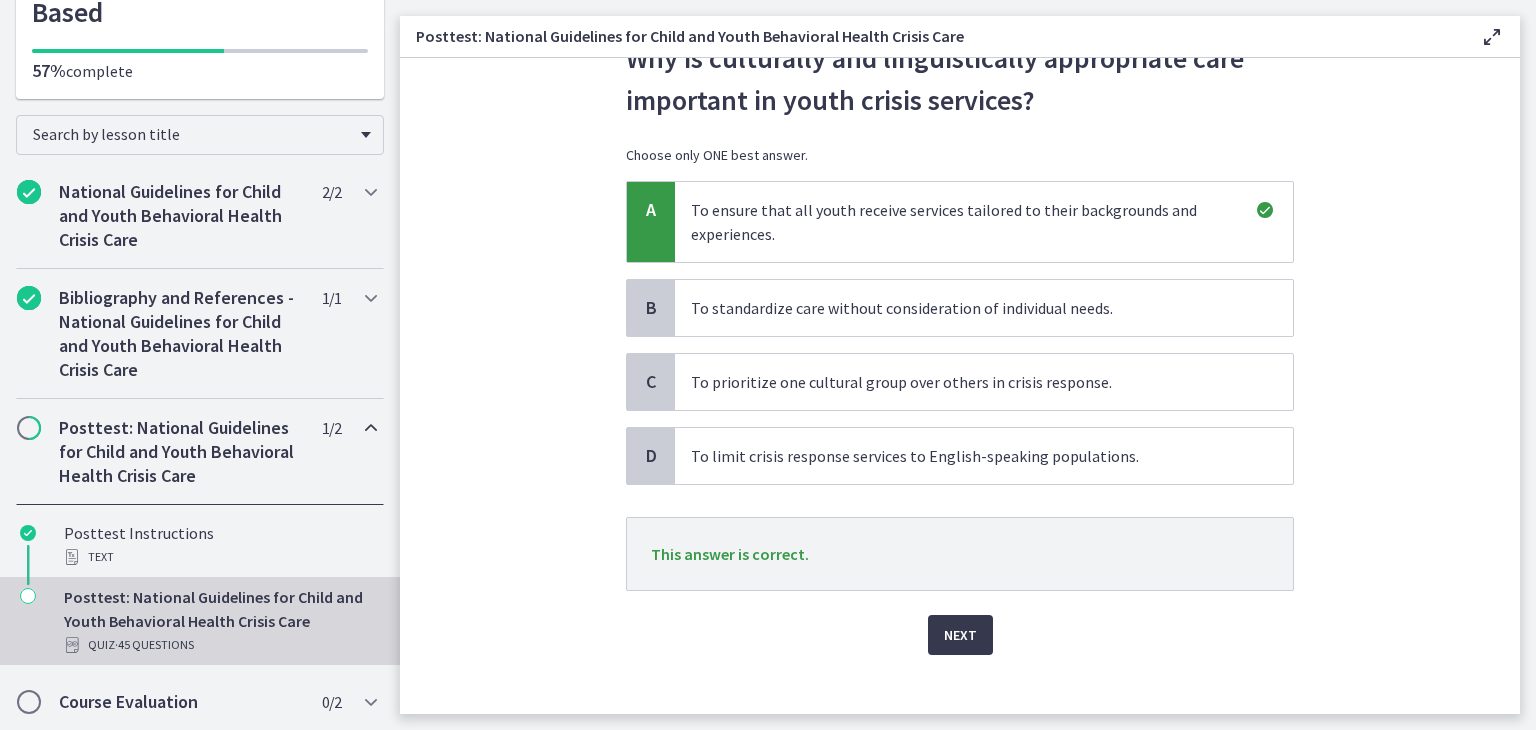 scroll, scrollTop: 90, scrollLeft: 0, axis: vertical 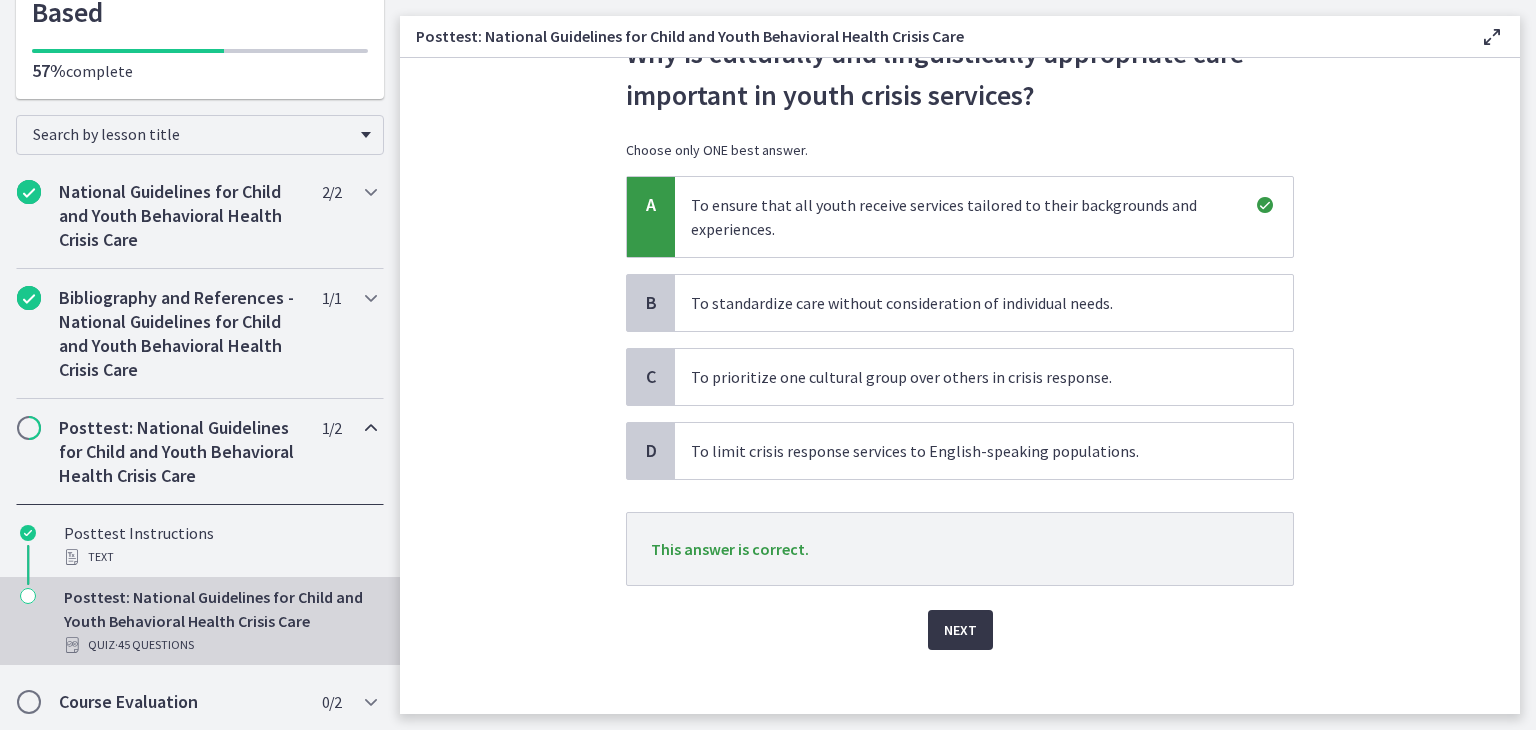 click on "Next" at bounding box center [960, 630] 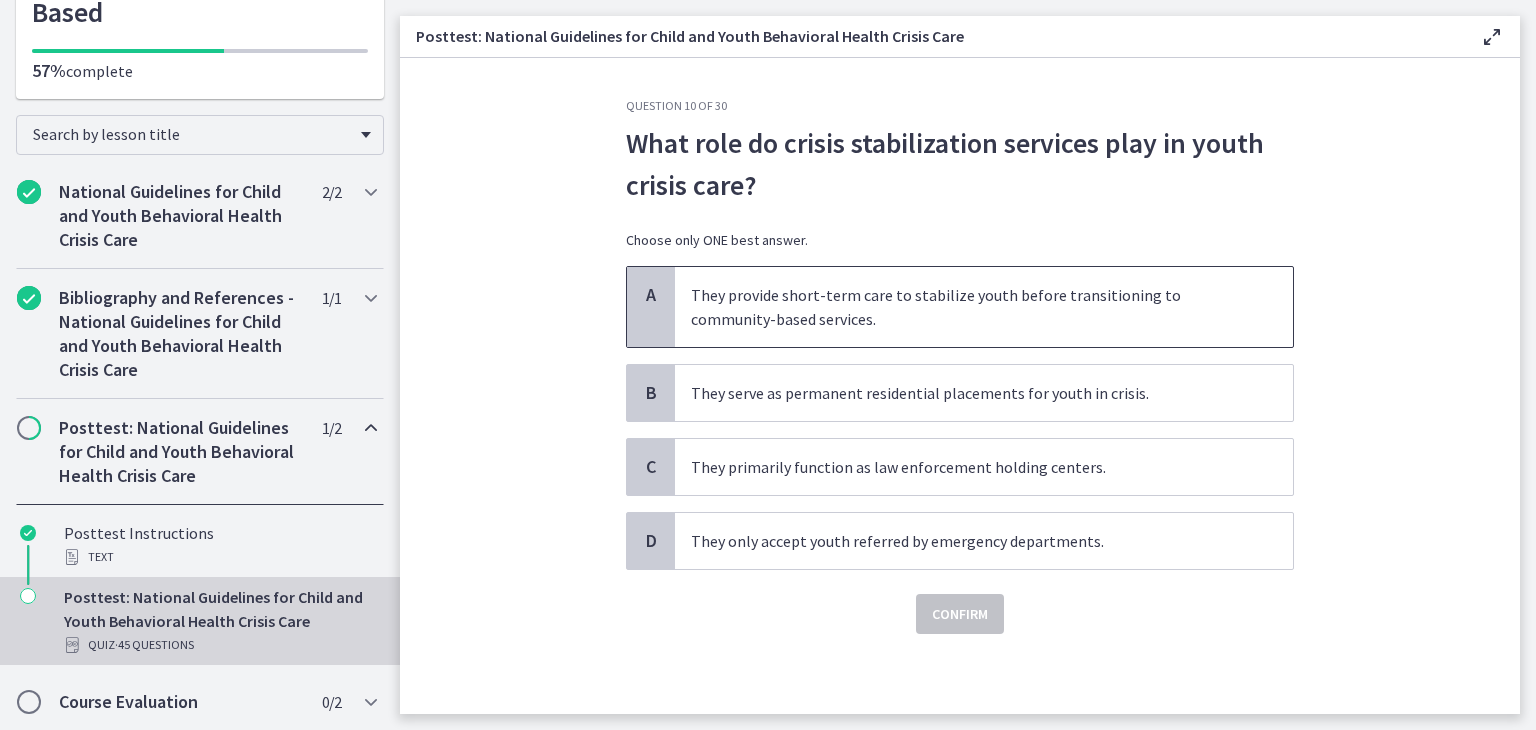 click on "They provide short-term care to stabilize youth before transitioning to community-based services." at bounding box center [984, 307] 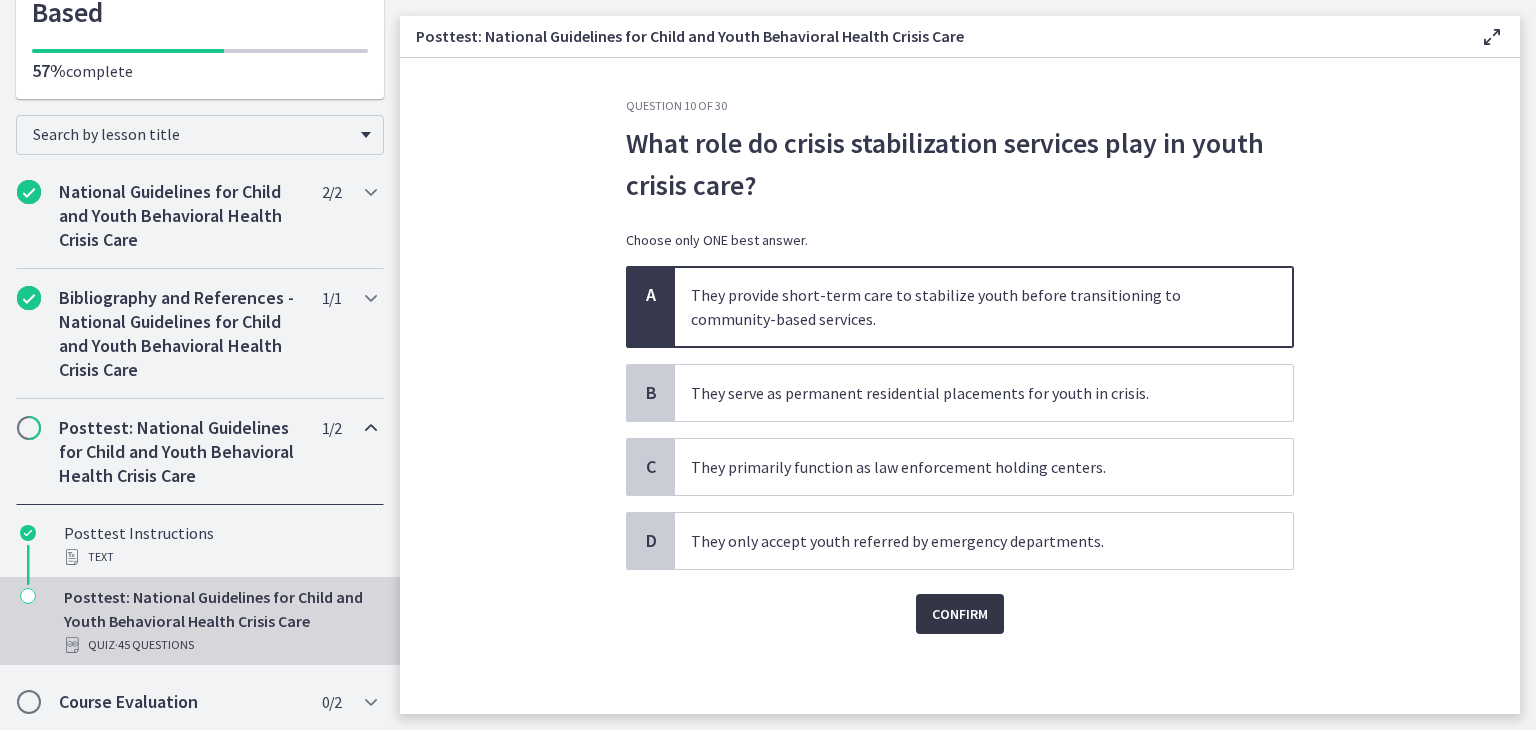 click on "Confirm" at bounding box center [960, 614] 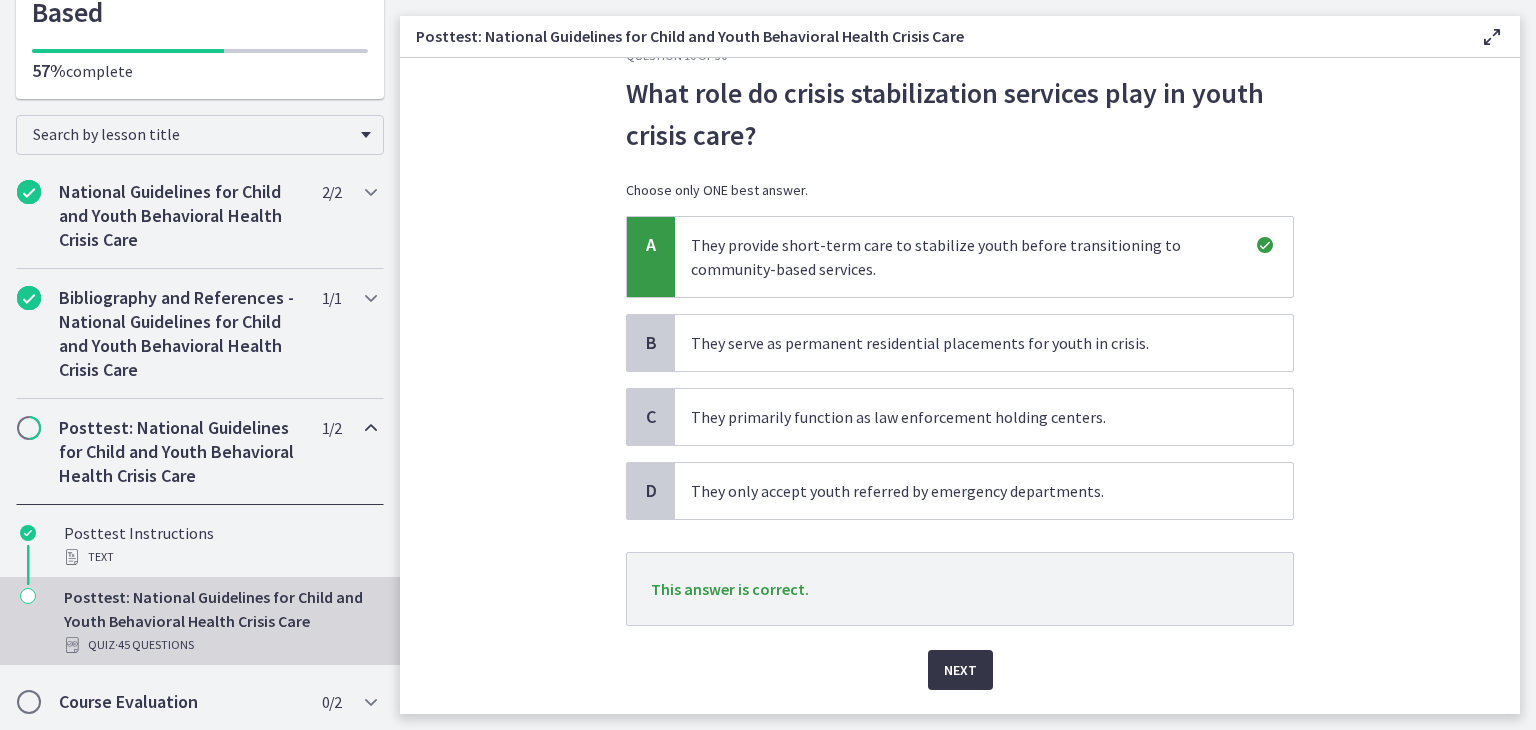 scroll, scrollTop: 51, scrollLeft: 0, axis: vertical 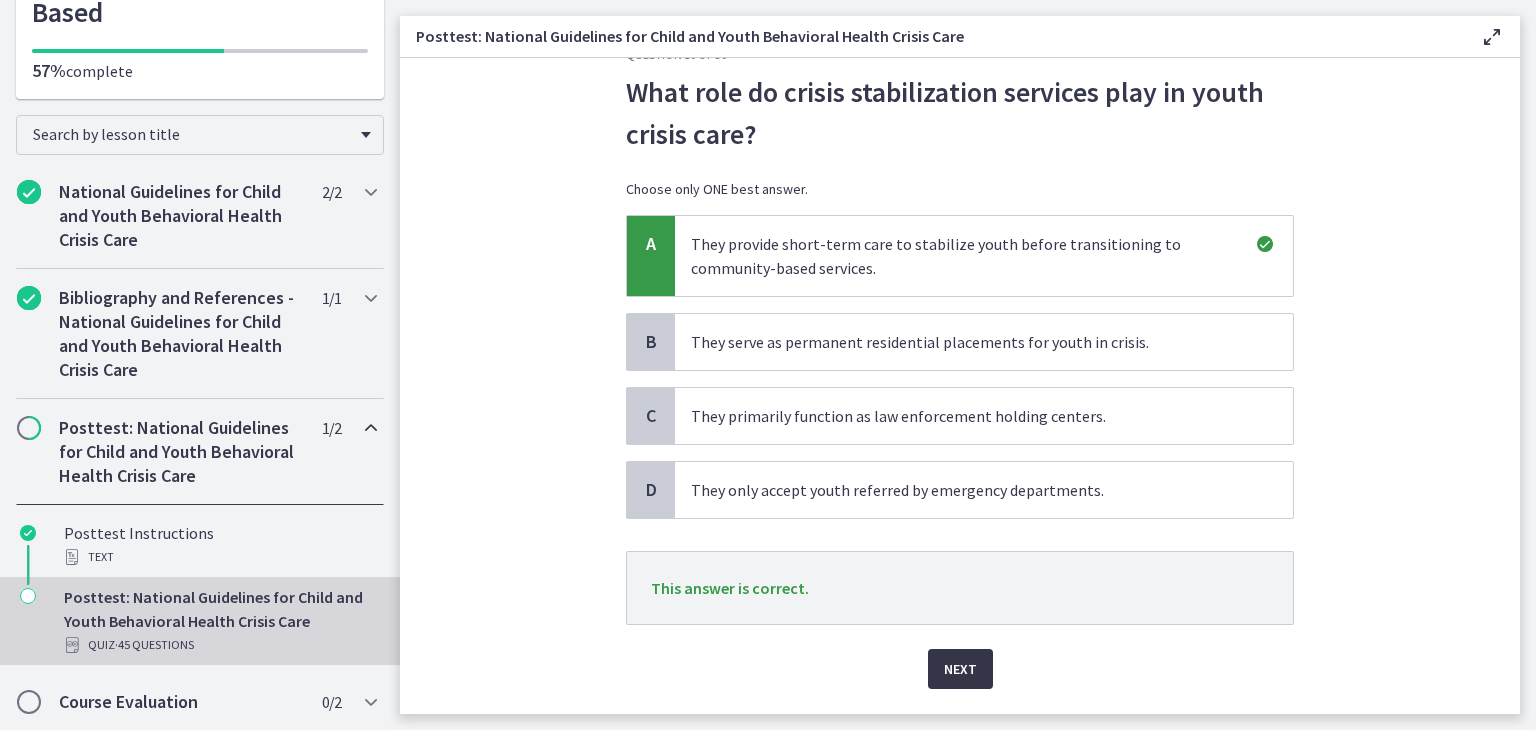 click on "Next" at bounding box center [960, 669] 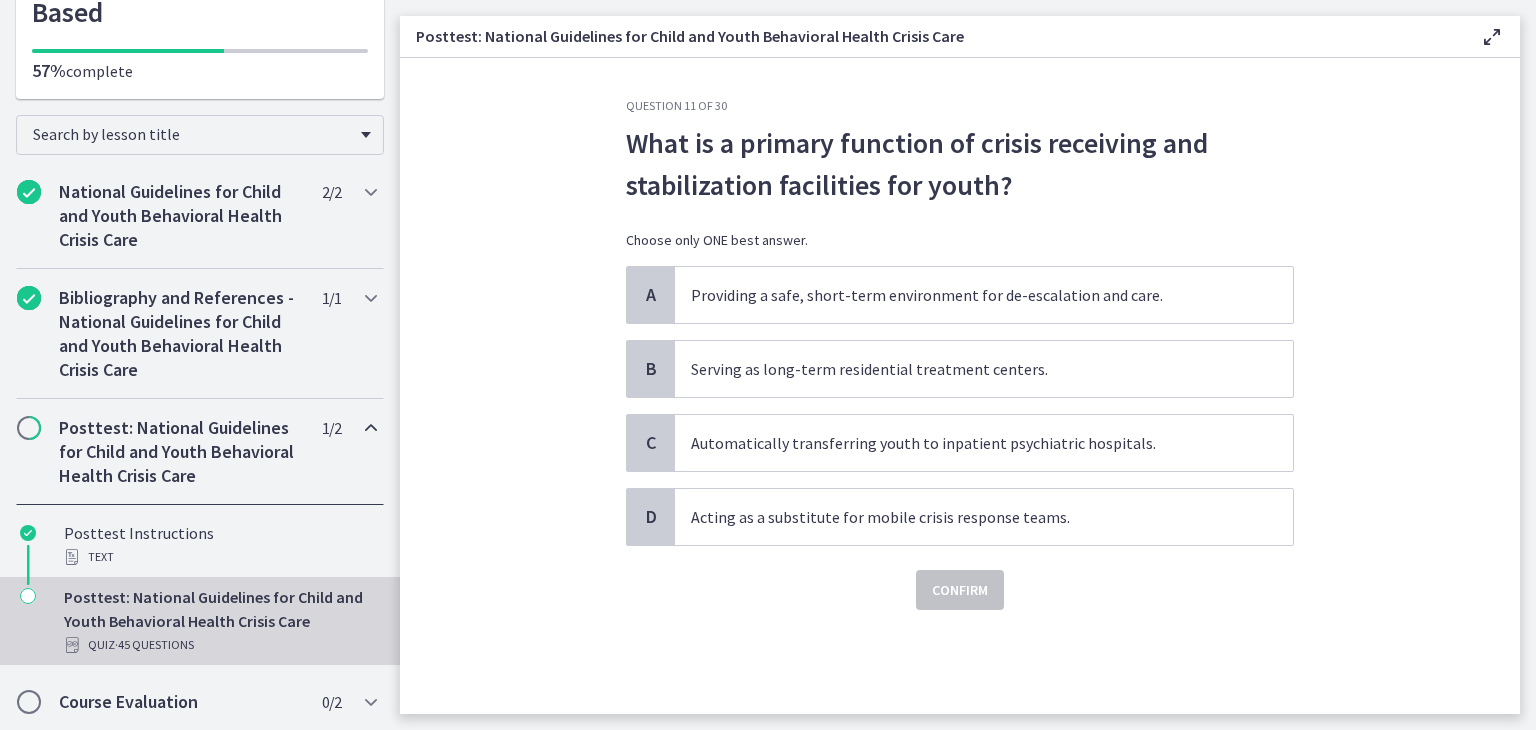 scroll, scrollTop: 0, scrollLeft: 0, axis: both 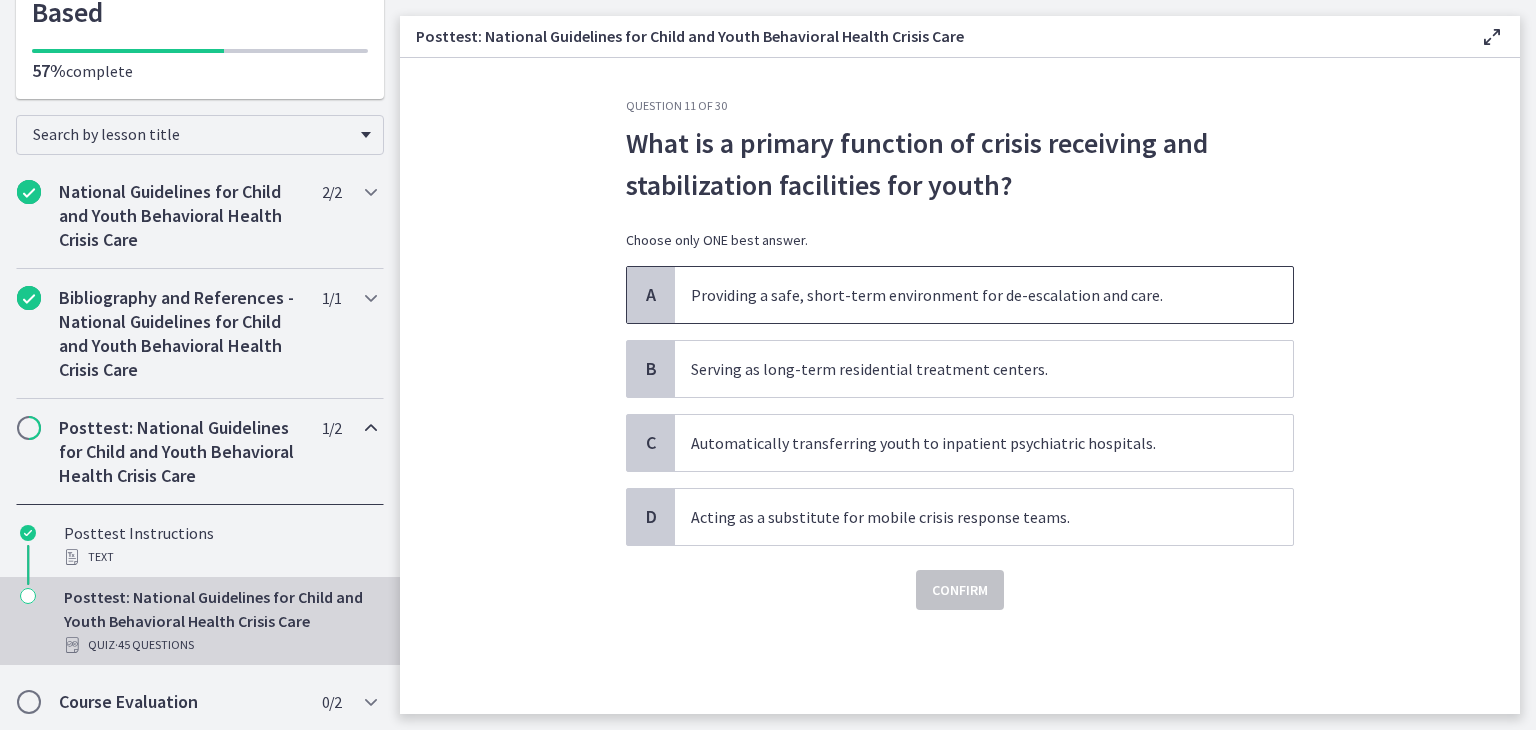 click on "Providing a safe, short-term environment for de-escalation and care." at bounding box center [984, 295] 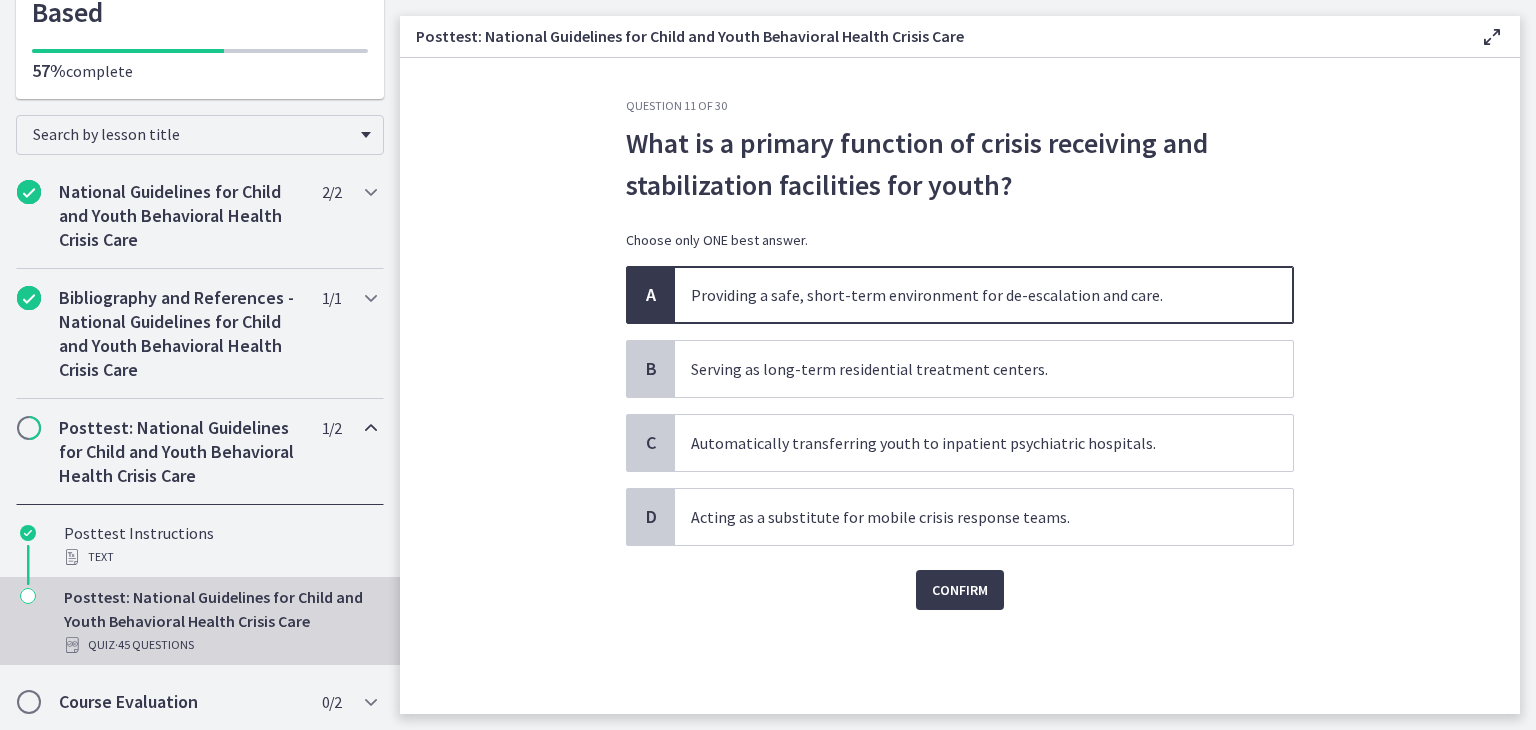 click on "Question   11   of   30
What is a primary function of crisis receiving and stabilization facilities for youth?
Choose only ONE best answer.
A
Providing a safe, short-term environment for de-escalation and care.
B
Serving as long-term residential treatment centers.
C
Automatically transferring youth to inpatient psychiatric hospitals.
D
Acting as a substitute for mobile crisis response teams.
Confirm" 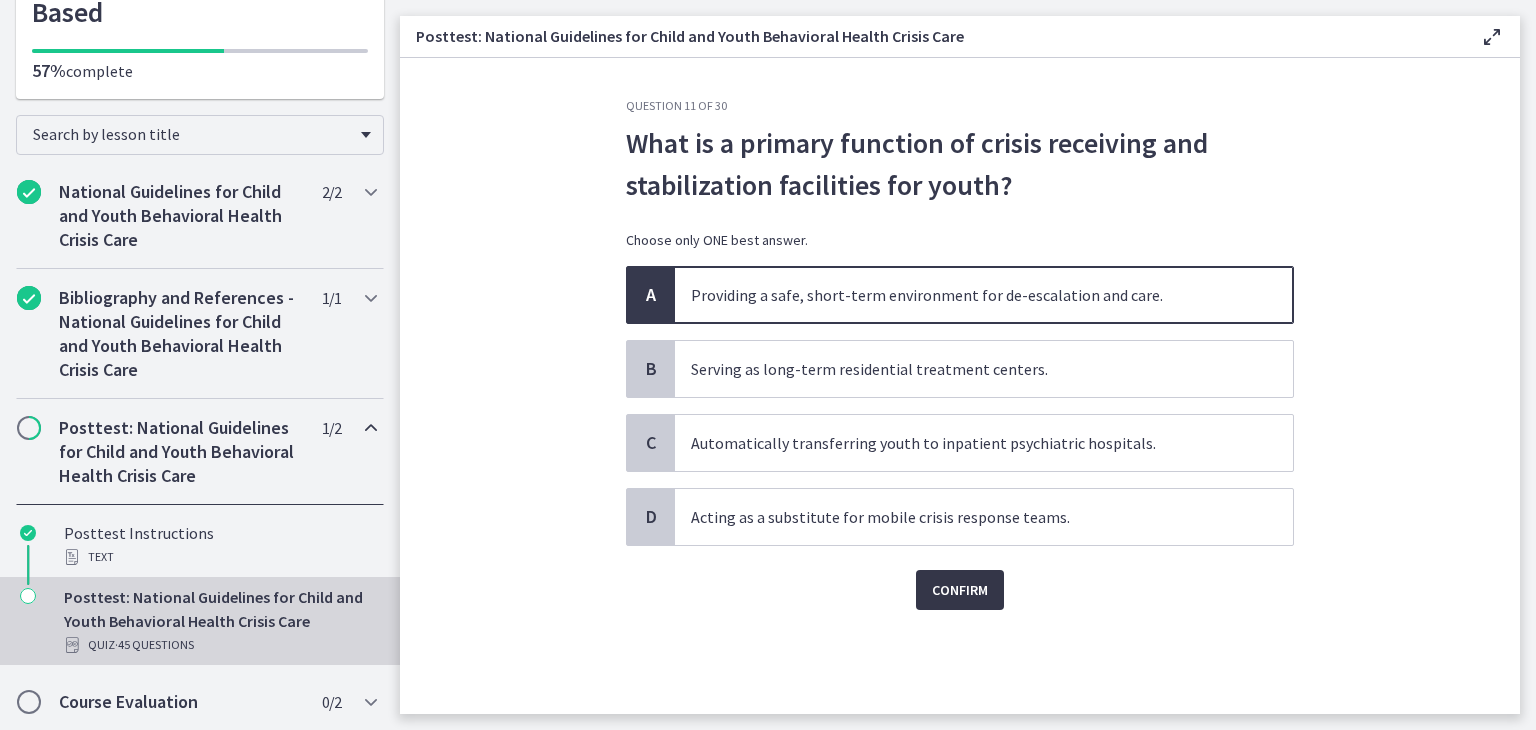 click on "Confirm" at bounding box center (960, 590) 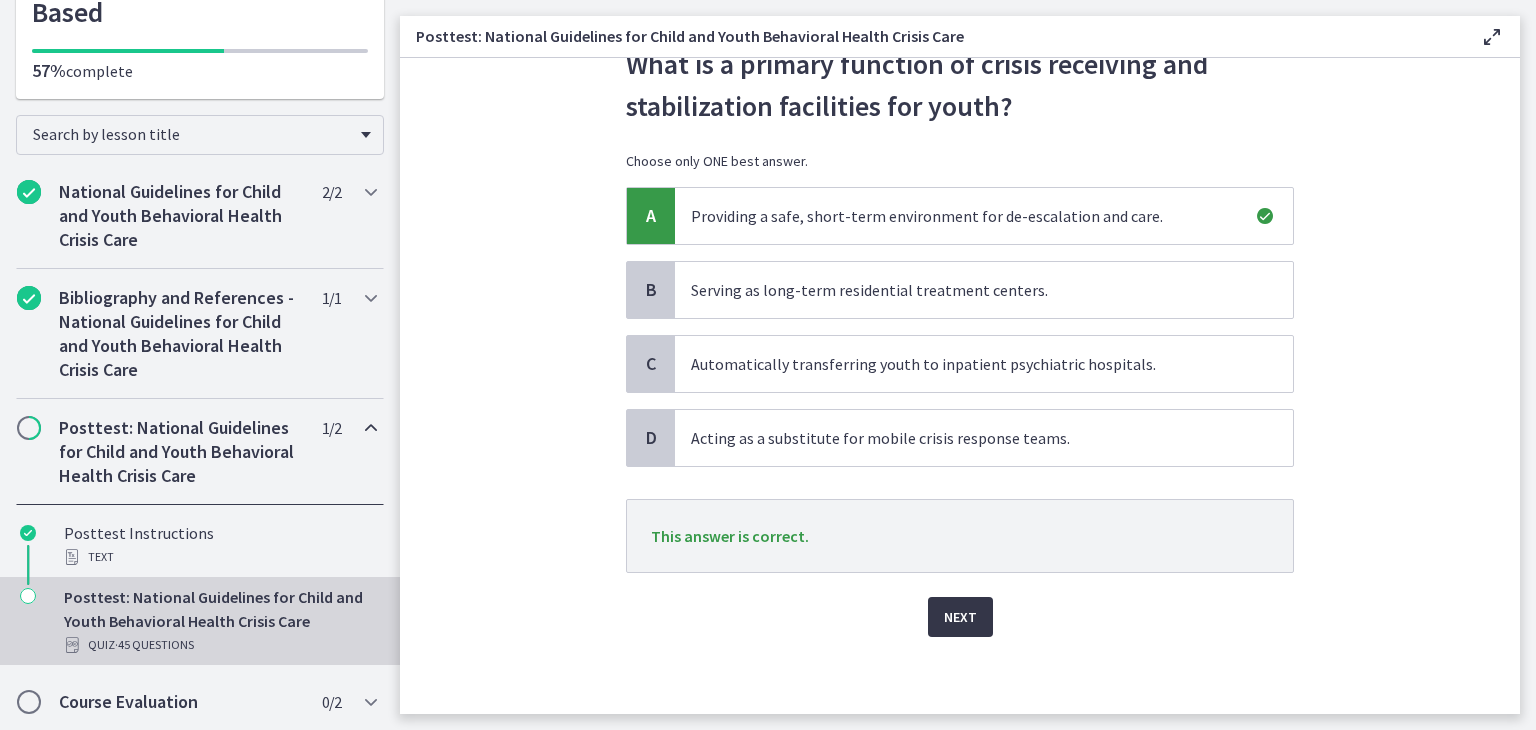 scroll, scrollTop: 80, scrollLeft: 0, axis: vertical 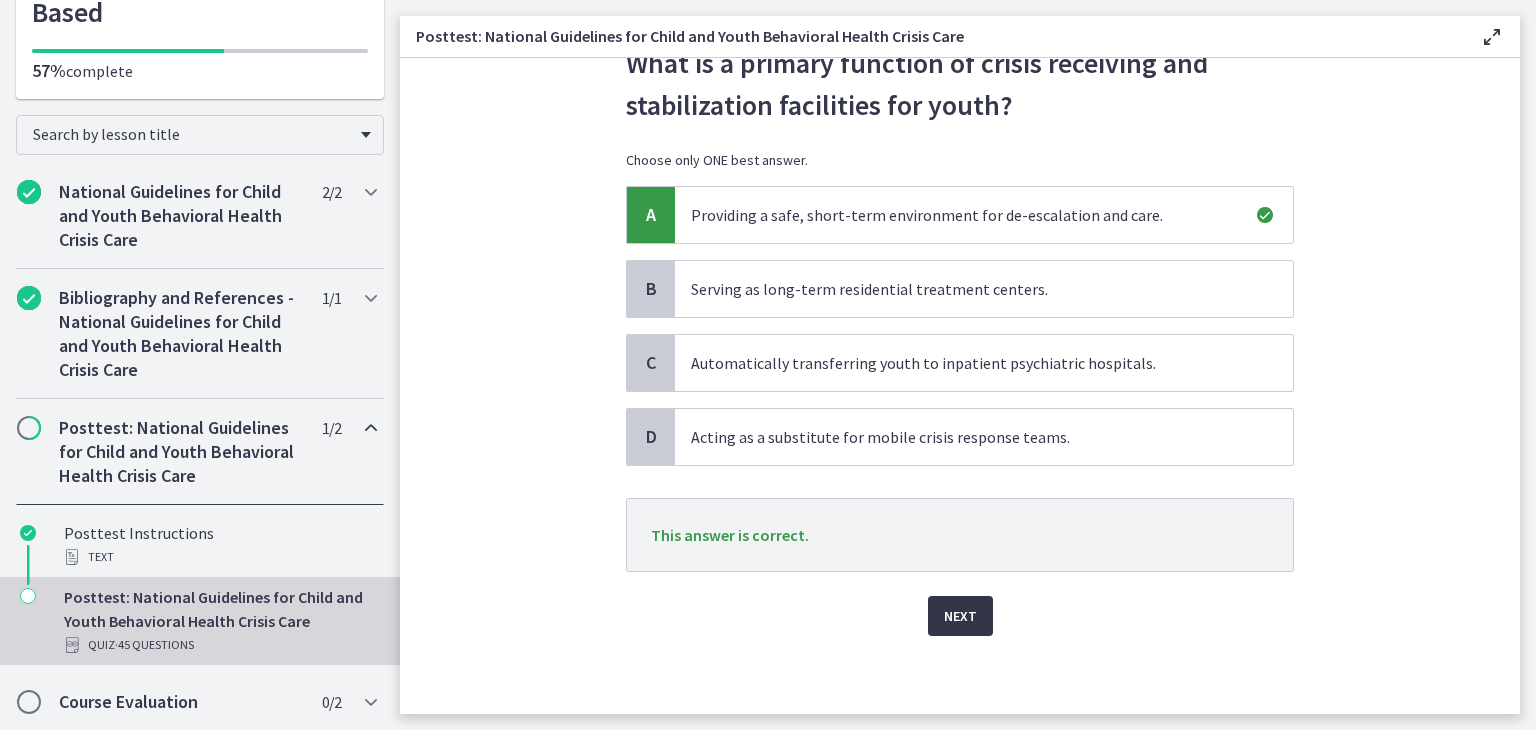 click on "Next" at bounding box center [960, 616] 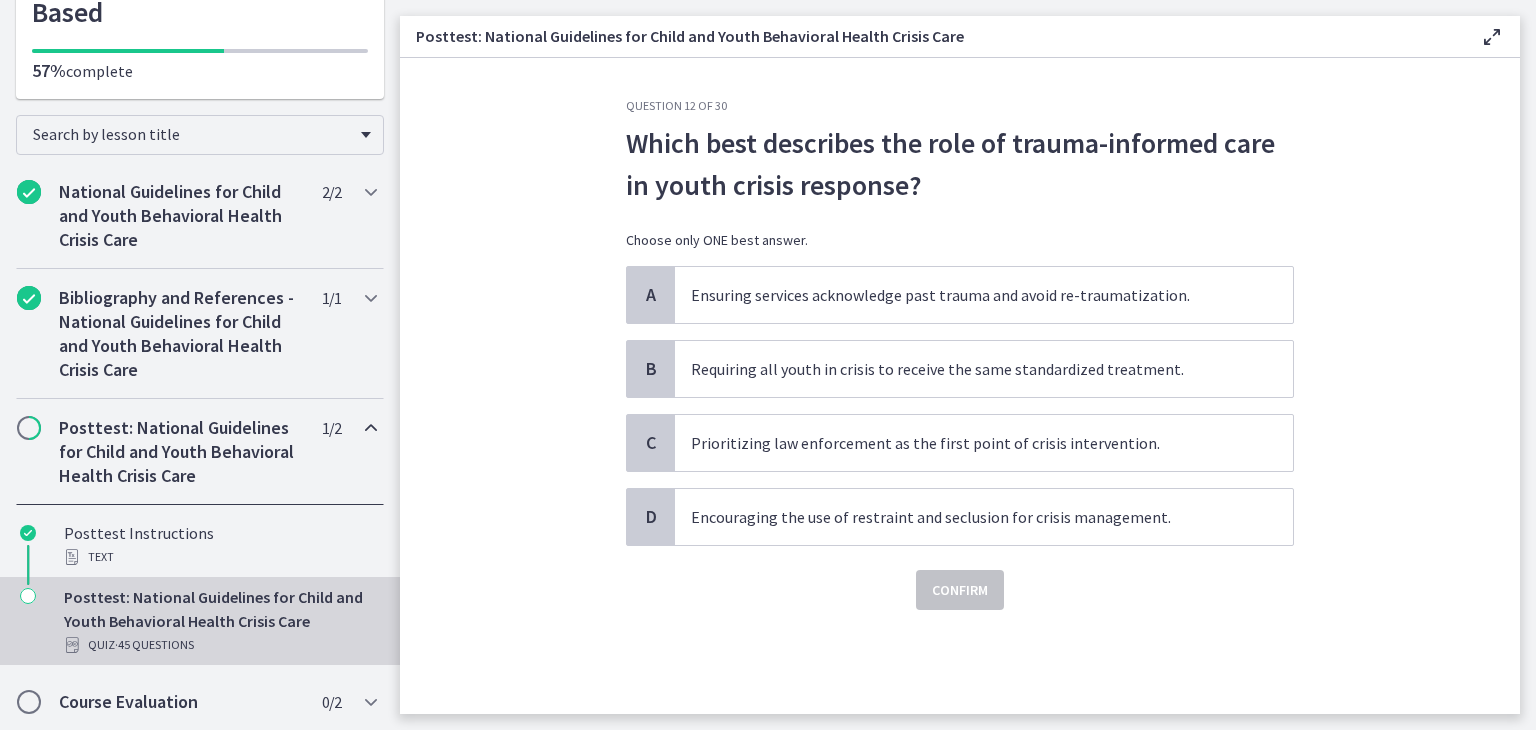 scroll, scrollTop: 0, scrollLeft: 0, axis: both 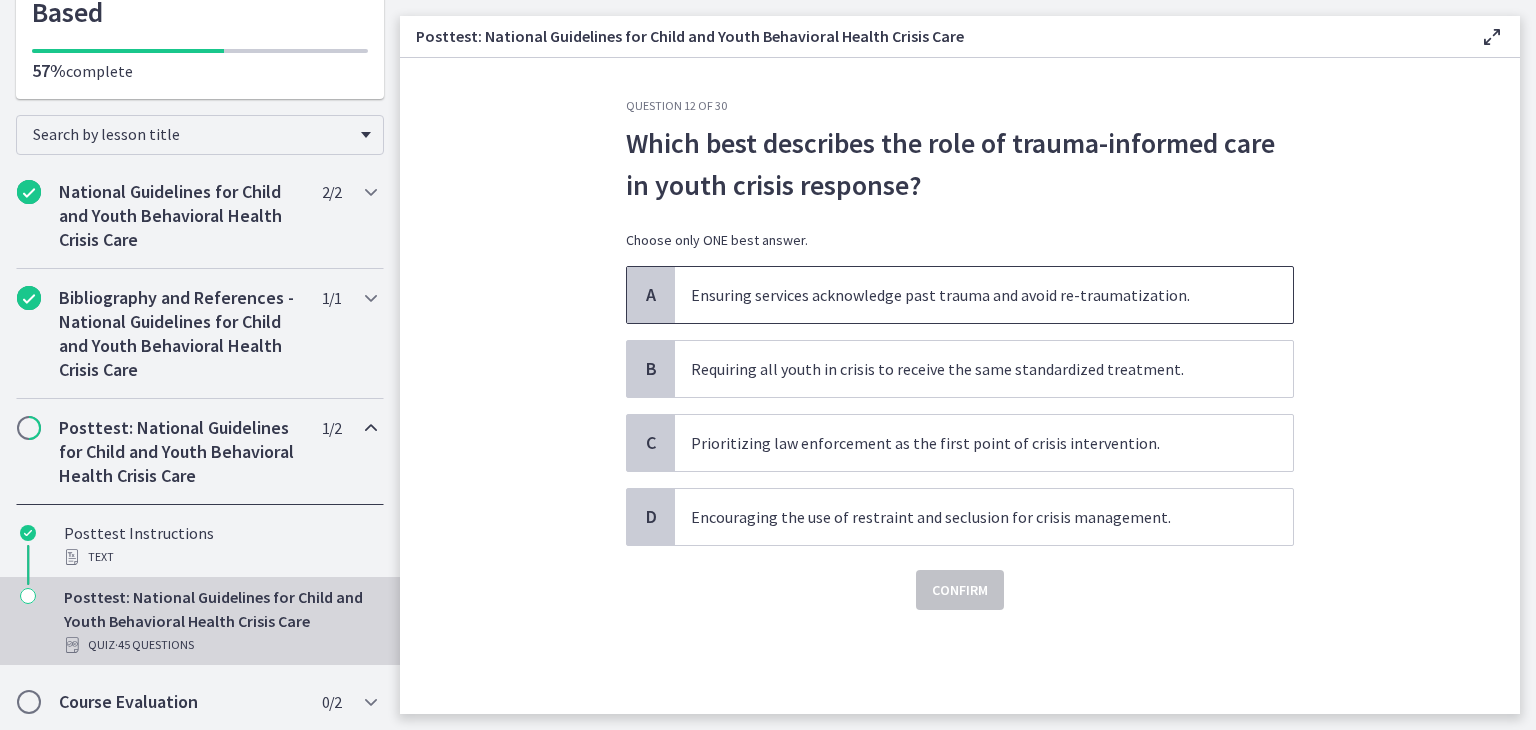 click on "Ensuring services acknowledge past trauma and avoid re-traumatization." at bounding box center [984, 295] 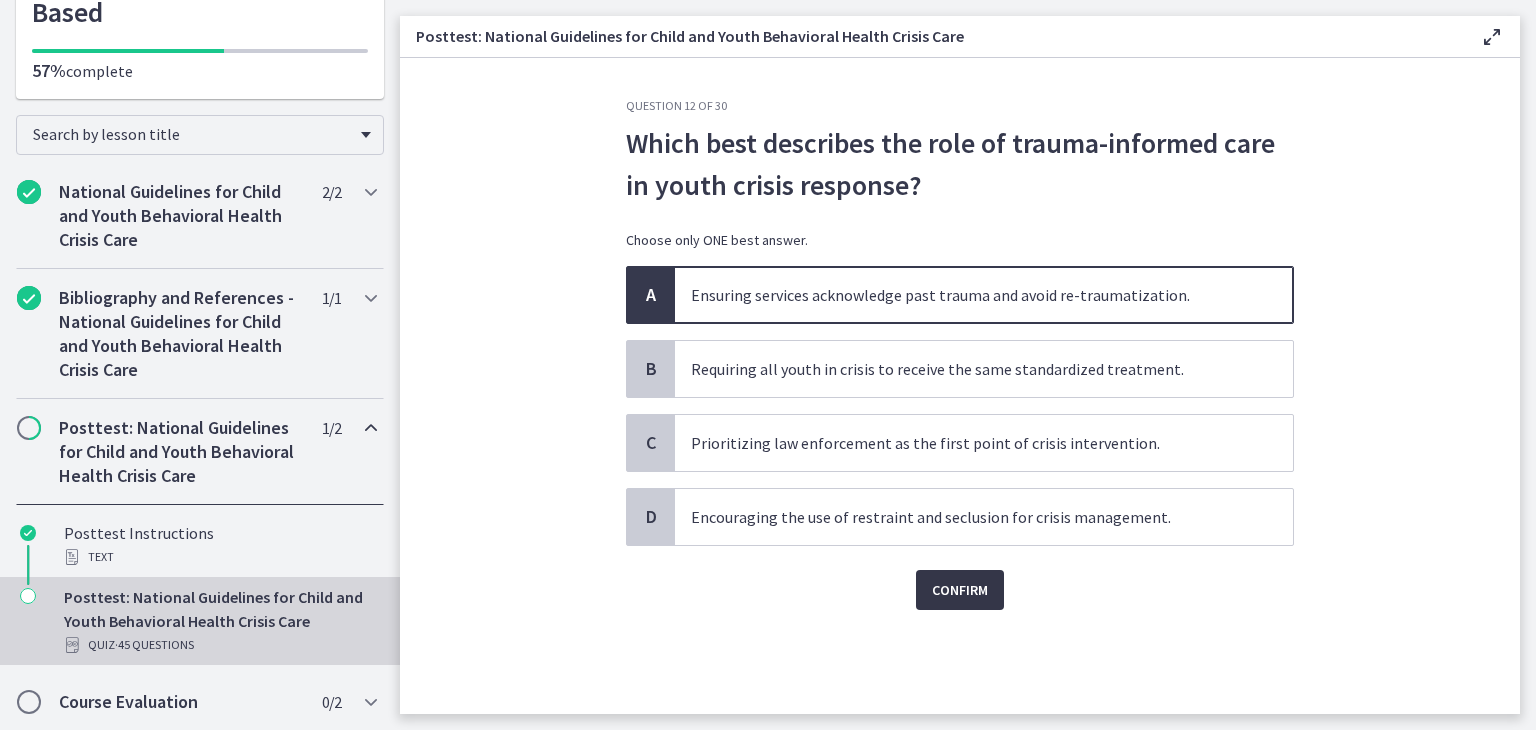 click on "Confirm" at bounding box center [960, 590] 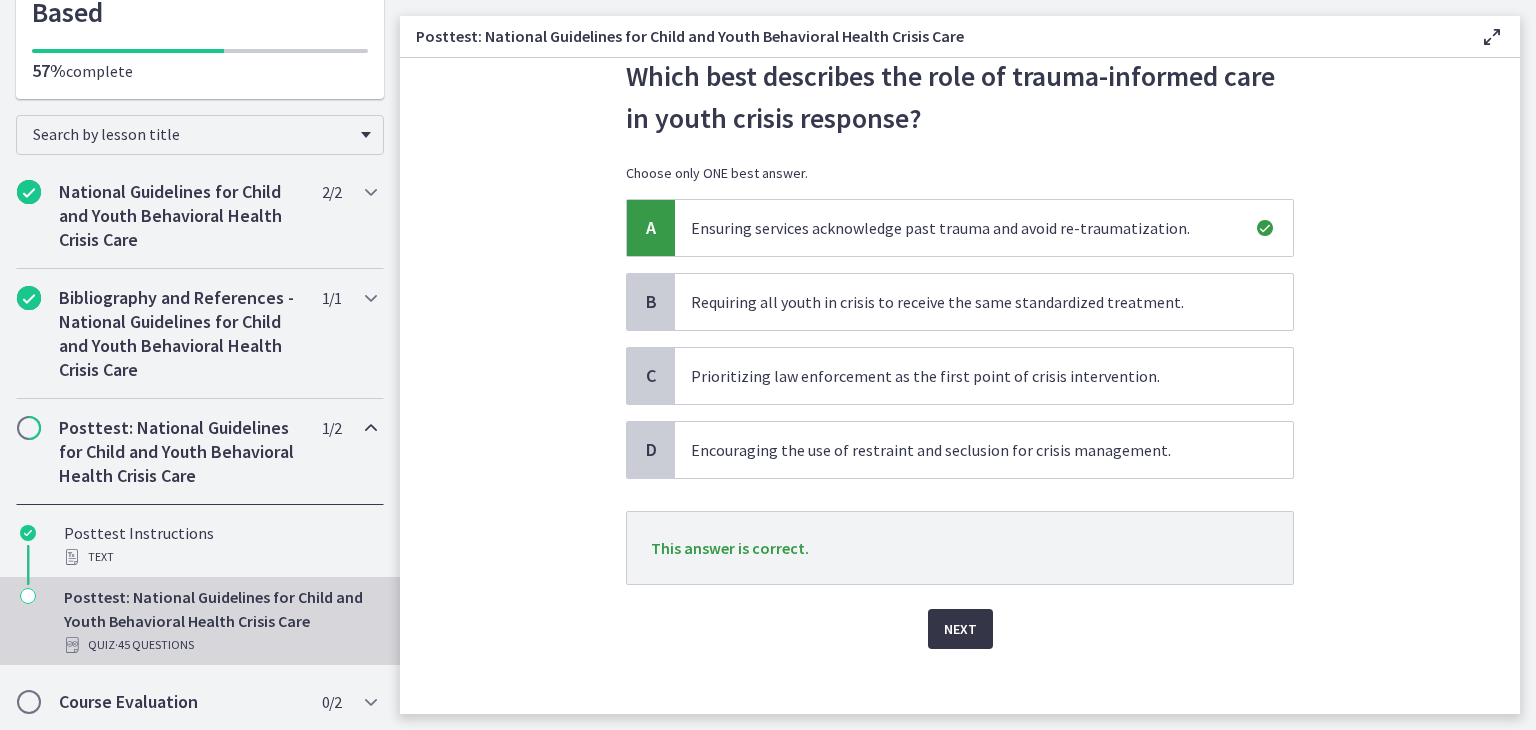 scroll, scrollTop: 69, scrollLeft: 0, axis: vertical 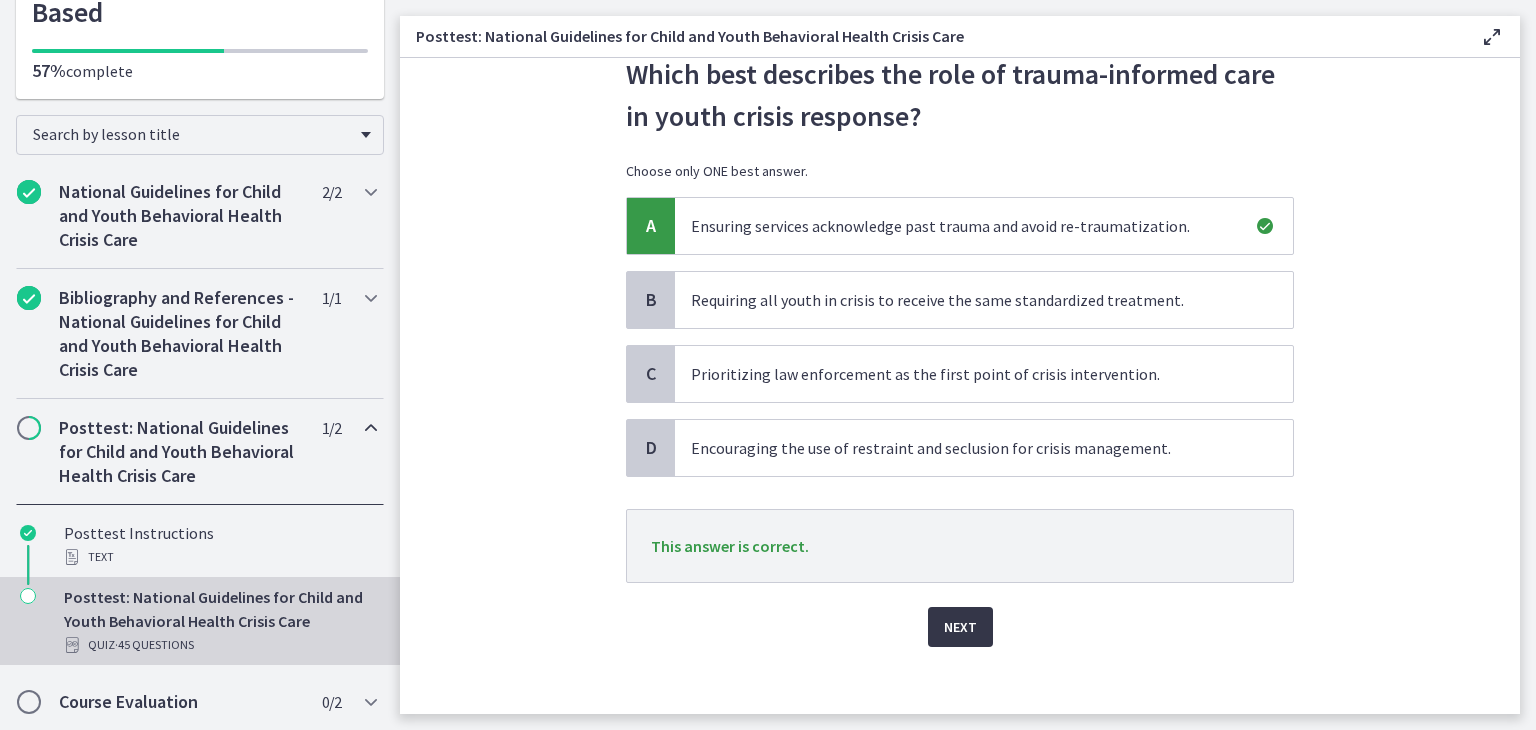 click on "Next" at bounding box center [960, 627] 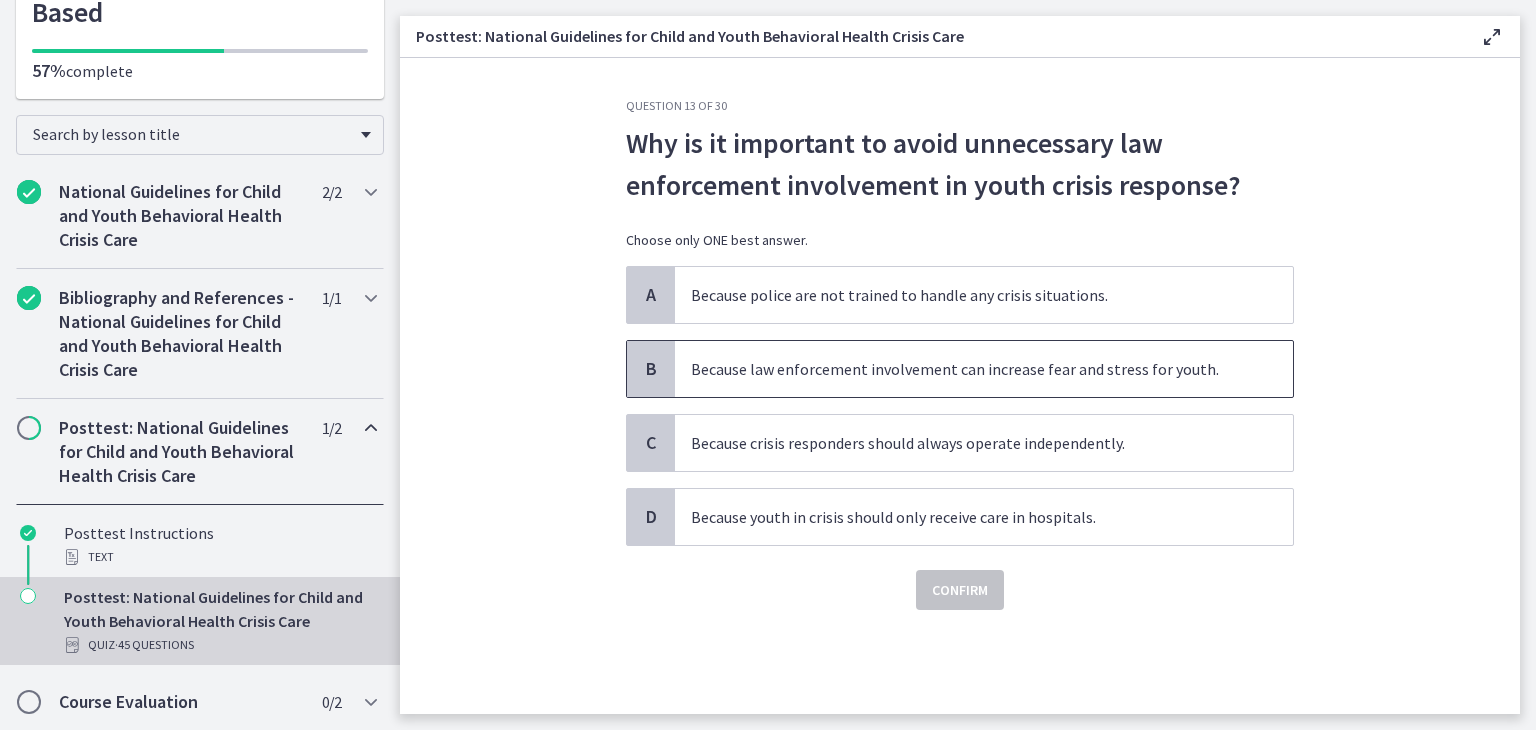 click on "Because law enforcement involvement can increase fear and stress for youth." at bounding box center (984, 369) 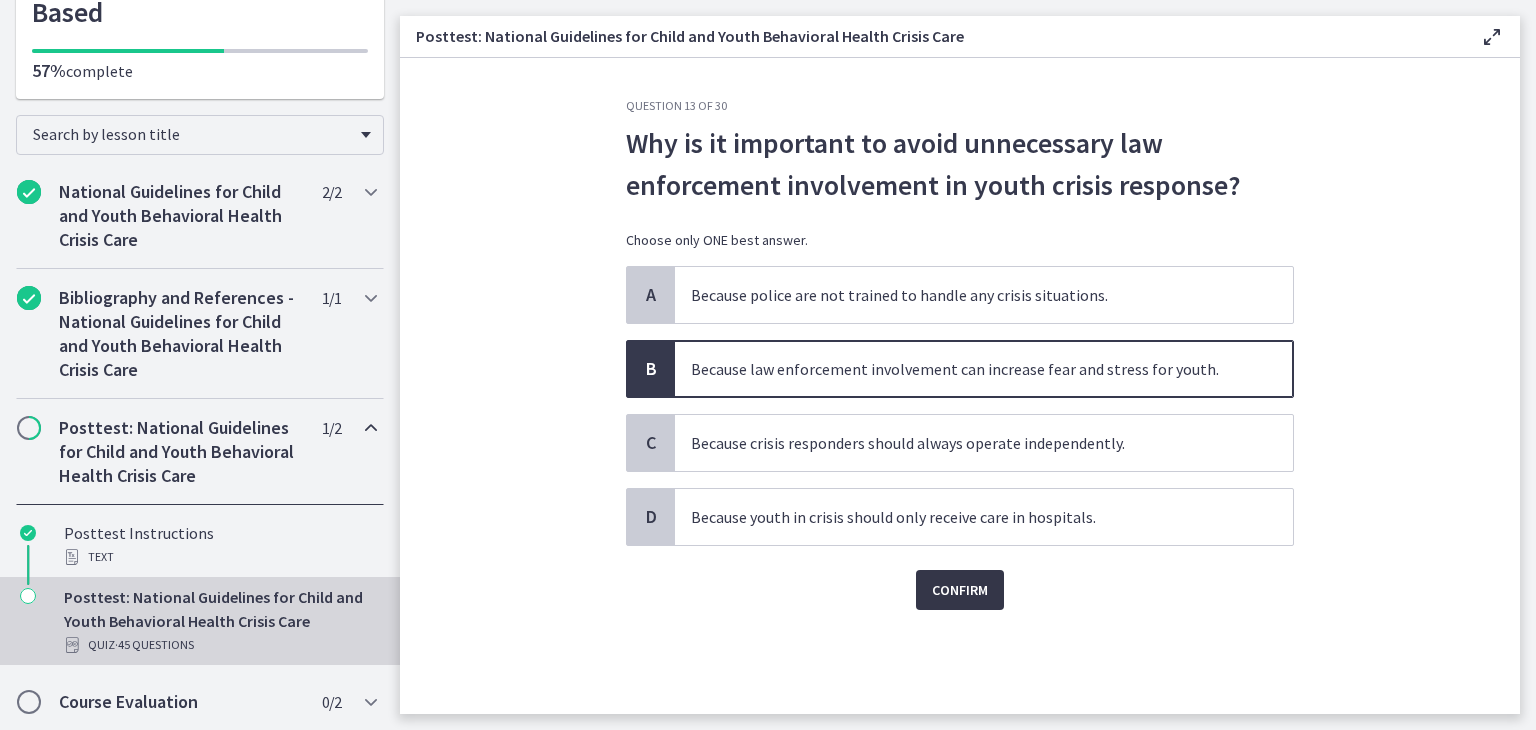 click on "Confirm" at bounding box center [960, 590] 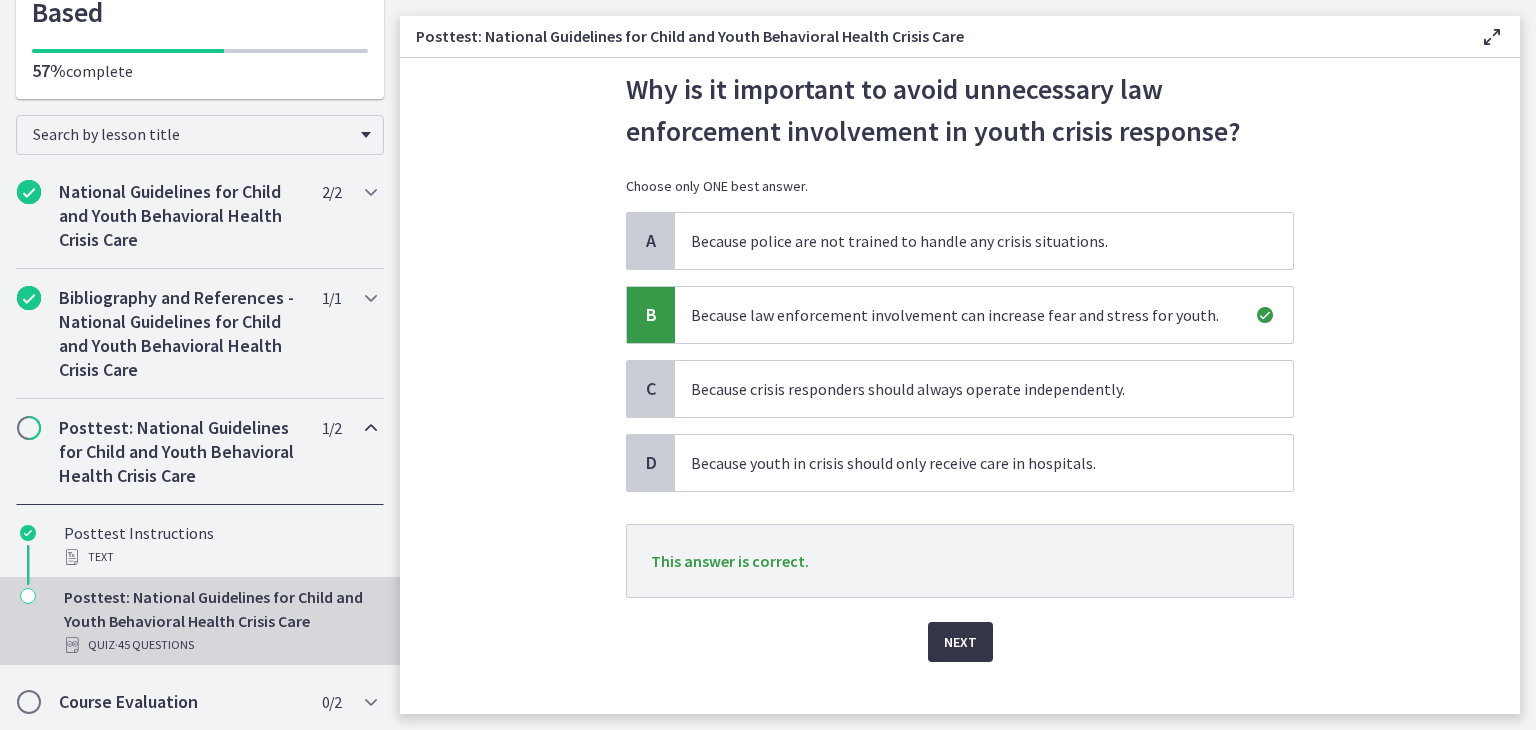 scroll, scrollTop: 60, scrollLeft: 0, axis: vertical 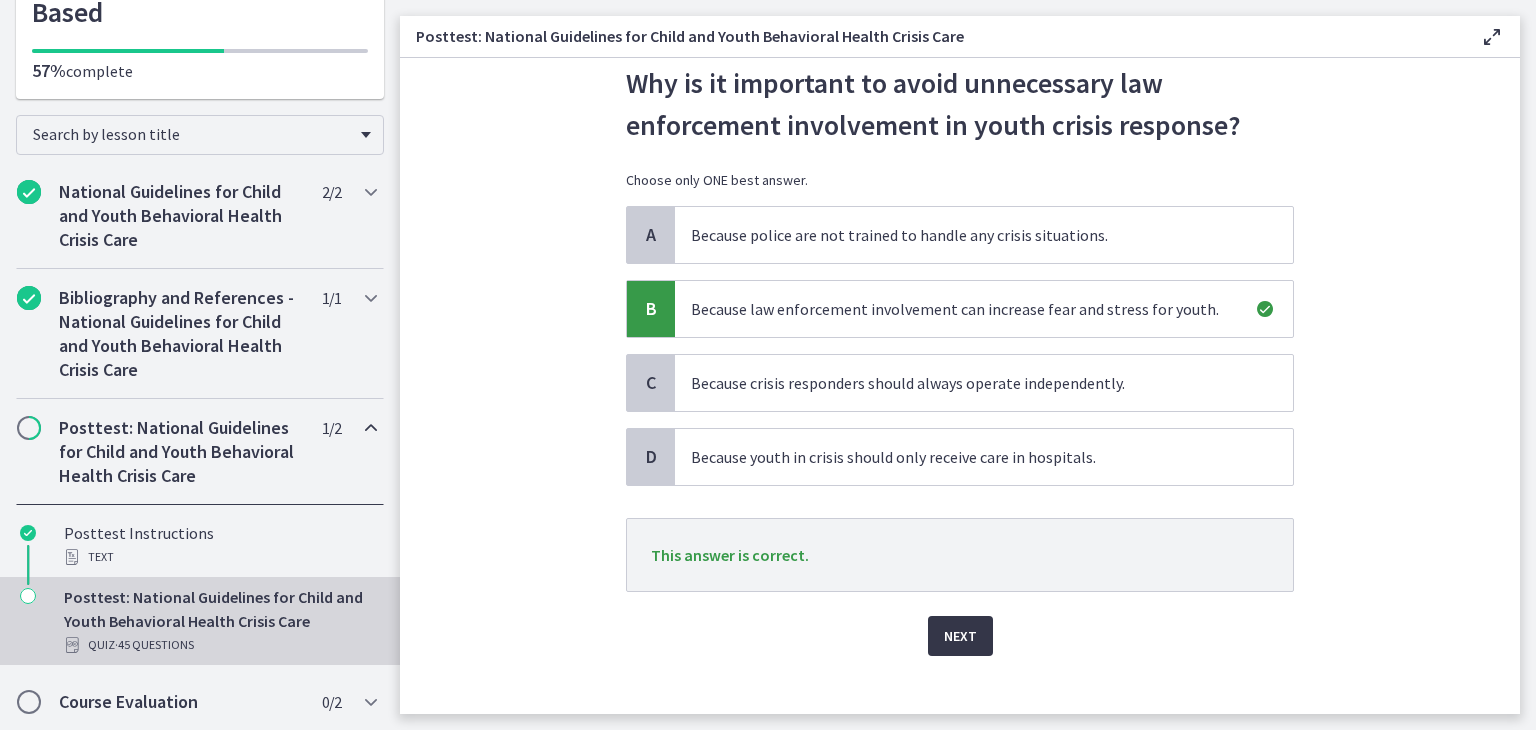 click on "Next" at bounding box center [960, 636] 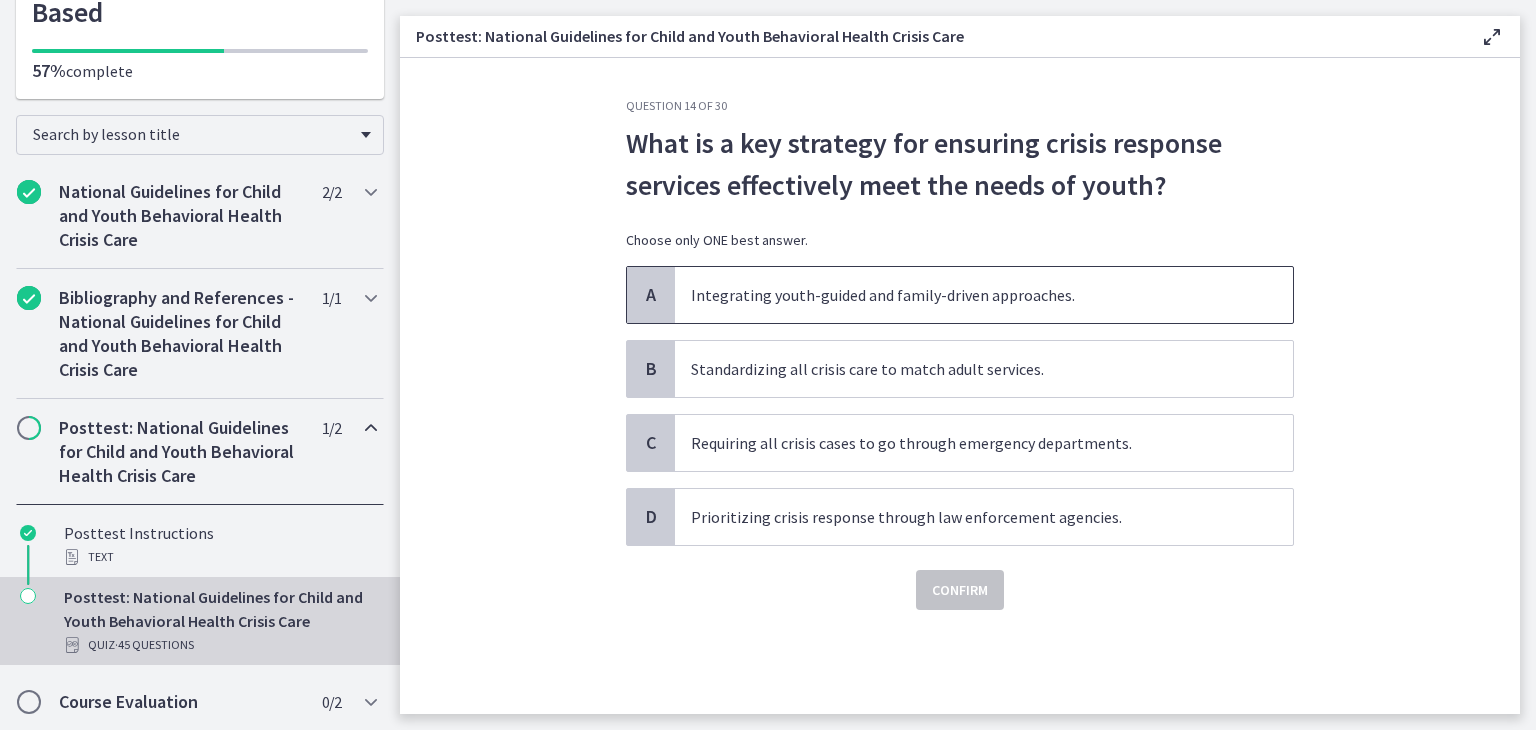 click on "Integrating youth-guided and family-driven approaches." at bounding box center [984, 295] 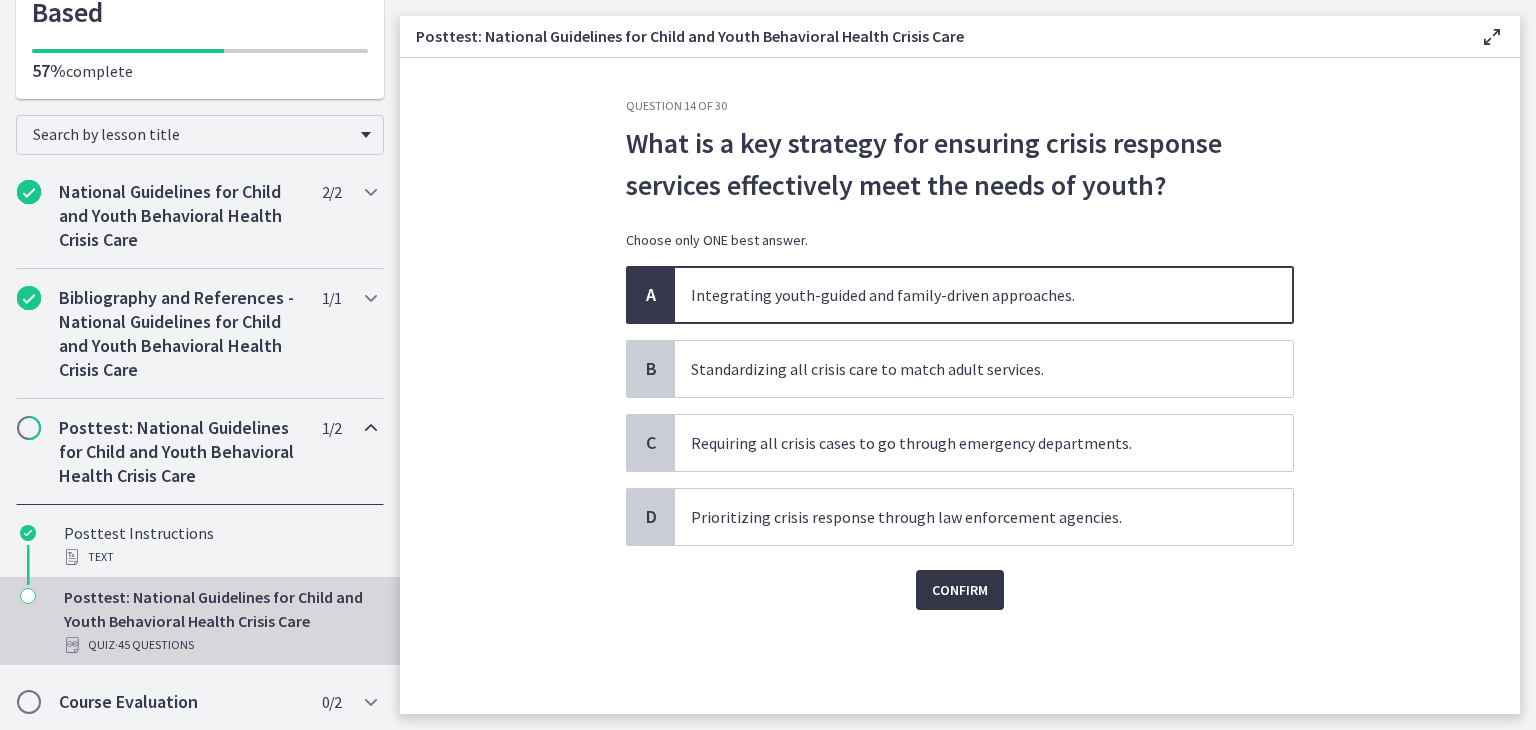 click on "Confirm" at bounding box center (960, 590) 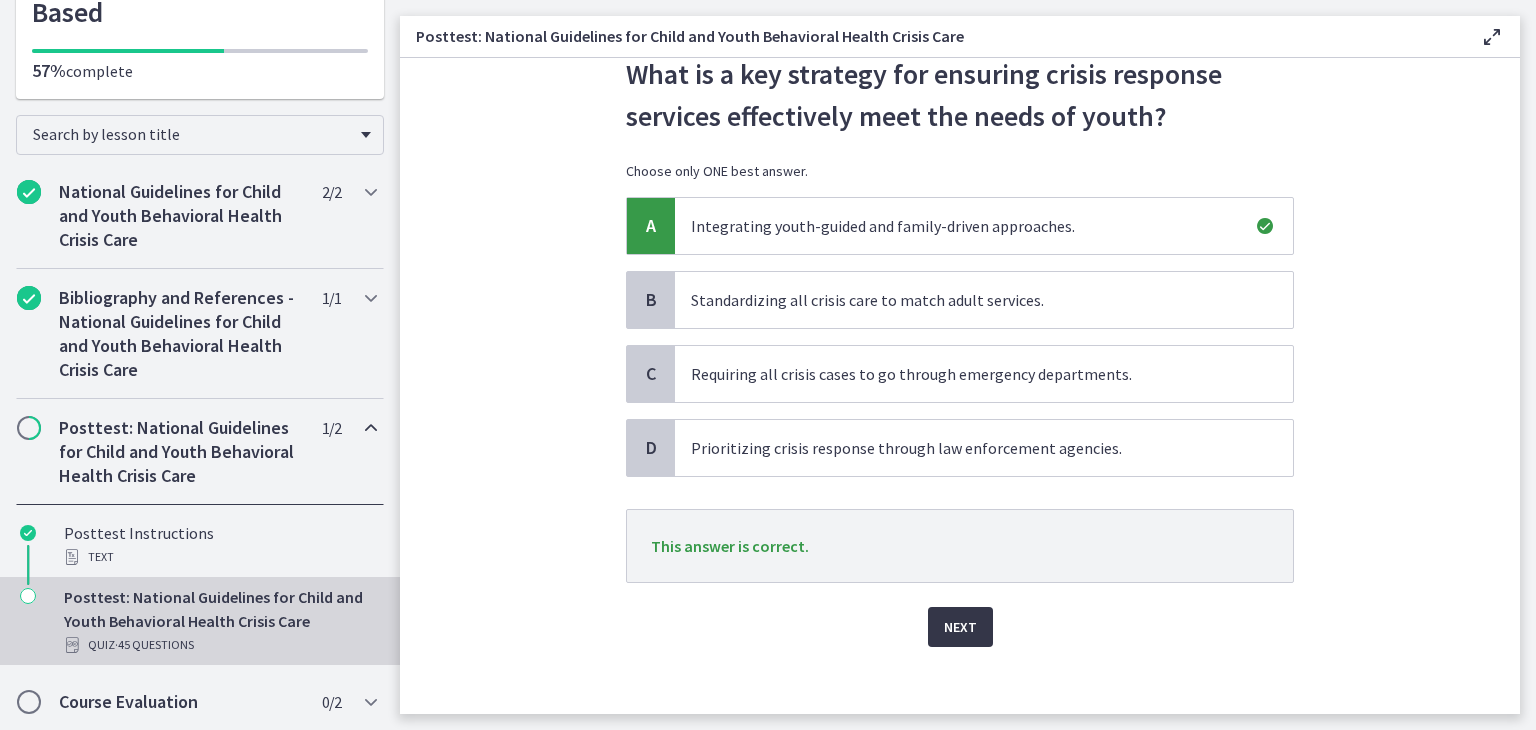 scroll, scrollTop: 80, scrollLeft: 0, axis: vertical 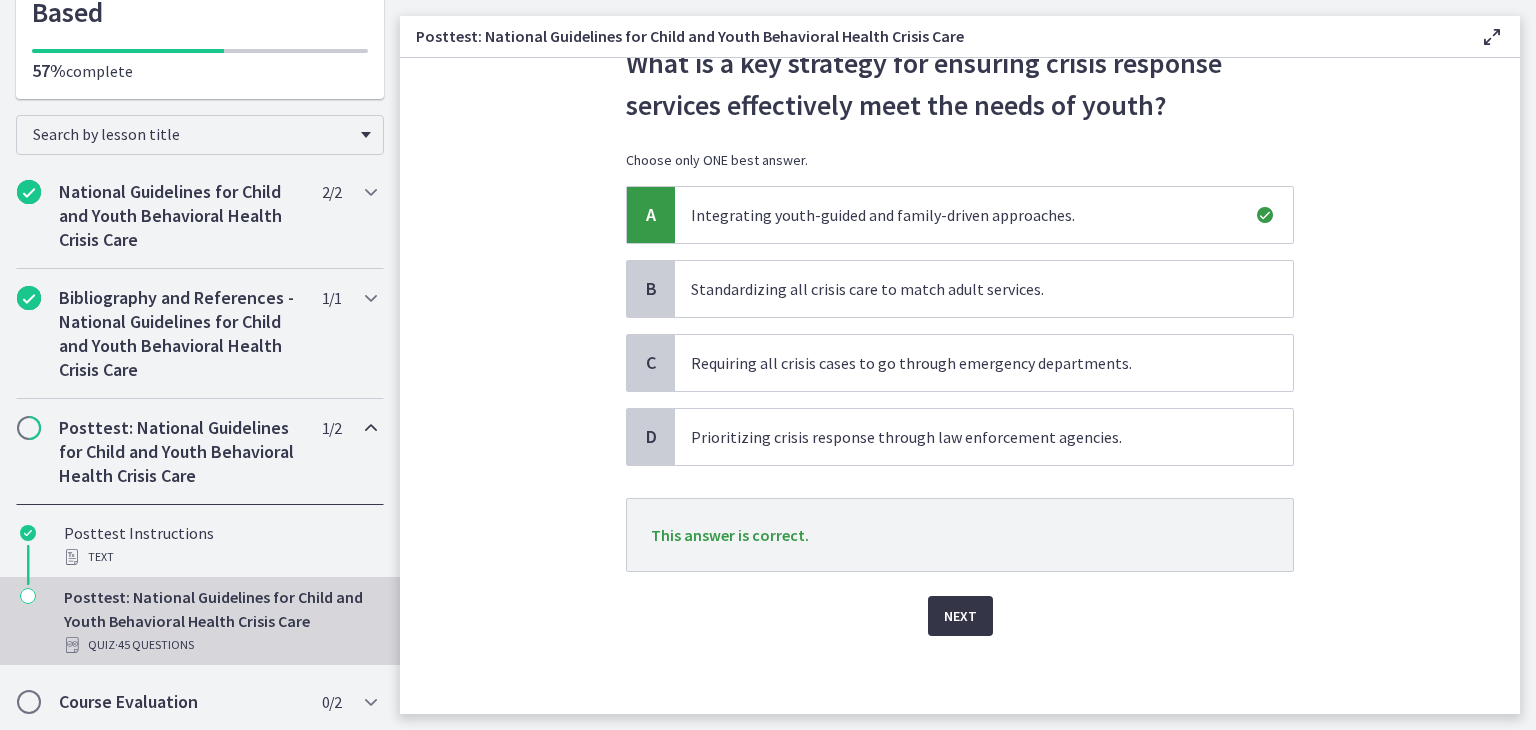 click on "Next" at bounding box center [960, 616] 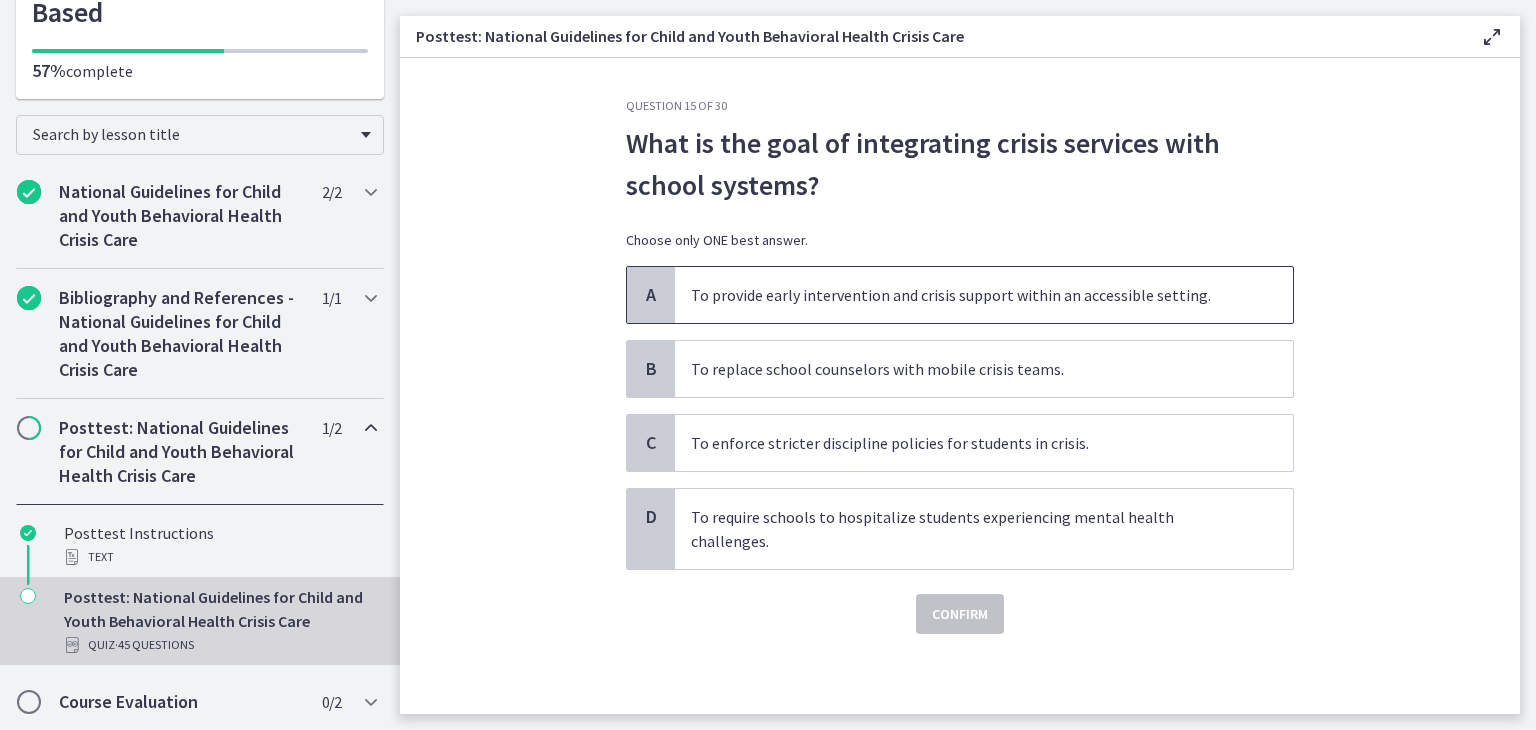 click on "To provide early intervention and crisis support within an accessible setting." at bounding box center (984, 295) 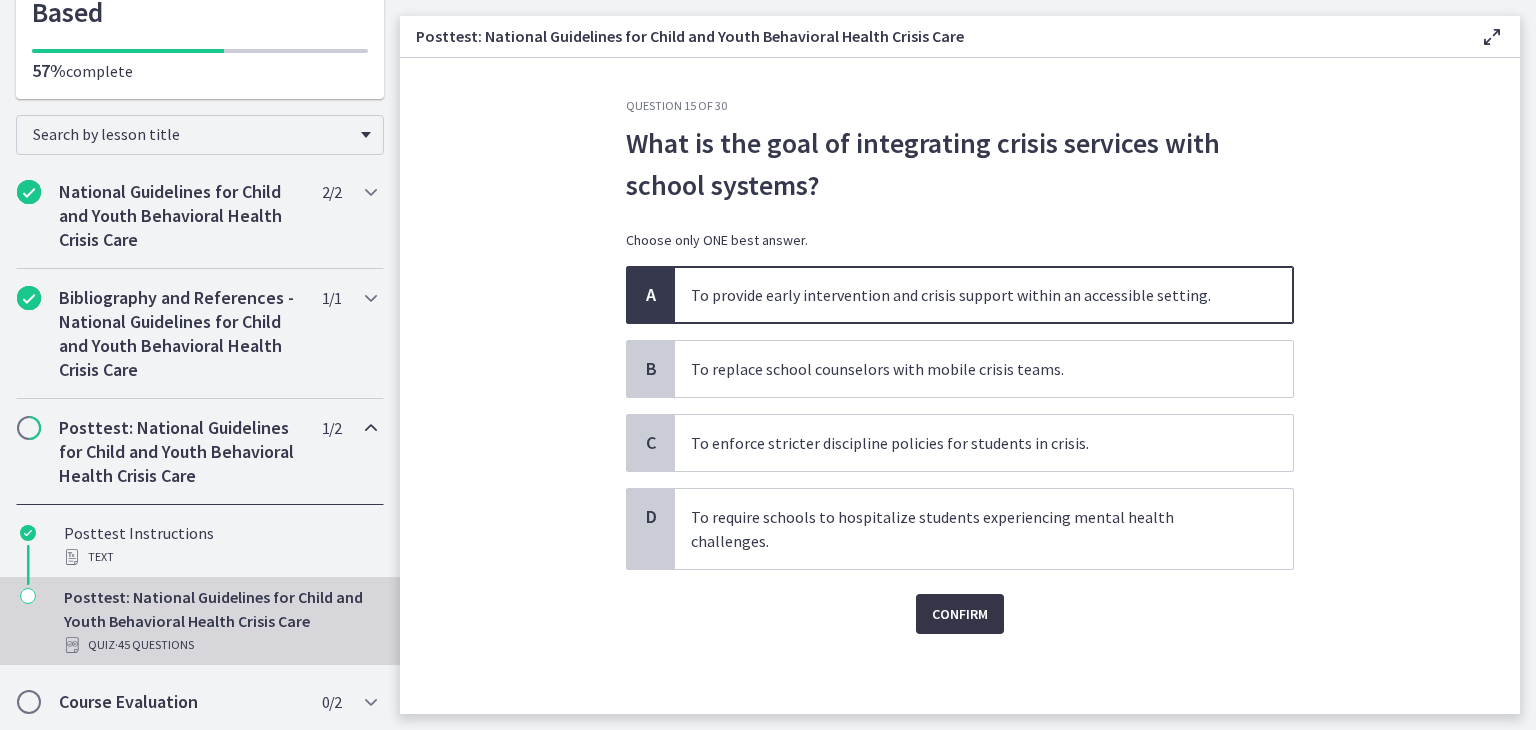 click on "Confirm" at bounding box center (960, 614) 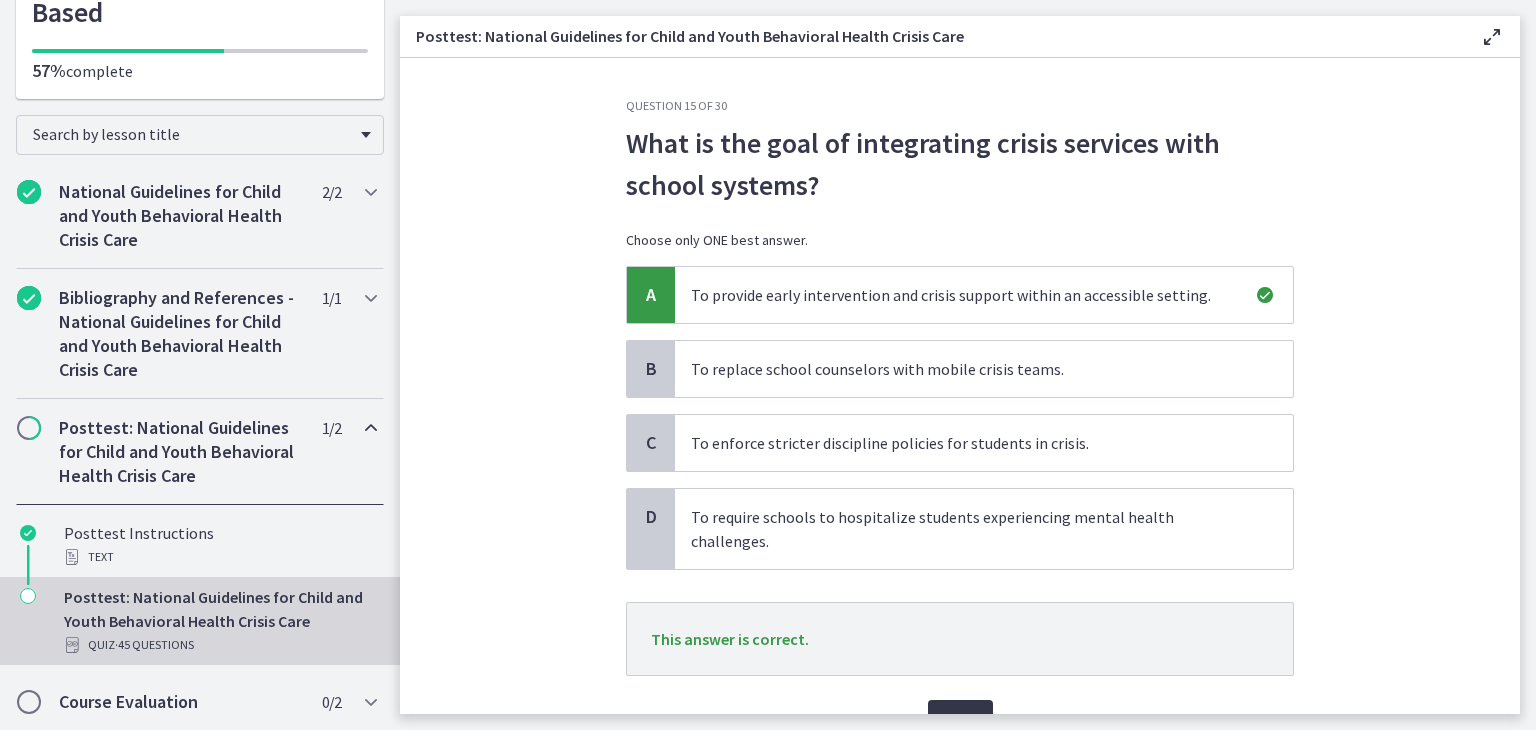 click on "Next" at bounding box center [960, 720] 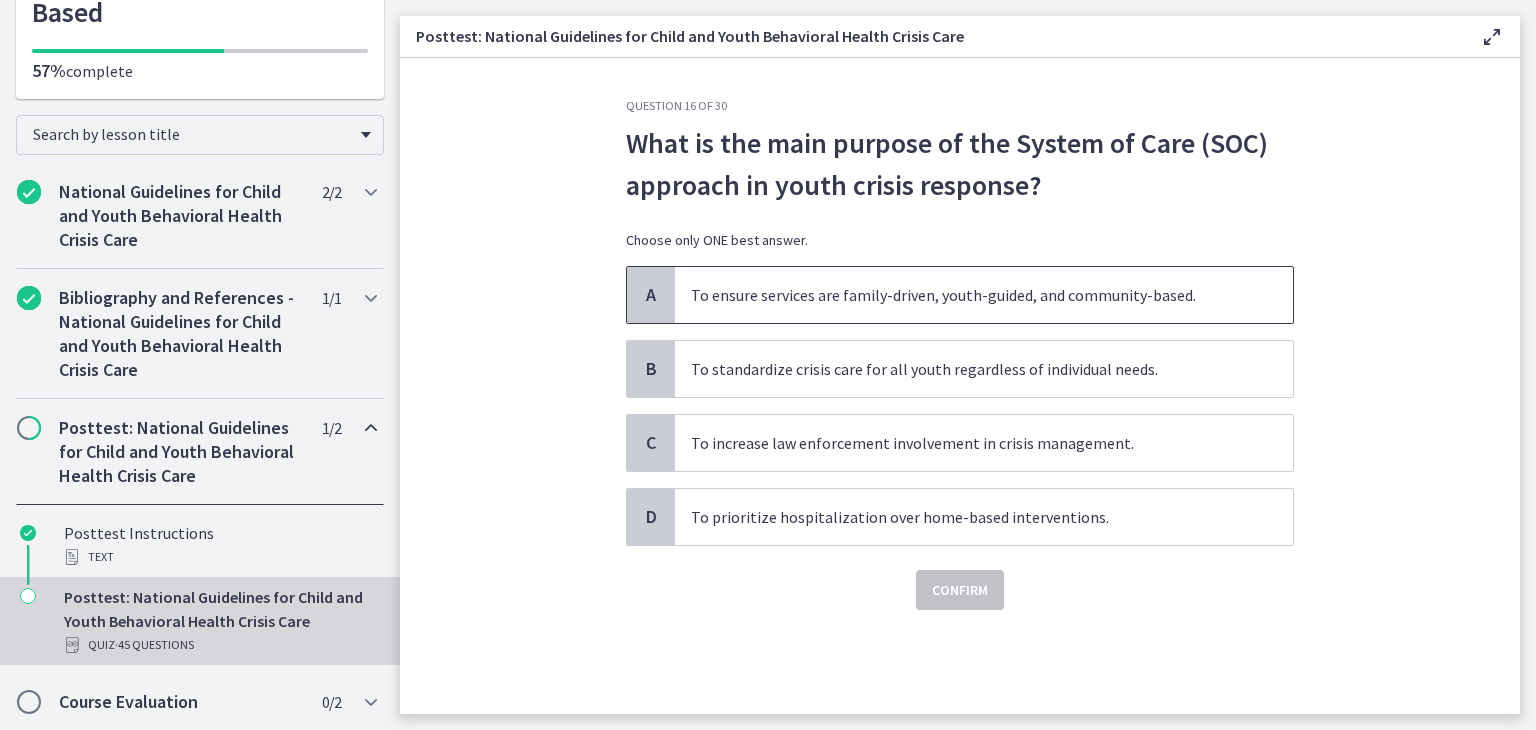 click on "To ensure services are family-driven, youth-guided, and community-based." at bounding box center [984, 295] 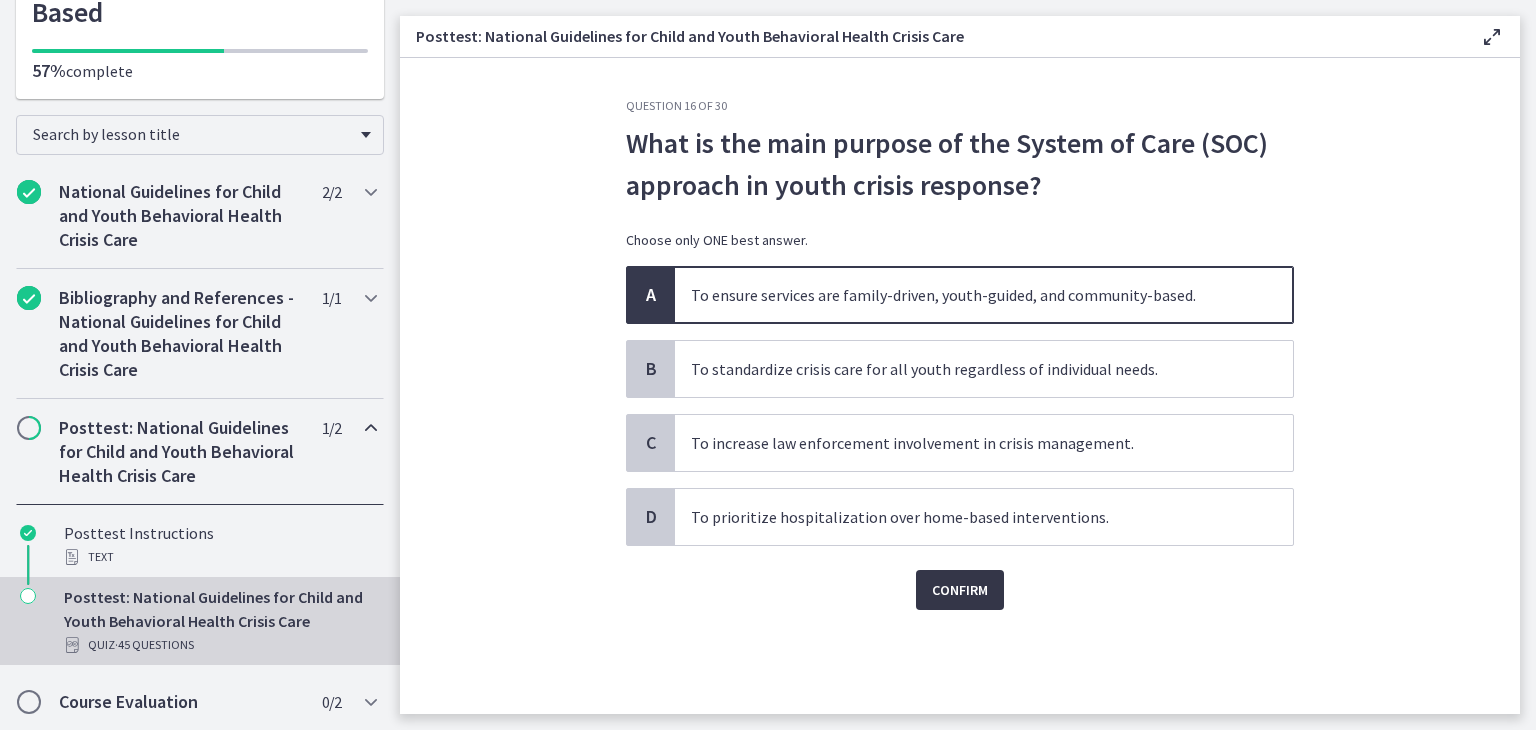 click on "Confirm" at bounding box center (960, 590) 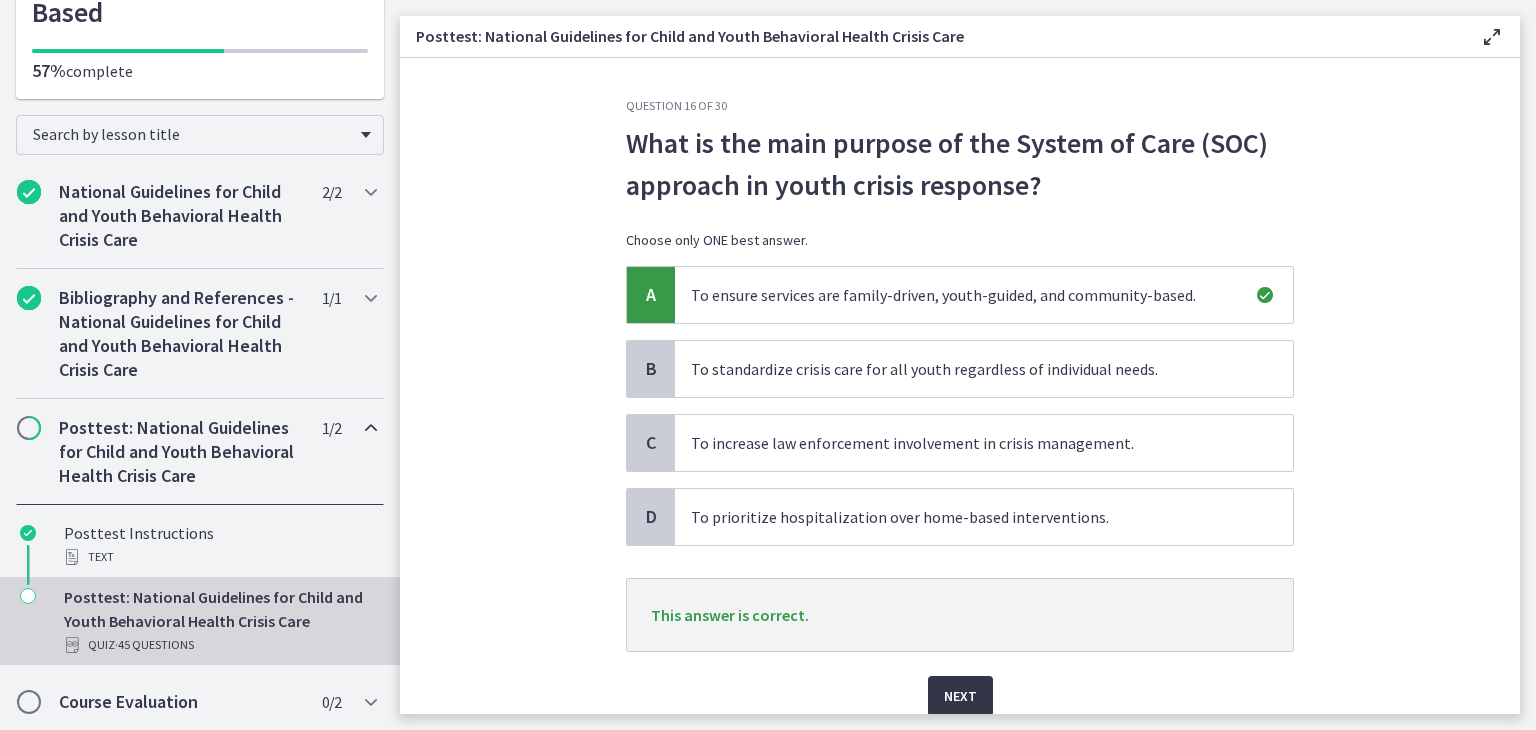click on "Next" at bounding box center (960, 696) 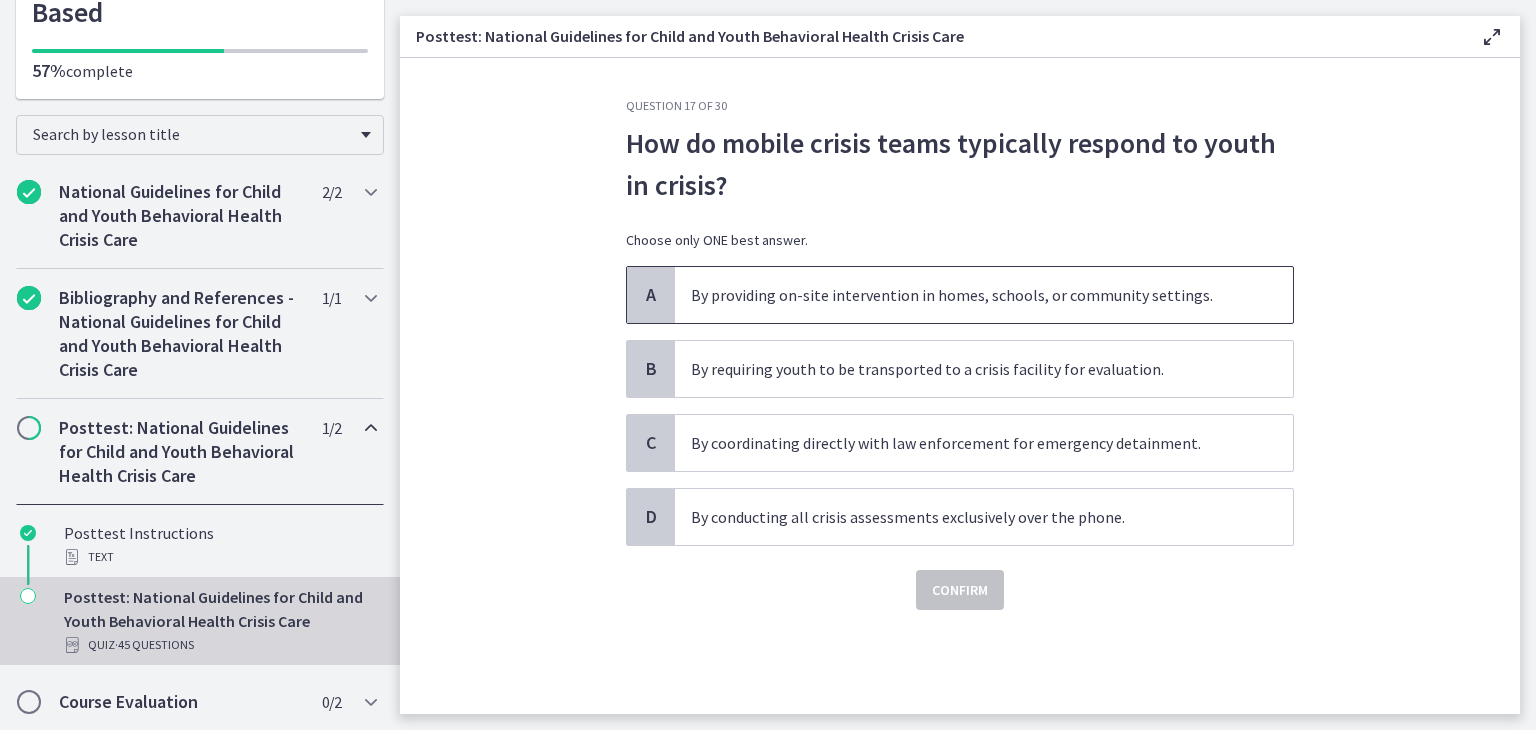 click on "By providing on-site intervention in homes, schools, or community settings." at bounding box center [984, 295] 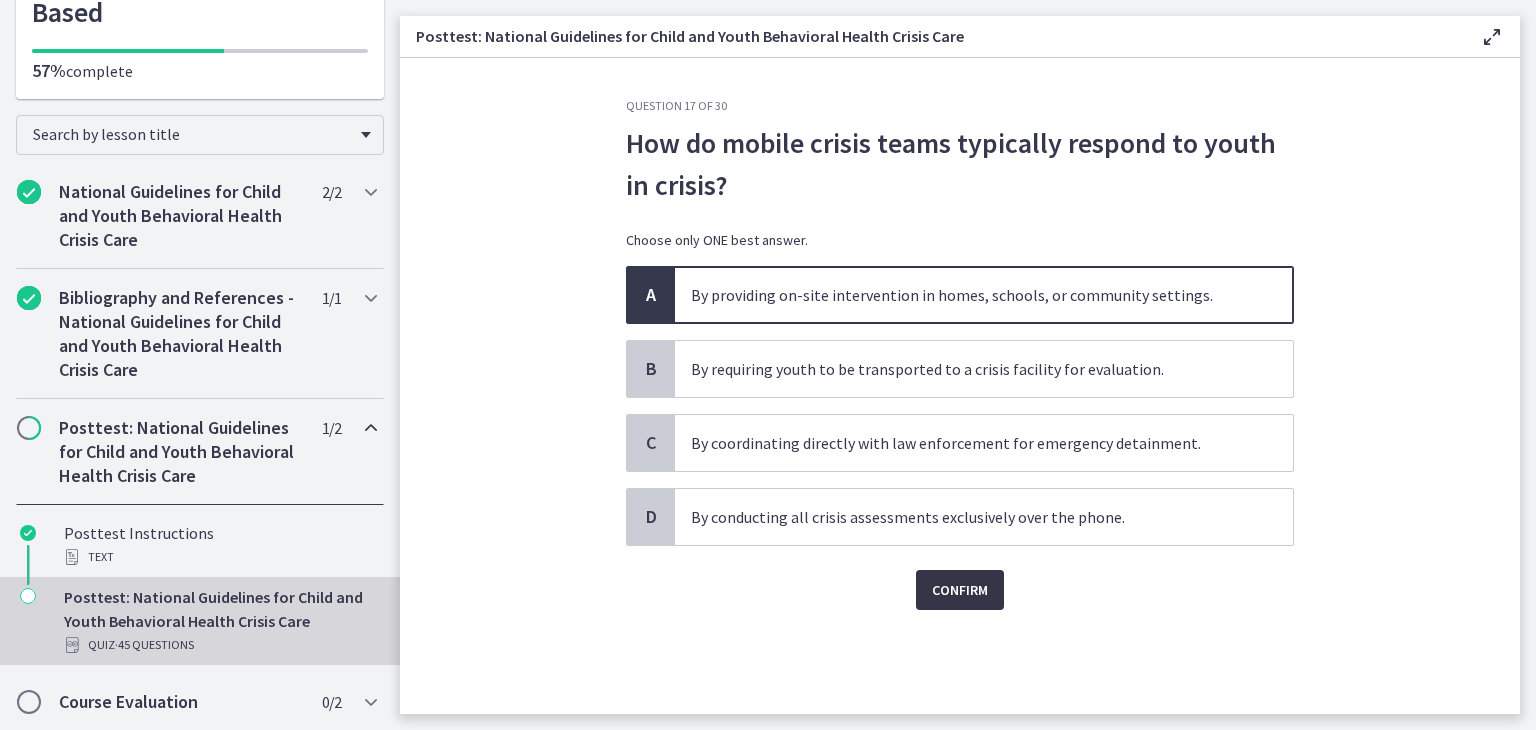 click on "Confirm" at bounding box center (960, 590) 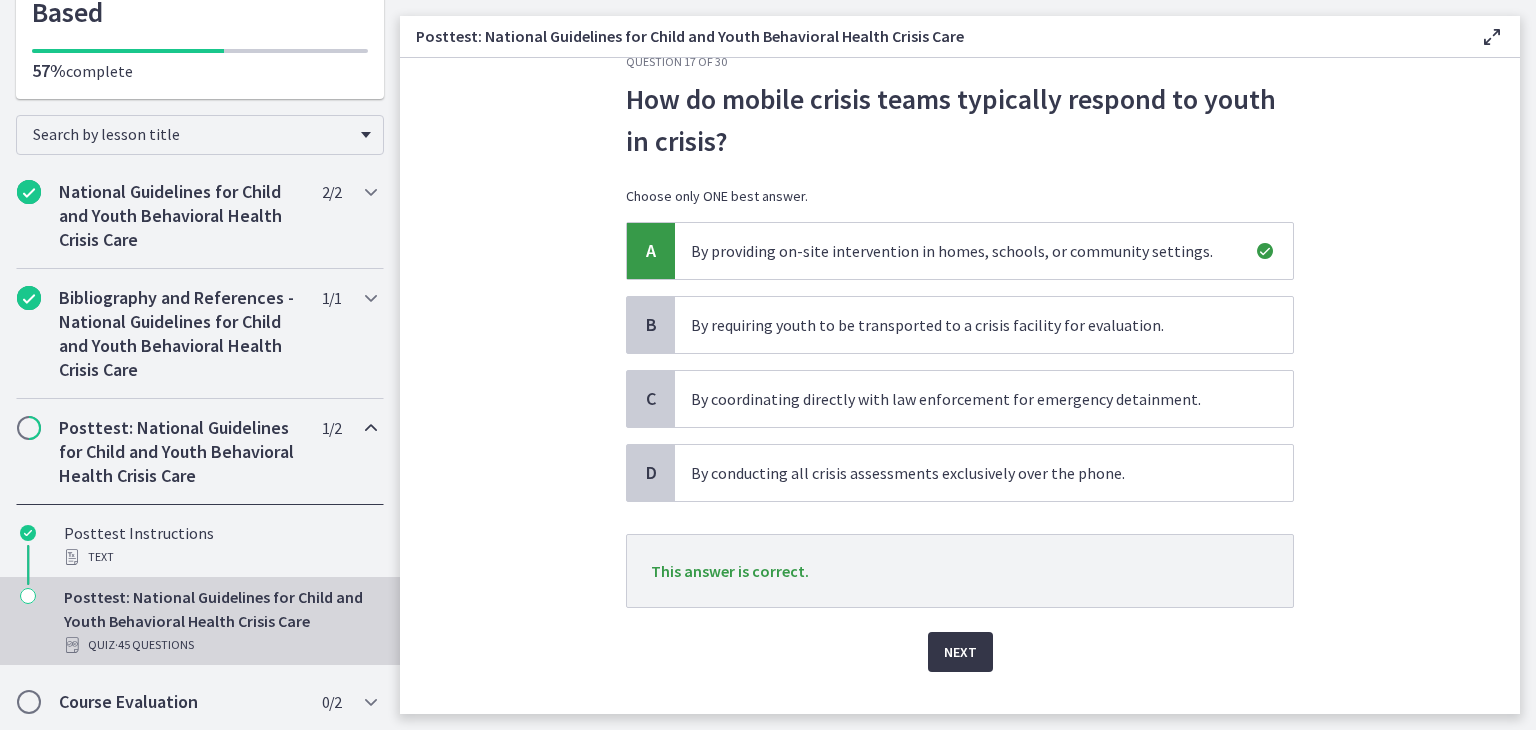 scroll, scrollTop: 58, scrollLeft: 0, axis: vertical 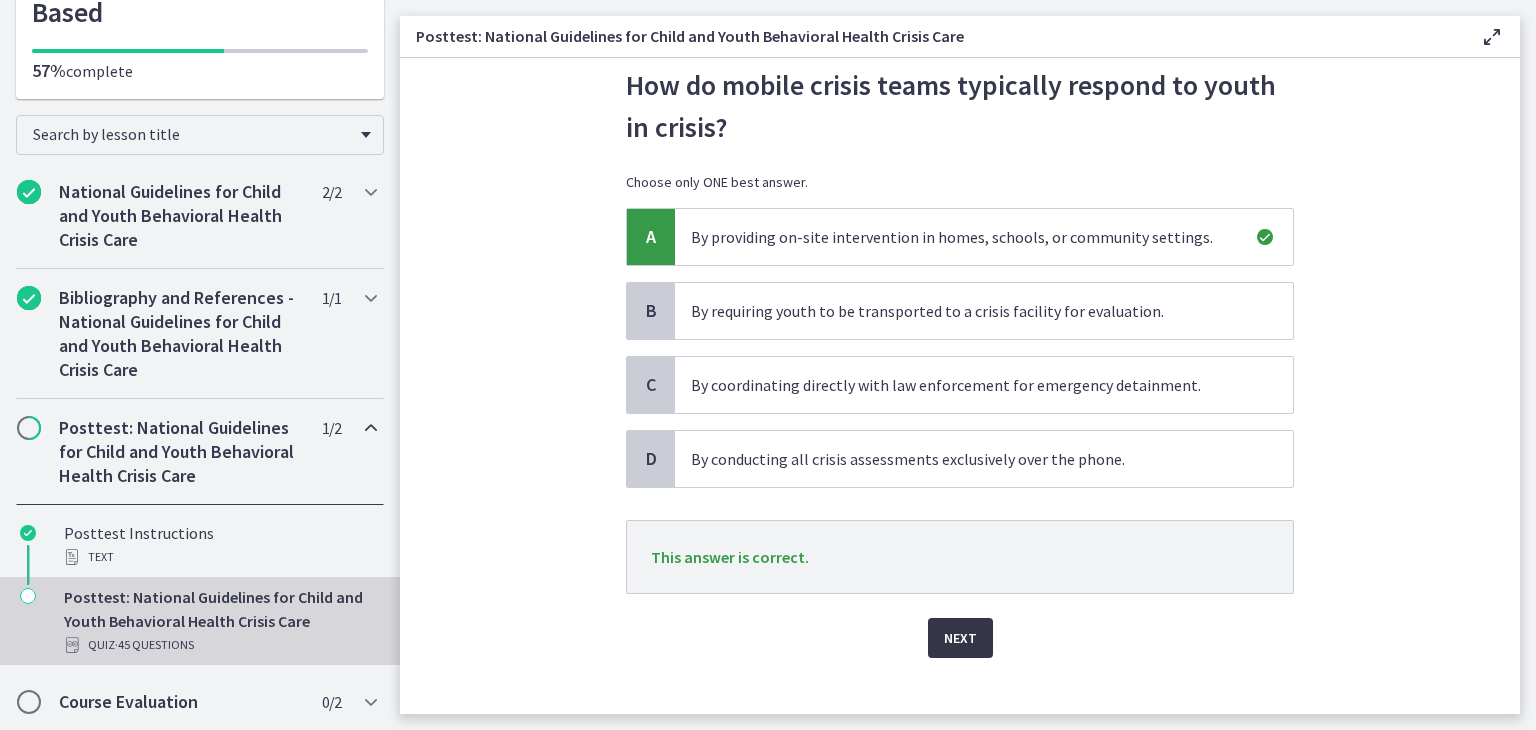 click on "Next" at bounding box center [960, 638] 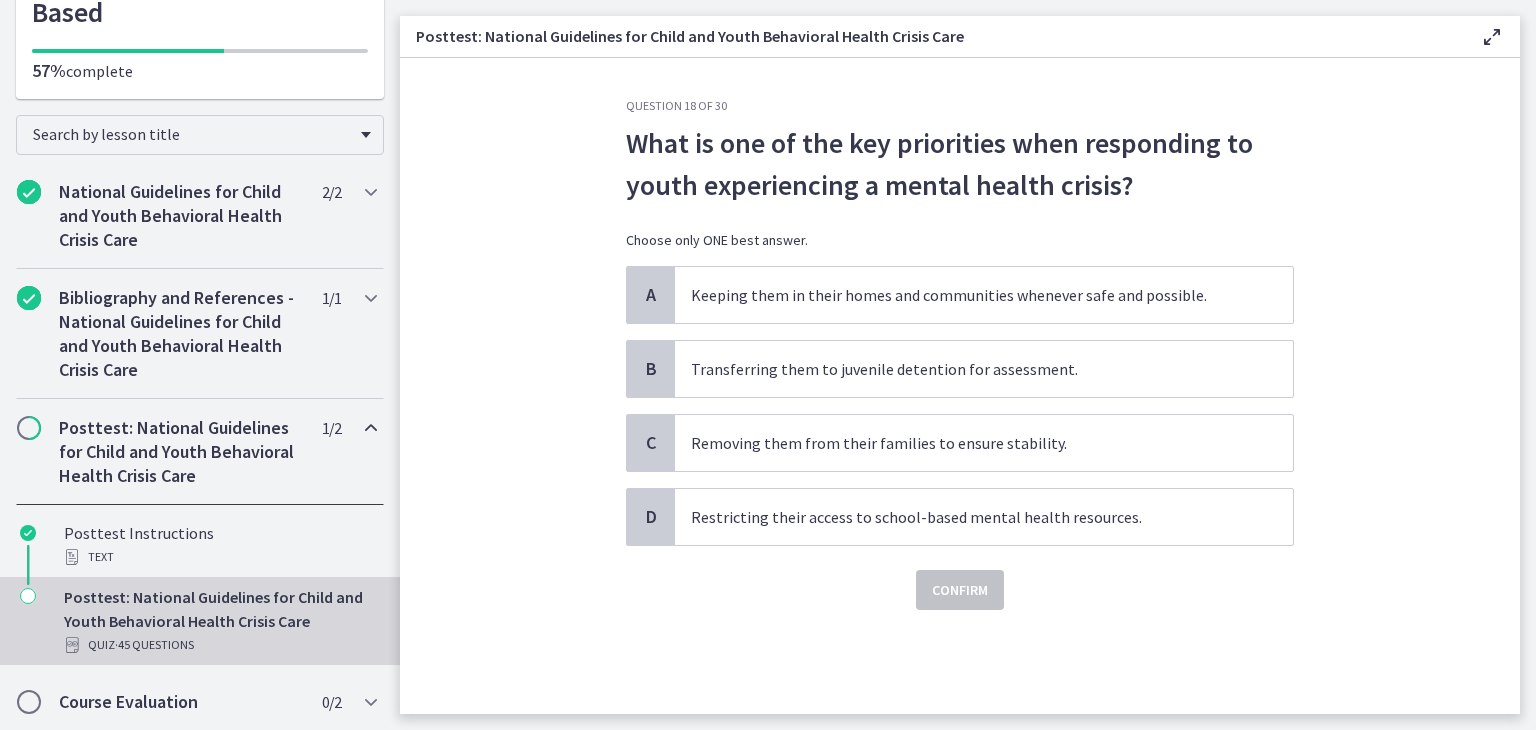 scroll, scrollTop: 0, scrollLeft: 0, axis: both 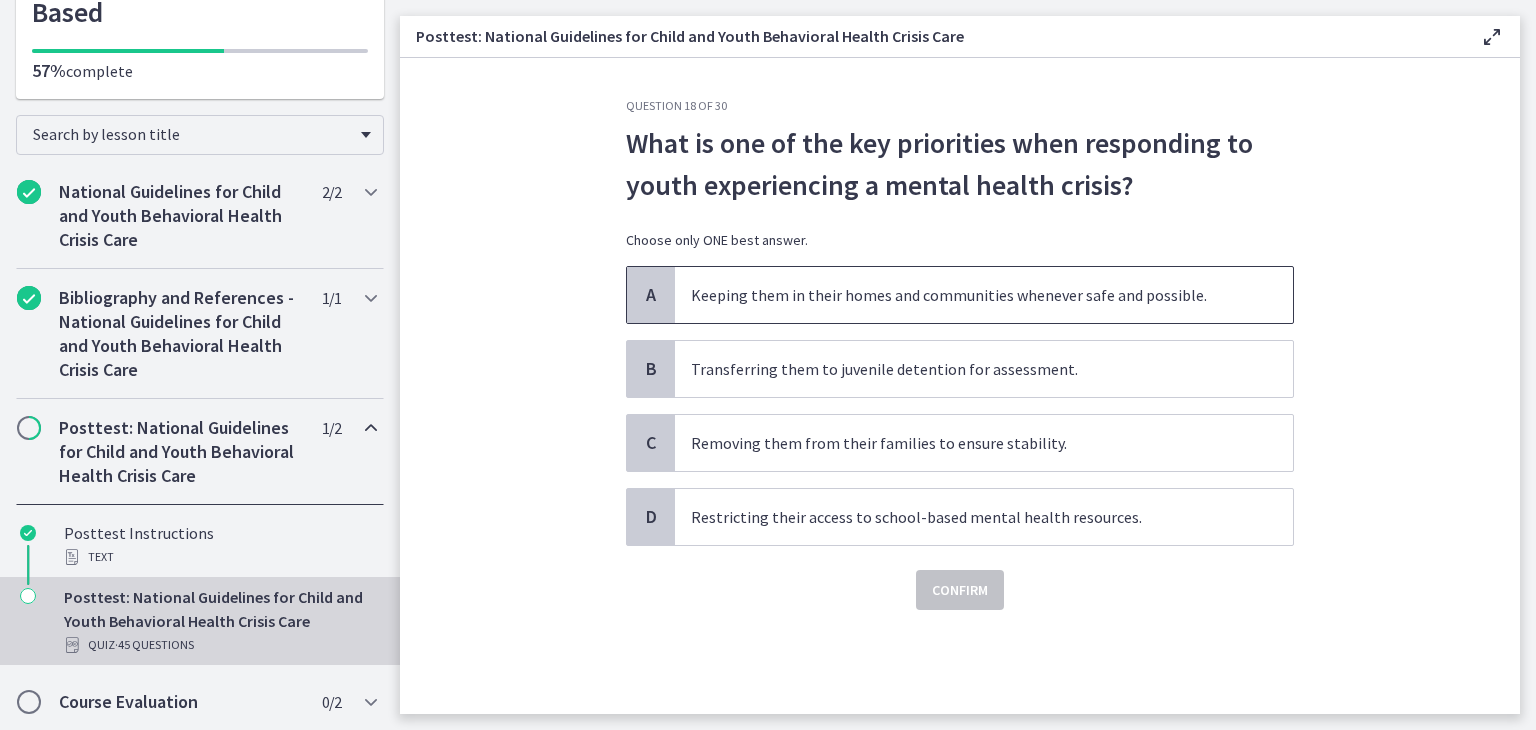 click on "Keeping them in their homes and communities whenever safe and possible." at bounding box center [984, 295] 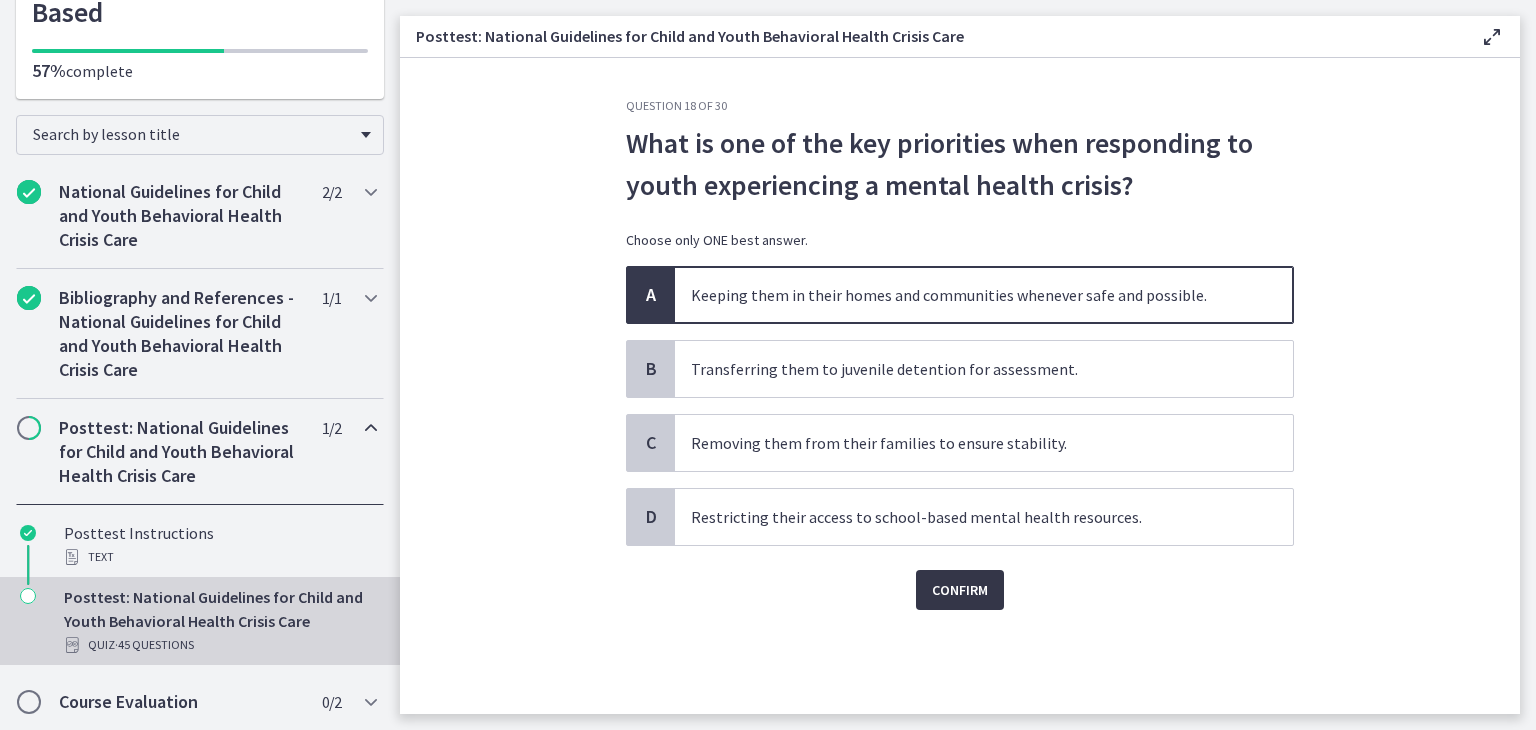 click on "Confirm" at bounding box center [960, 590] 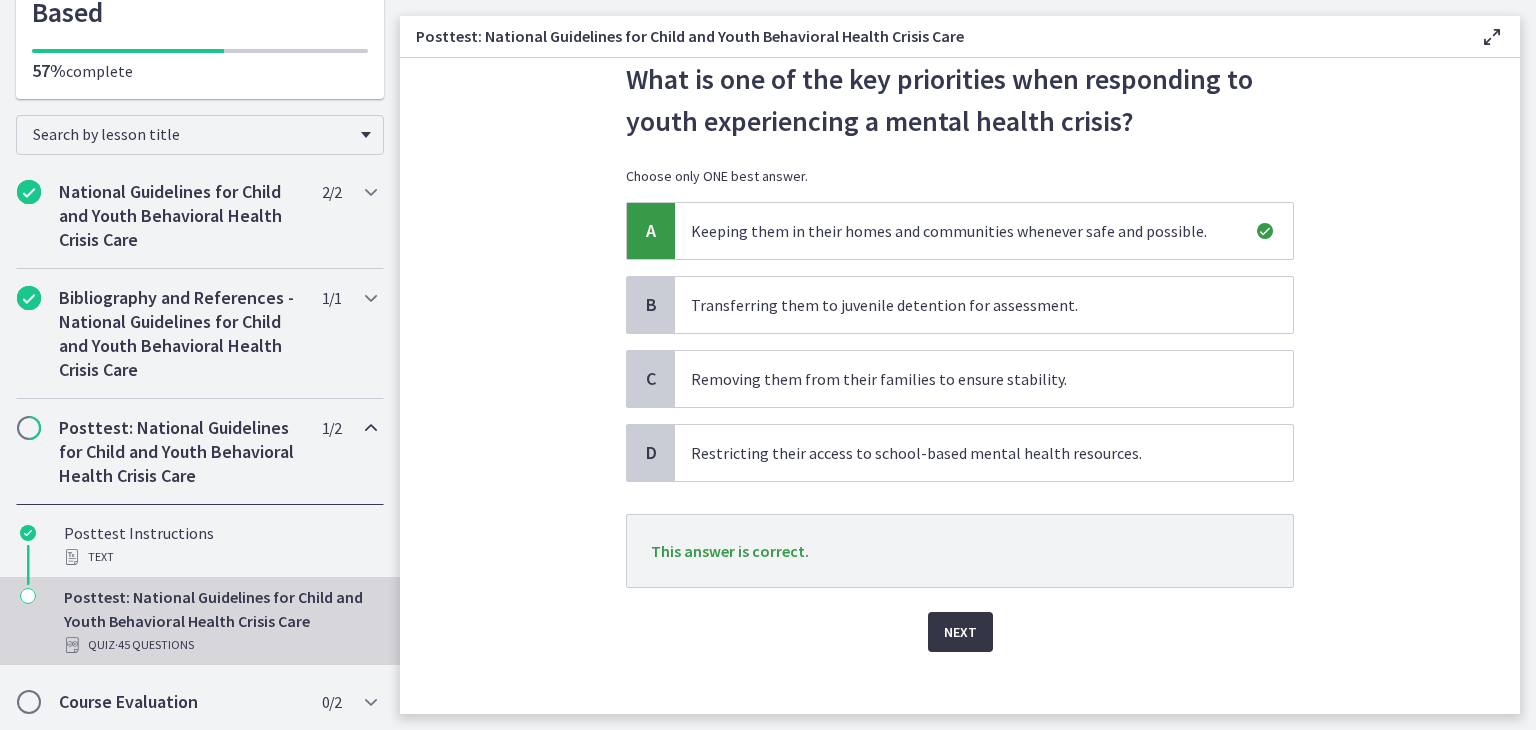 scroll, scrollTop: 72, scrollLeft: 0, axis: vertical 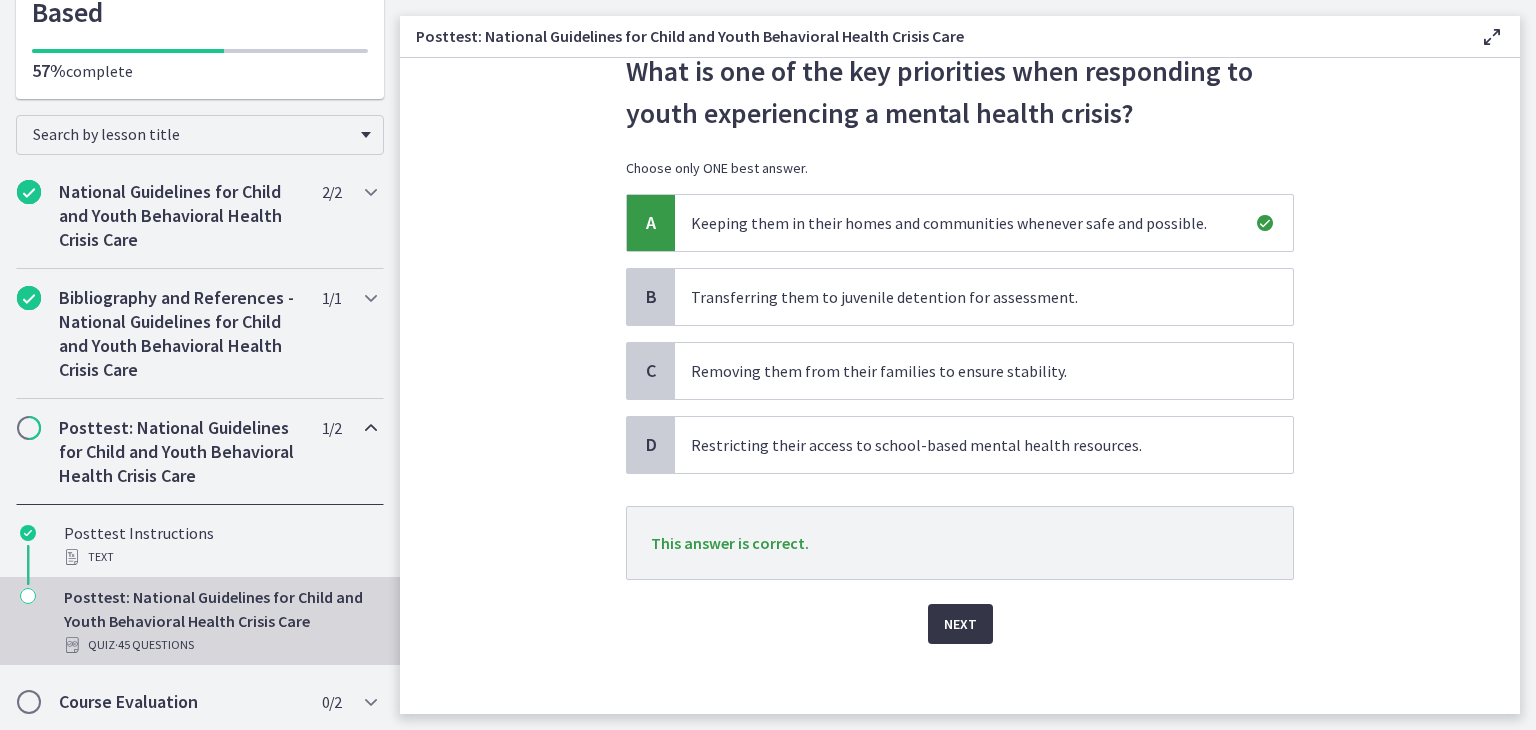 click on "Next" at bounding box center (960, 624) 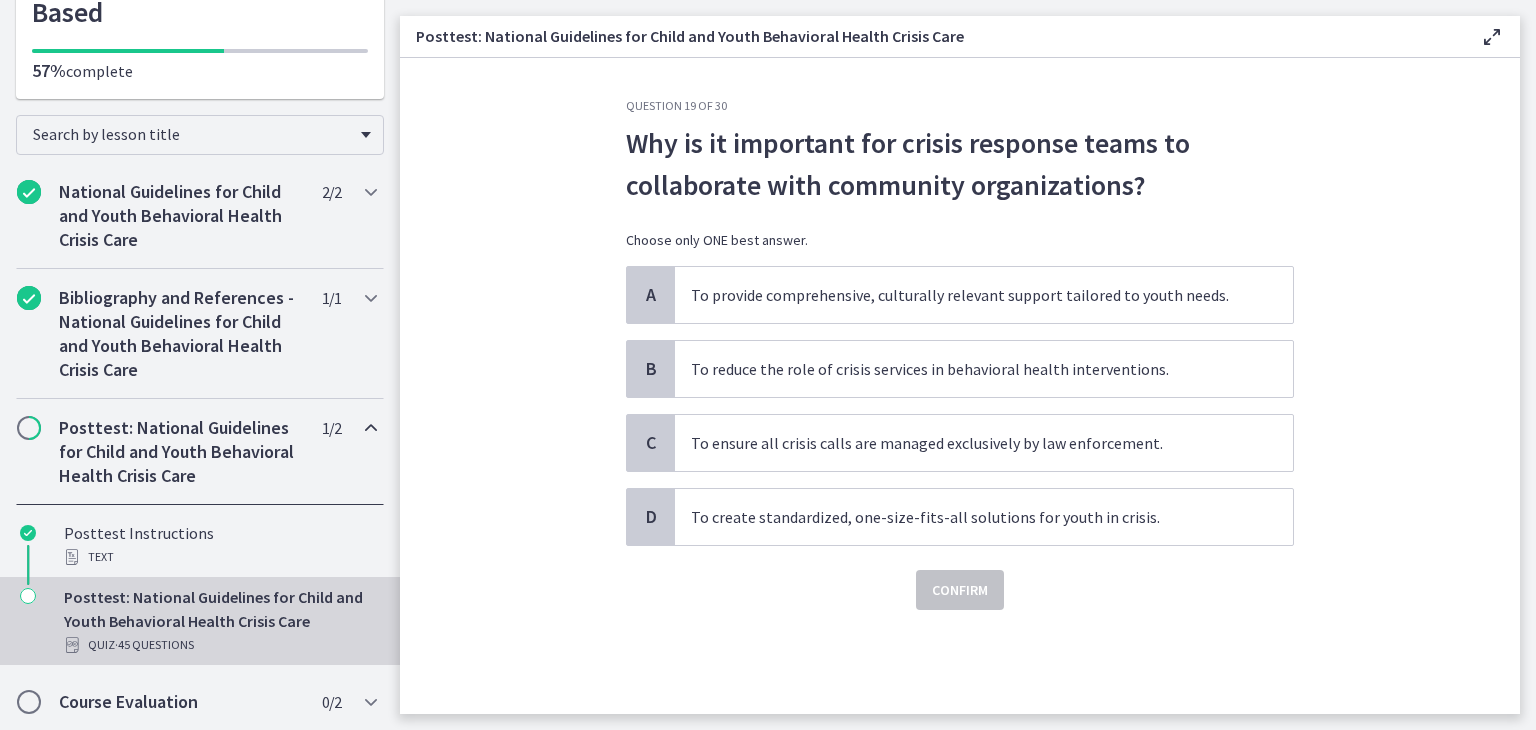 scroll, scrollTop: 0, scrollLeft: 0, axis: both 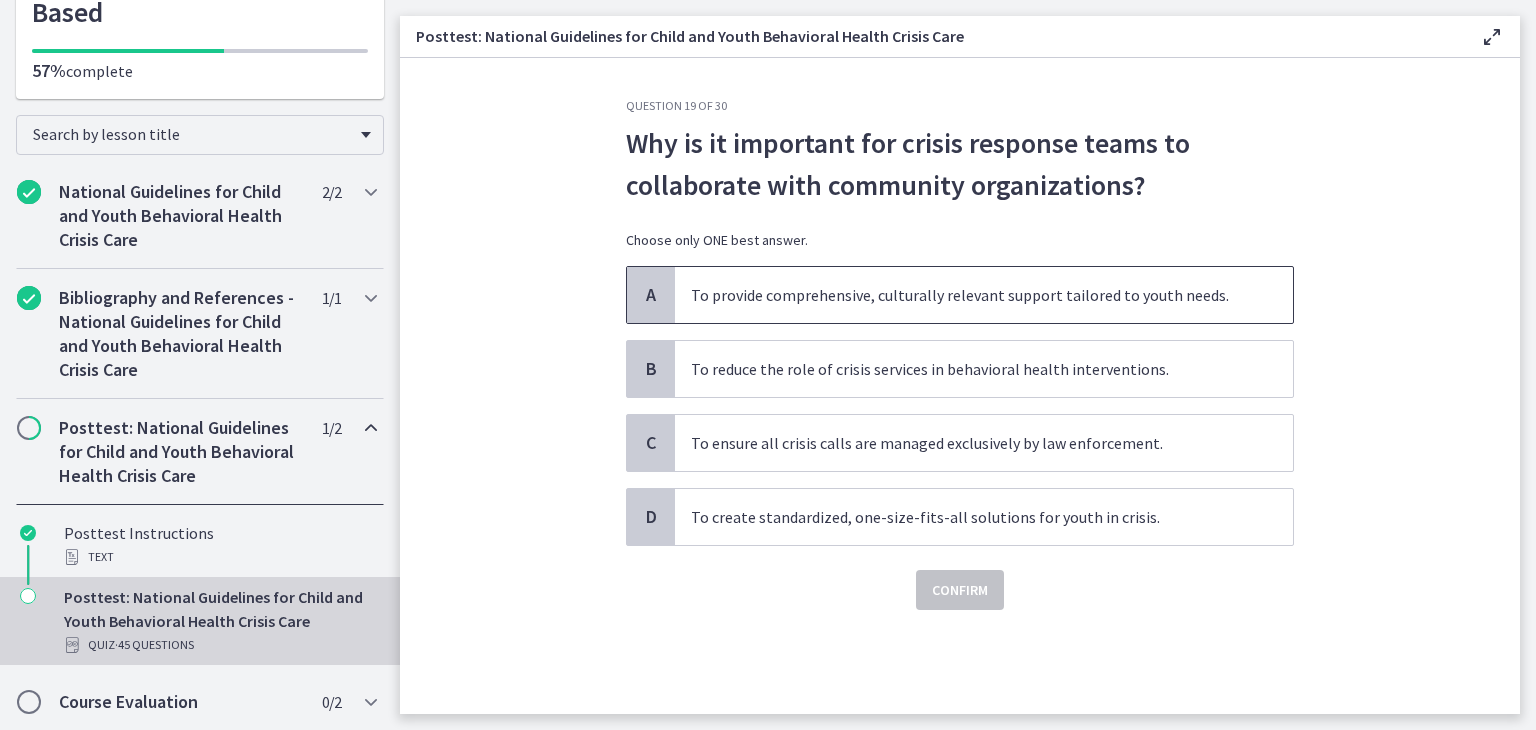 click on "To provide comprehensive, culturally relevant support tailored to youth needs." at bounding box center (984, 295) 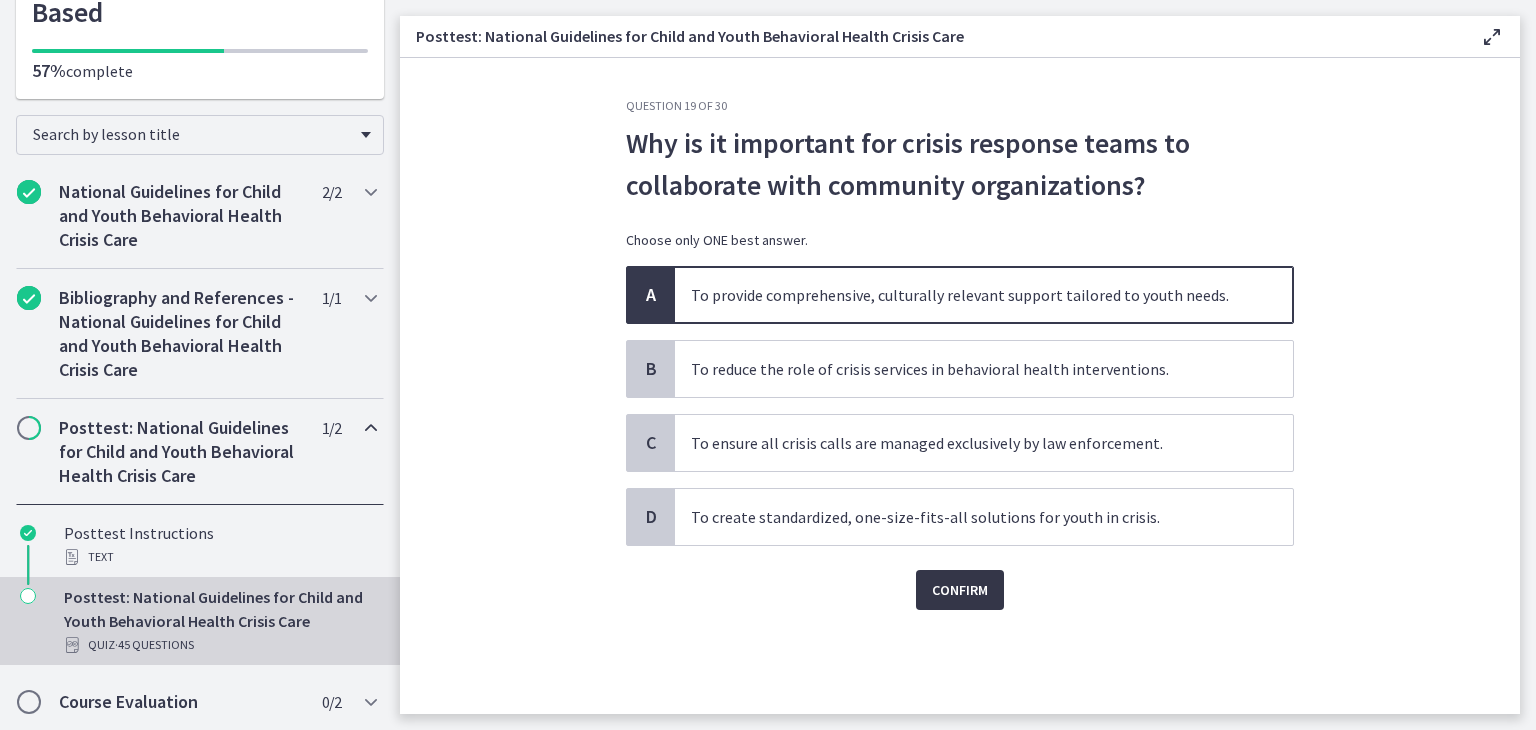 click on "Confirm" at bounding box center [960, 590] 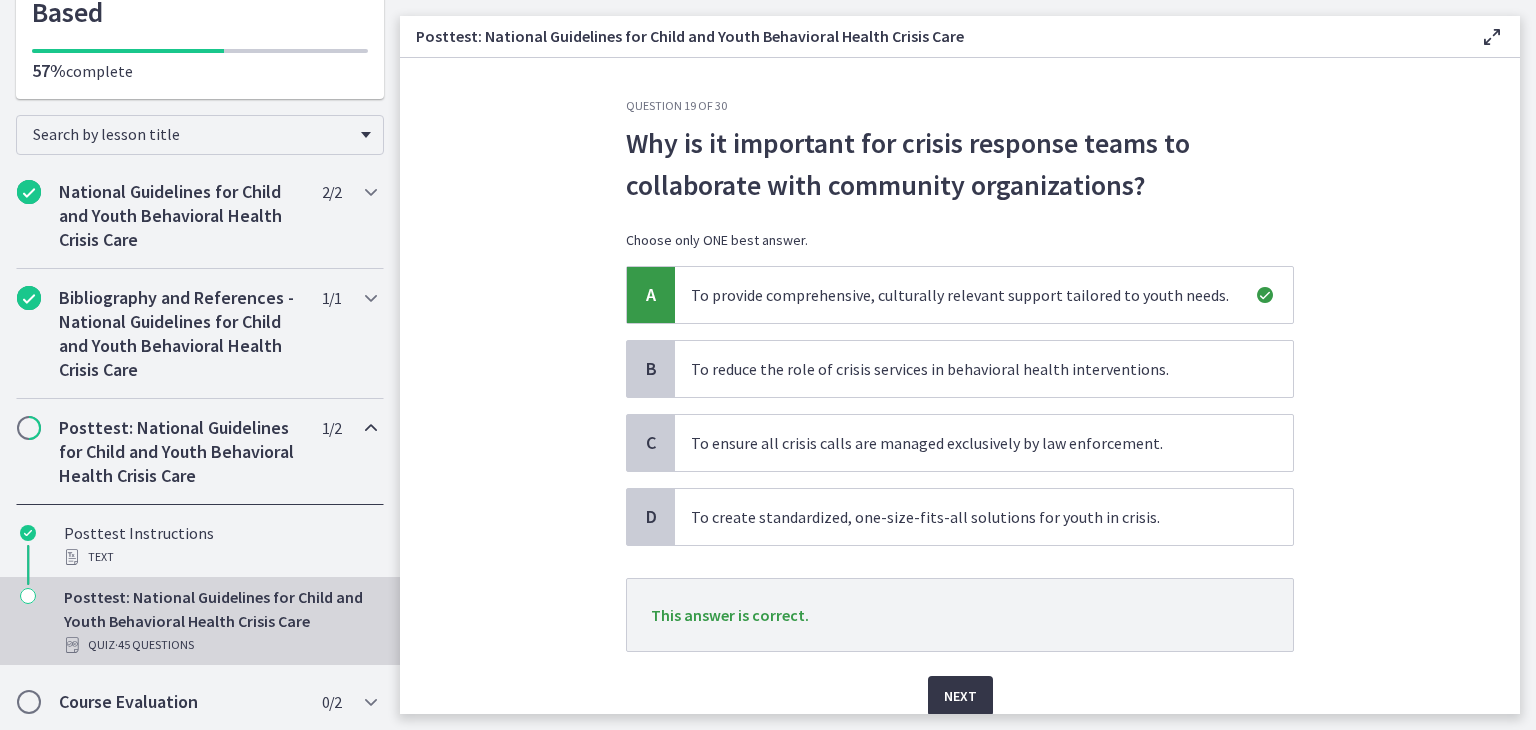 click on "Next" at bounding box center [960, 696] 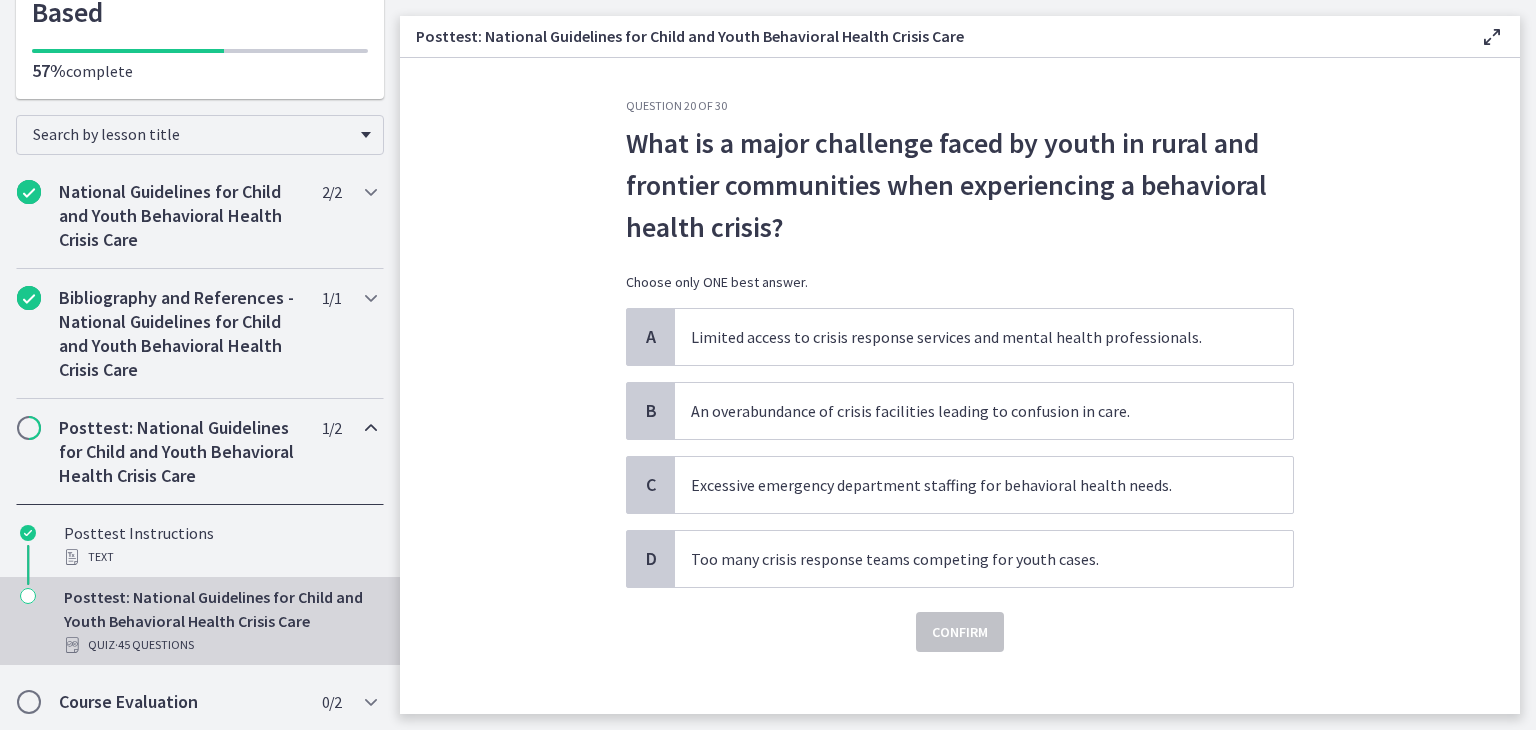 scroll, scrollTop: 16, scrollLeft: 0, axis: vertical 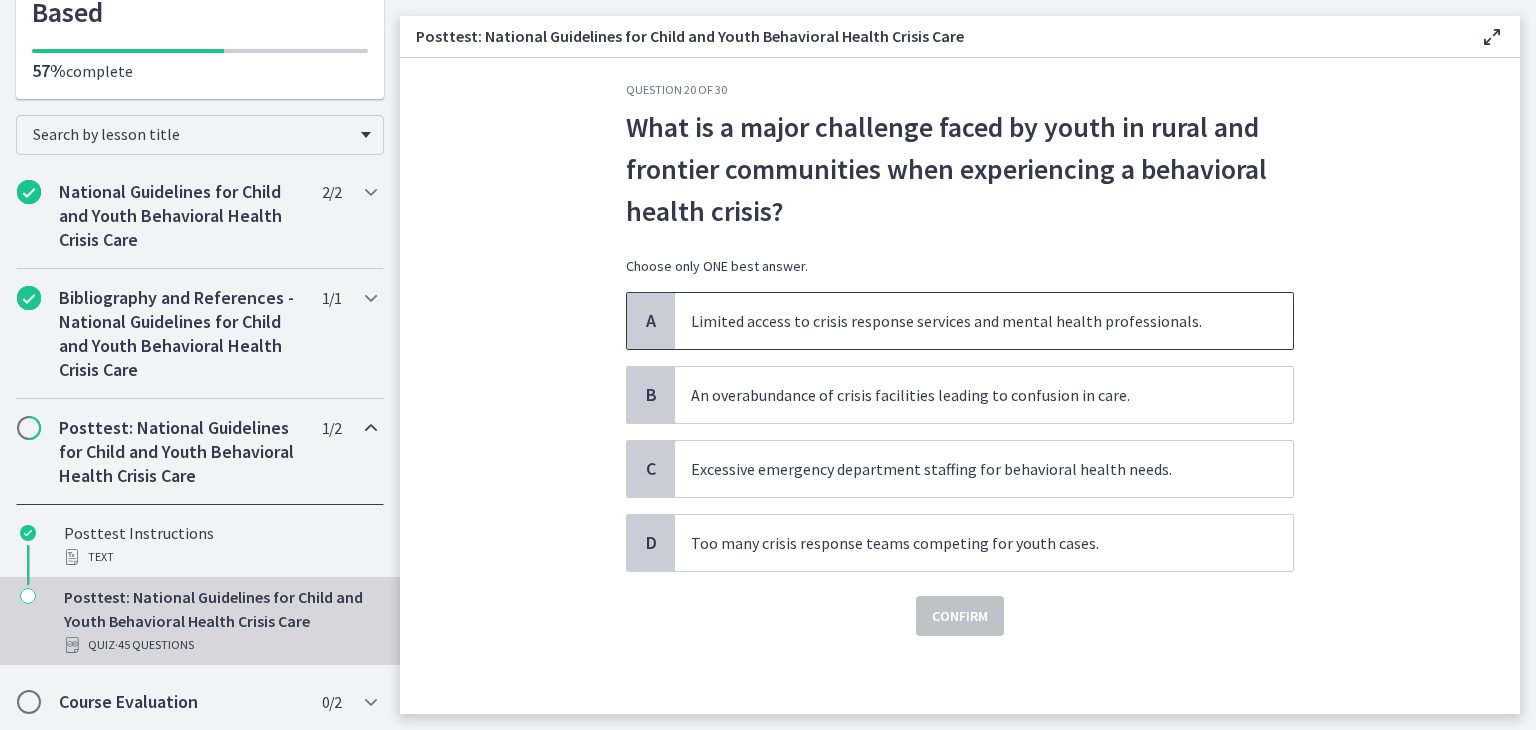 click on "Limited access to crisis response services and mental health professionals." at bounding box center (984, 321) 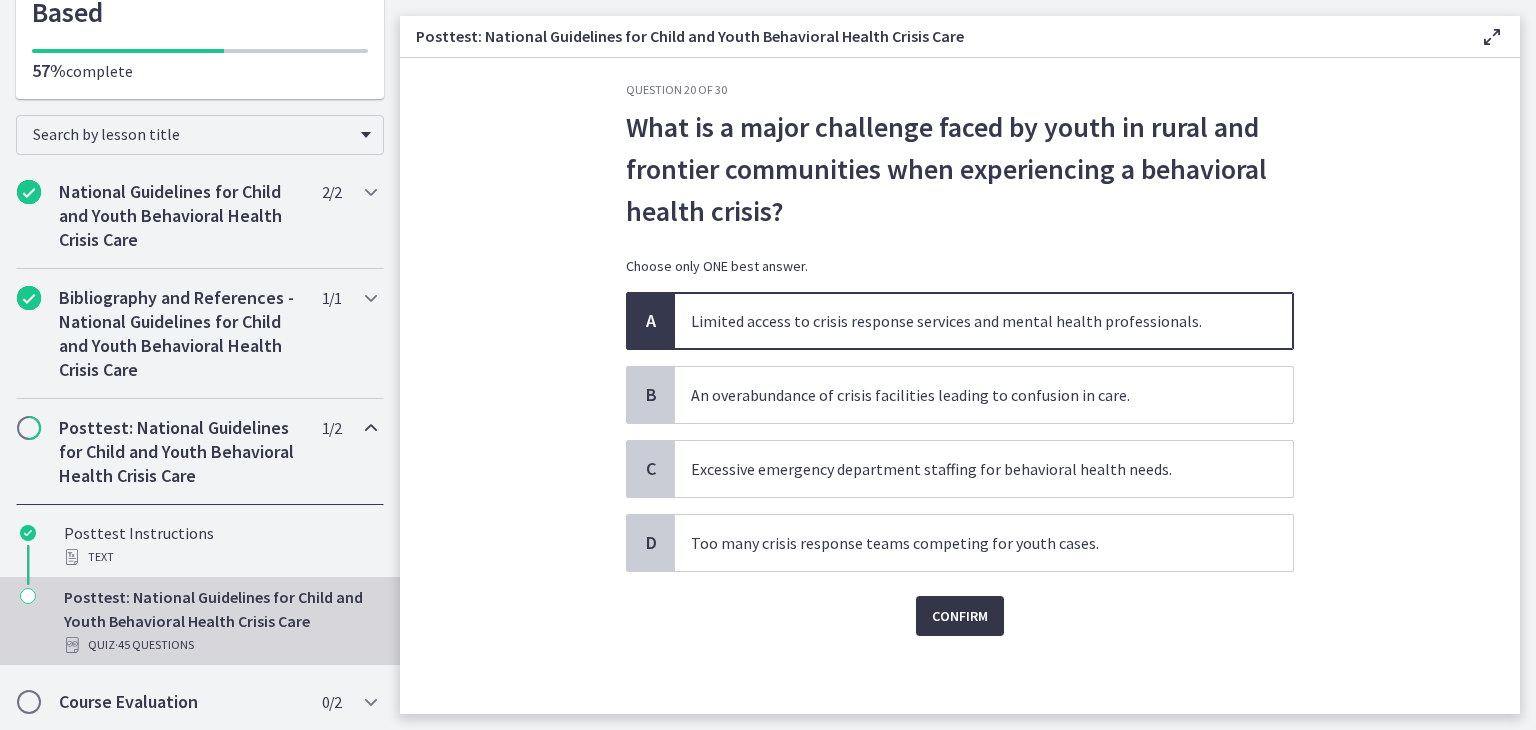 click on "Confirm" at bounding box center (960, 616) 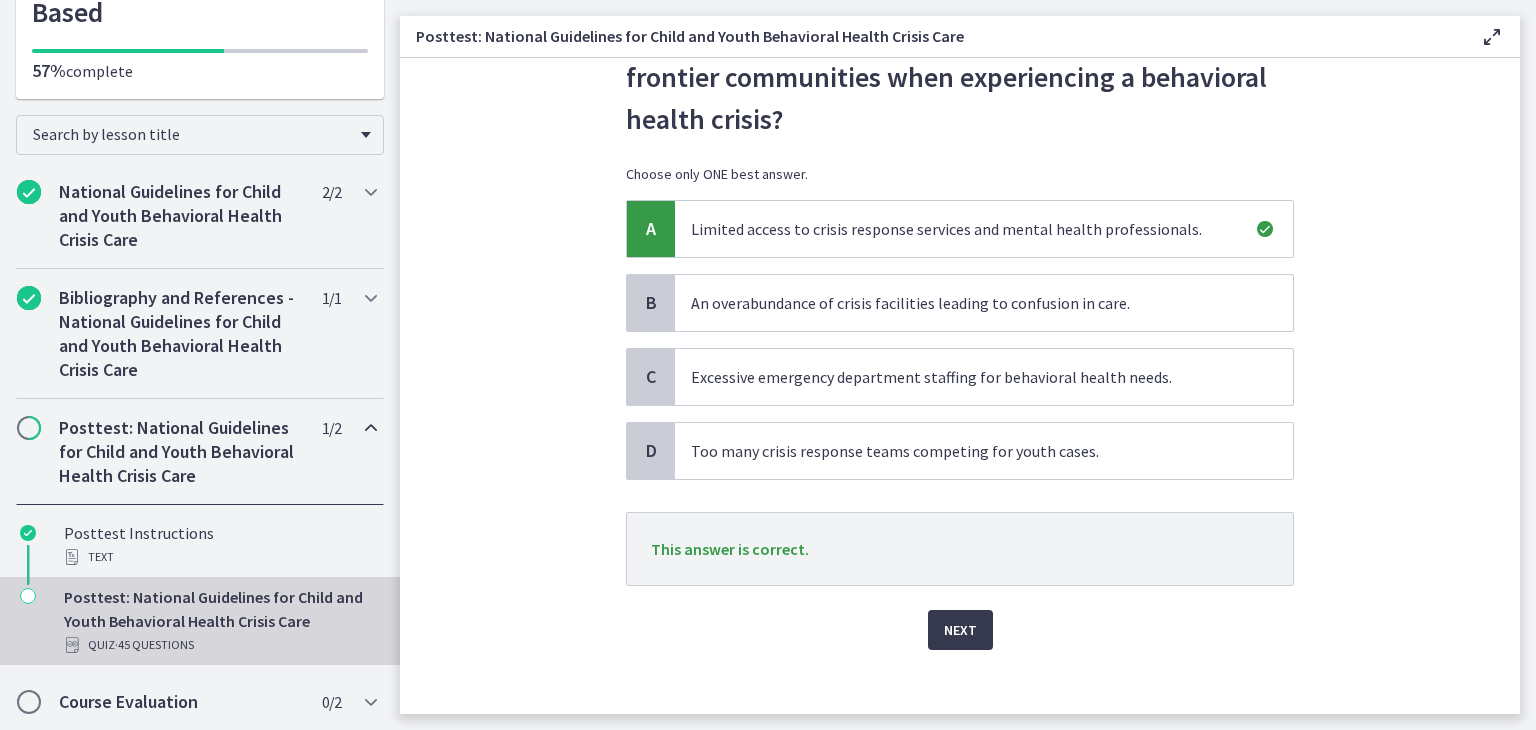 scroll, scrollTop: 112, scrollLeft: 0, axis: vertical 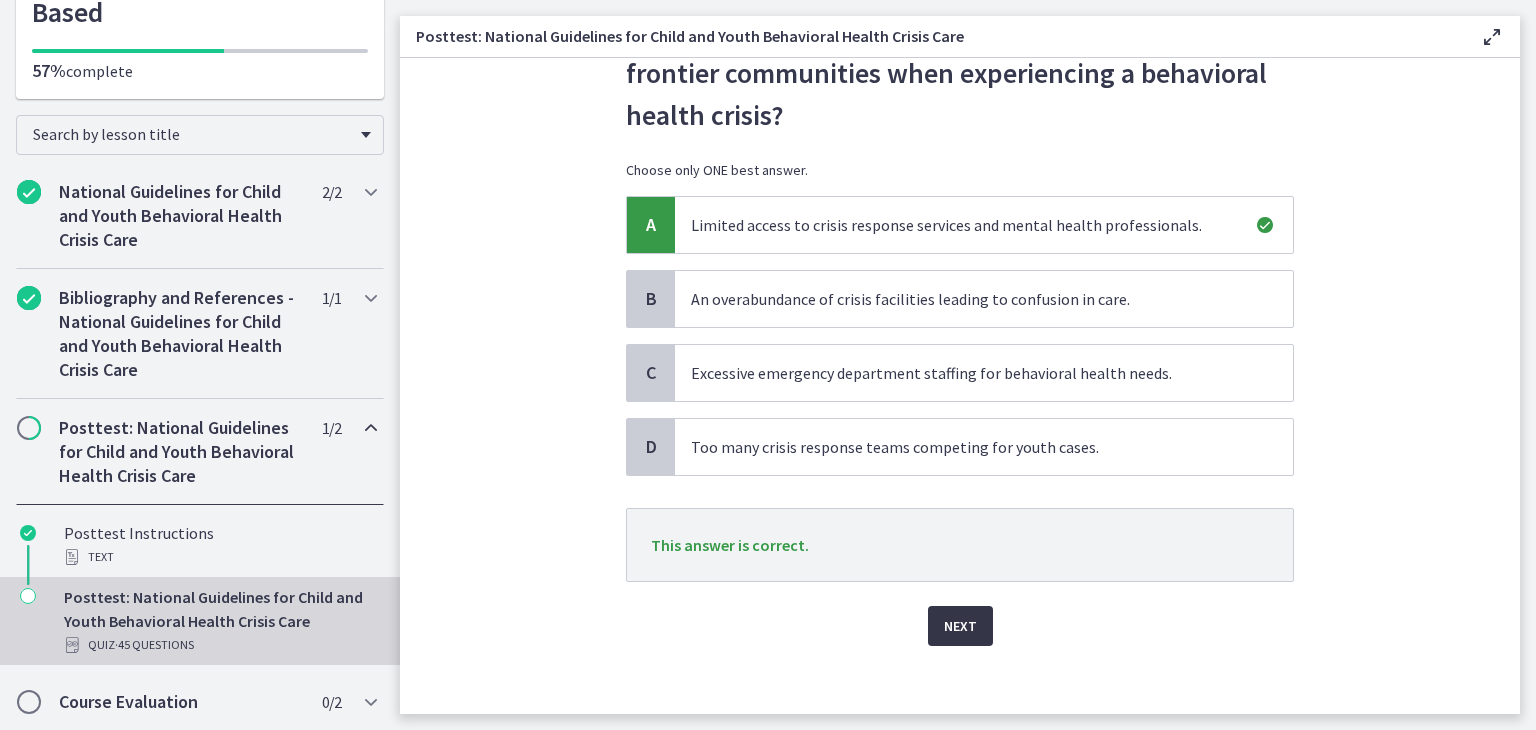 click on "Next" at bounding box center [960, 626] 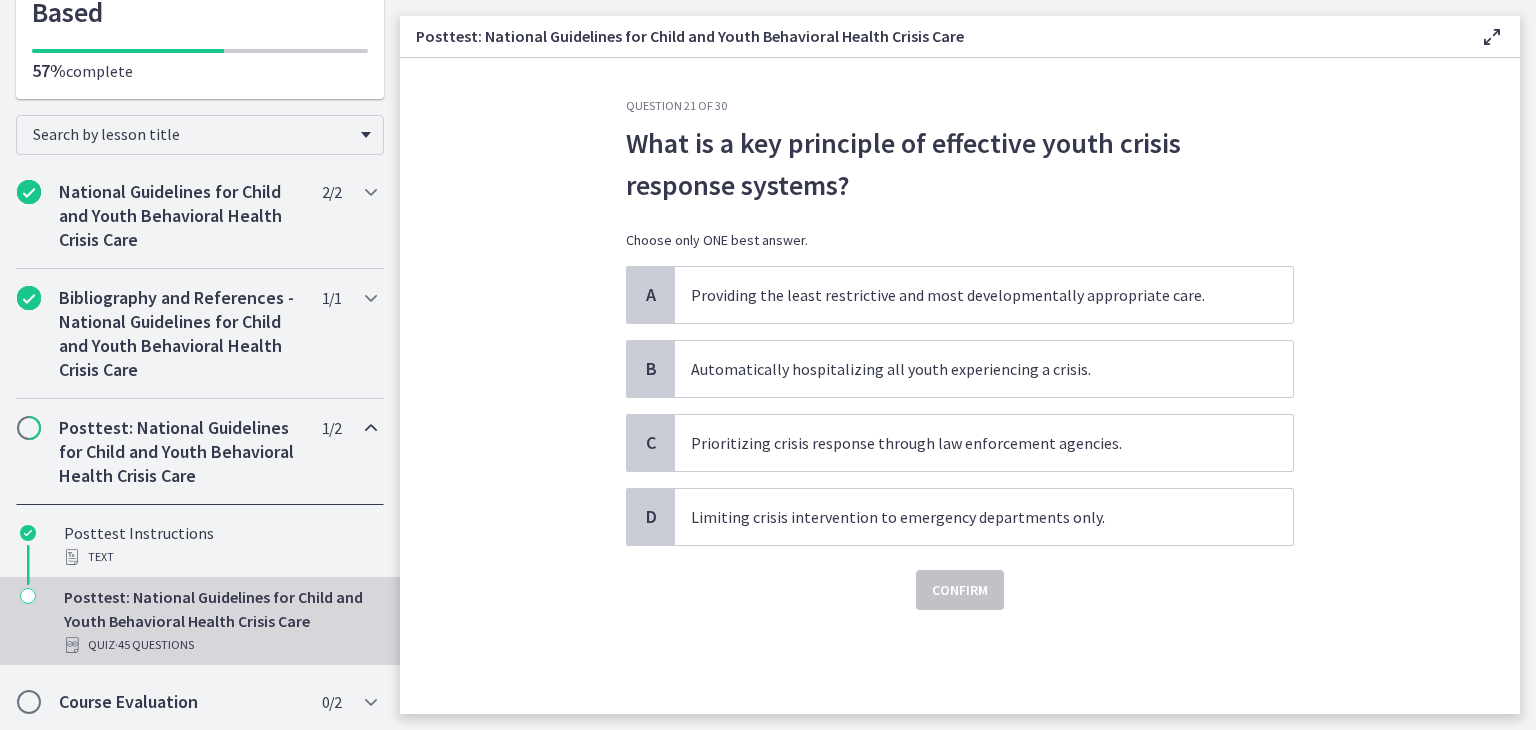 scroll, scrollTop: 0, scrollLeft: 0, axis: both 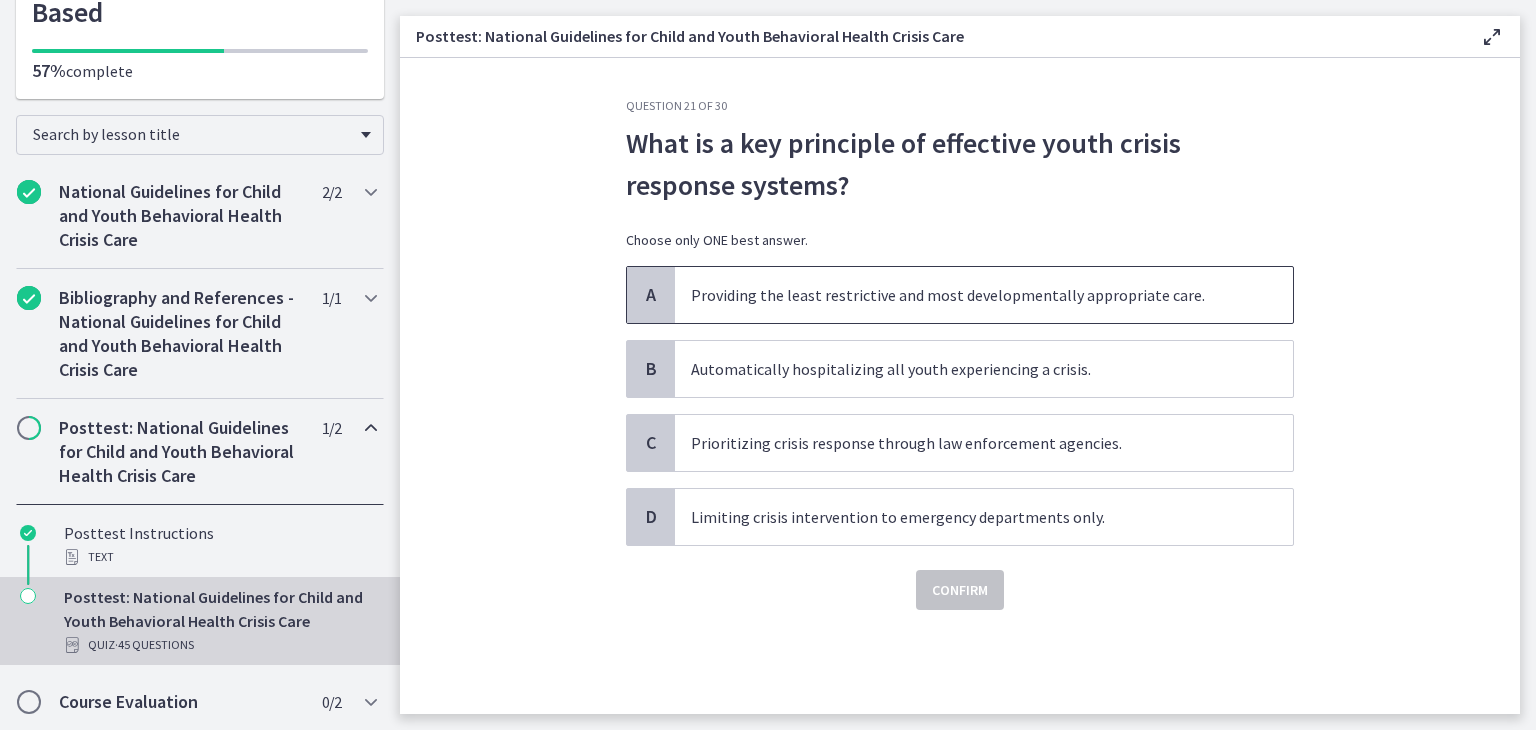 click on "Providing the least restrictive and most developmentally appropriate care." at bounding box center (984, 295) 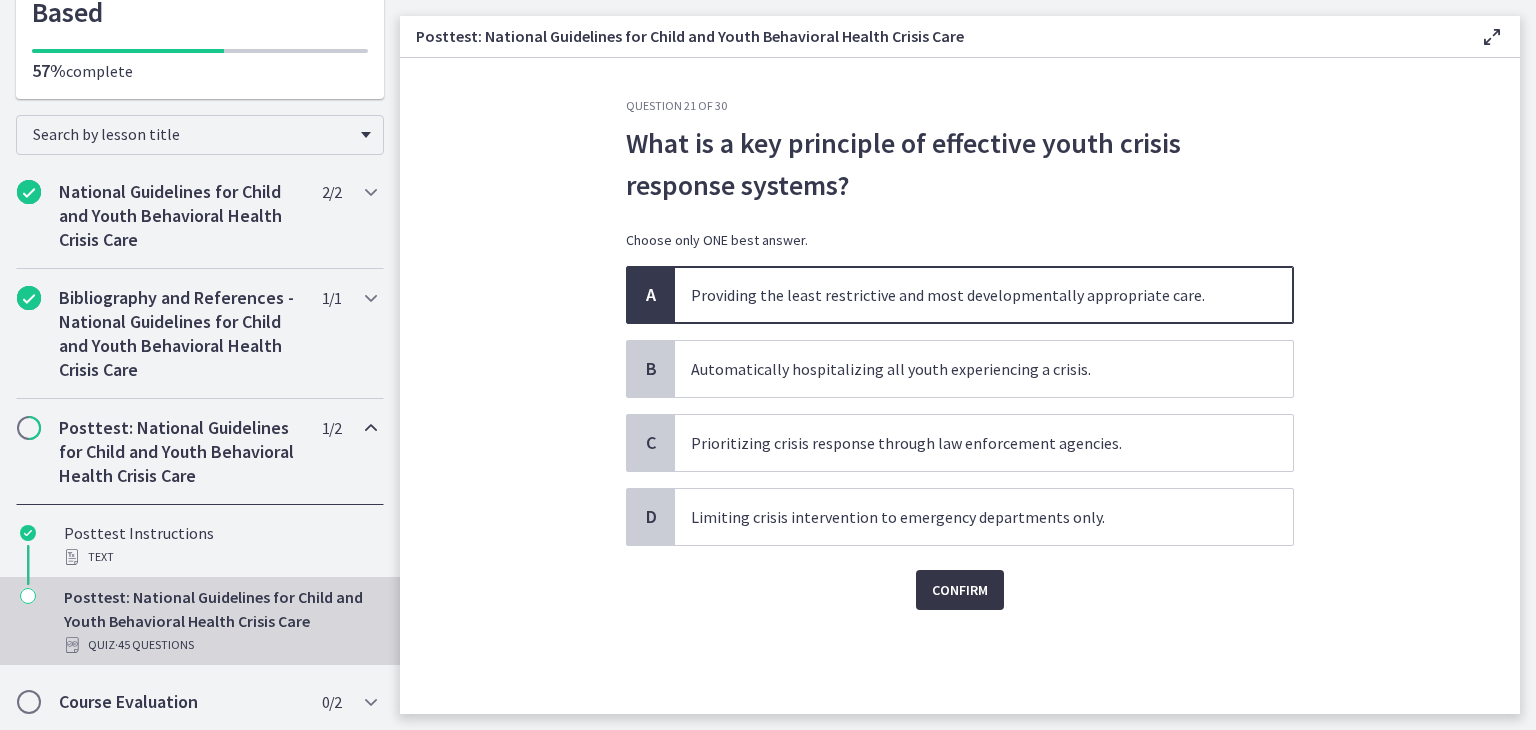 click on "Confirm" at bounding box center [960, 590] 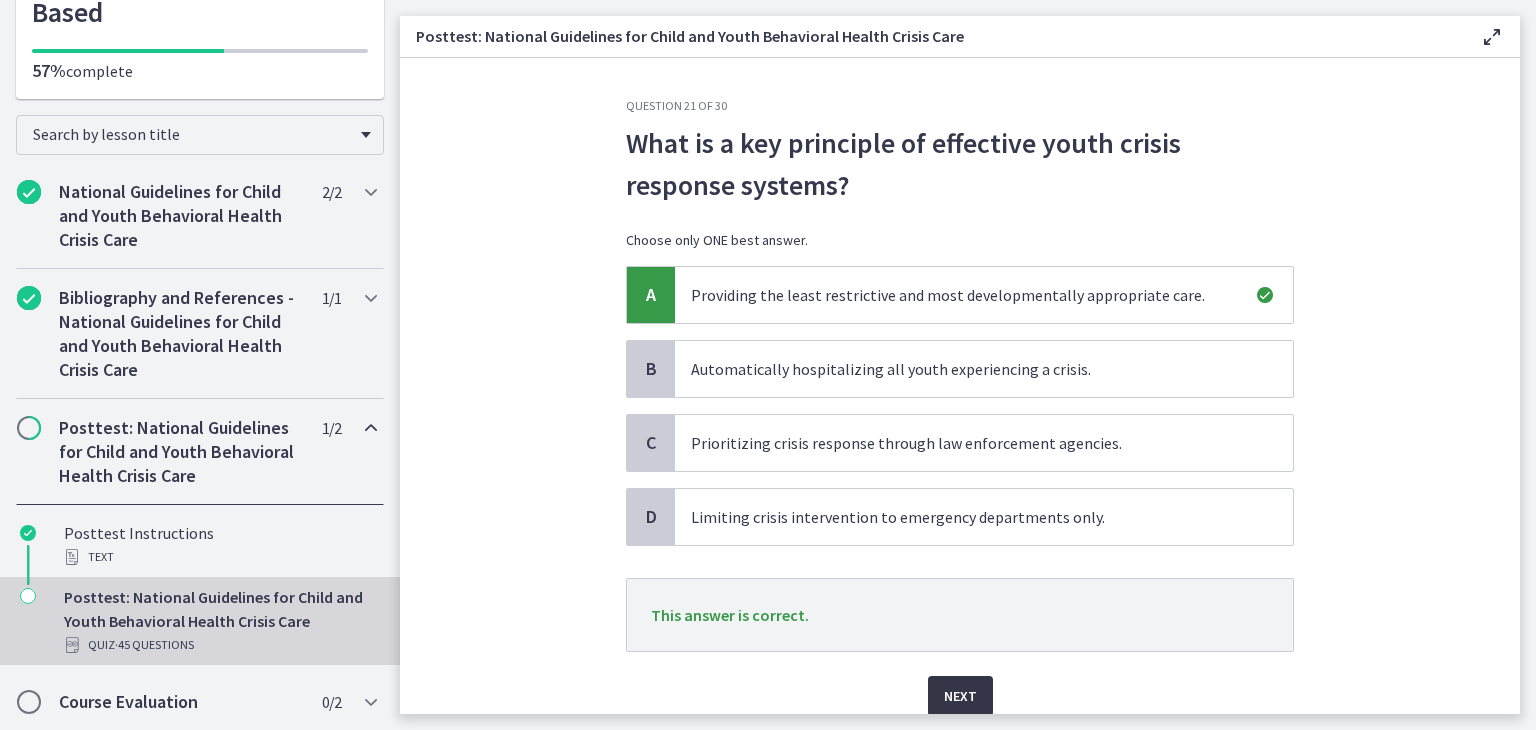 scroll, scrollTop: 80, scrollLeft: 0, axis: vertical 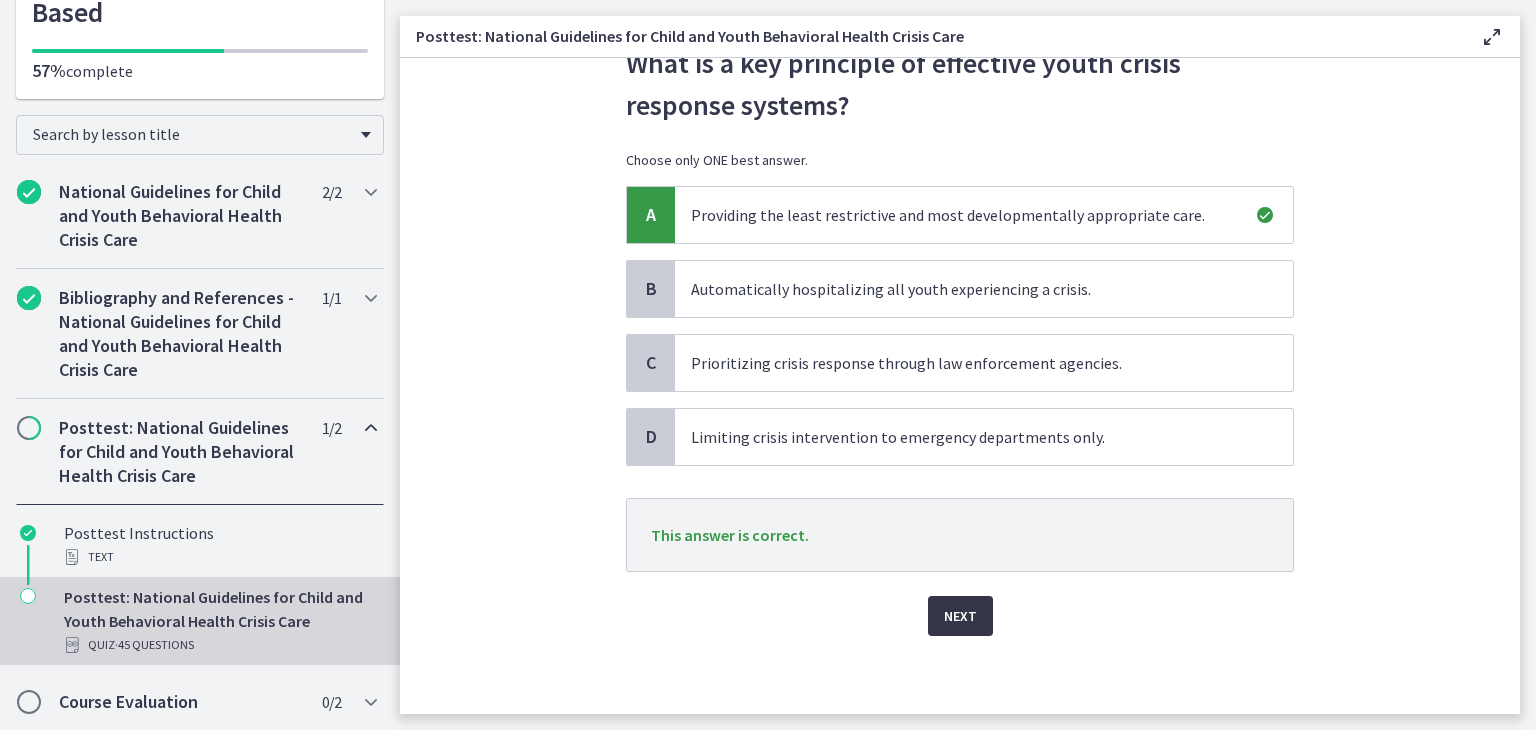 click on "Next" at bounding box center (960, 616) 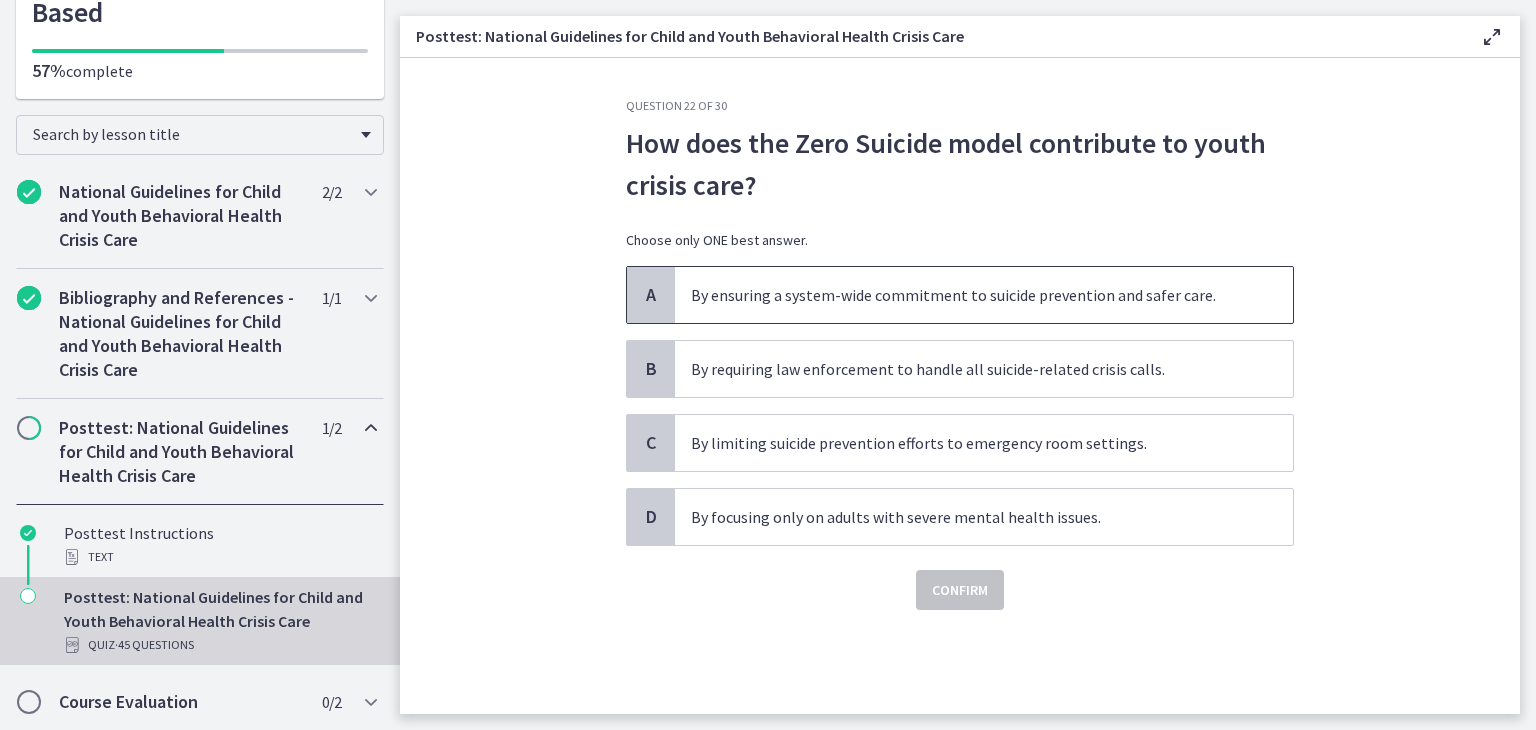 click on "By ensuring a system-wide commitment to suicide prevention and safer care." at bounding box center (984, 295) 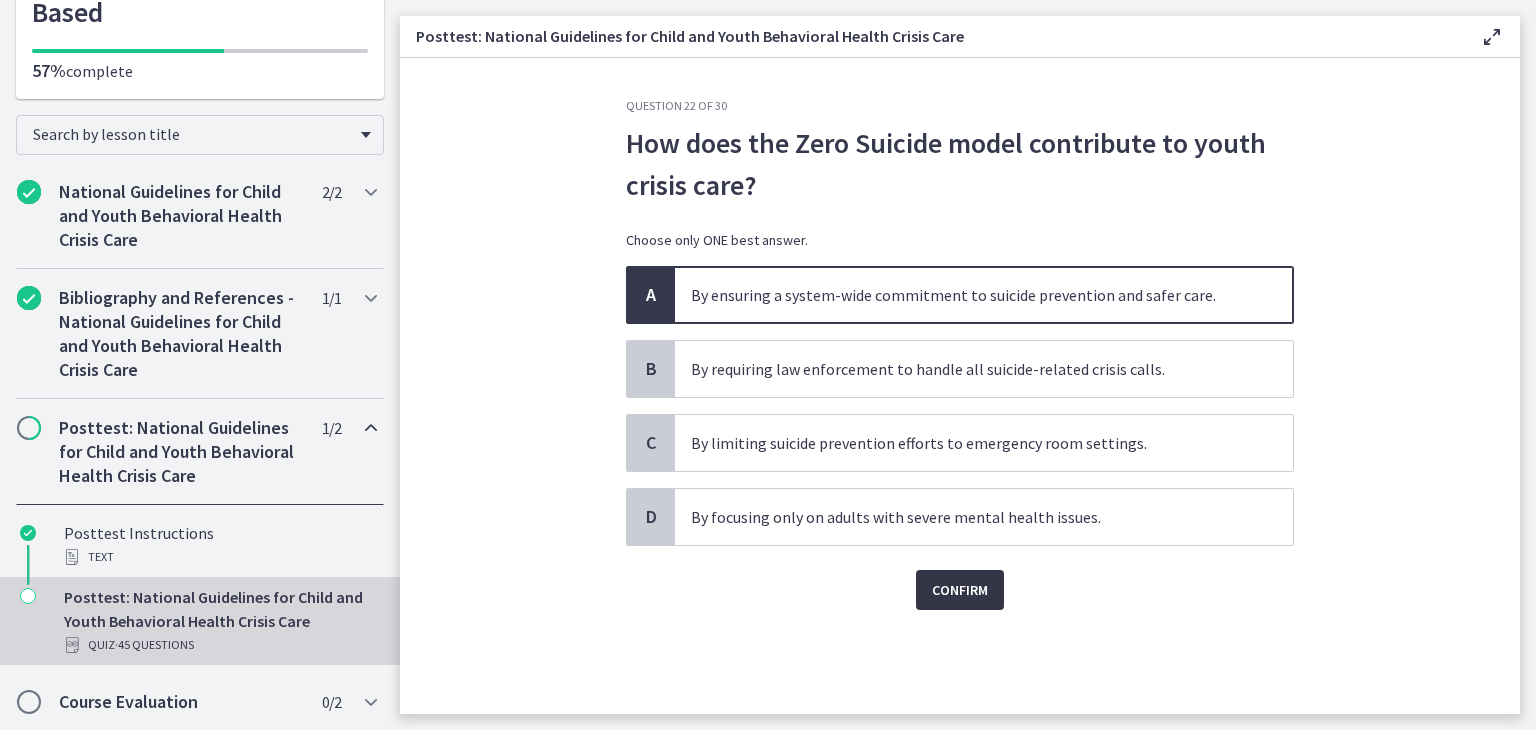 click on "Confirm" at bounding box center (960, 590) 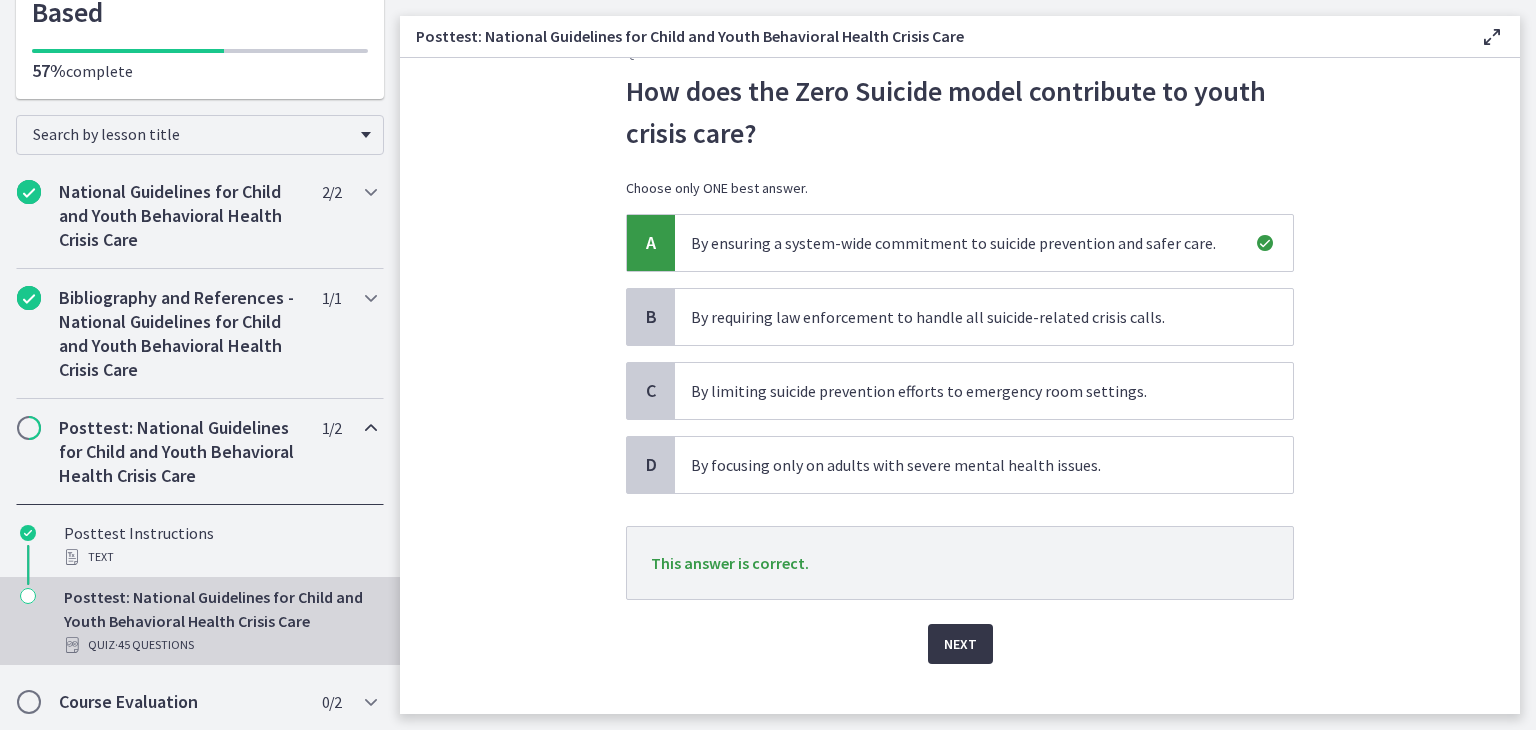 scroll, scrollTop: 80, scrollLeft: 0, axis: vertical 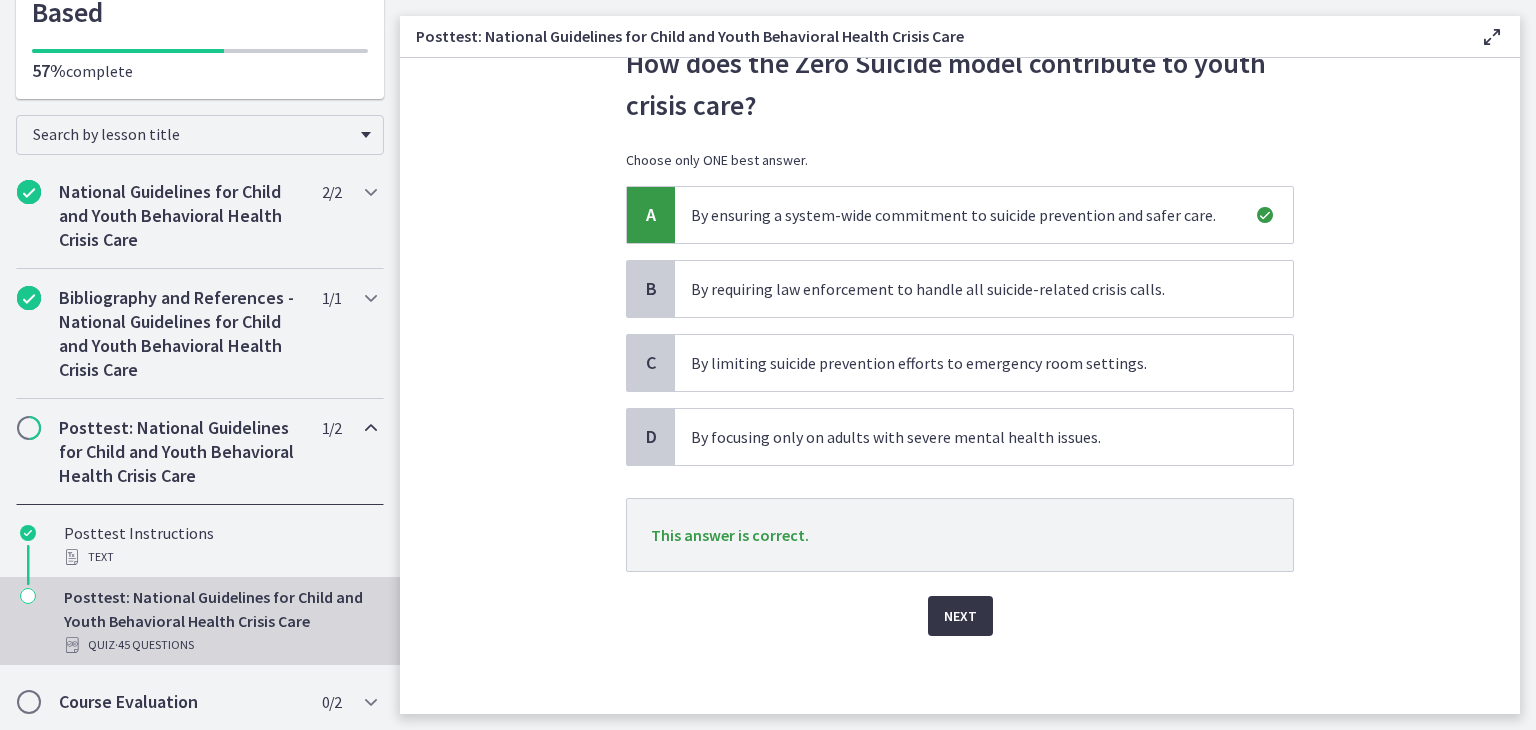 click on "Next" at bounding box center [960, 616] 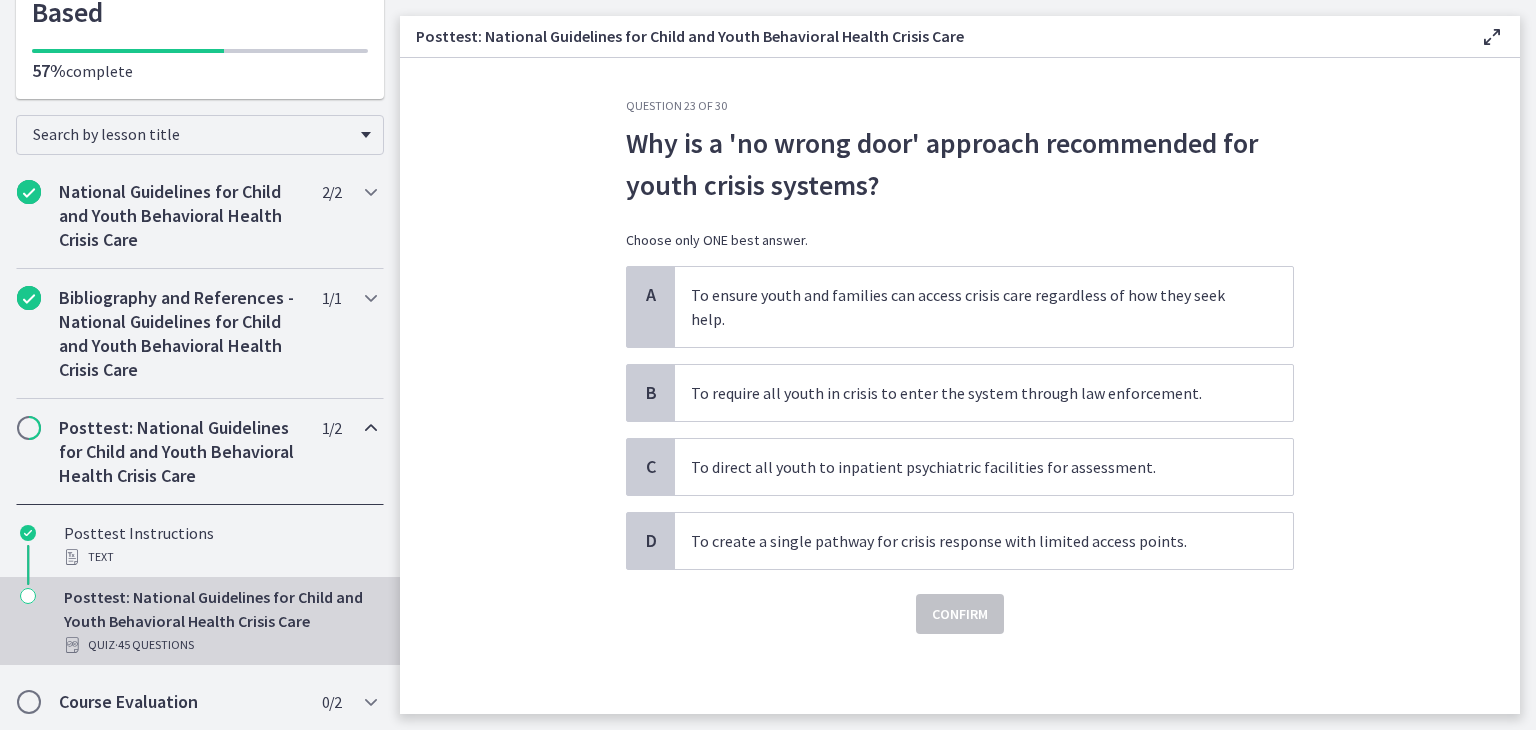 scroll, scrollTop: 0, scrollLeft: 0, axis: both 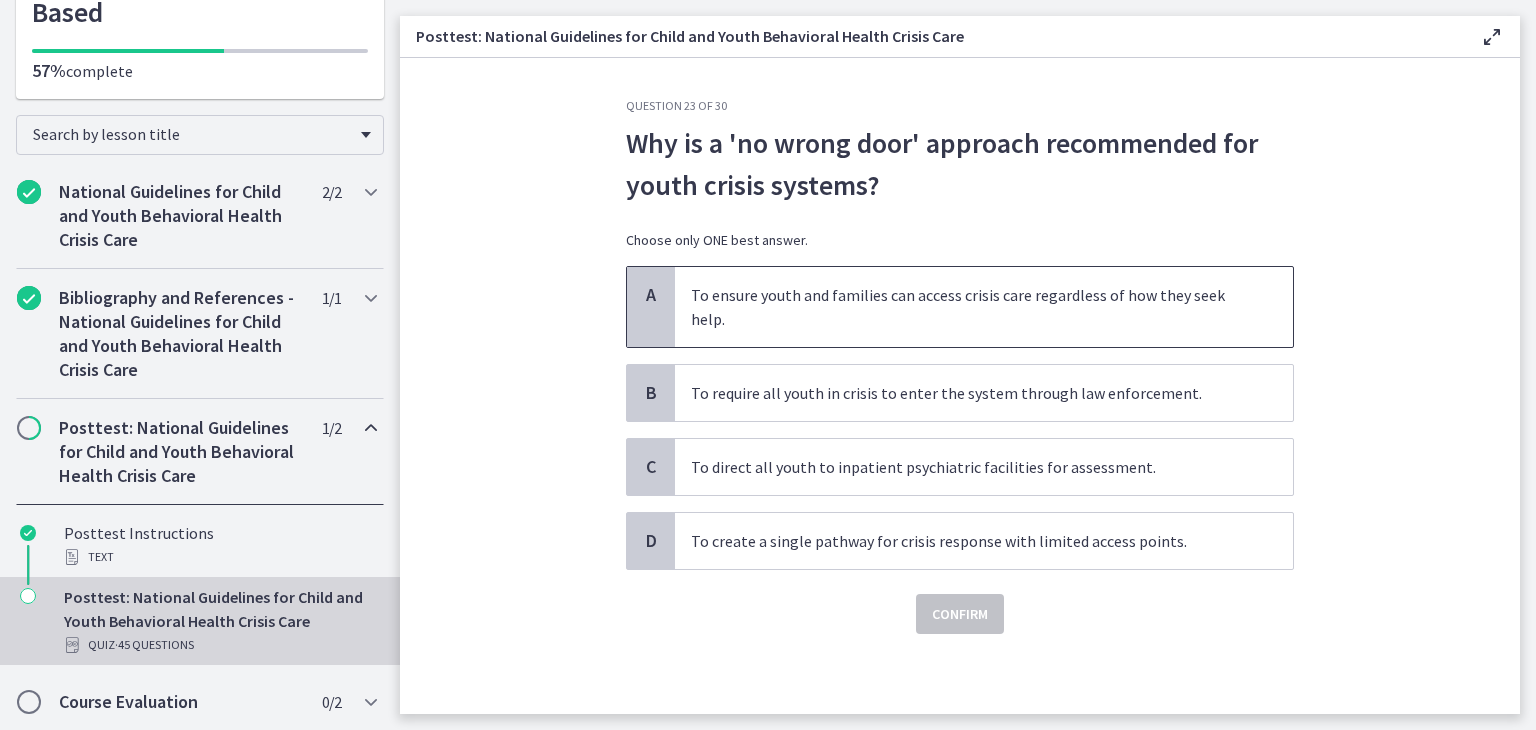 click on "To ensure youth and families can access crisis care regardless of how they seek help." at bounding box center [984, 307] 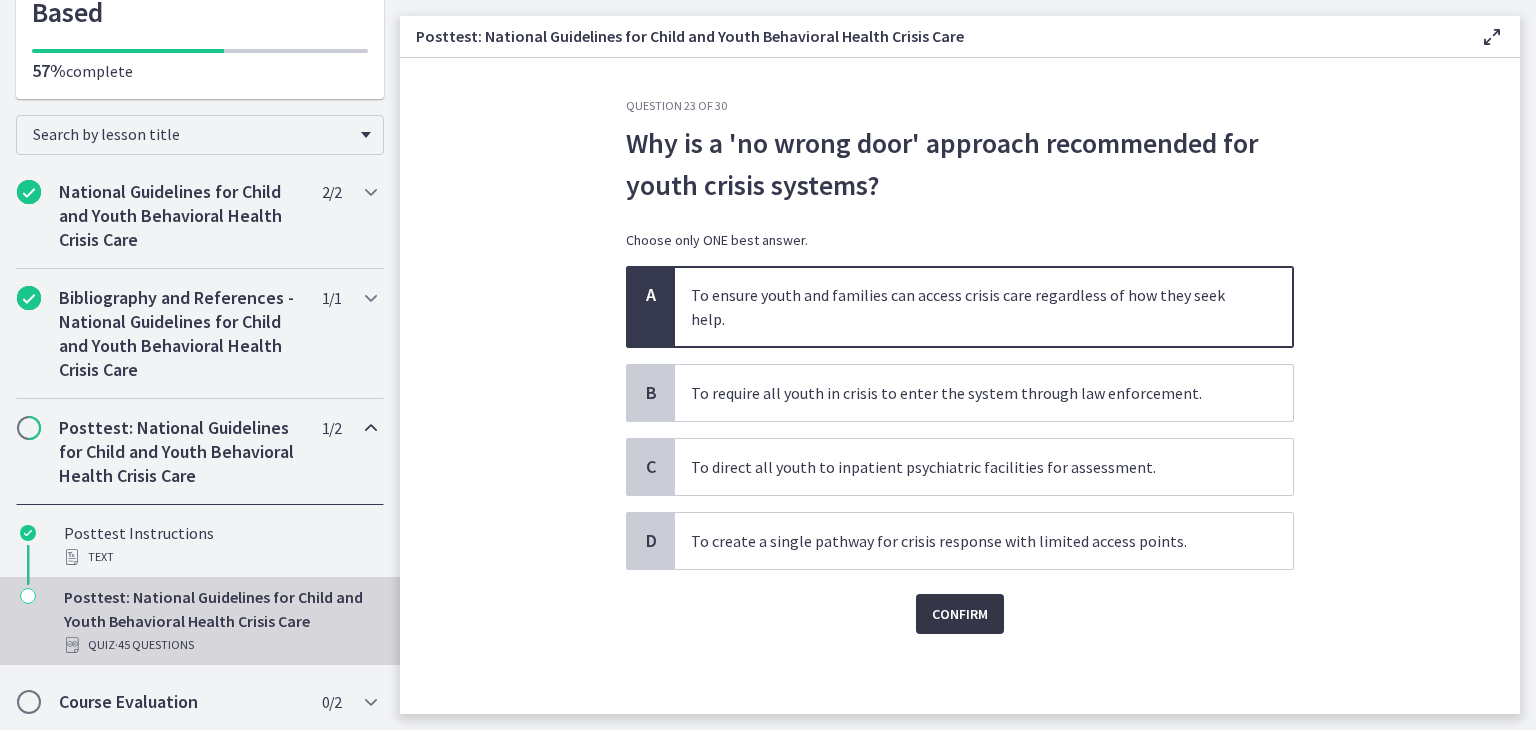click on "Confirm" at bounding box center (960, 614) 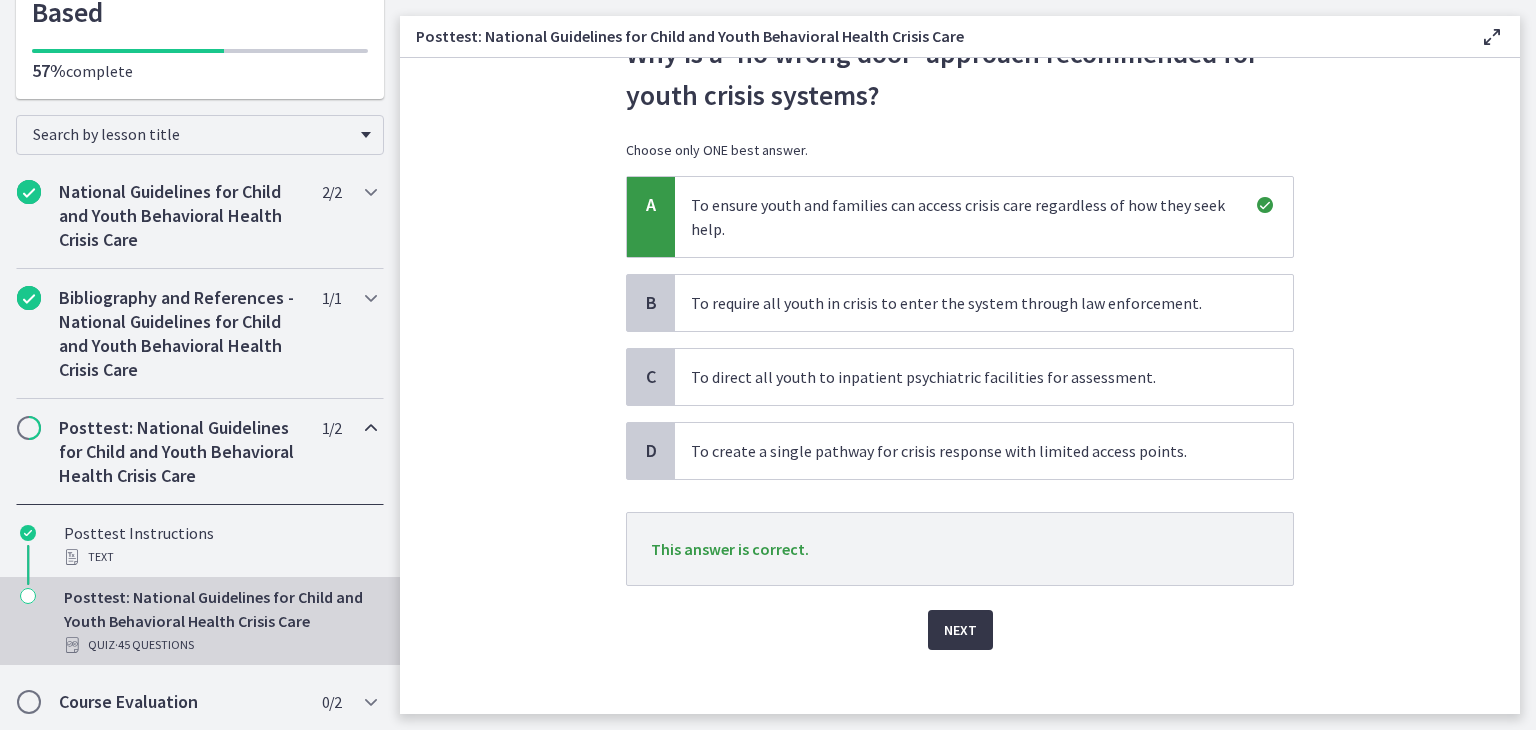 scroll, scrollTop: 104, scrollLeft: 0, axis: vertical 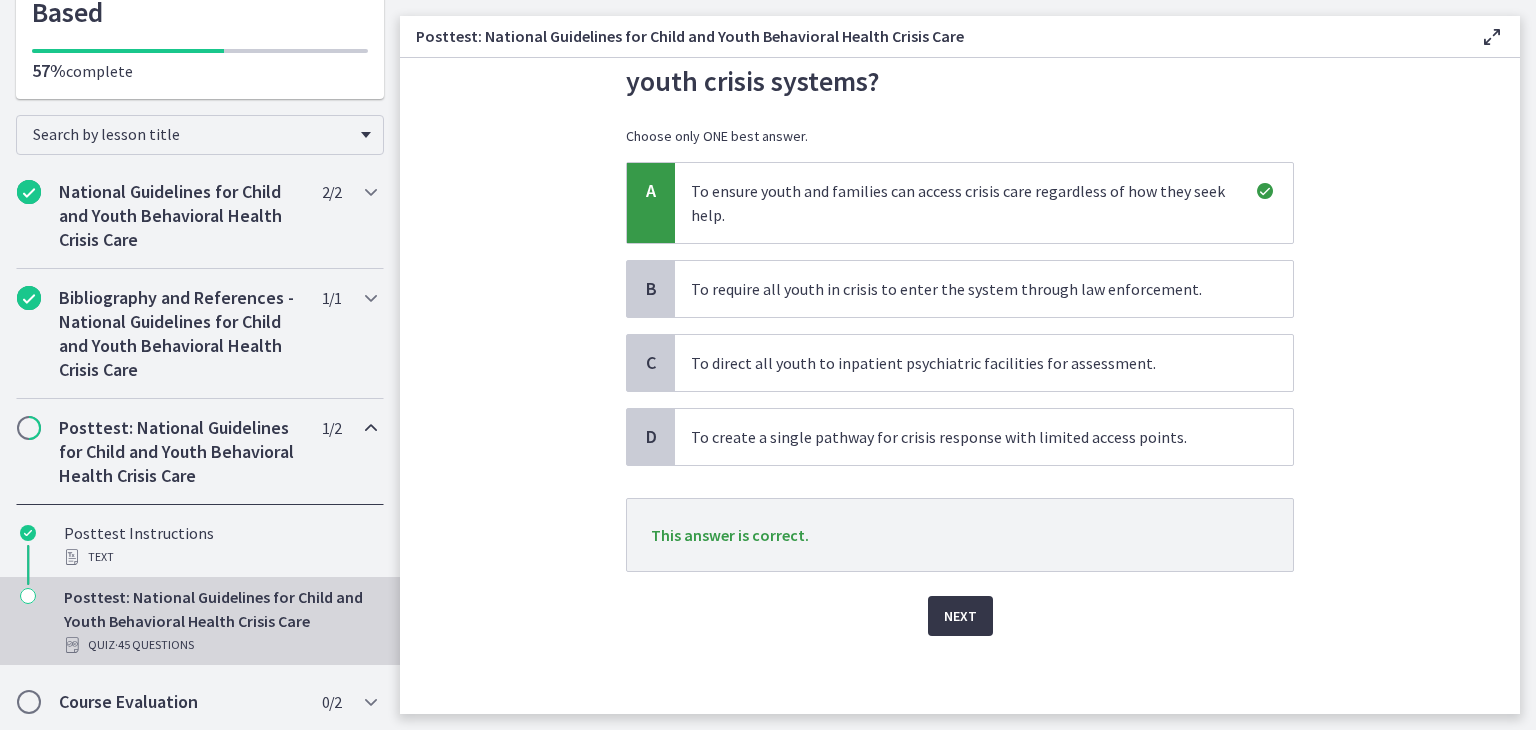 click on "Next" at bounding box center [960, 616] 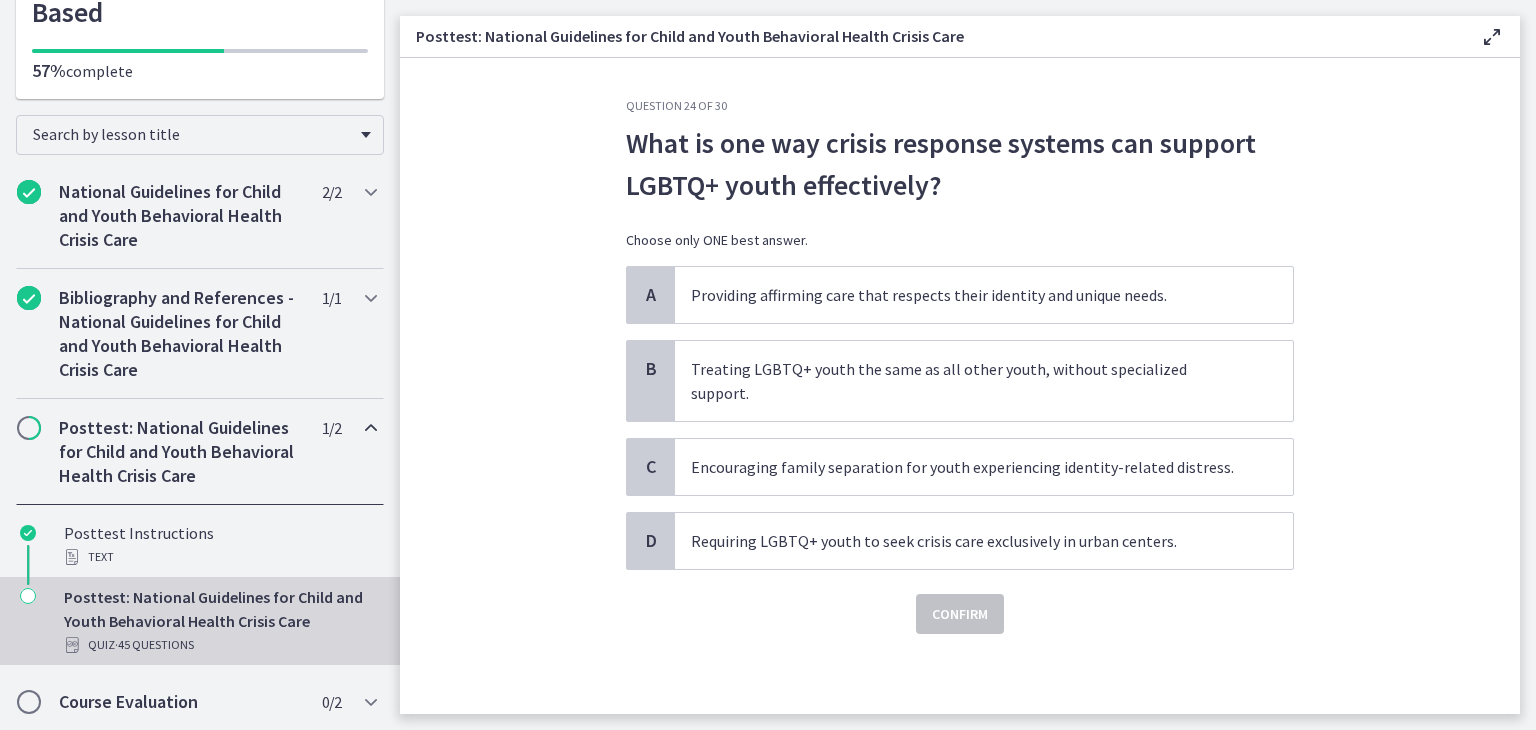scroll, scrollTop: 0, scrollLeft: 0, axis: both 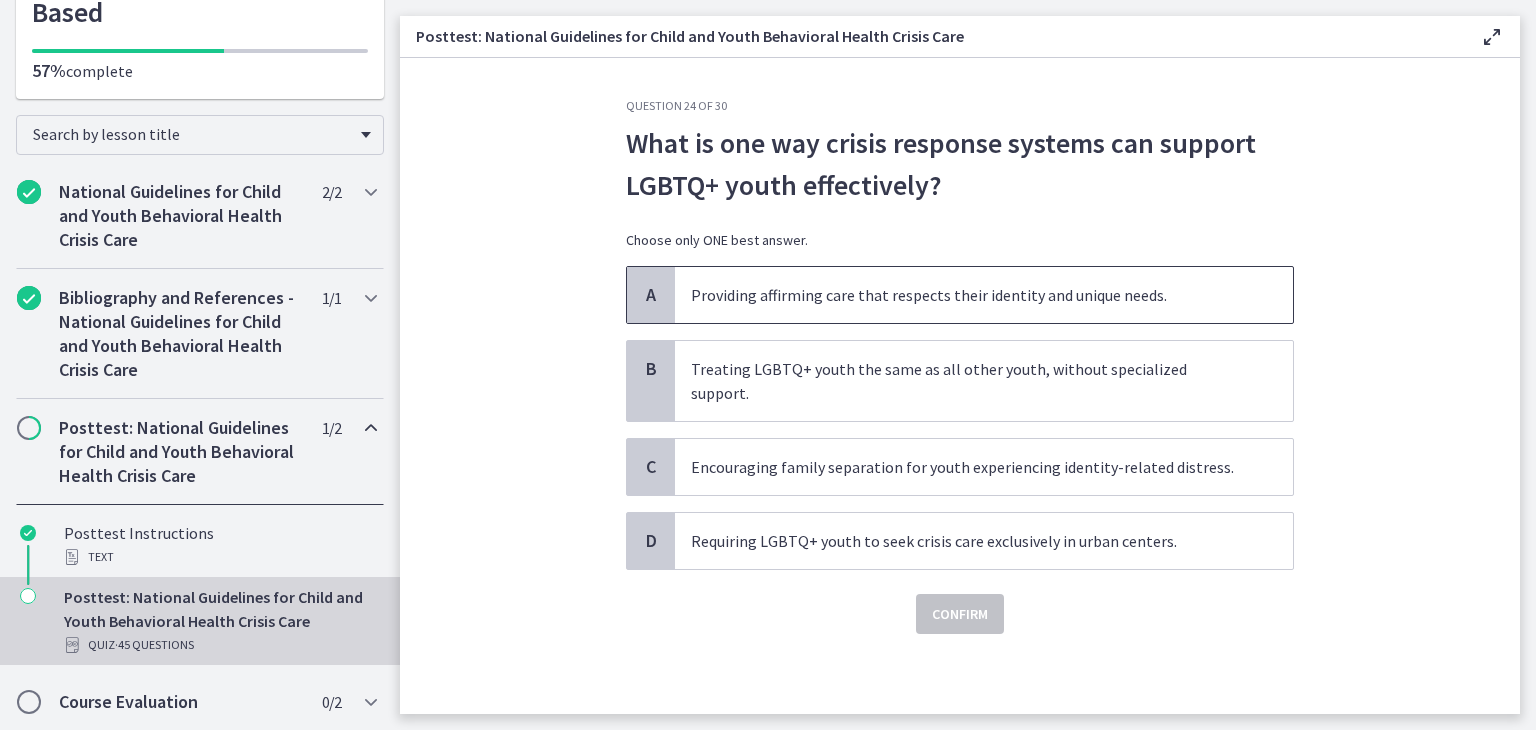 click on "Providing affirming care that respects their identity and unique needs." at bounding box center (984, 295) 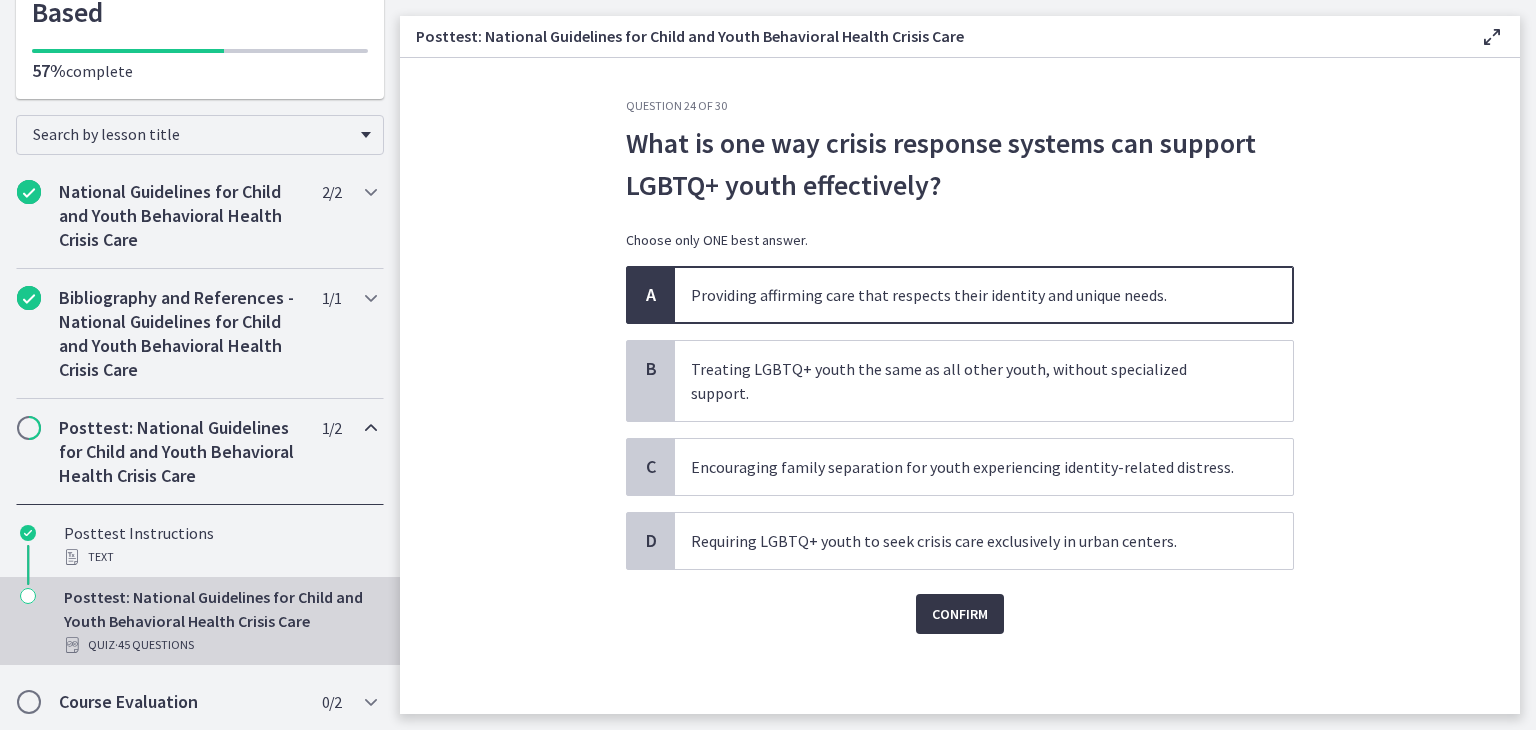 click on "Confirm" at bounding box center [960, 614] 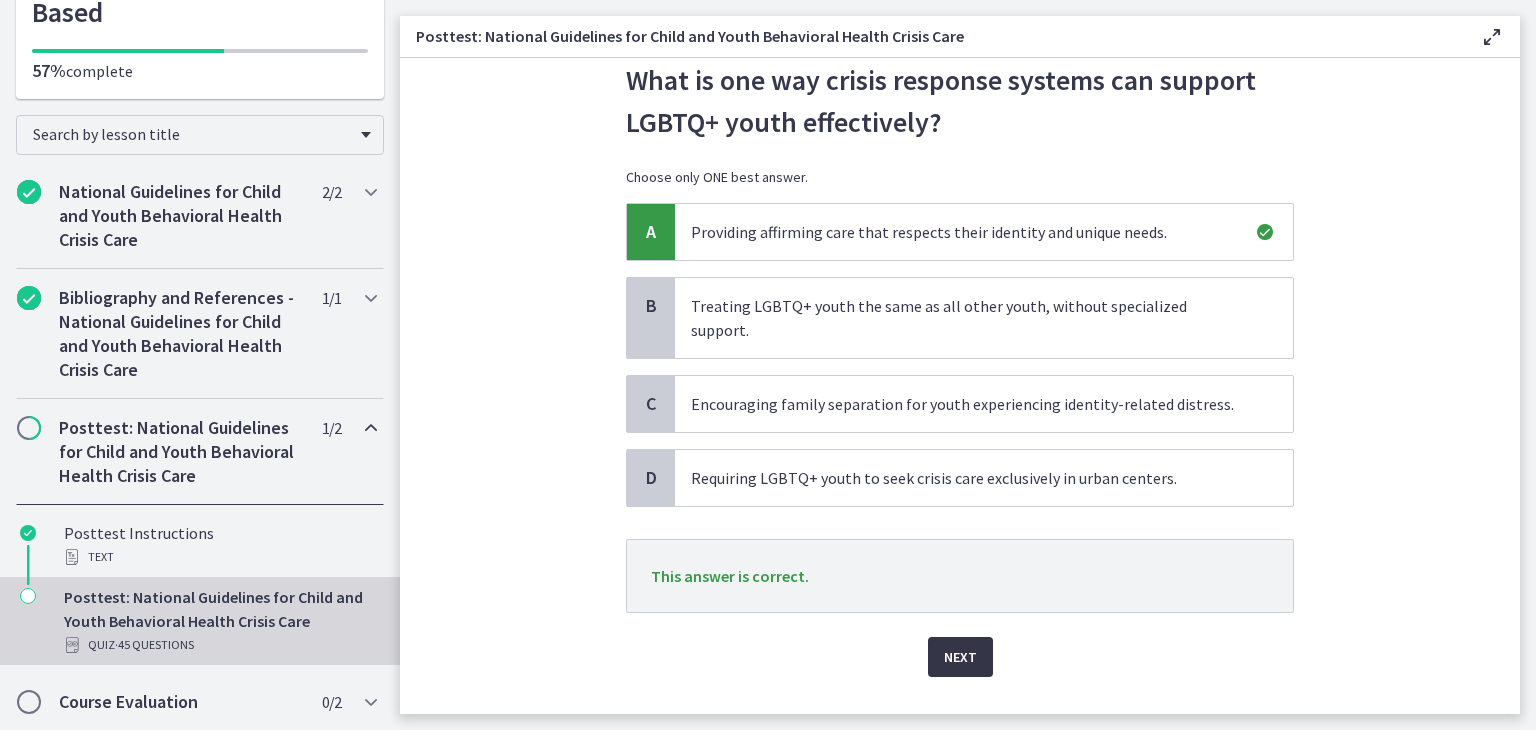 scroll, scrollTop: 80, scrollLeft: 0, axis: vertical 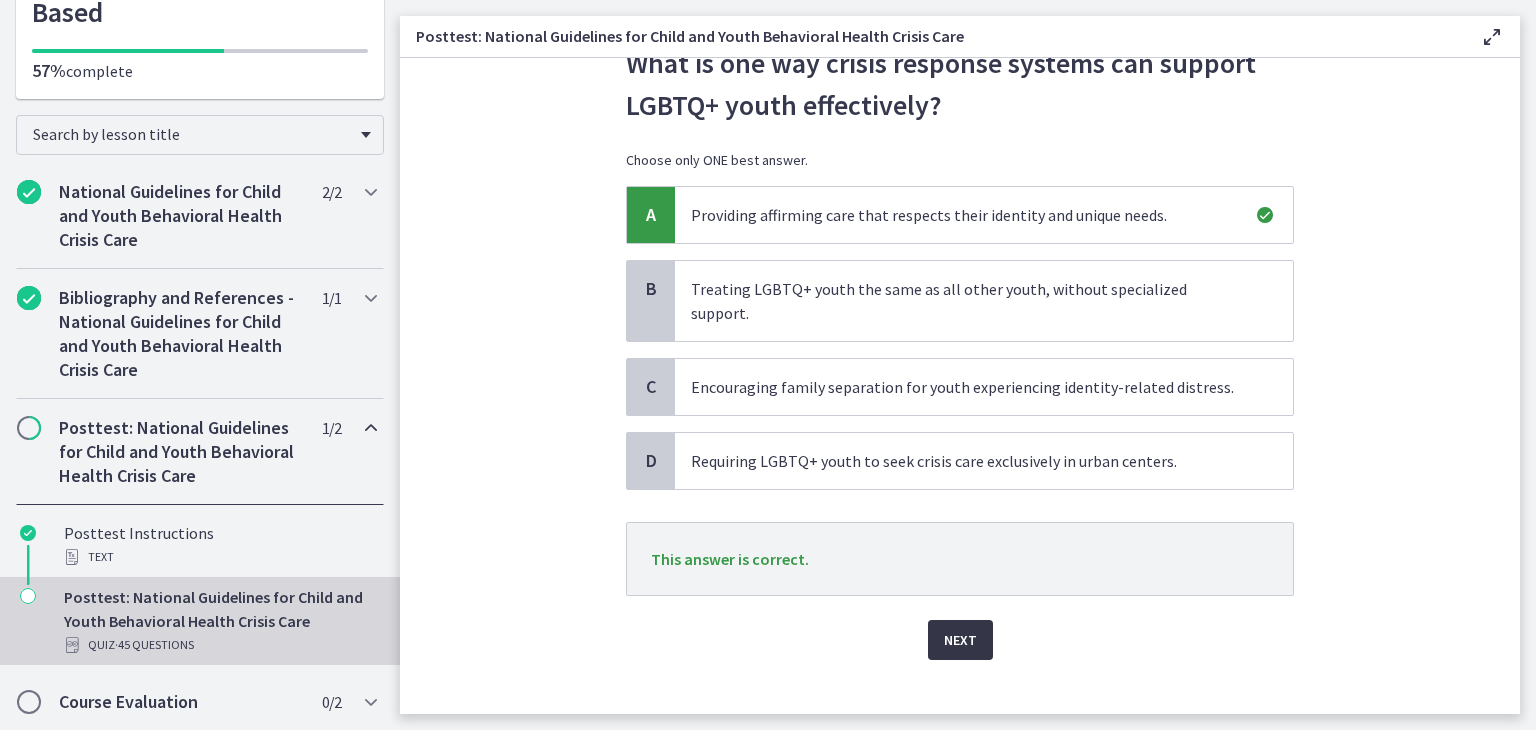 click on "Next" at bounding box center [960, 640] 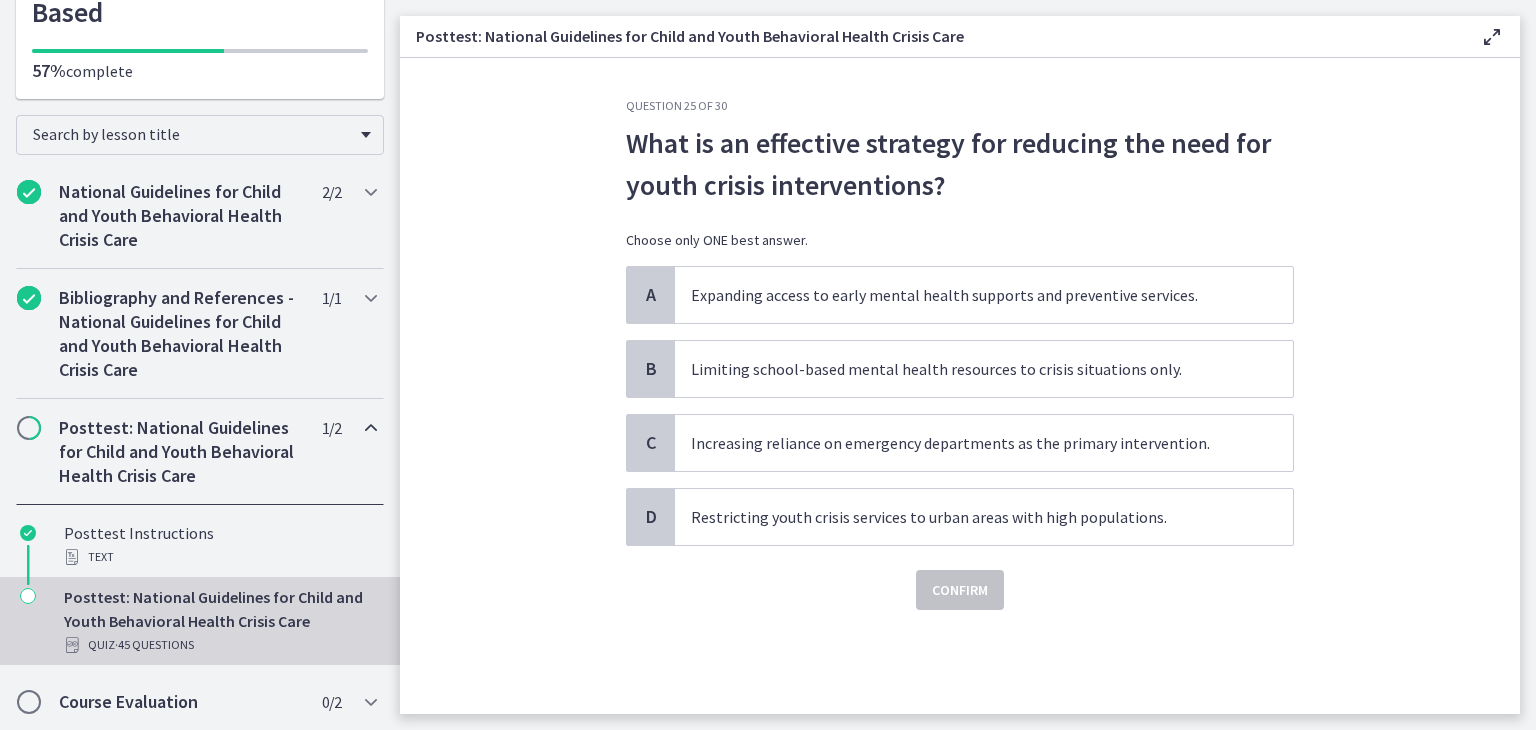 scroll, scrollTop: 0, scrollLeft: 0, axis: both 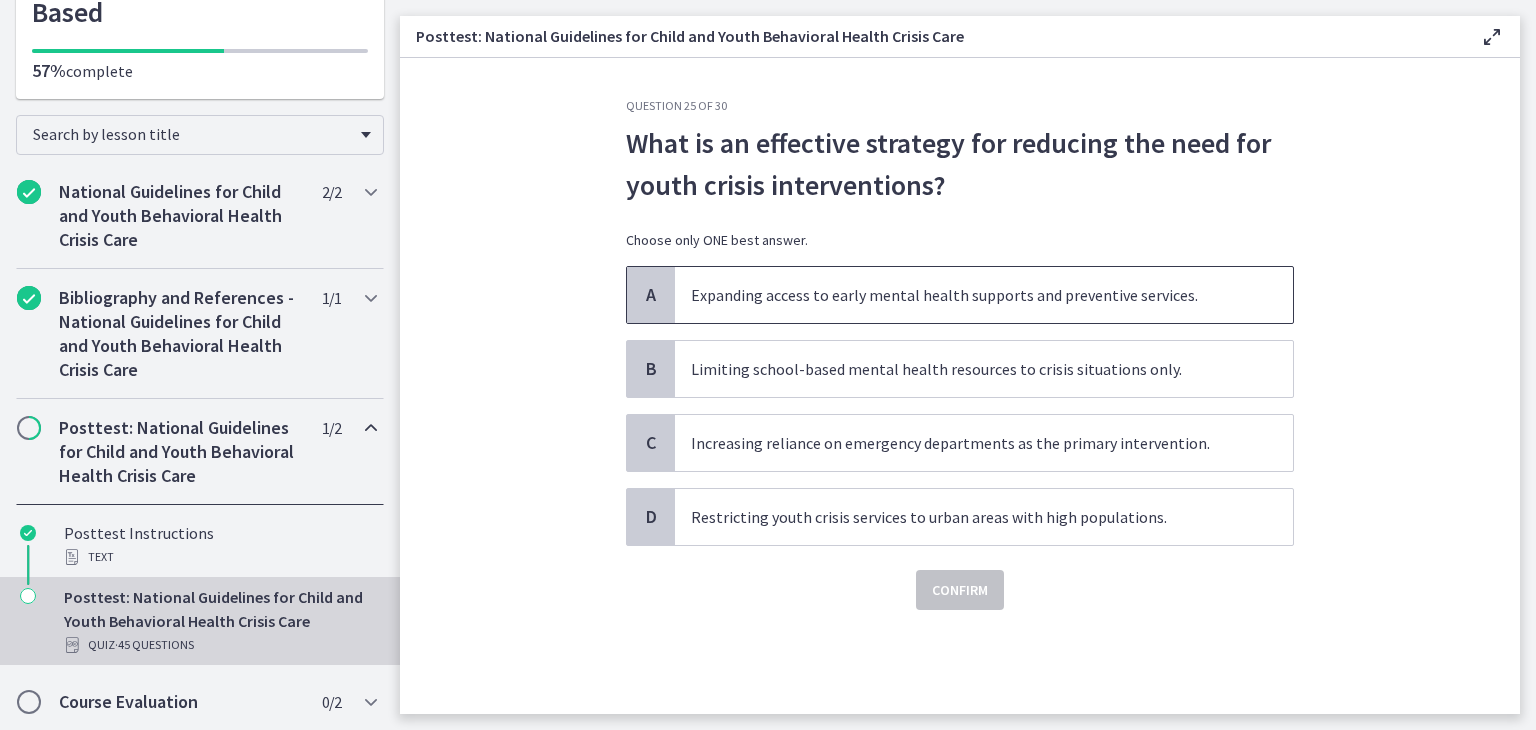 click on "Expanding access to early mental health supports and preventive services." at bounding box center [984, 295] 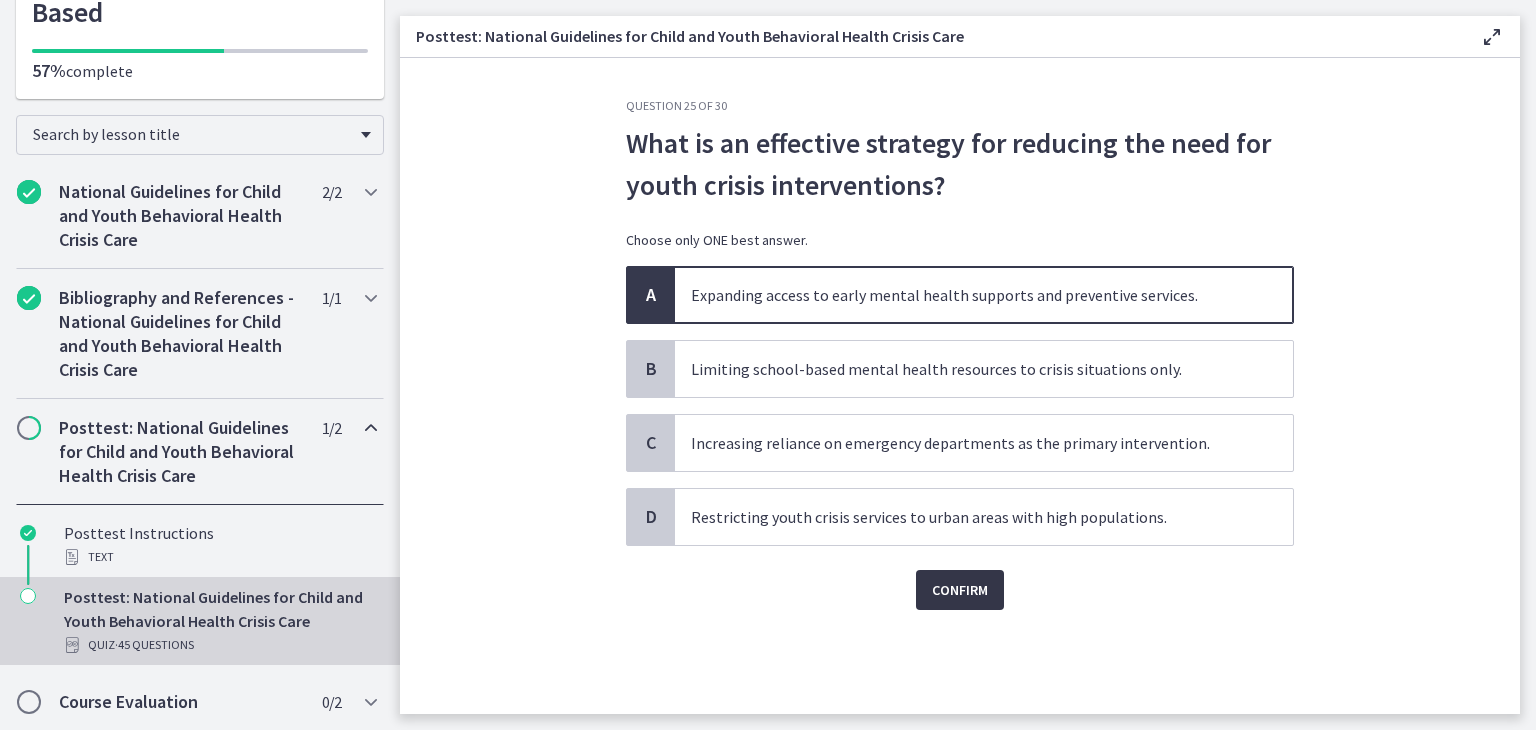 click on "Confirm" at bounding box center (960, 590) 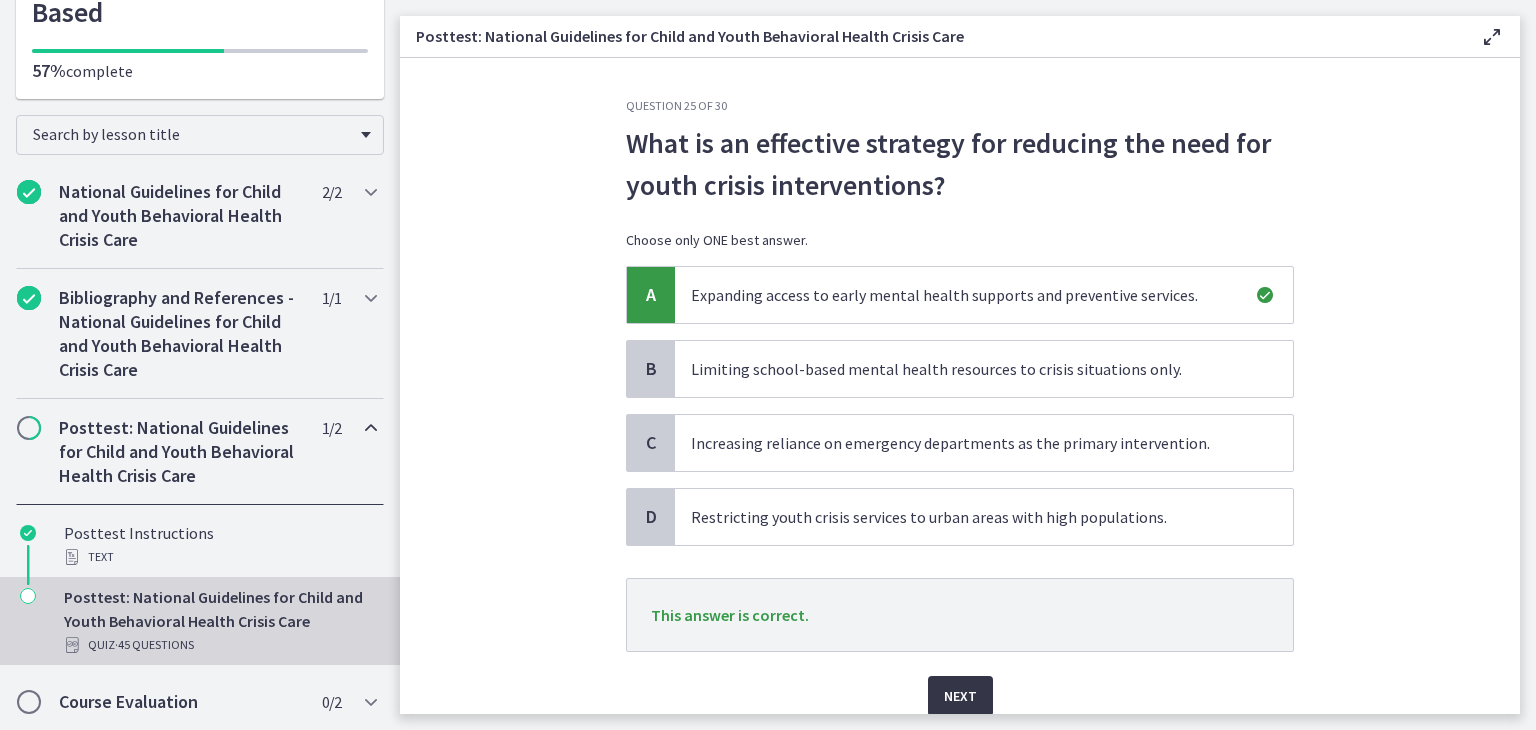 scroll, scrollTop: 80, scrollLeft: 0, axis: vertical 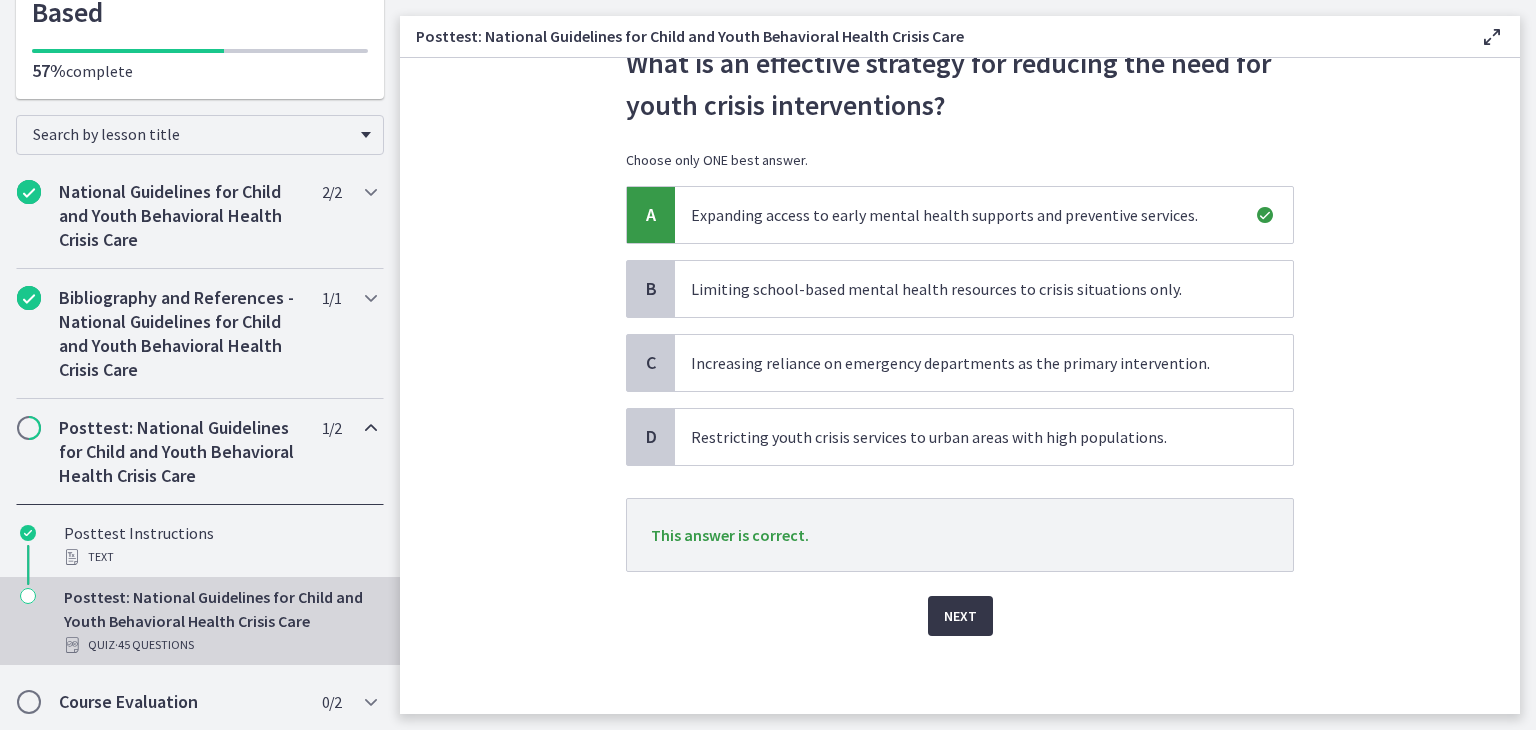 click on "Next" at bounding box center (960, 616) 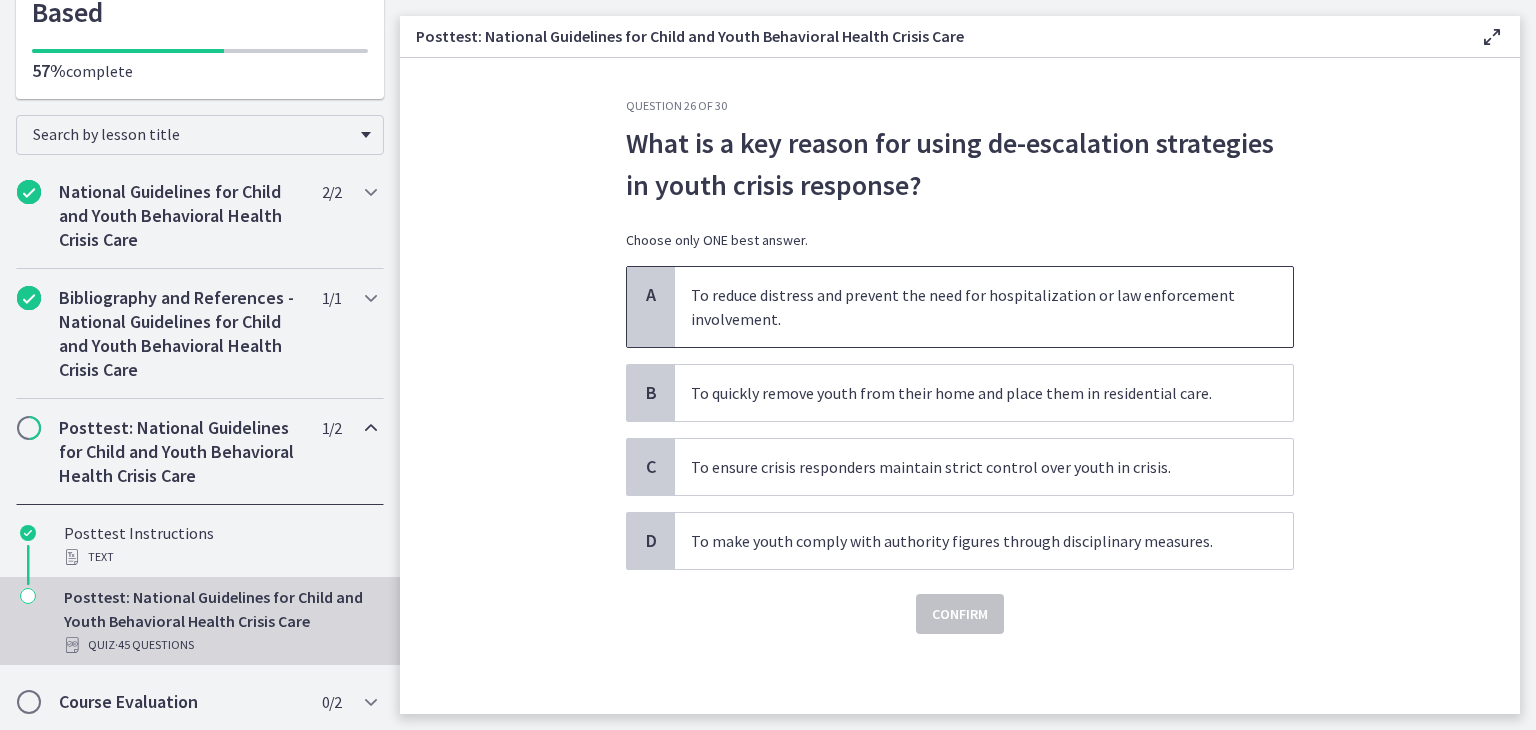 click on "To reduce distress and prevent the need for hospitalization or law enforcement involvement." at bounding box center [984, 307] 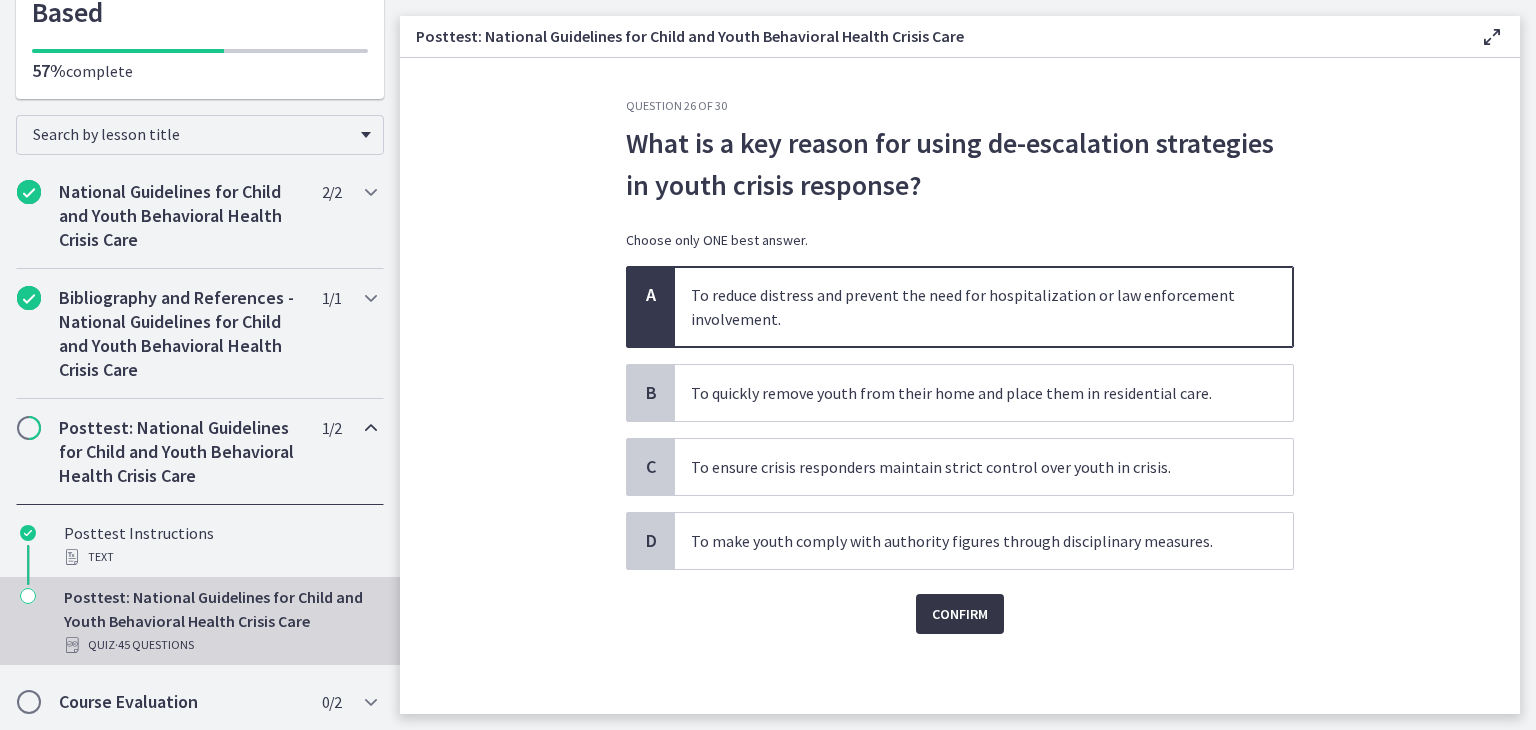 click on "Confirm" at bounding box center (960, 614) 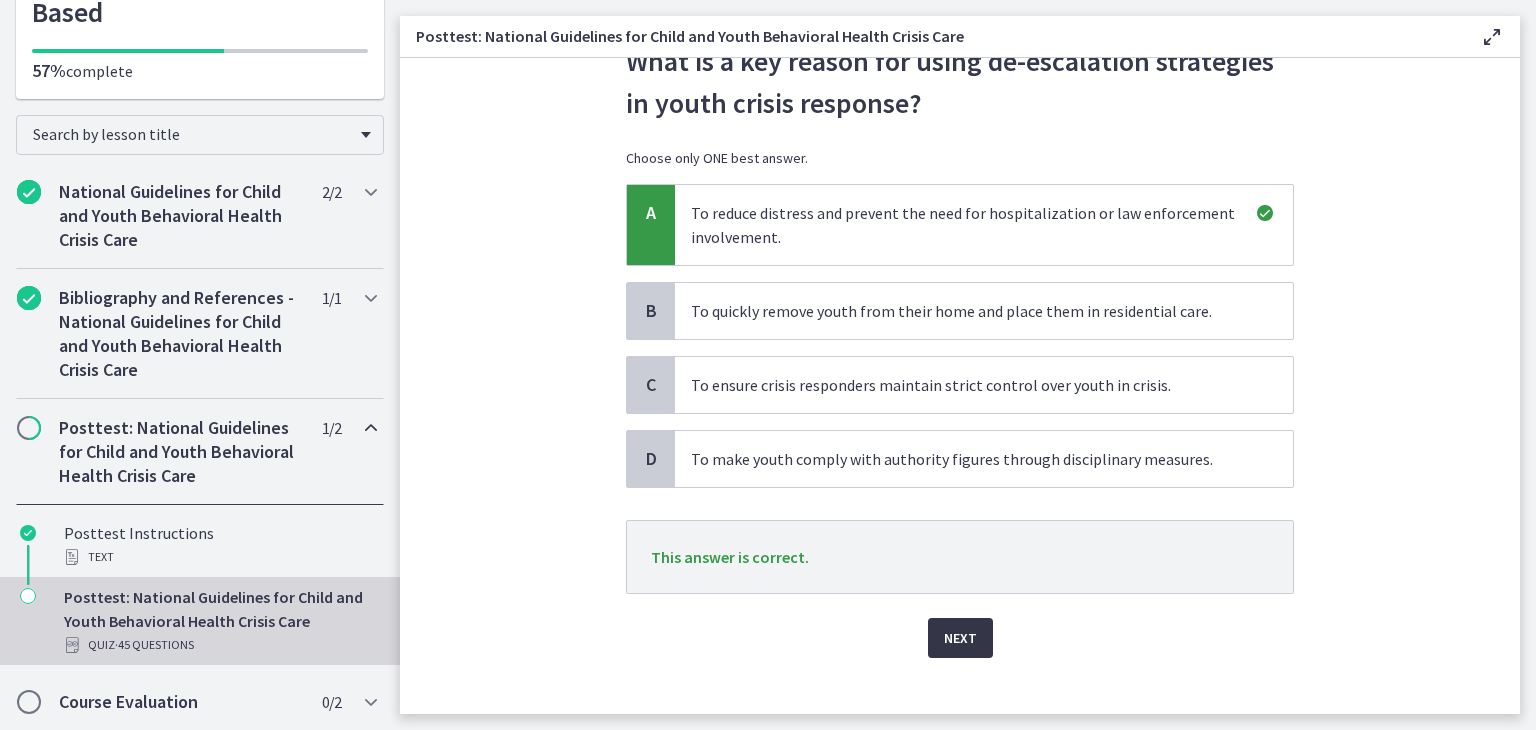 scroll, scrollTop: 83, scrollLeft: 0, axis: vertical 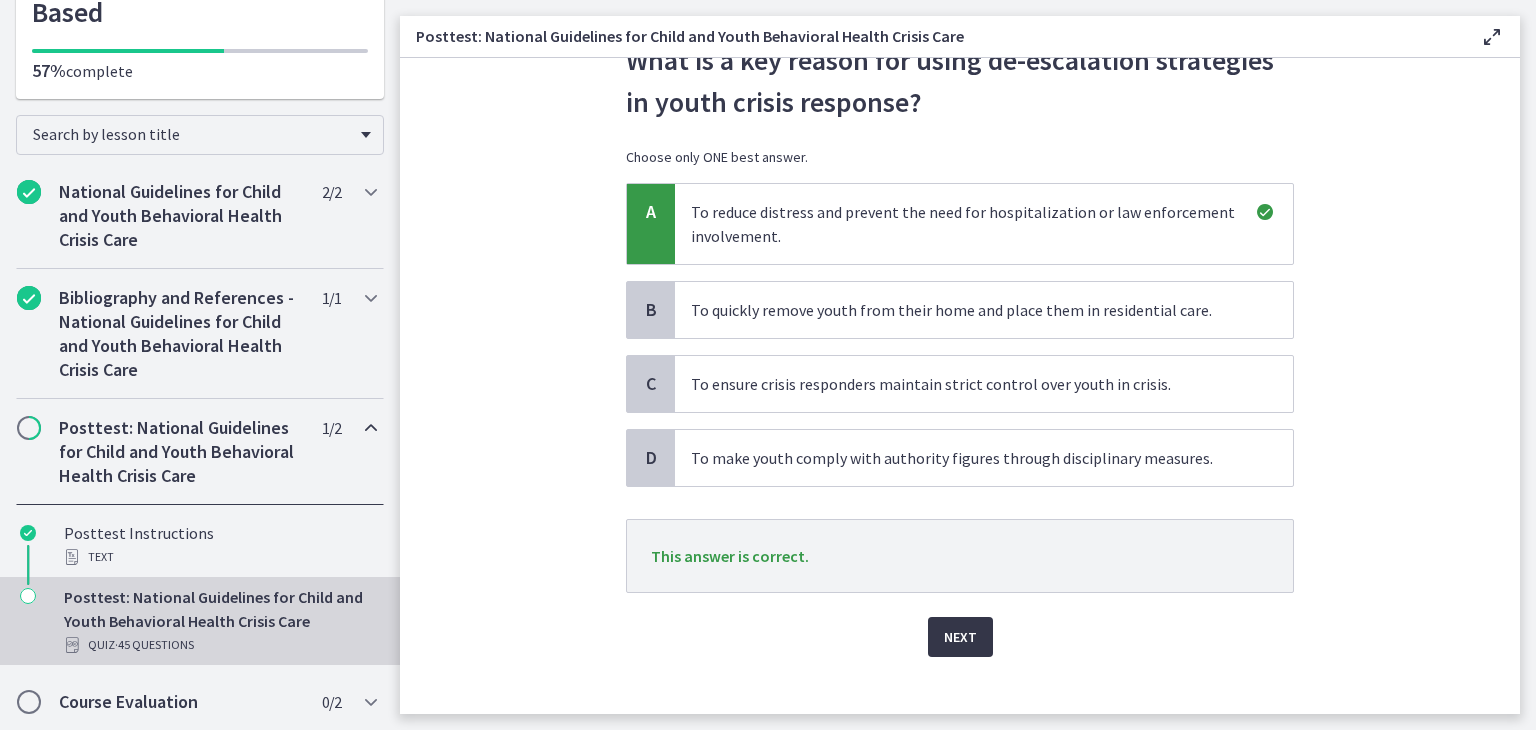 click on "Next" at bounding box center [960, 637] 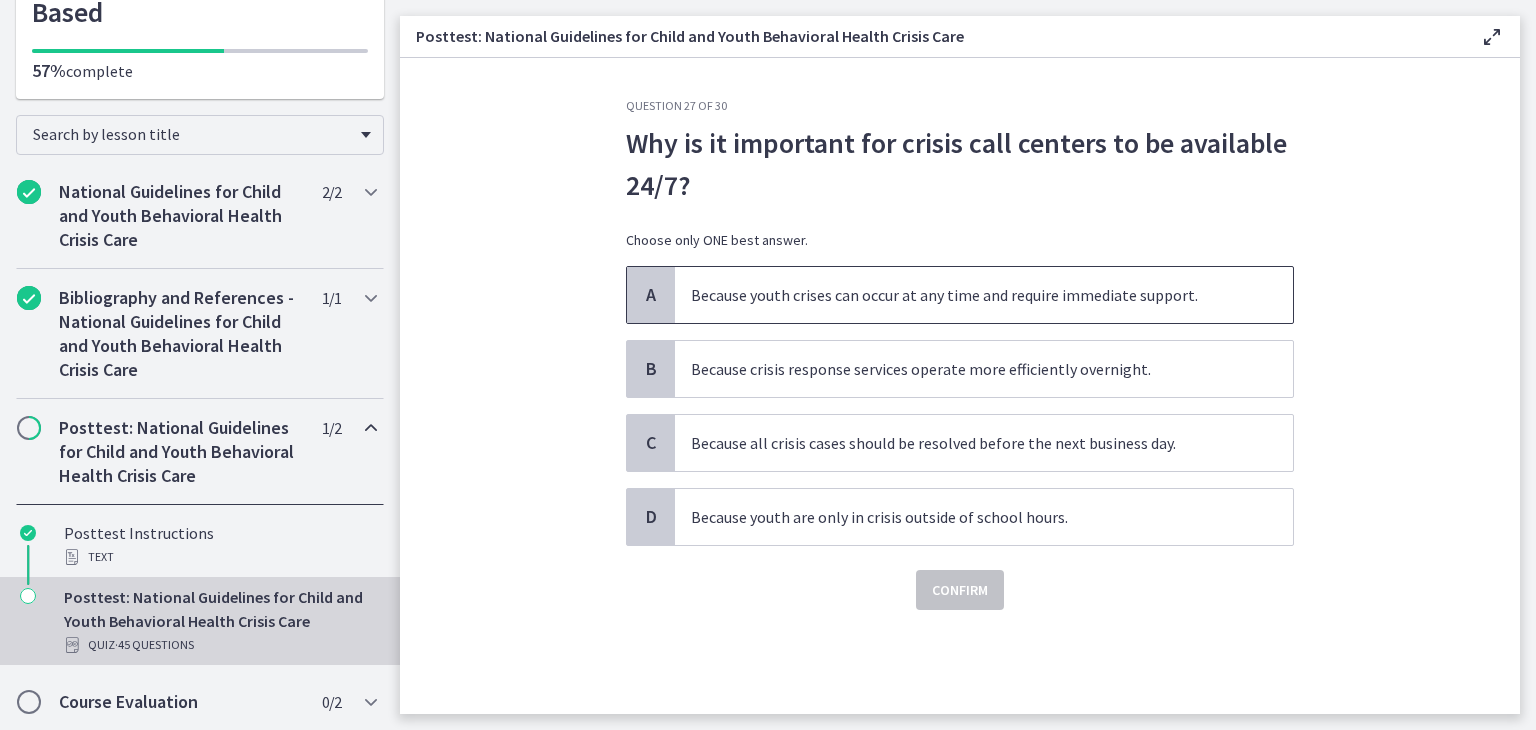 click on "Because youth crises can occur at any time and require immediate support." at bounding box center (984, 295) 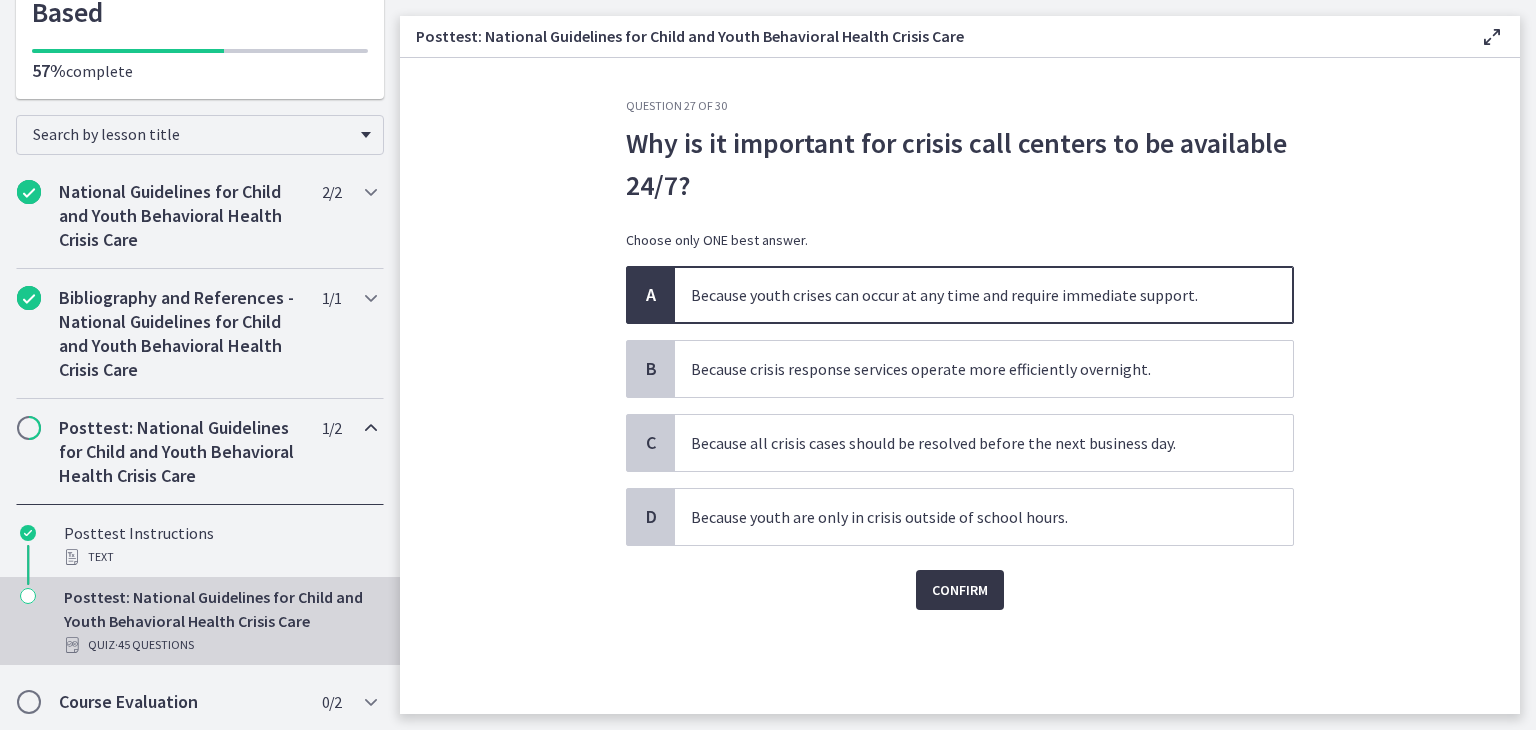 click on "Confirm" at bounding box center [960, 590] 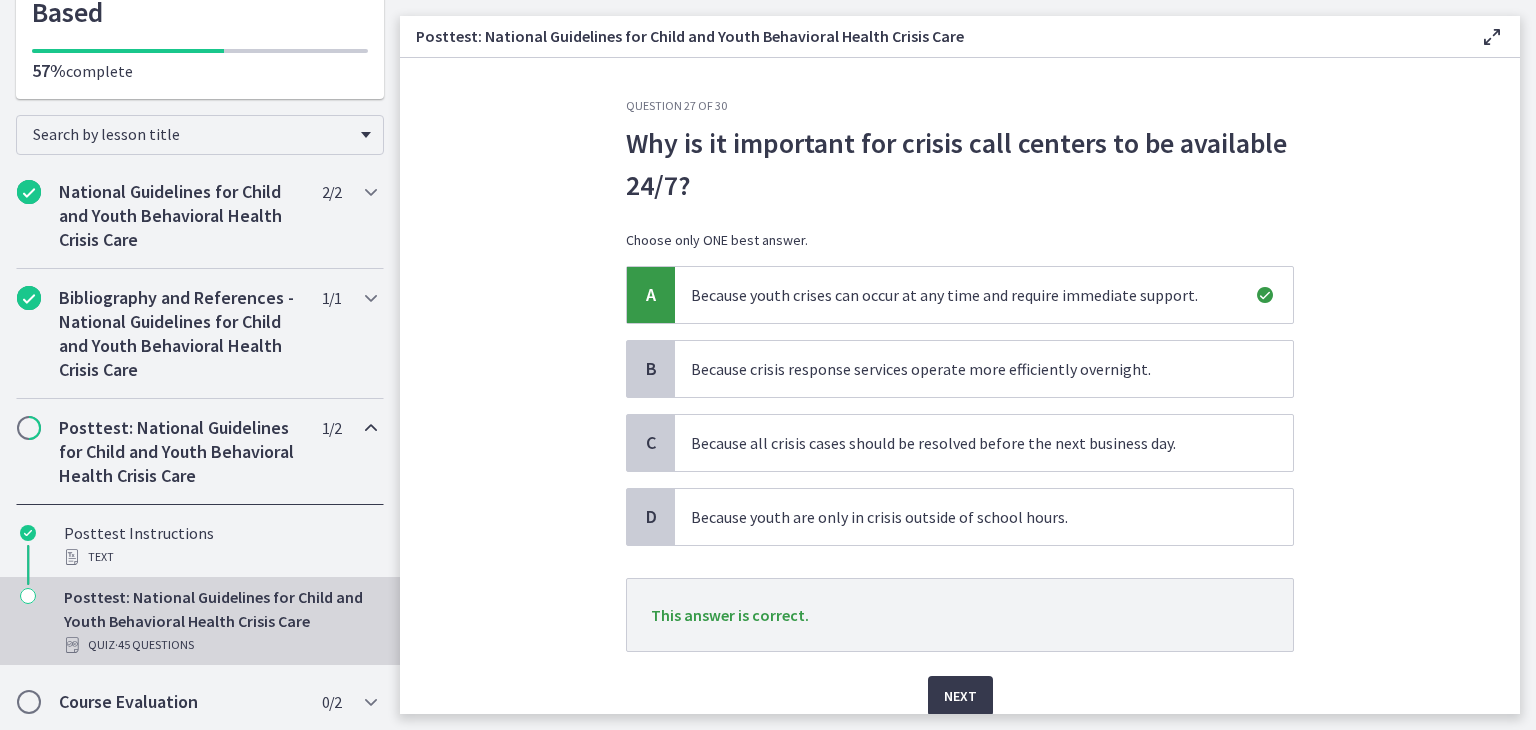 scroll, scrollTop: 80, scrollLeft: 0, axis: vertical 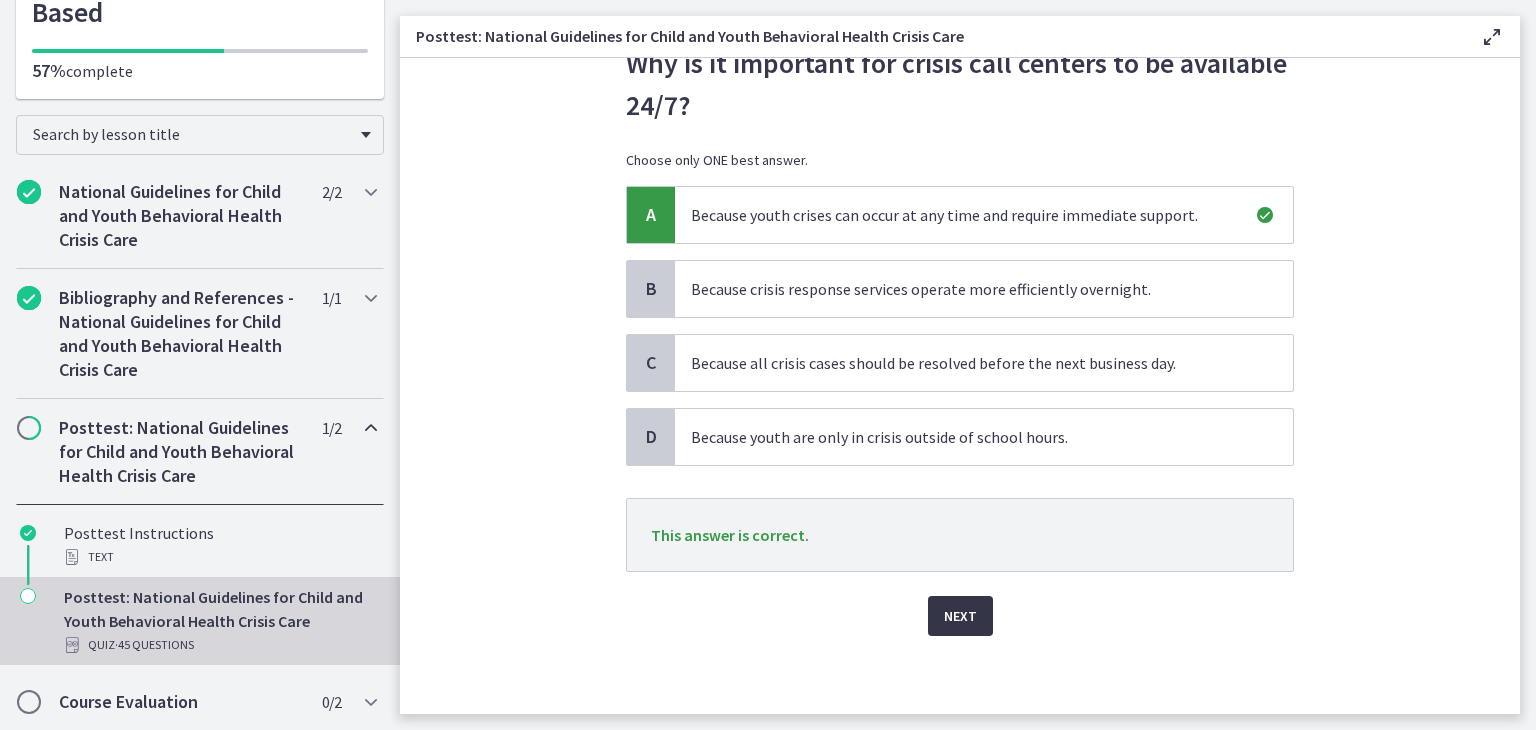 click on "Next" at bounding box center (960, 616) 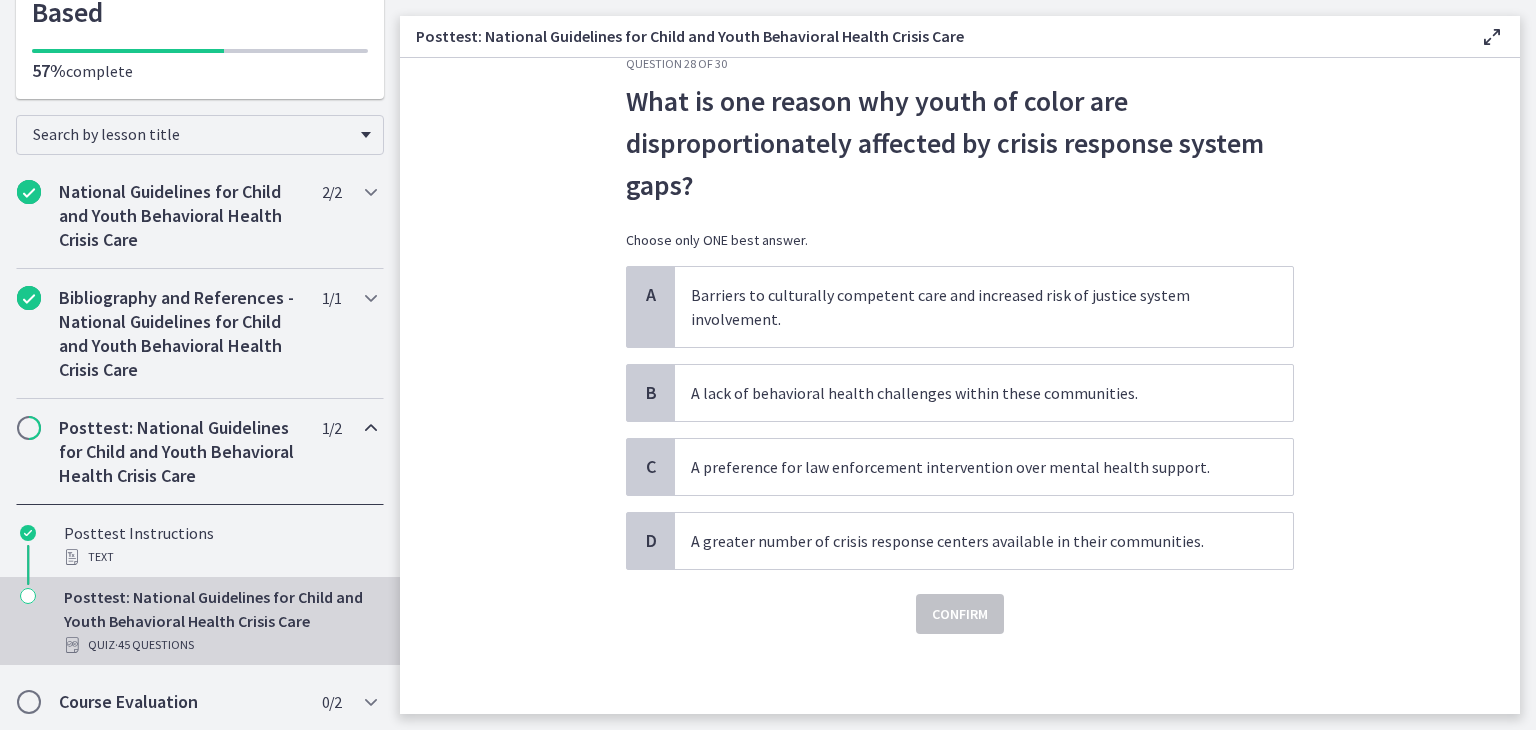 scroll, scrollTop: 0, scrollLeft: 0, axis: both 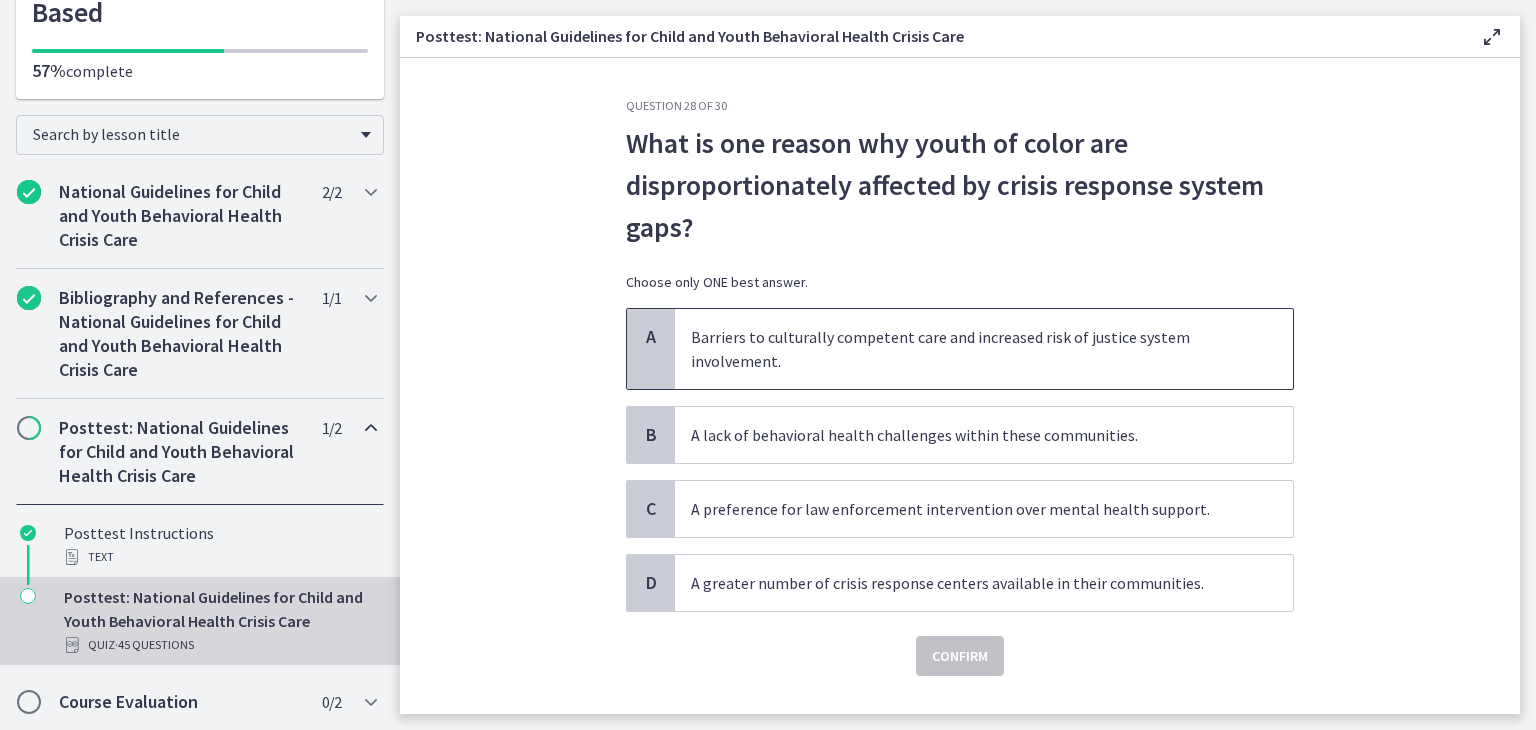 click on "Barriers to culturally competent care and increased risk of justice system involvement." at bounding box center [984, 349] 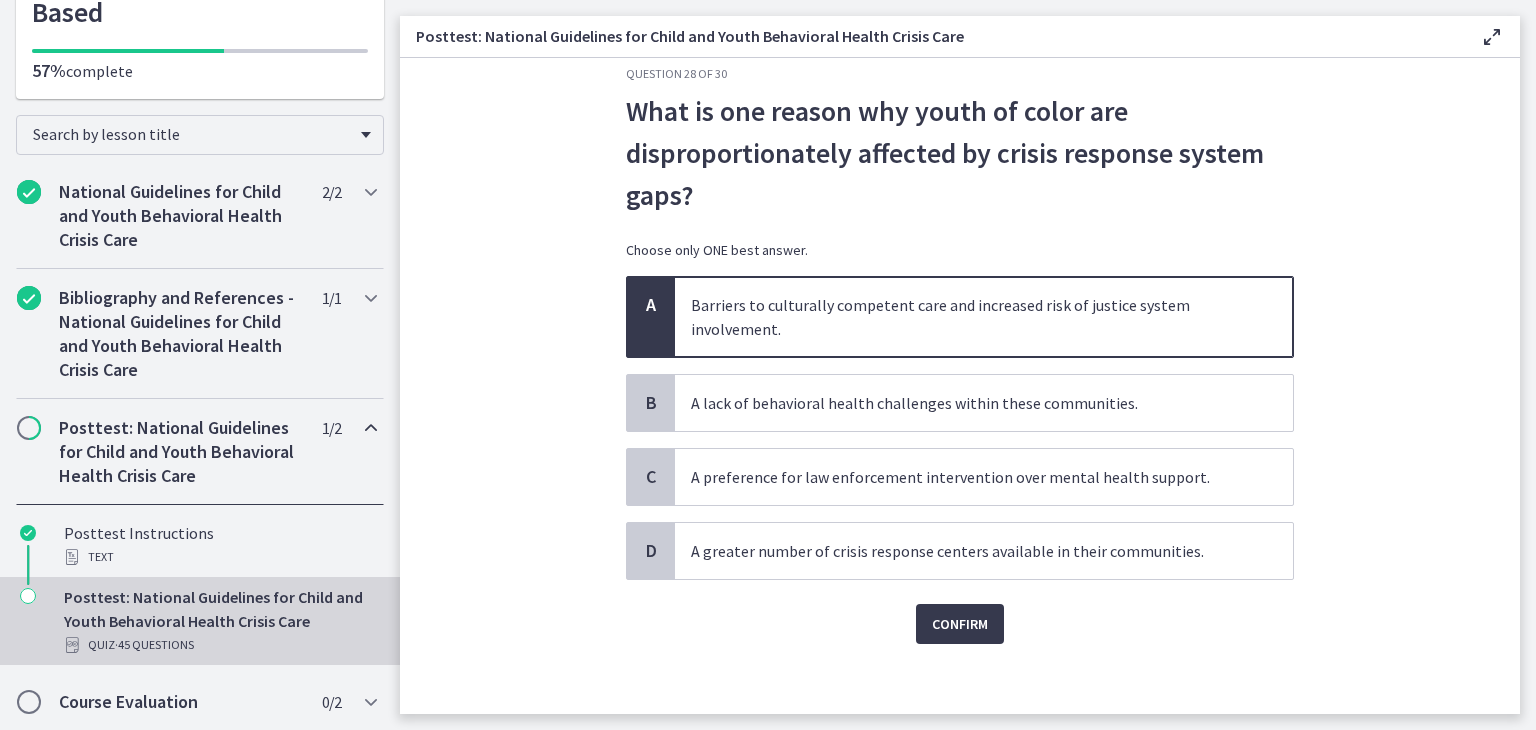 scroll, scrollTop: 40, scrollLeft: 0, axis: vertical 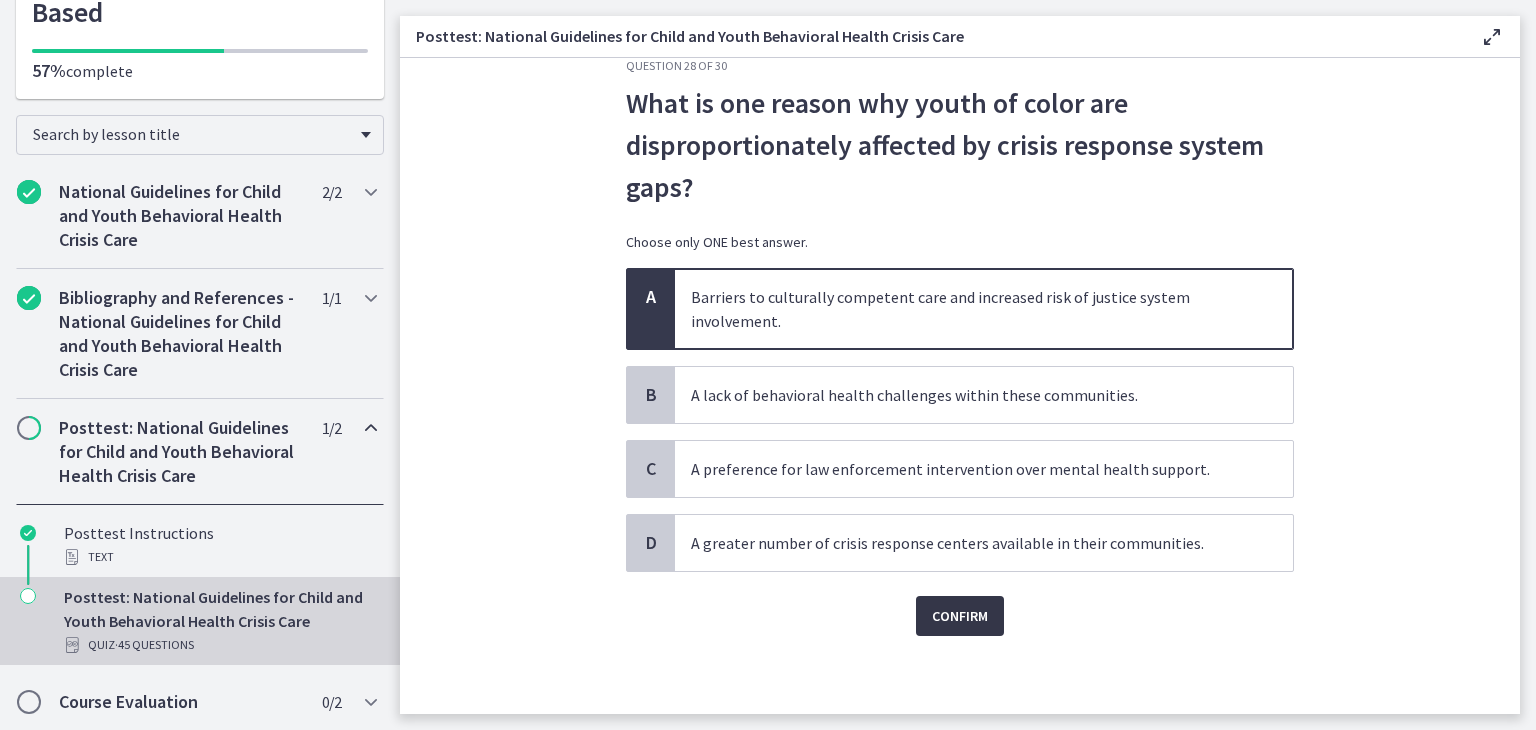click on "Confirm" at bounding box center (960, 616) 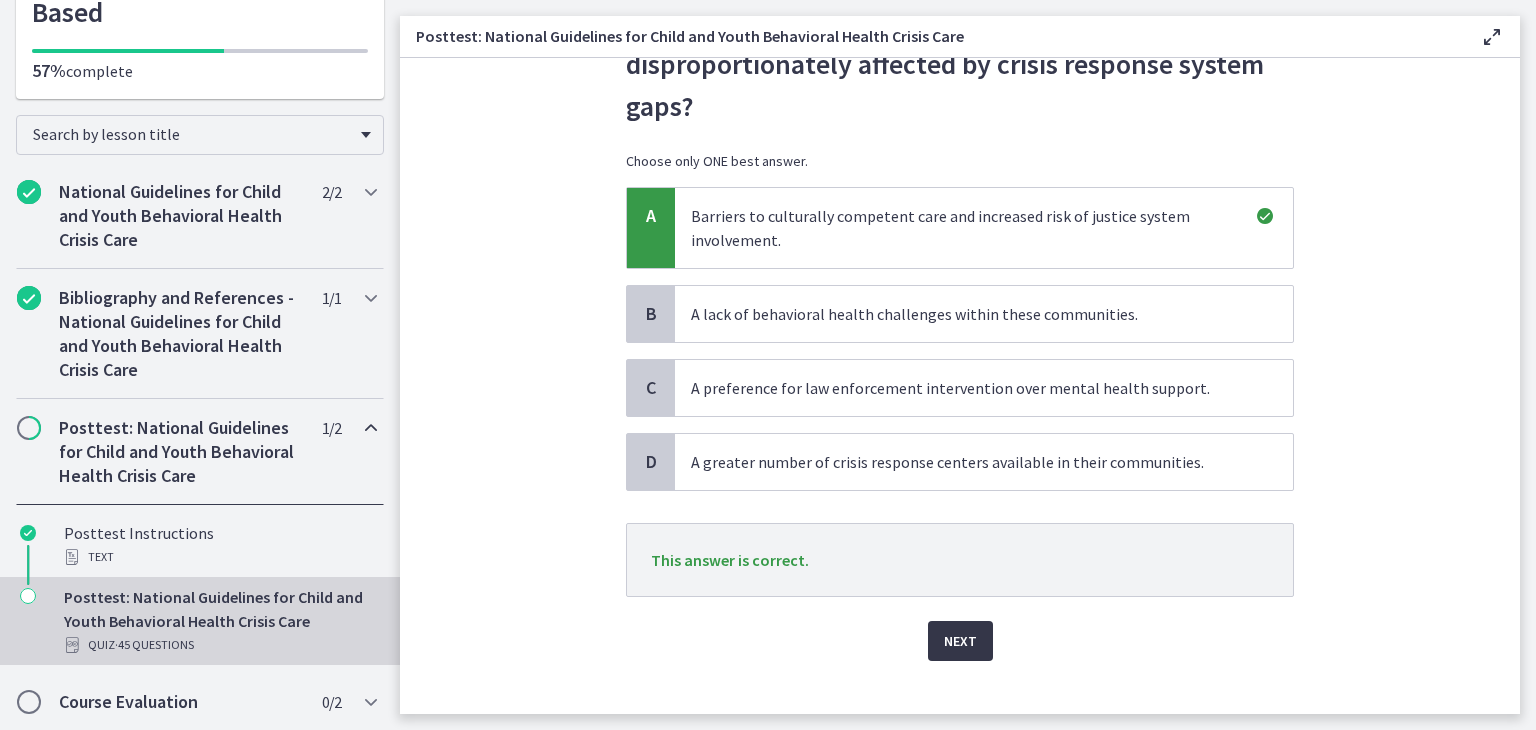 scroll, scrollTop: 146, scrollLeft: 0, axis: vertical 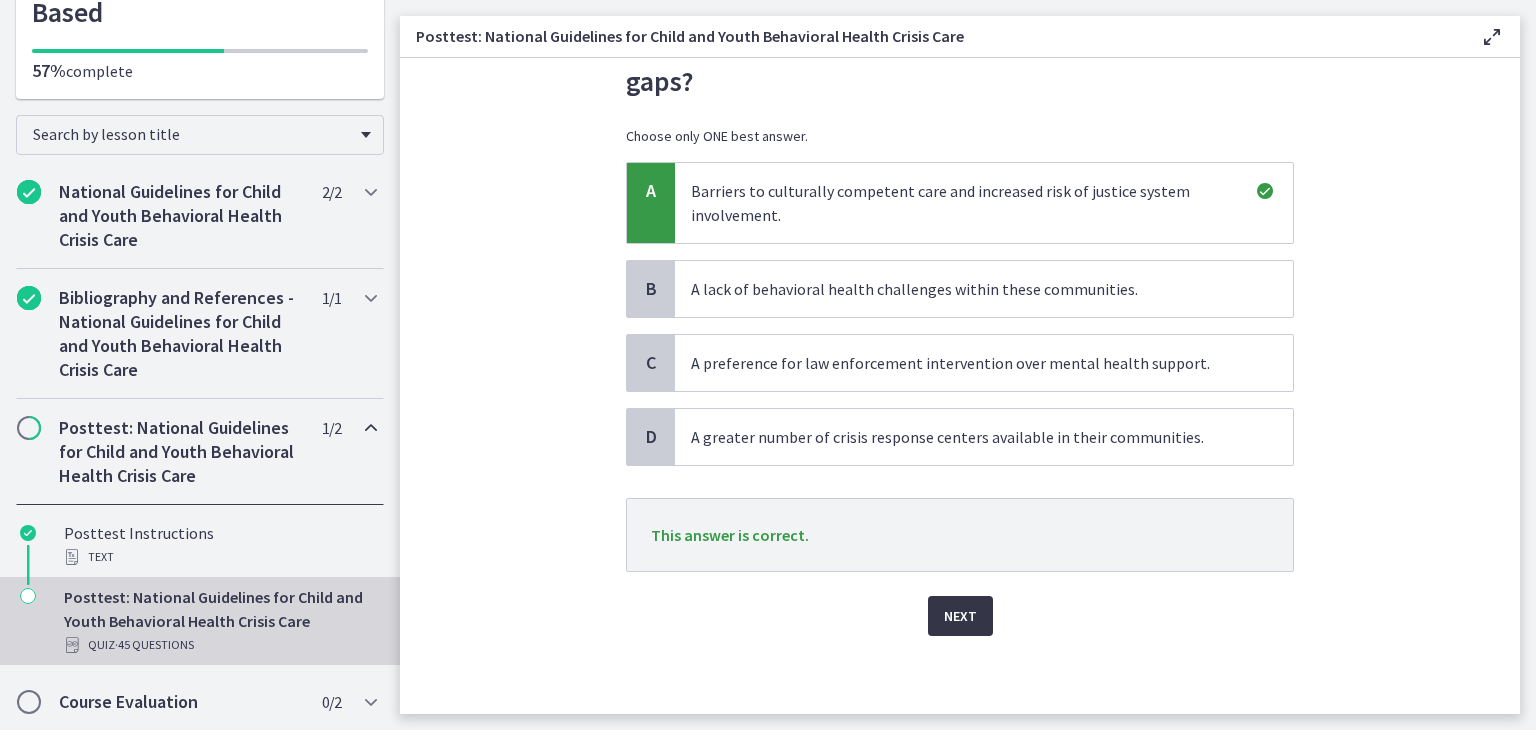 click on "Next" at bounding box center [960, 616] 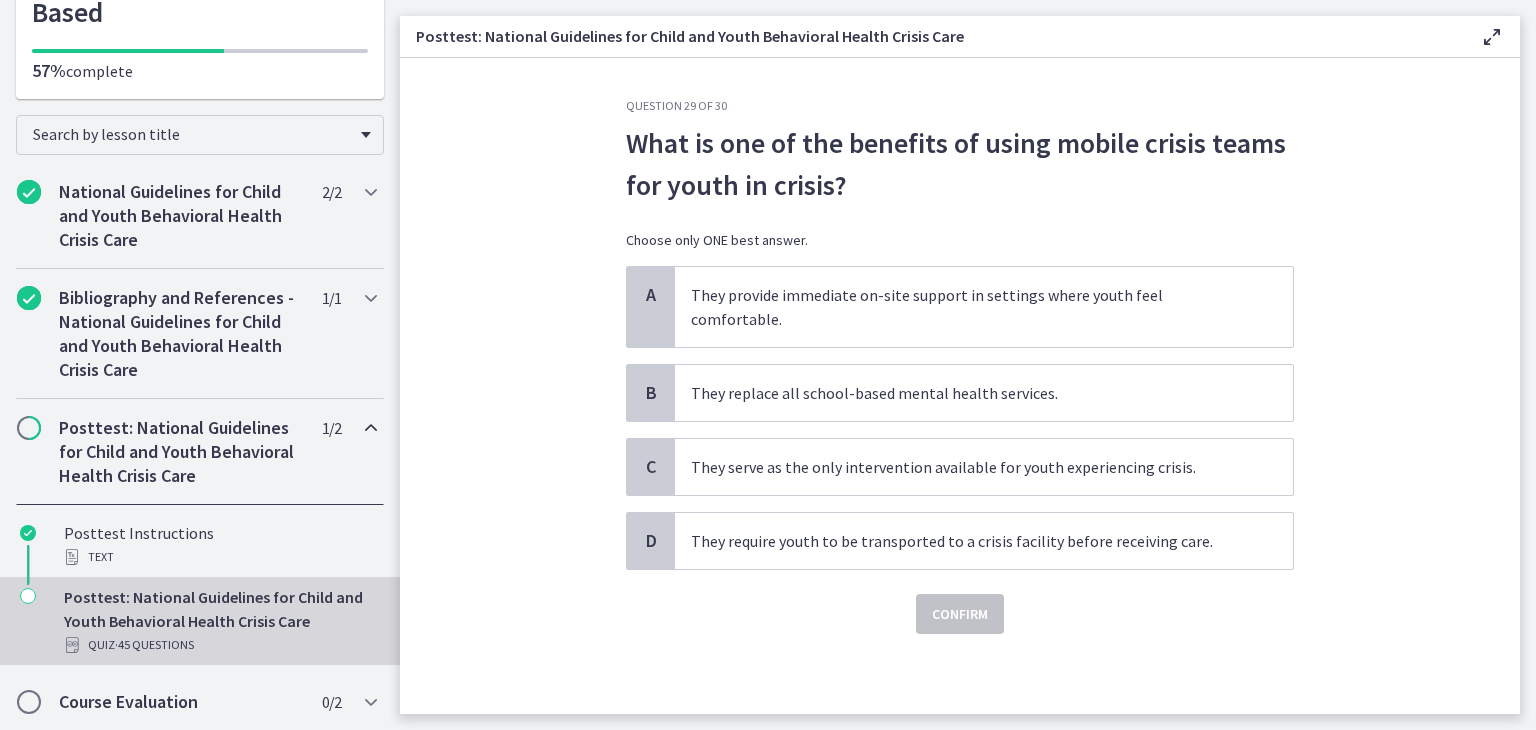 scroll, scrollTop: 0, scrollLeft: 0, axis: both 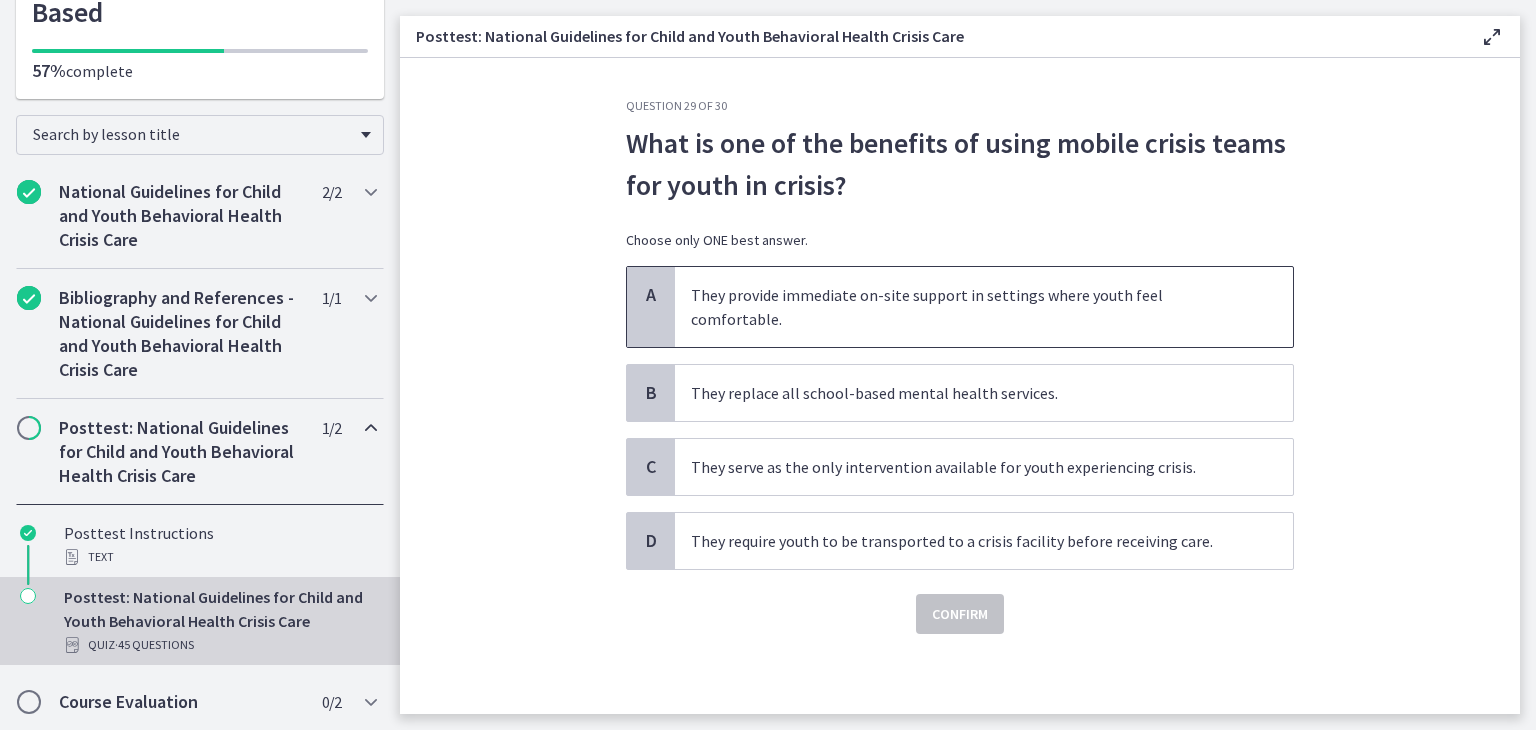 click on "They provide immediate on-site support in settings where youth feel comfortable." at bounding box center [984, 307] 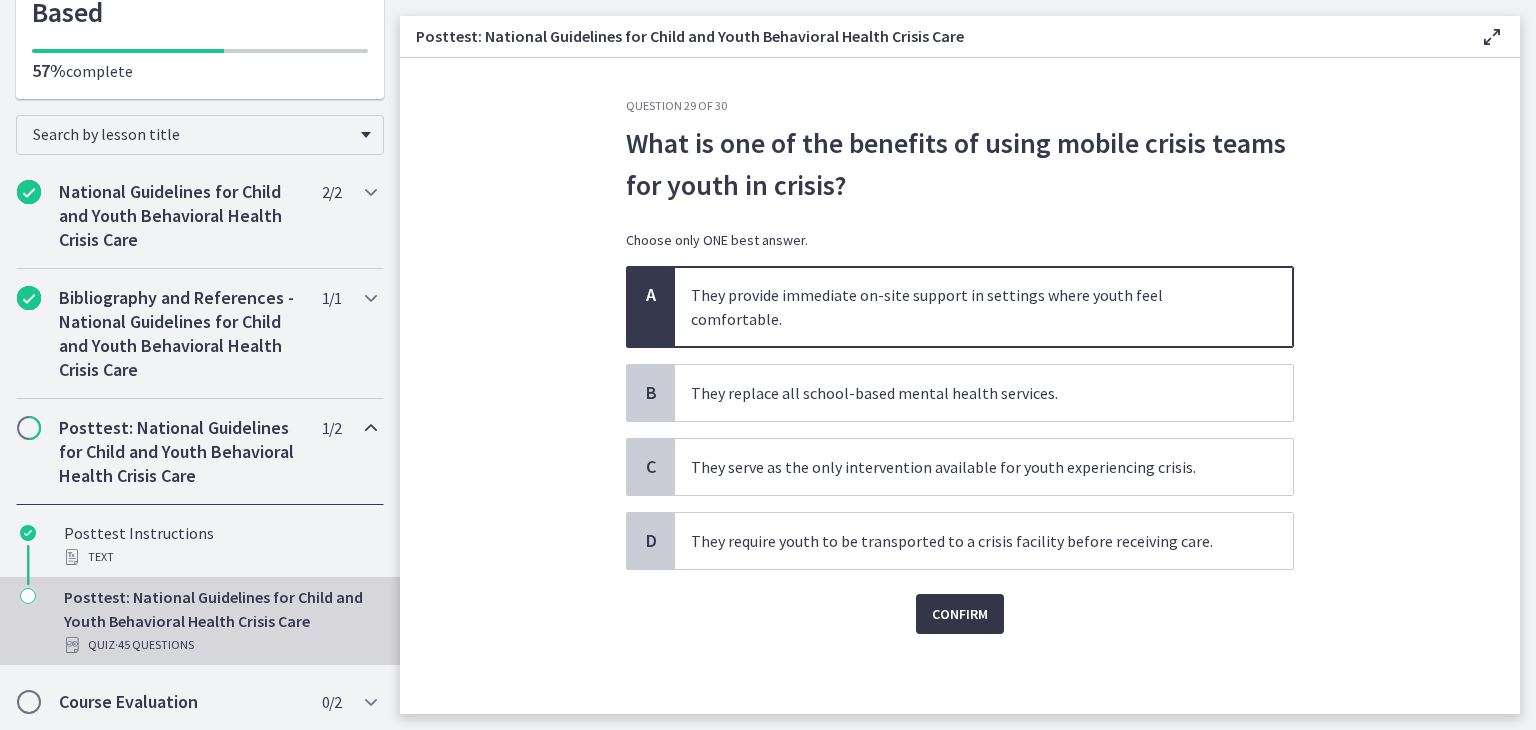 click on "Confirm" at bounding box center (960, 614) 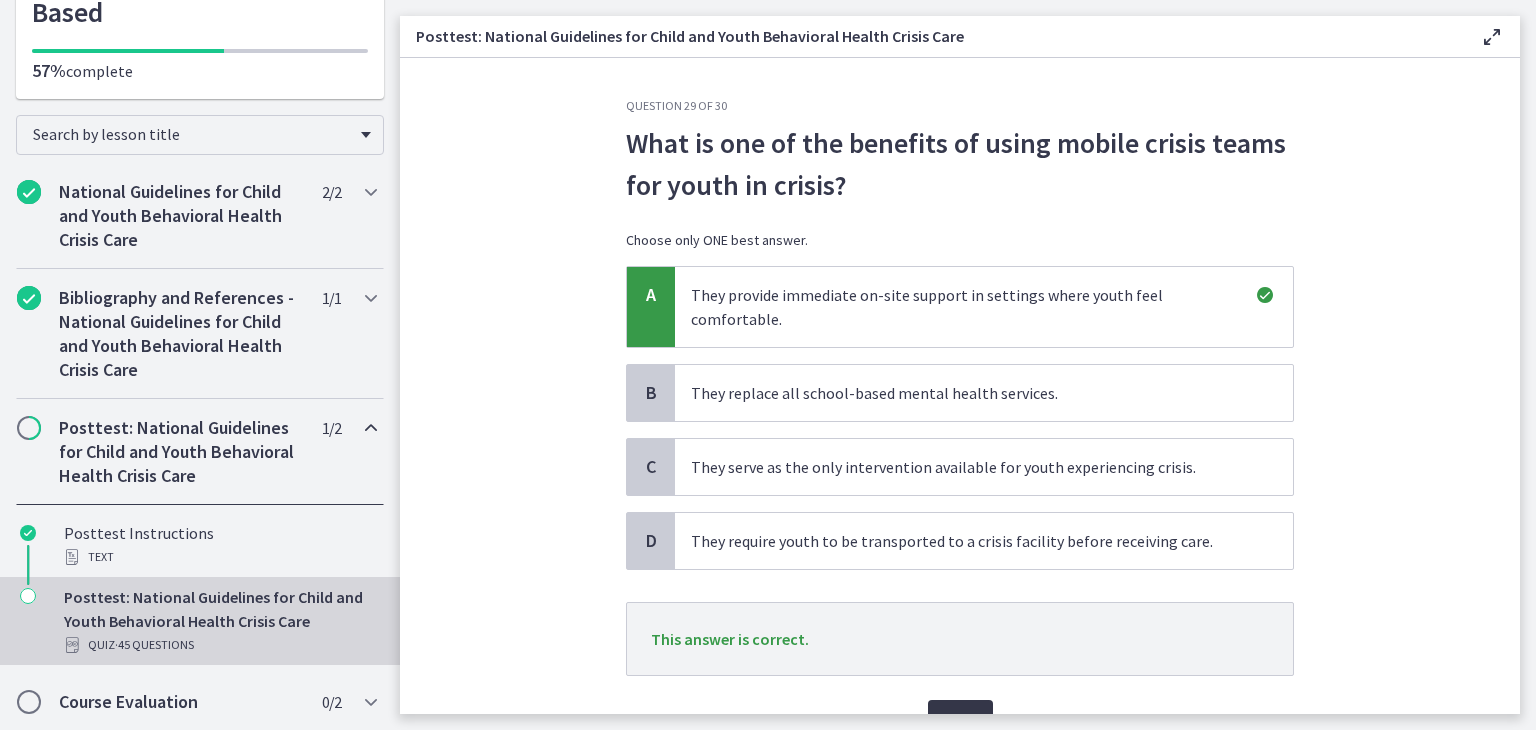click on "Next" at bounding box center [960, 720] 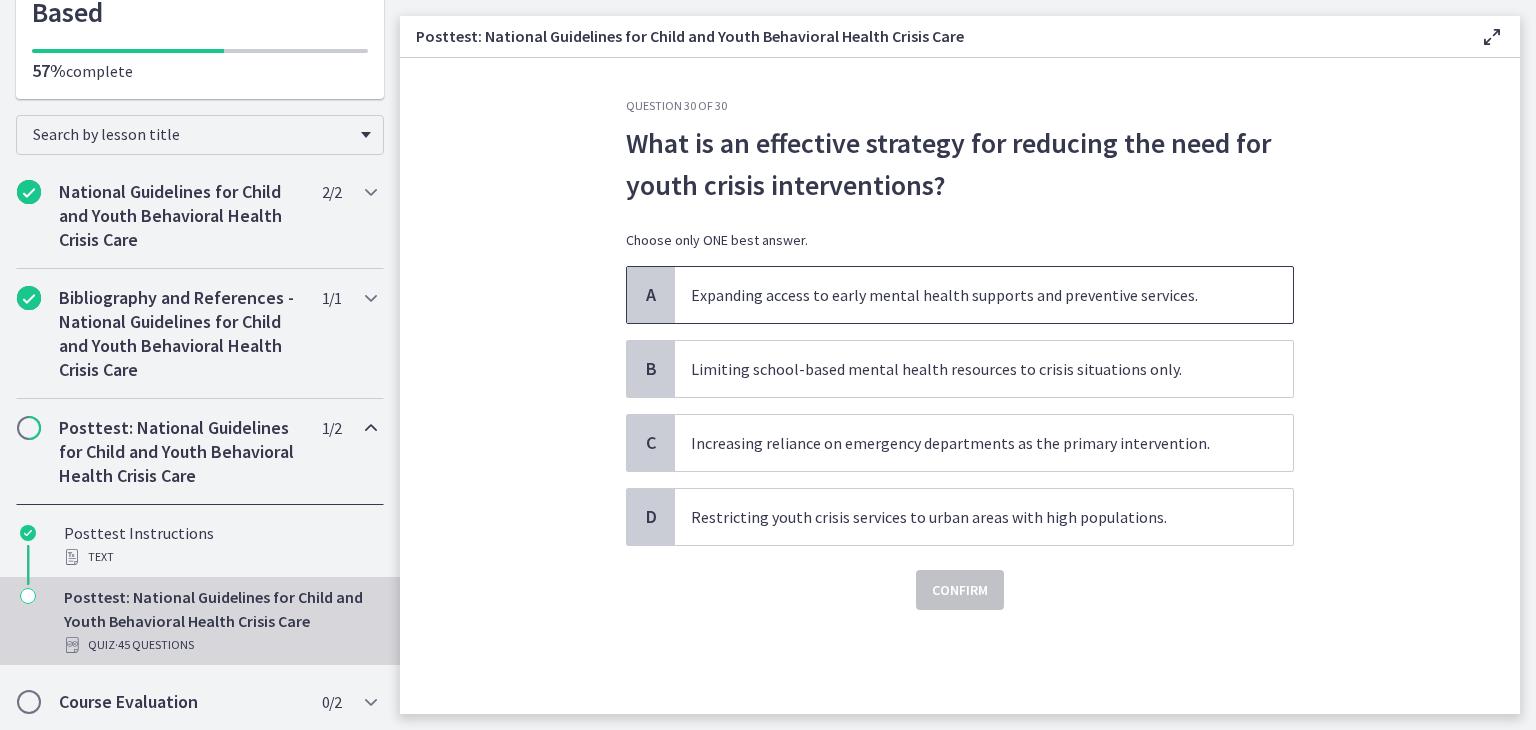 click on "Expanding access to early mental health supports and preventive services." at bounding box center [984, 295] 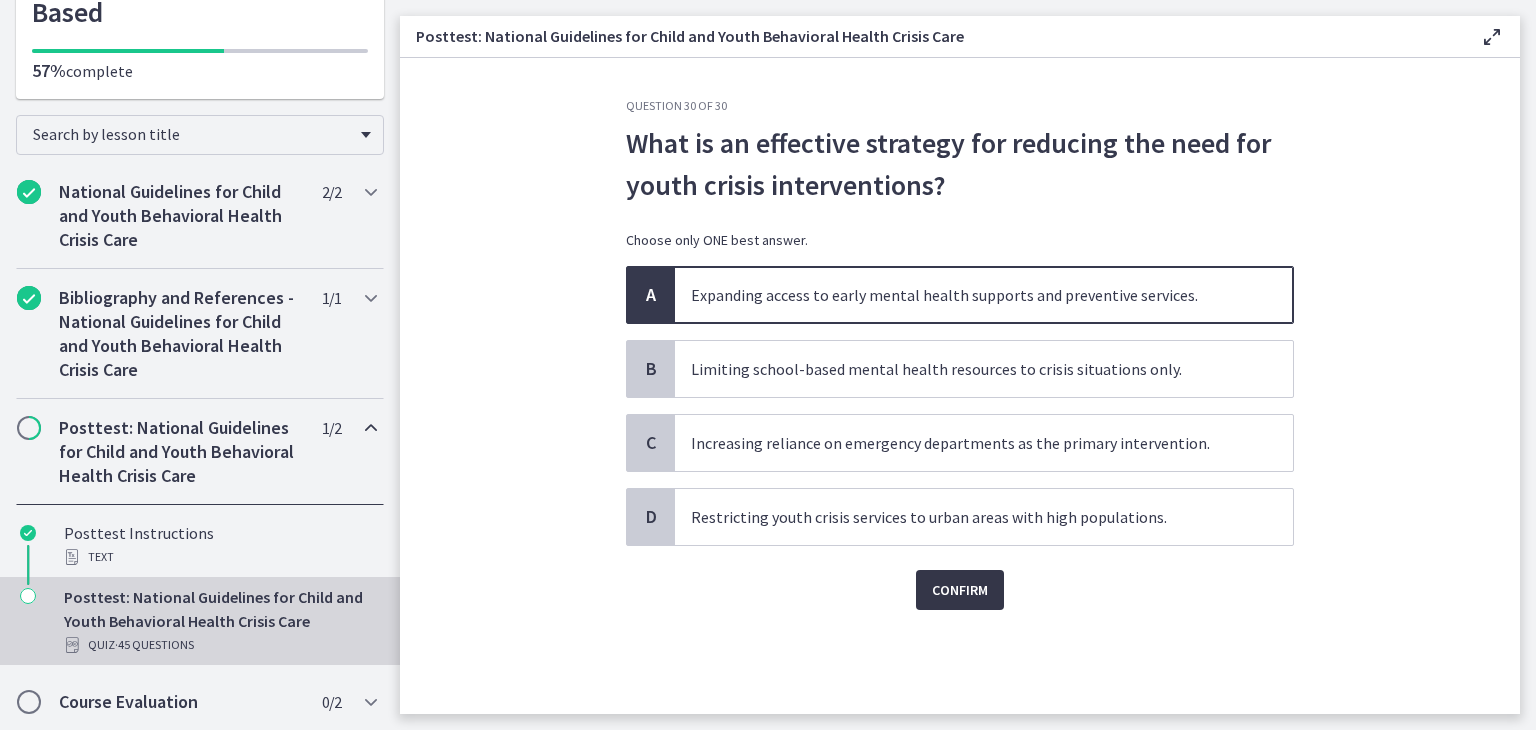 click on "Confirm" at bounding box center [960, 590] 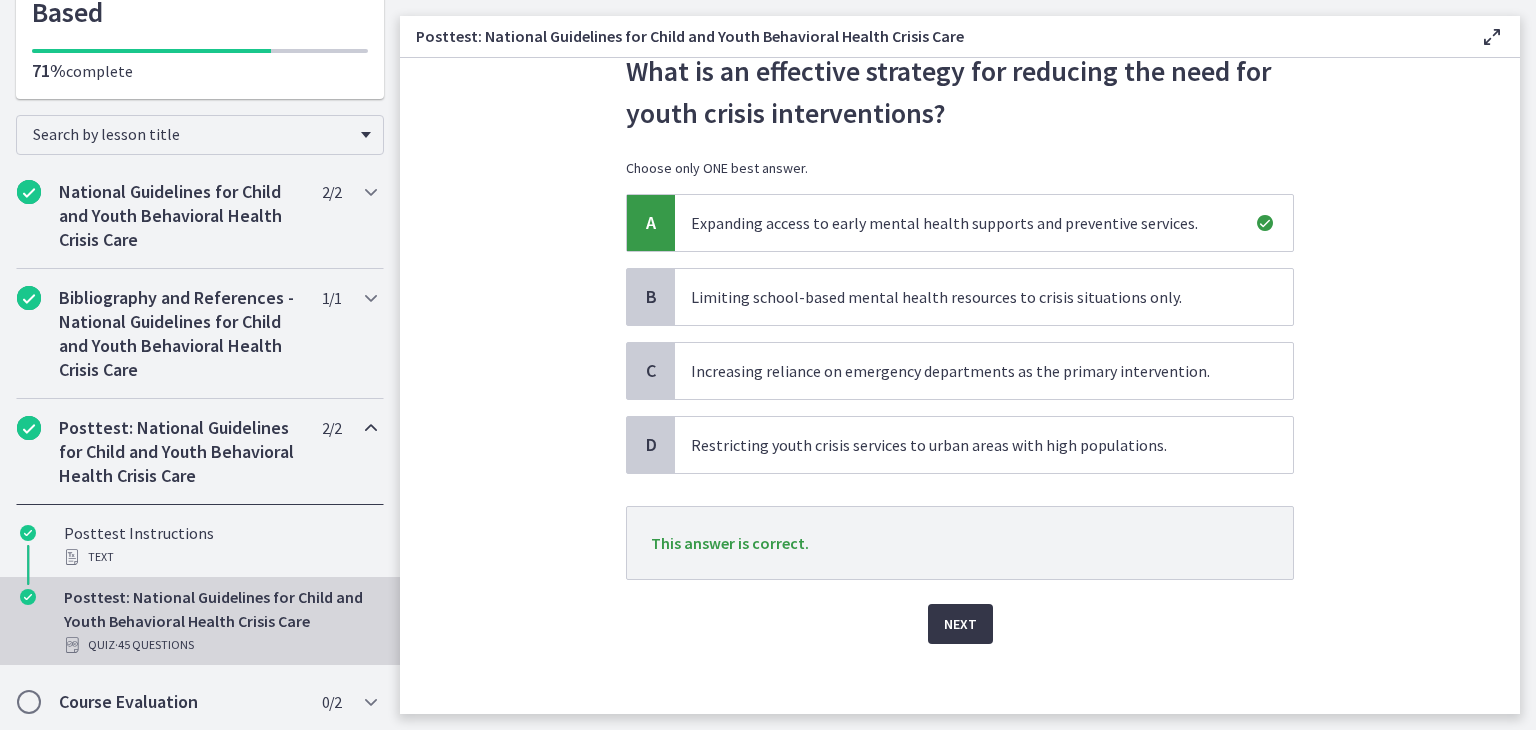 scroll, scrollTop: 80, scrollLeft: 0, axis: vertical 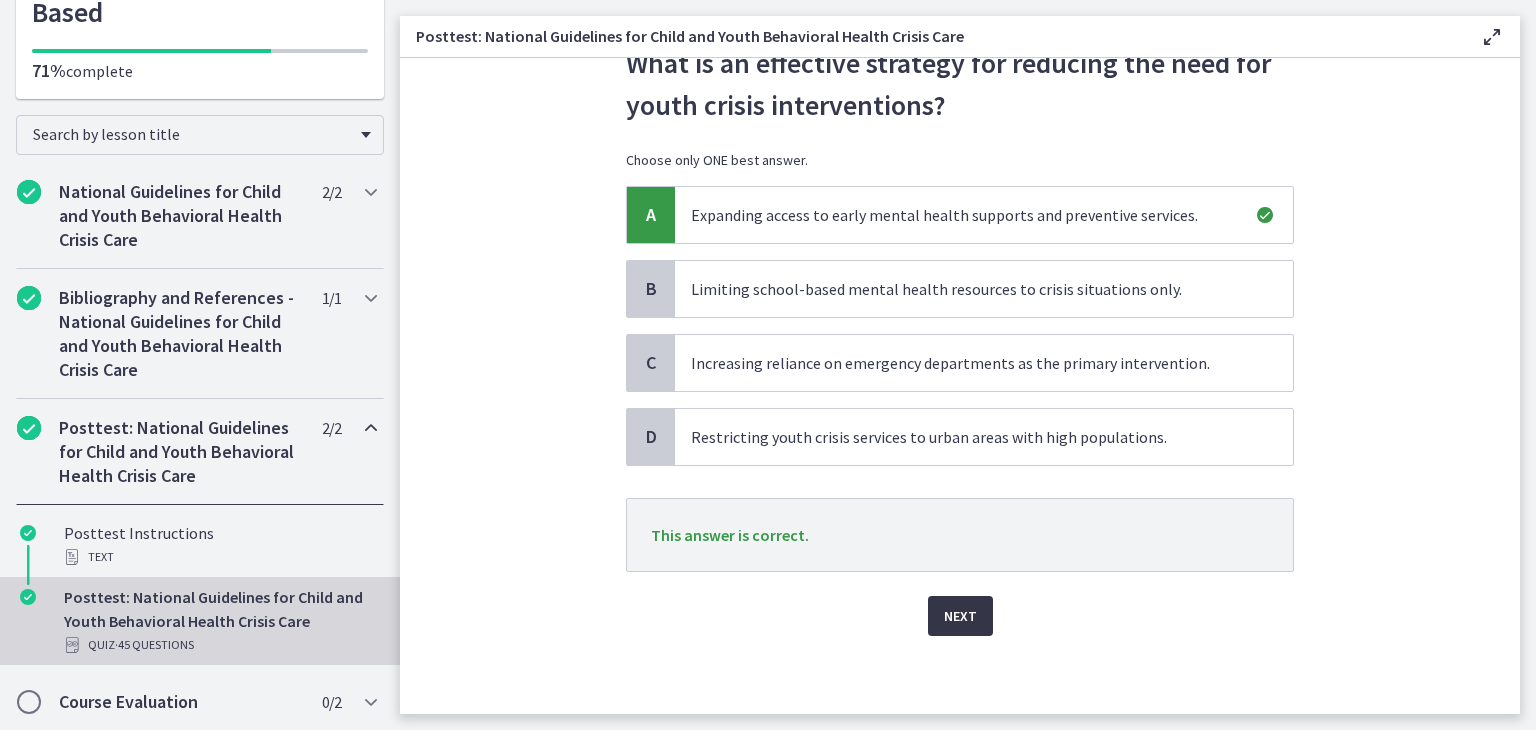 click on "Next" at bounding box center (960, 616) 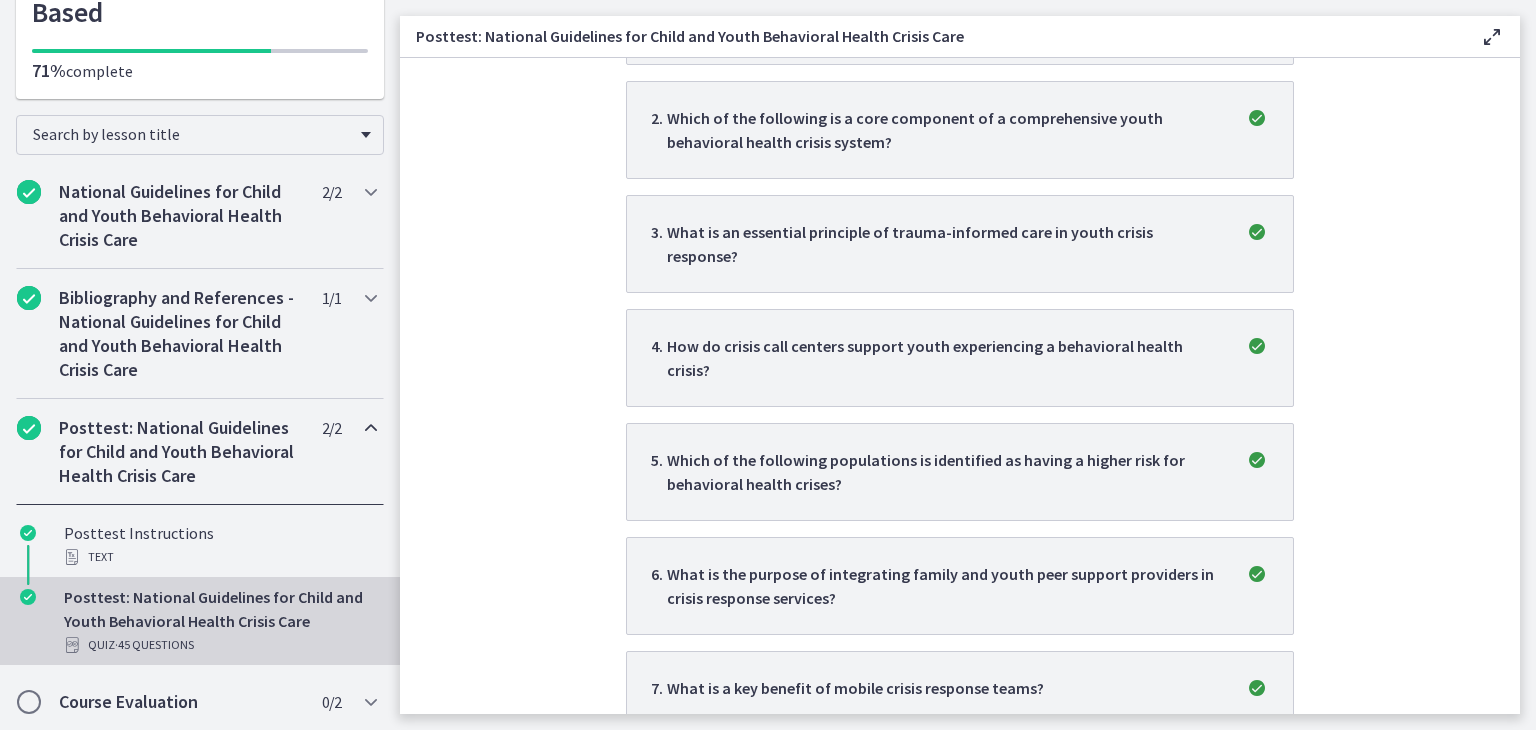 scroll, scrollTop: 0, scrollLeft: 0, axis: both 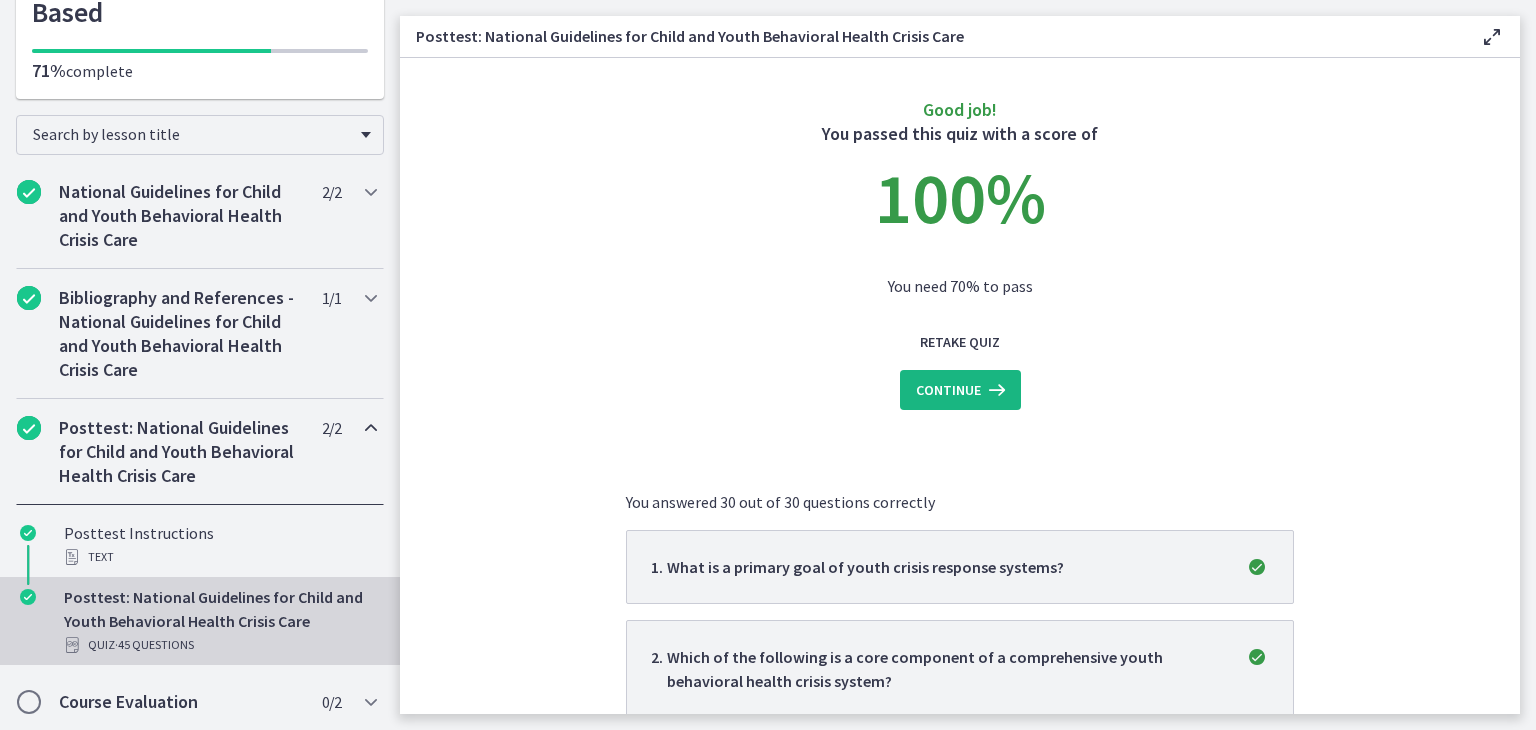 click on "Continue" at bounding box center (948, 390) 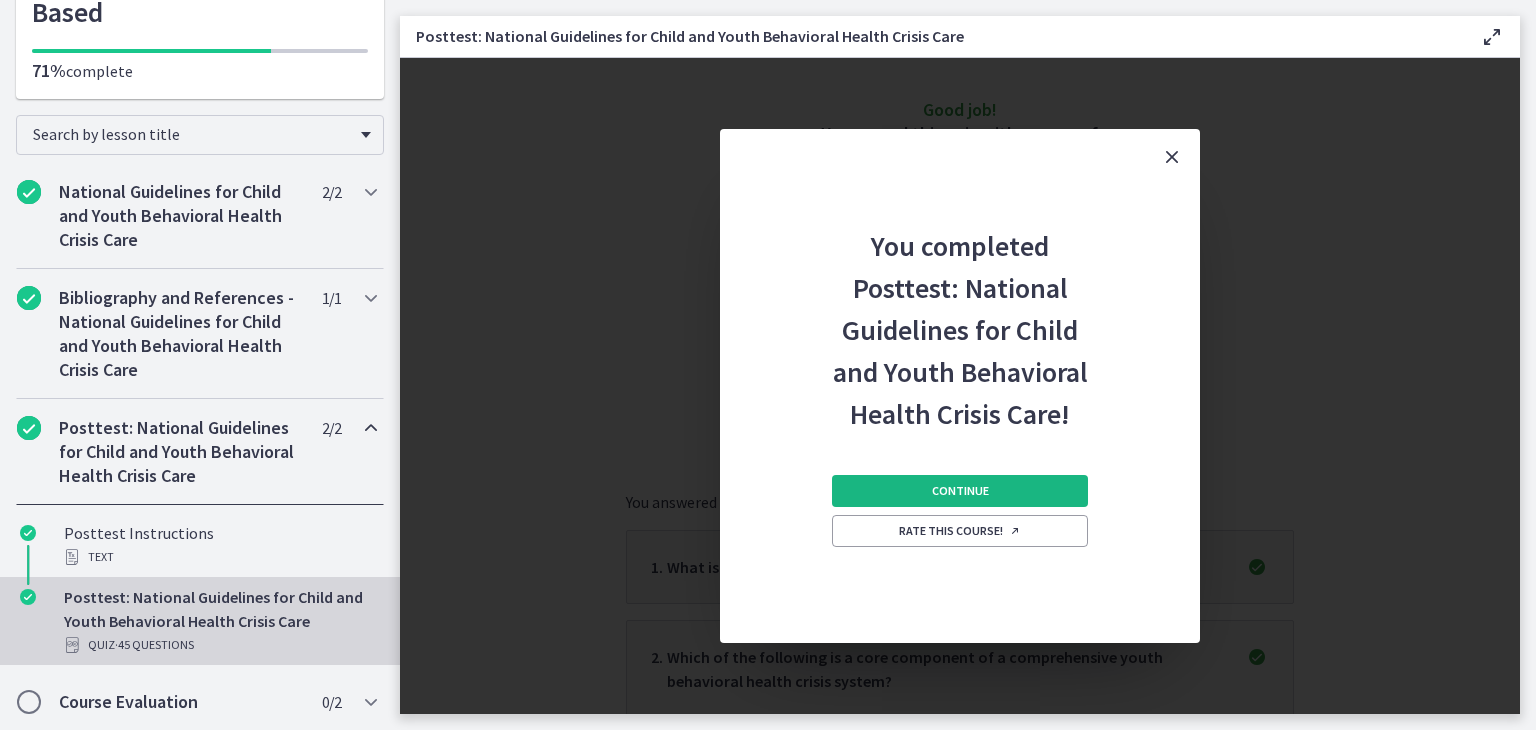 click on "Continue" at bounding box center (960, 491) 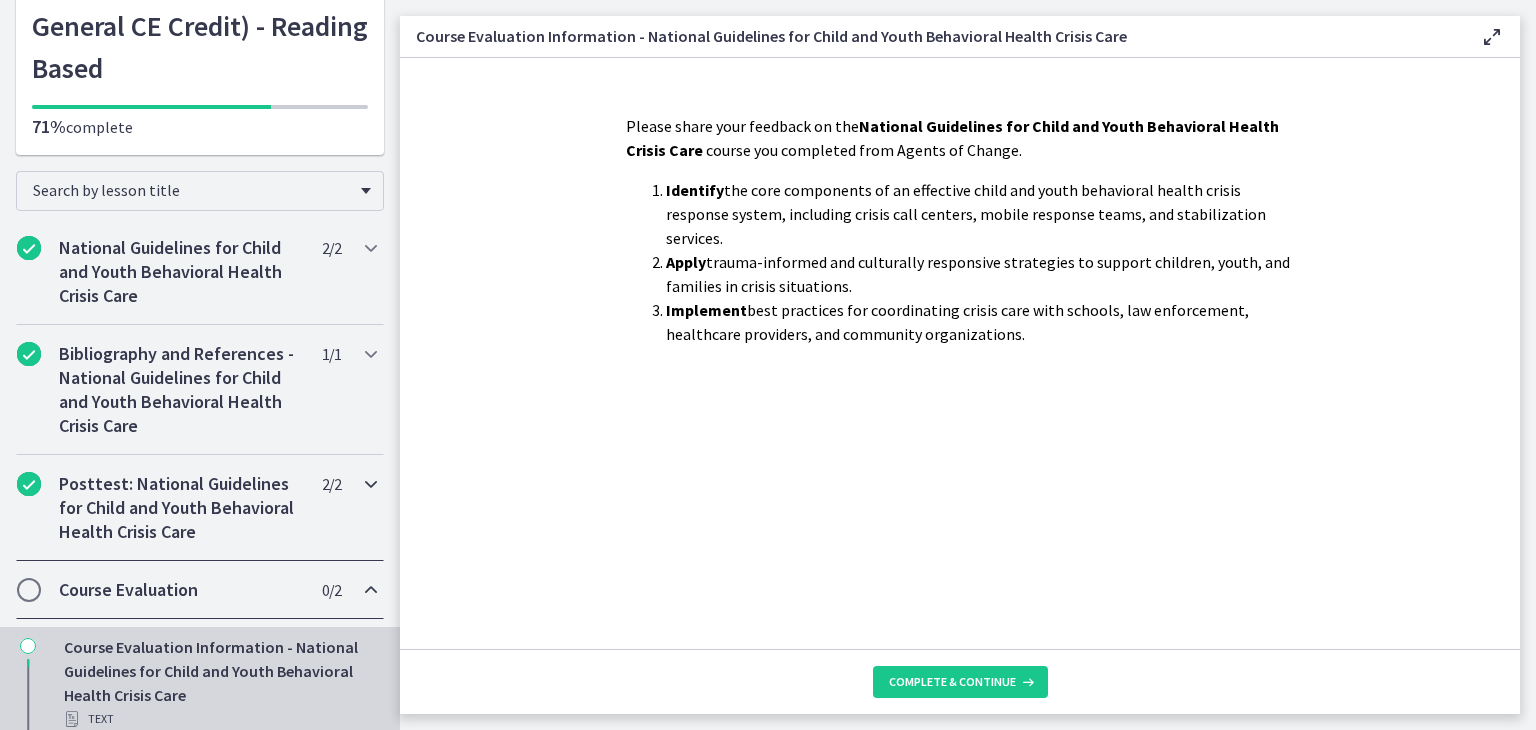 scroll, scrollTop: 242, scrollLeft: 0, axis: vertical 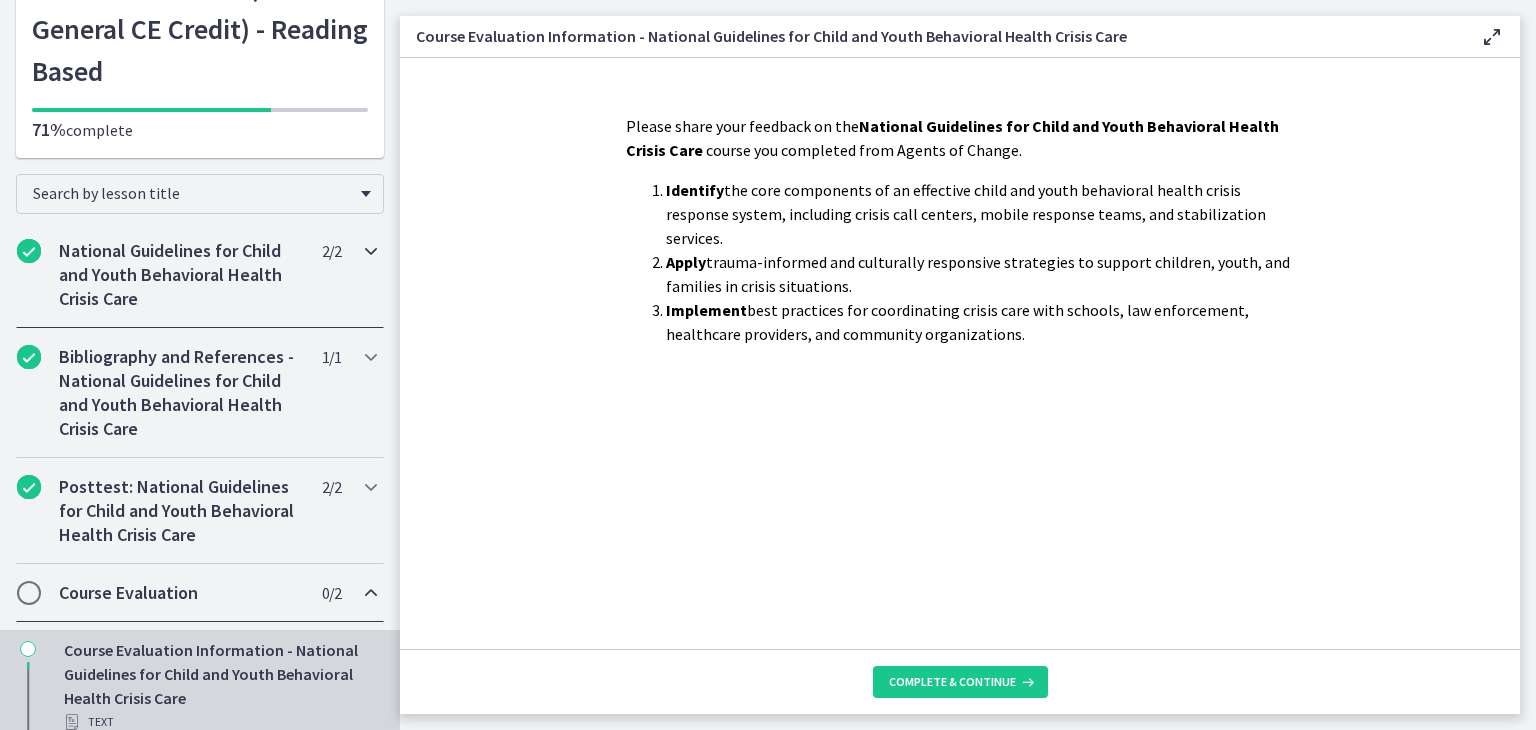 click at bounding box center [371, 251] 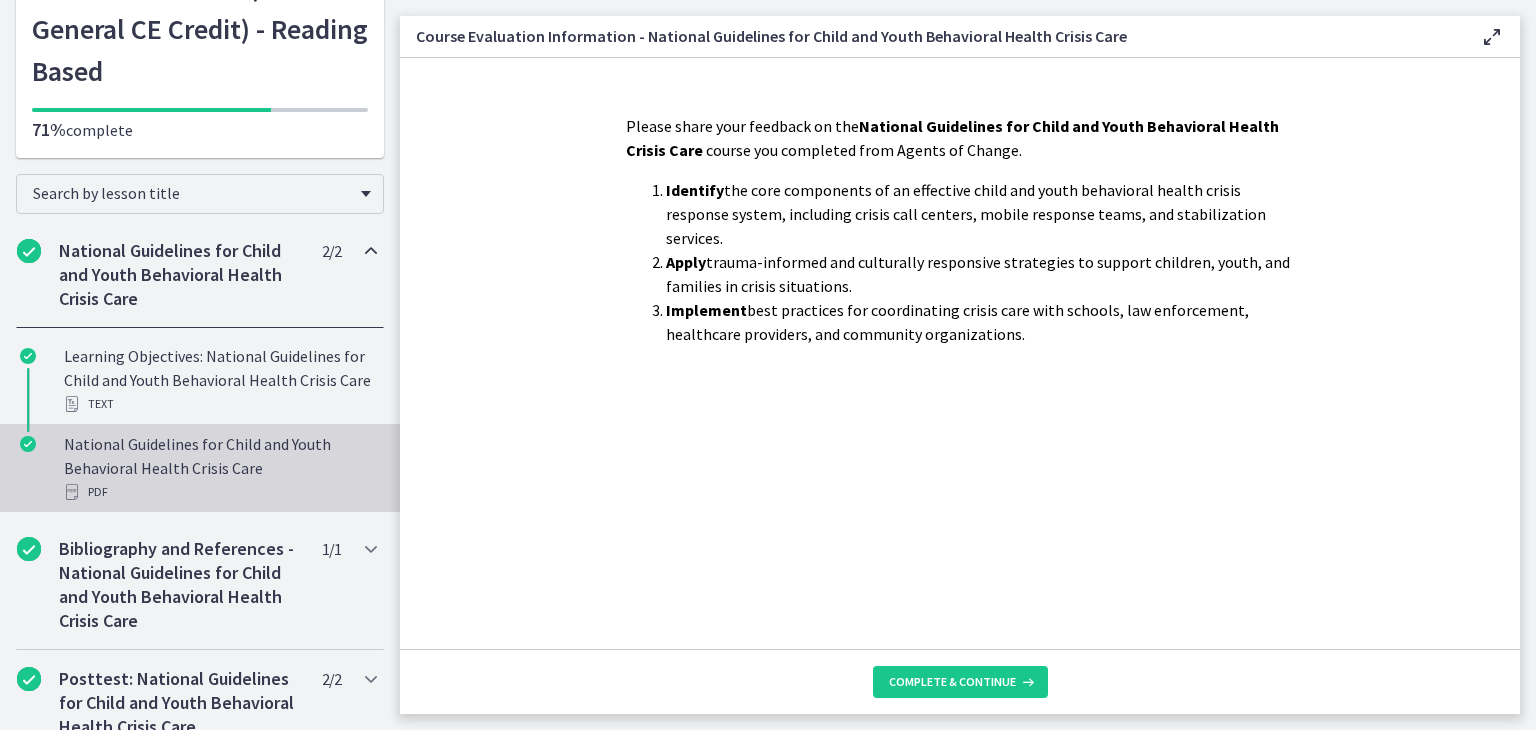 click at bounding box center [72, 492] 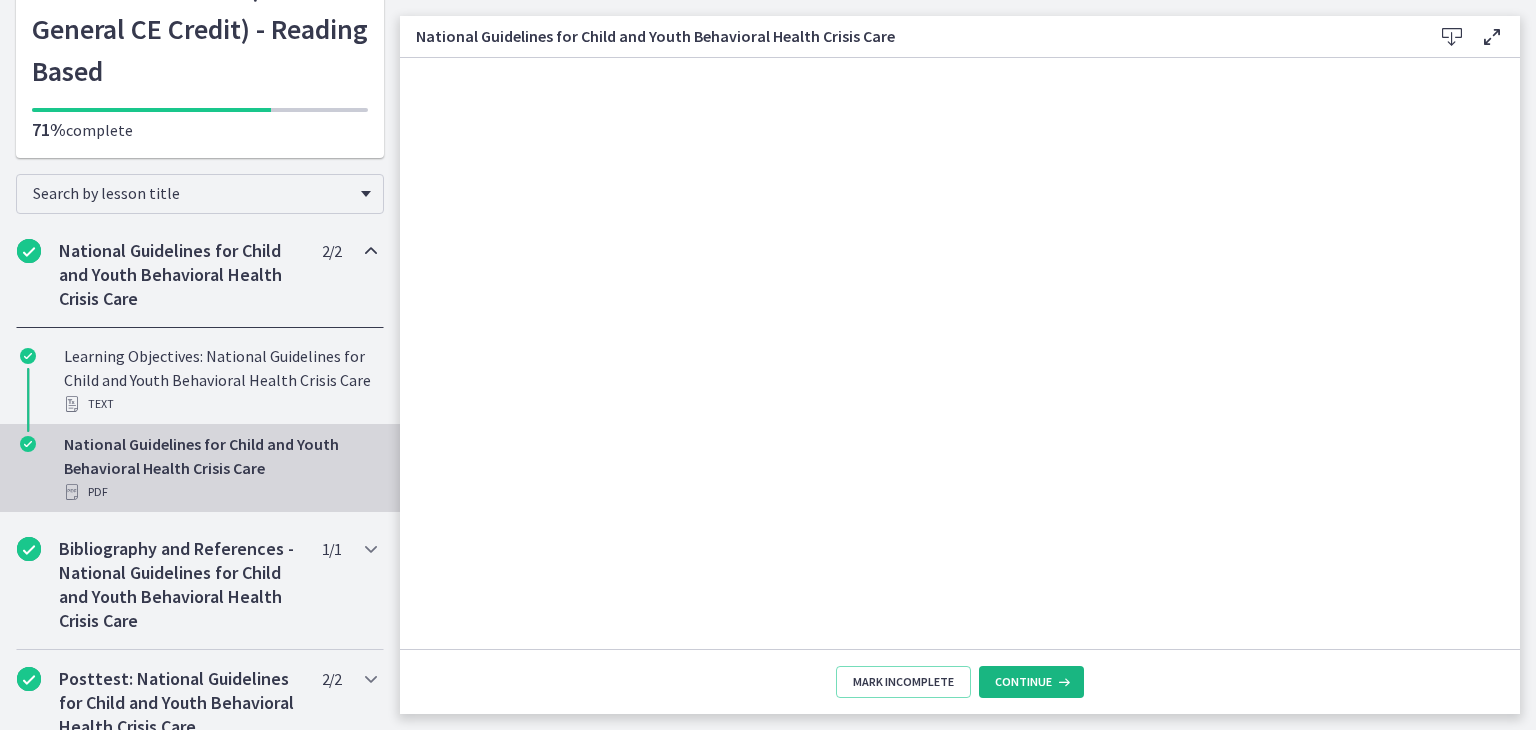 click on "Continue" at bounding box center (1023, 682) 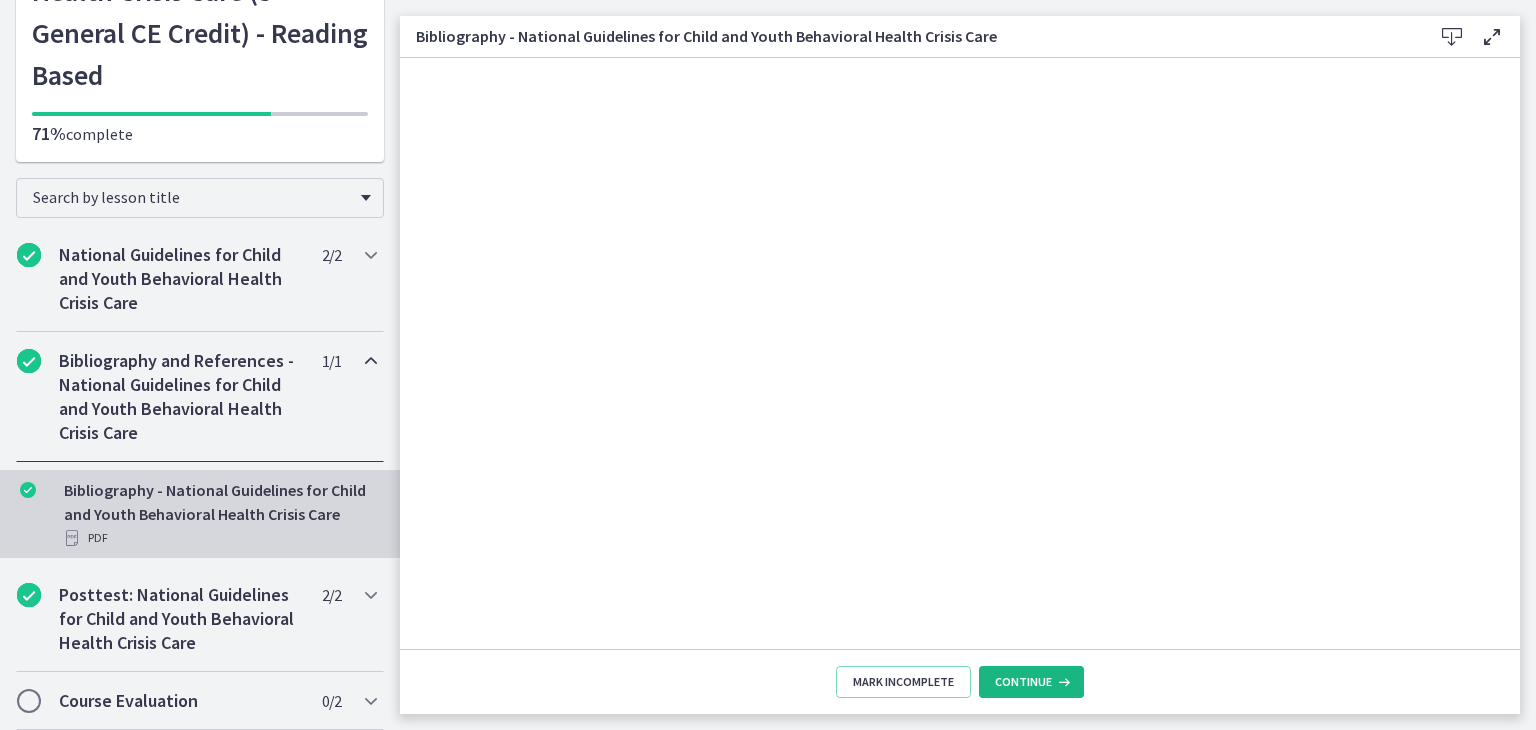 scroll, scrollTop: 237, scrollLeft: 0, axis: vertical 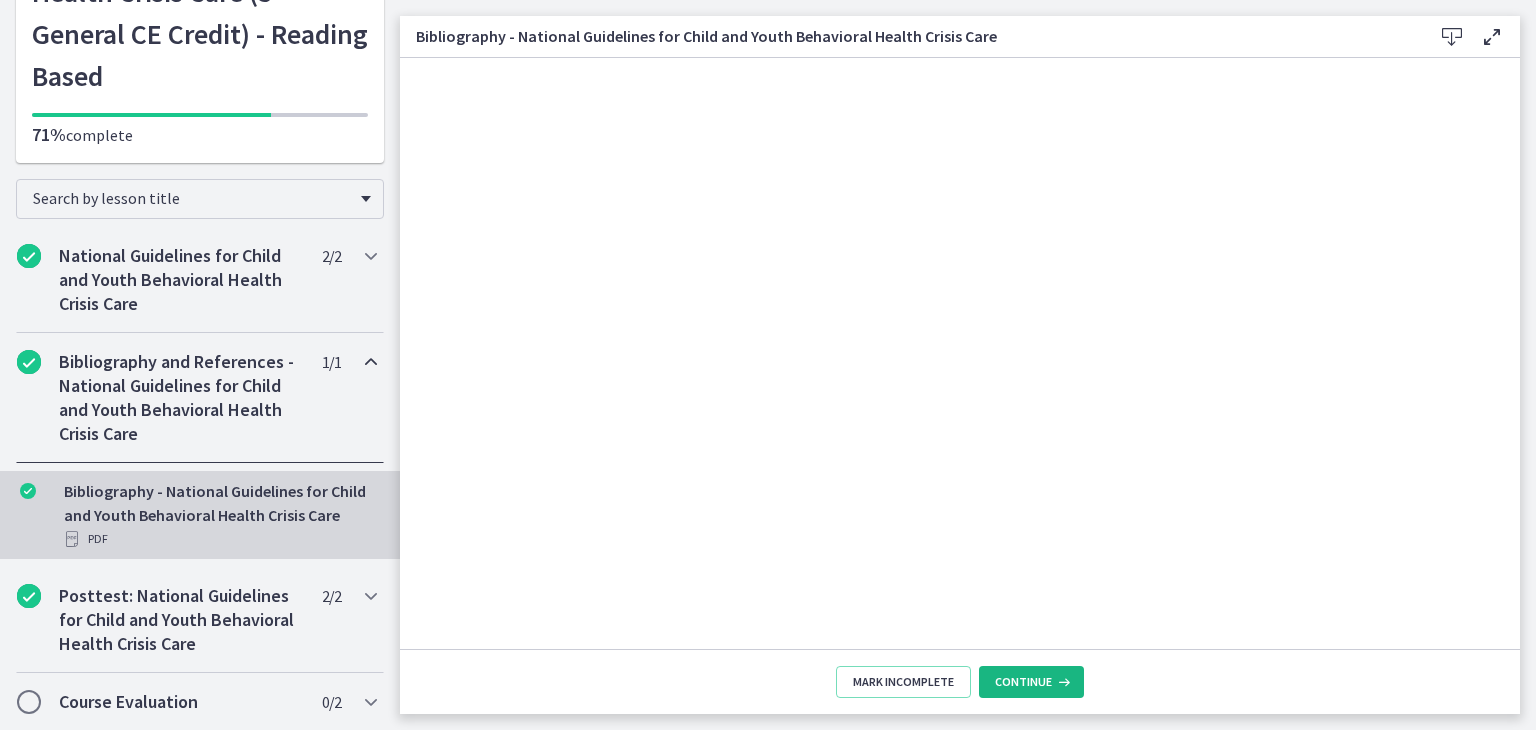 click on "Continue" at bounding box center (1023, 682) 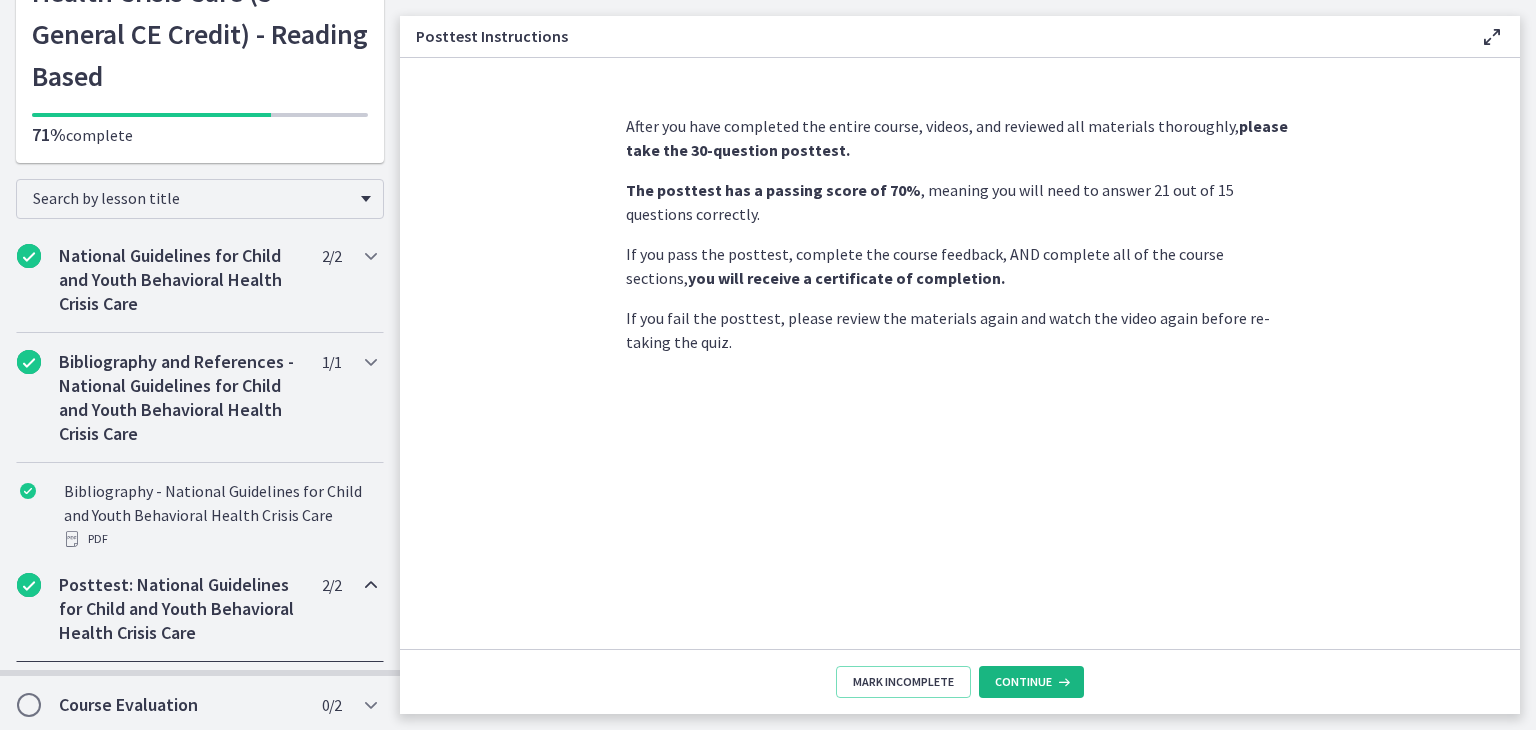 scroll, scrollTop: 242, scrollLeft: 0, axis: vertical 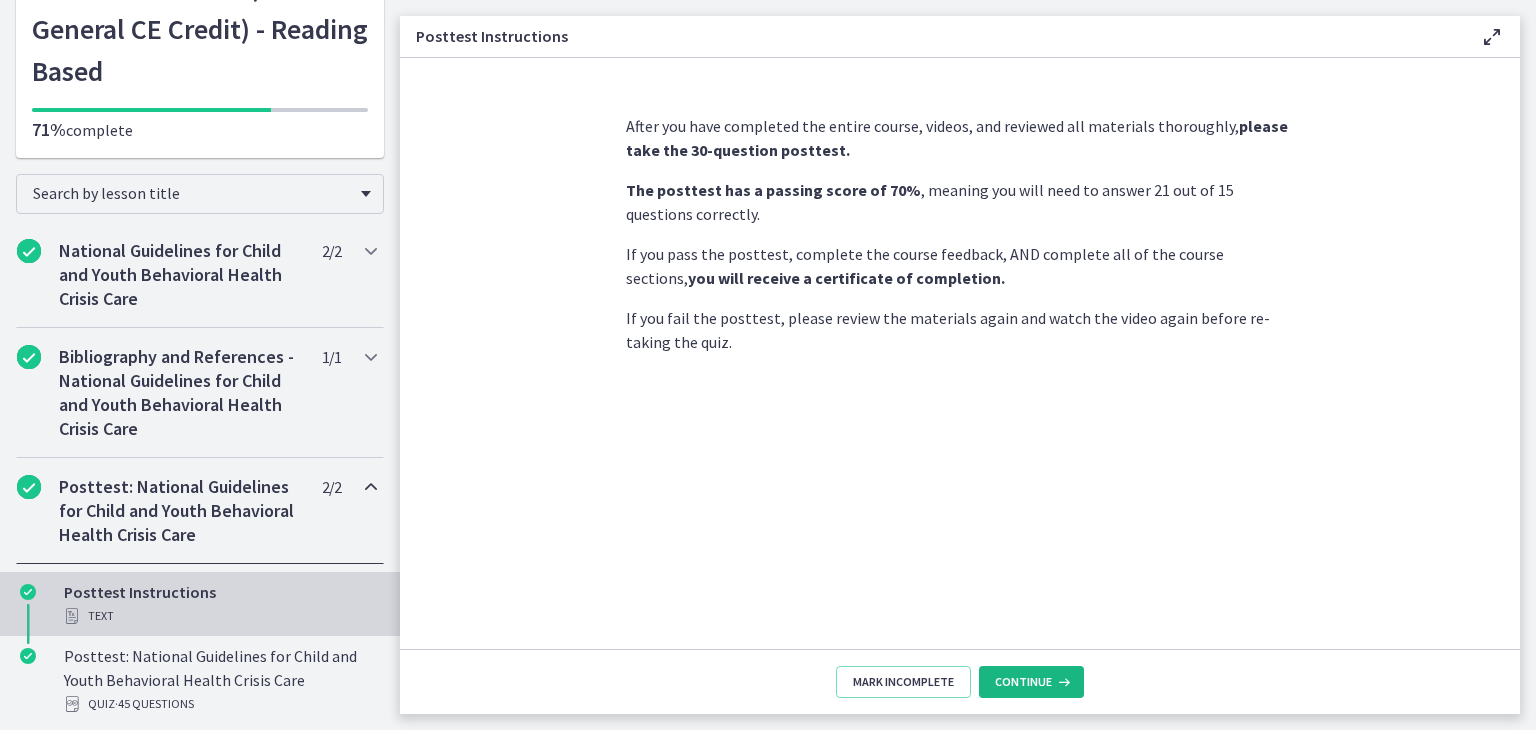 click on "Continue" at bounding box center (1023, 682) 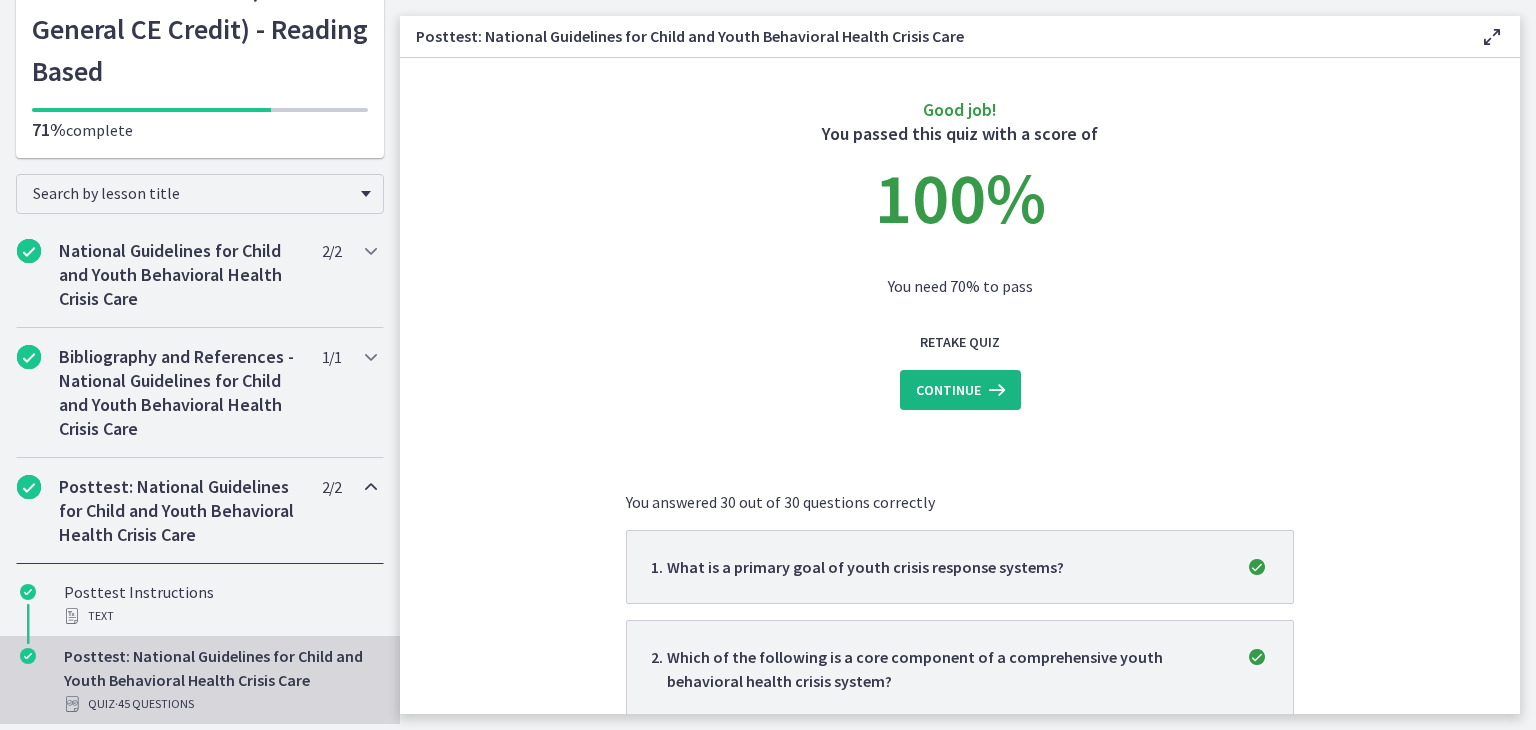 click at bounding box center (995, 390) 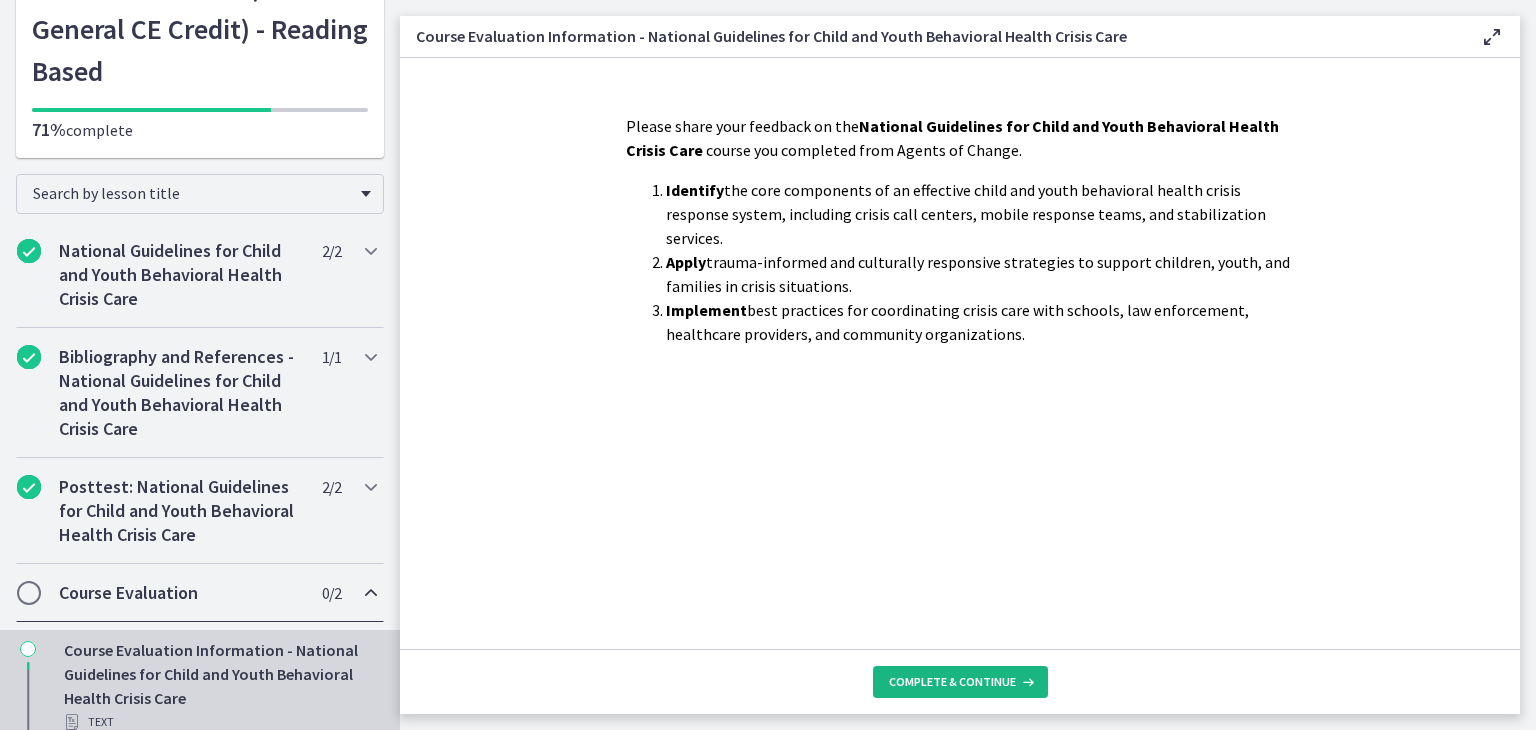 click on "Complete & continue" at bounding box center [960, 682] 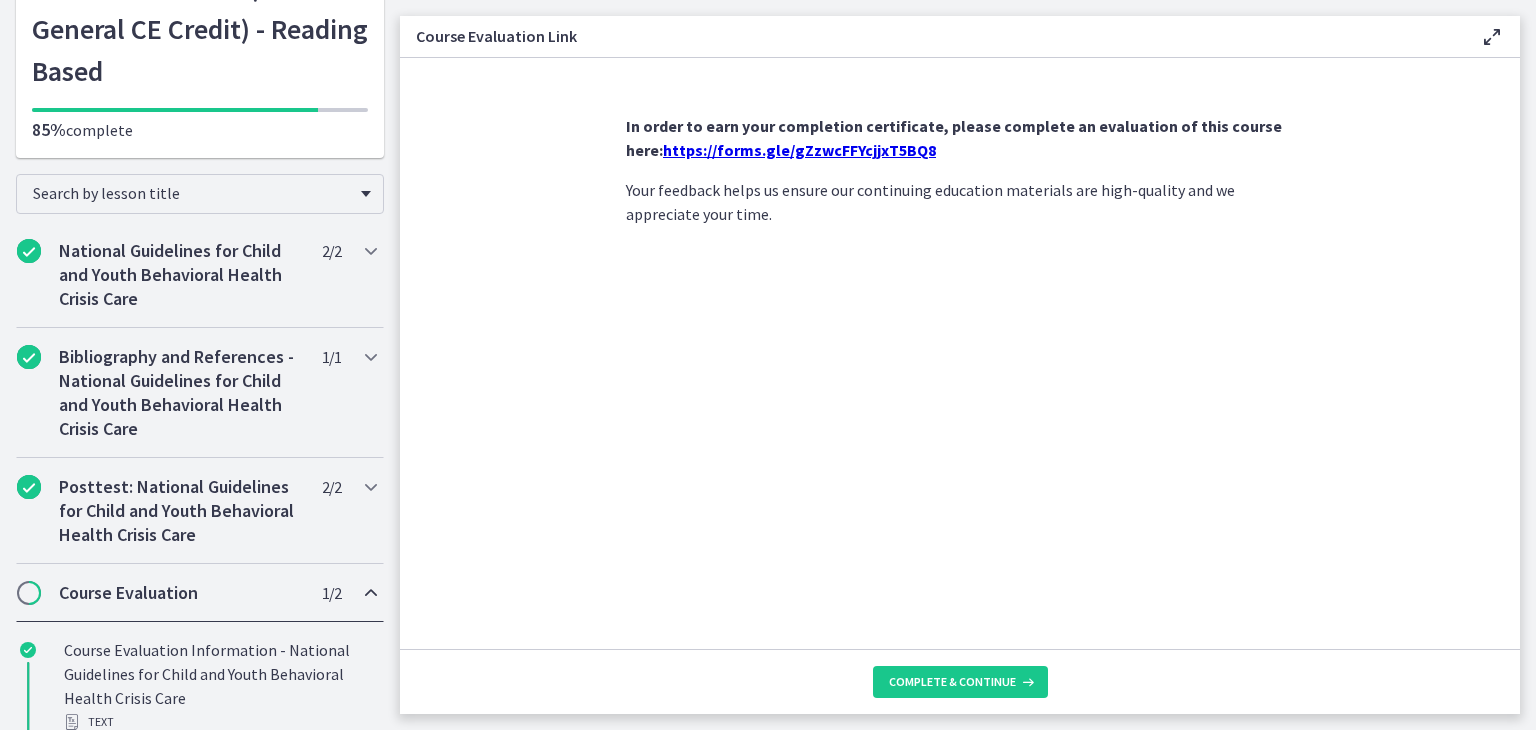 click on "https://forms.gle/gZzwcFFYcjjxT5BQ8" at bounding box center (799, 150) 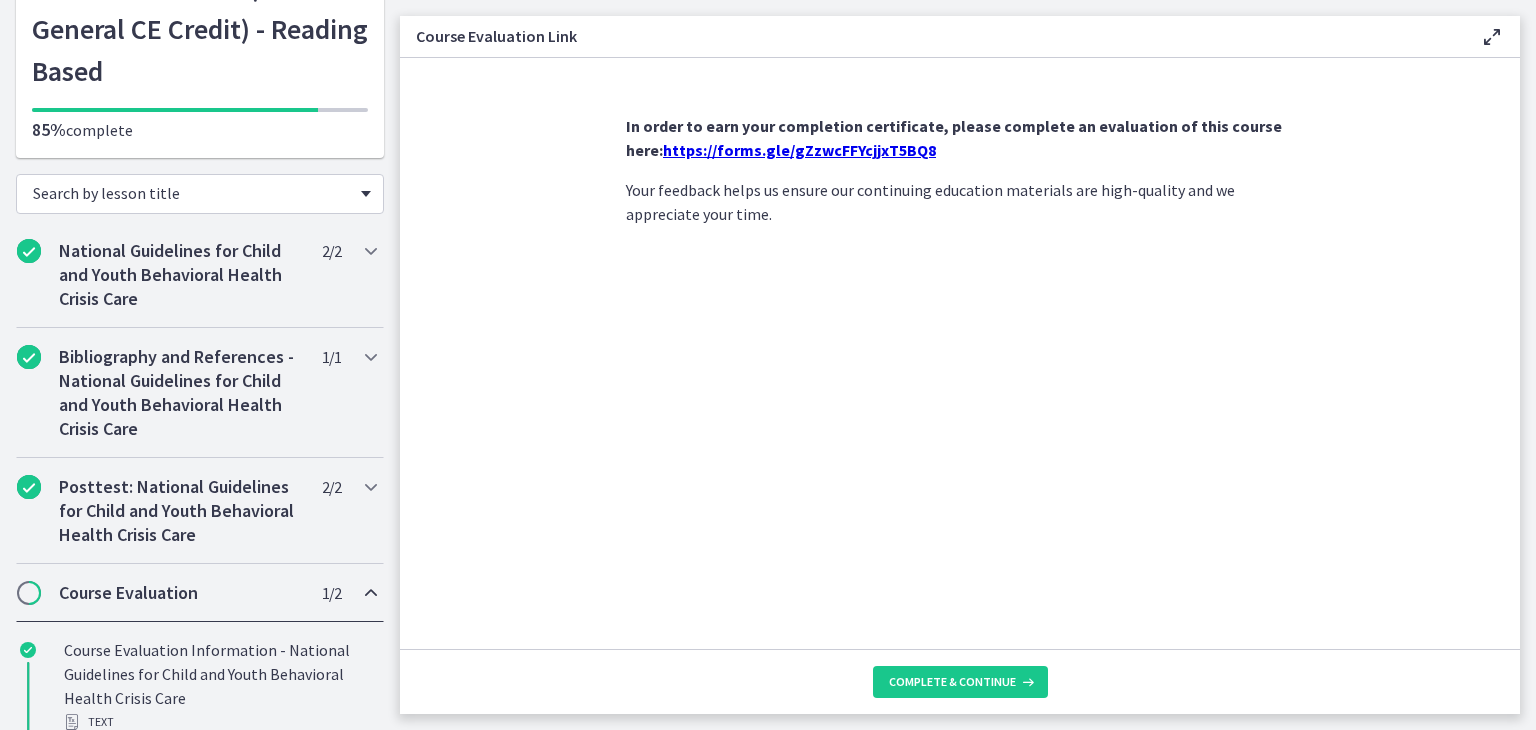 scroll, scrollTop: 325, scrollLeft: 0, axis: vertical 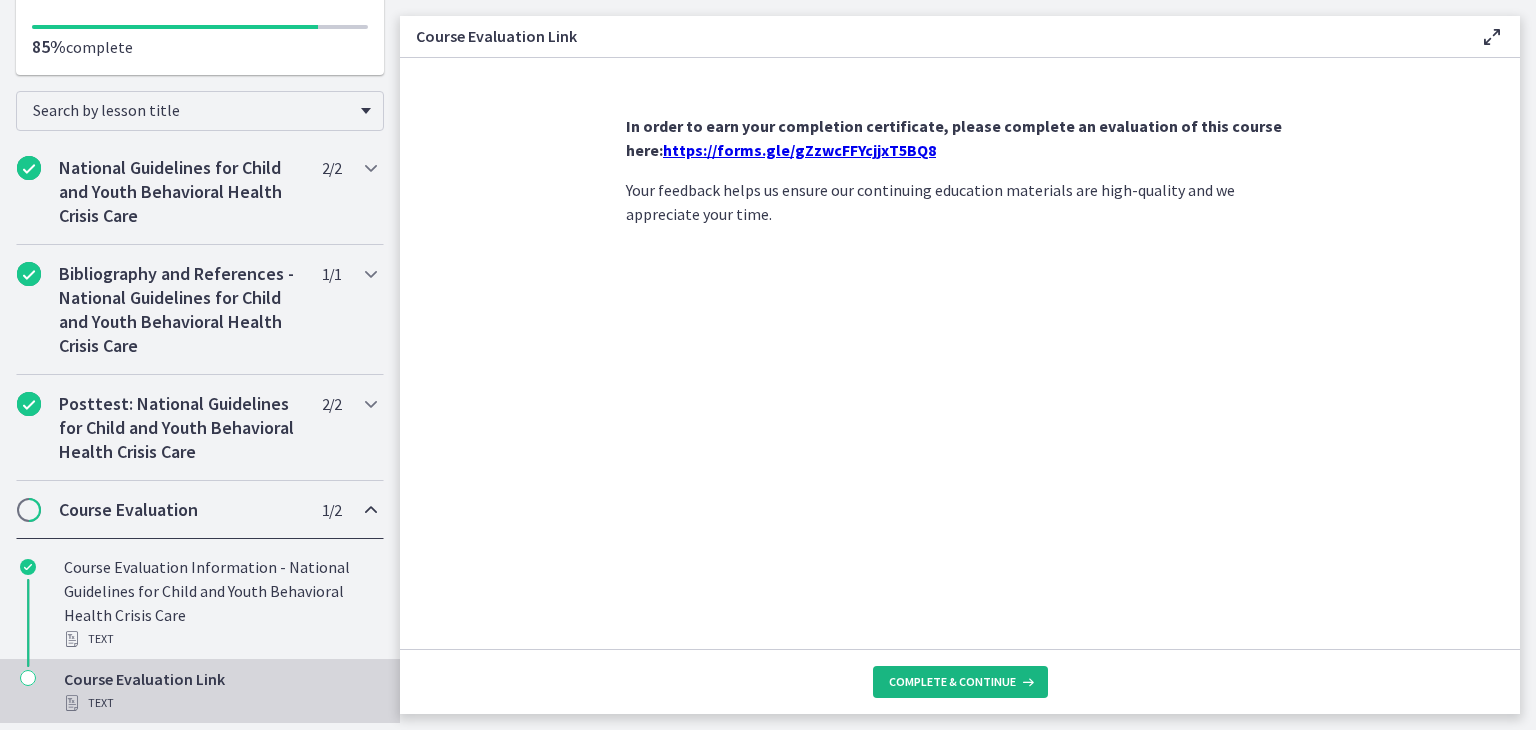 click on "Complete & continue" at bounding box center [952, 682] 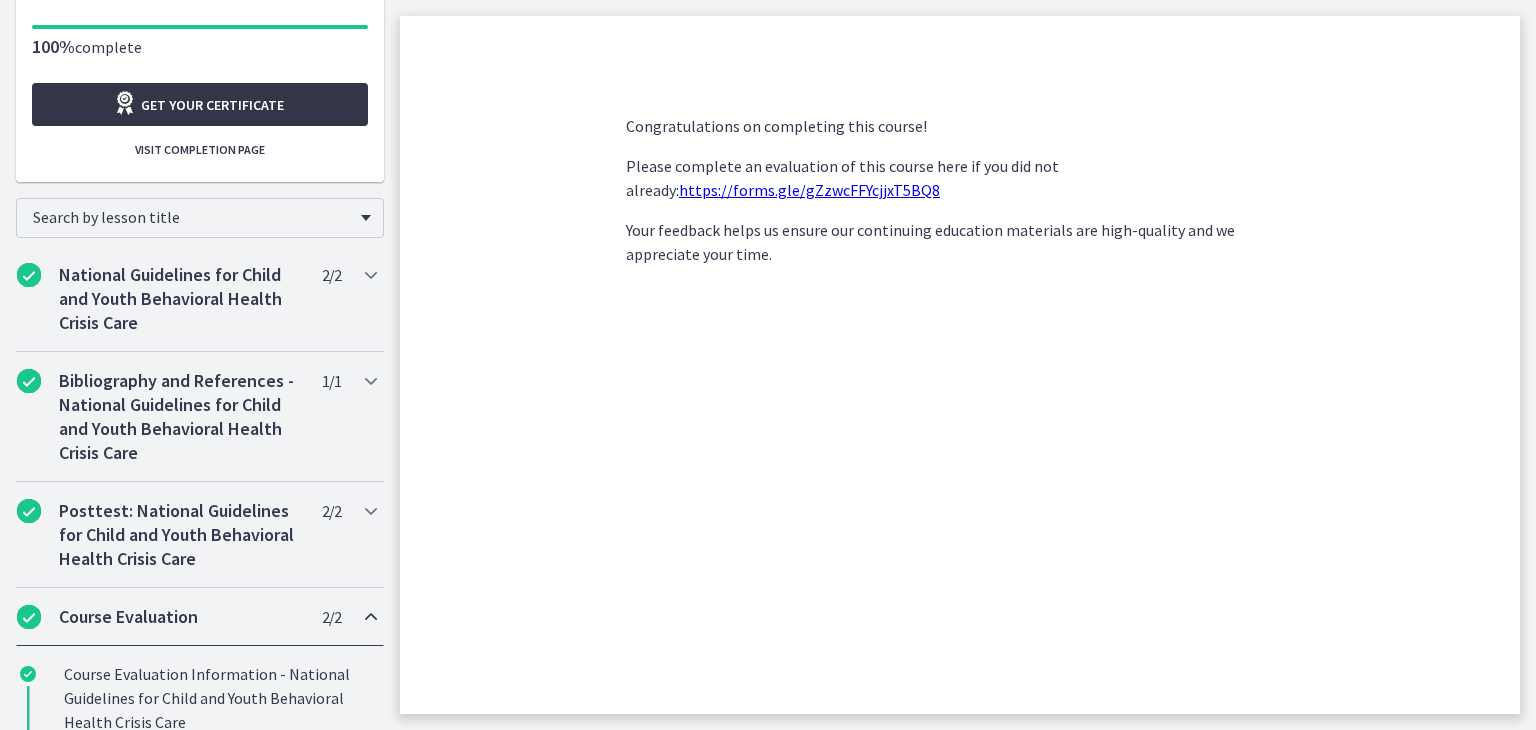 click on "Get your certificate" at bounding box center (212, 105) 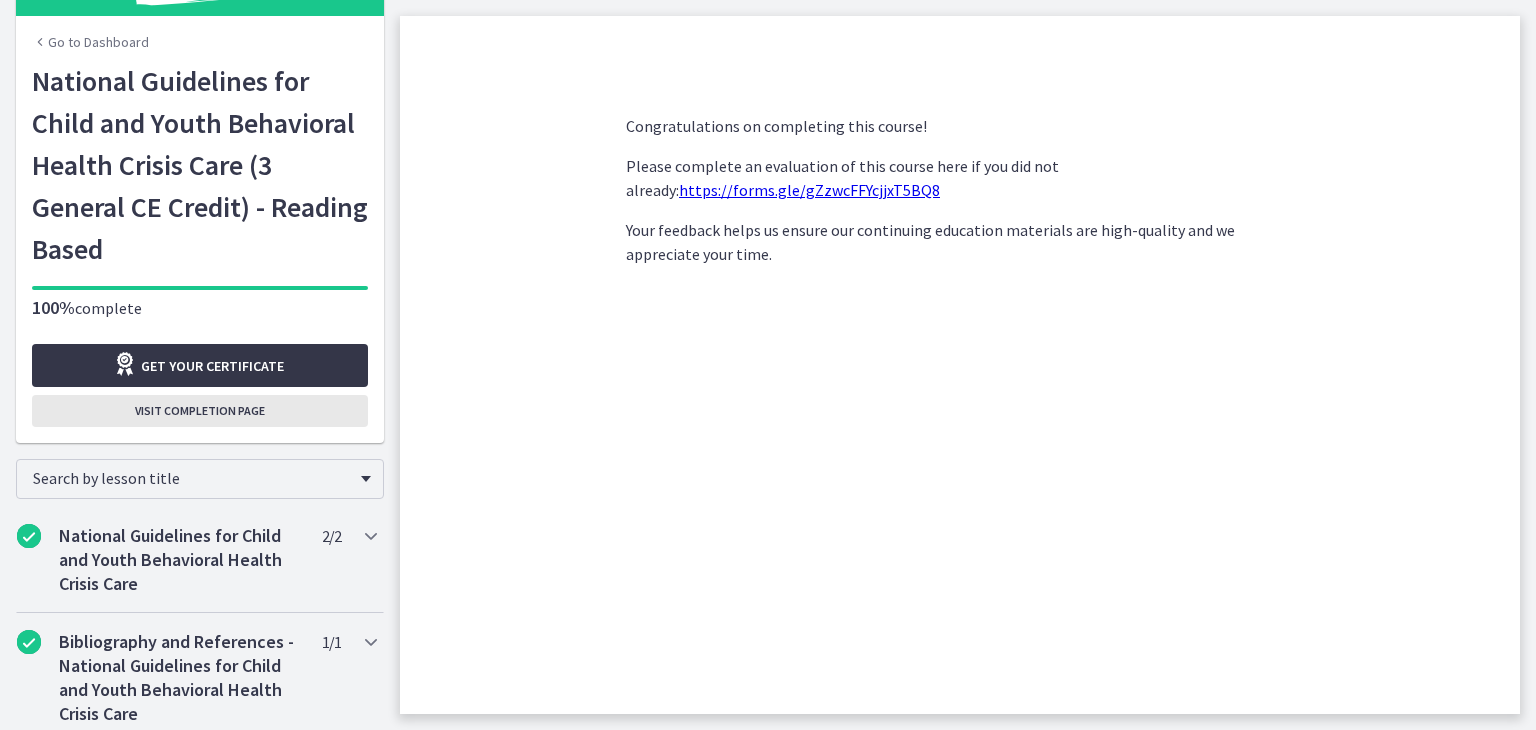 scroll, scrollTop: 0, scrollLeft: 0, axis: both 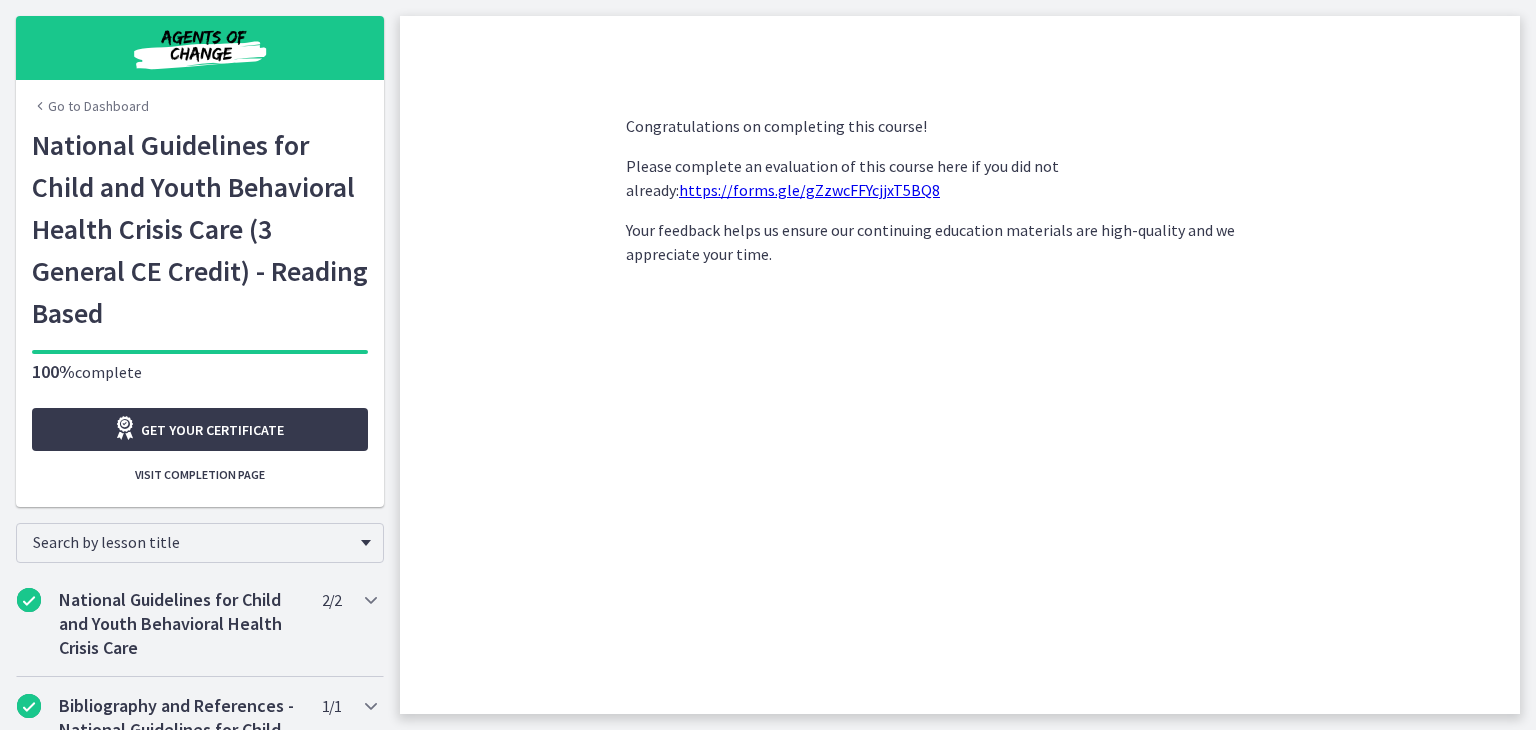 click on "Go to Dashboard" at bounding box center (90, 106) 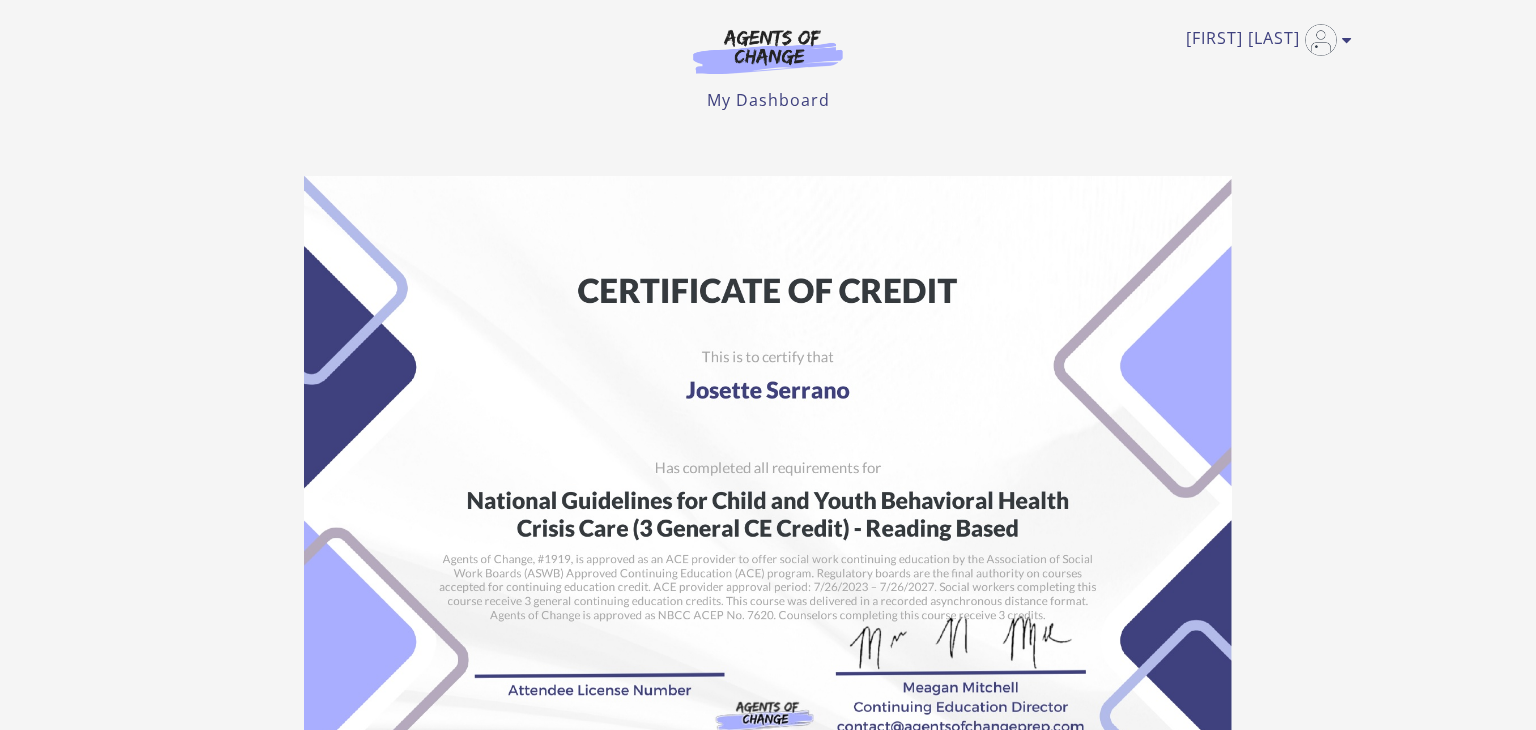 scroll, scrollTop: 0, scrollLeft: 0, axis: both 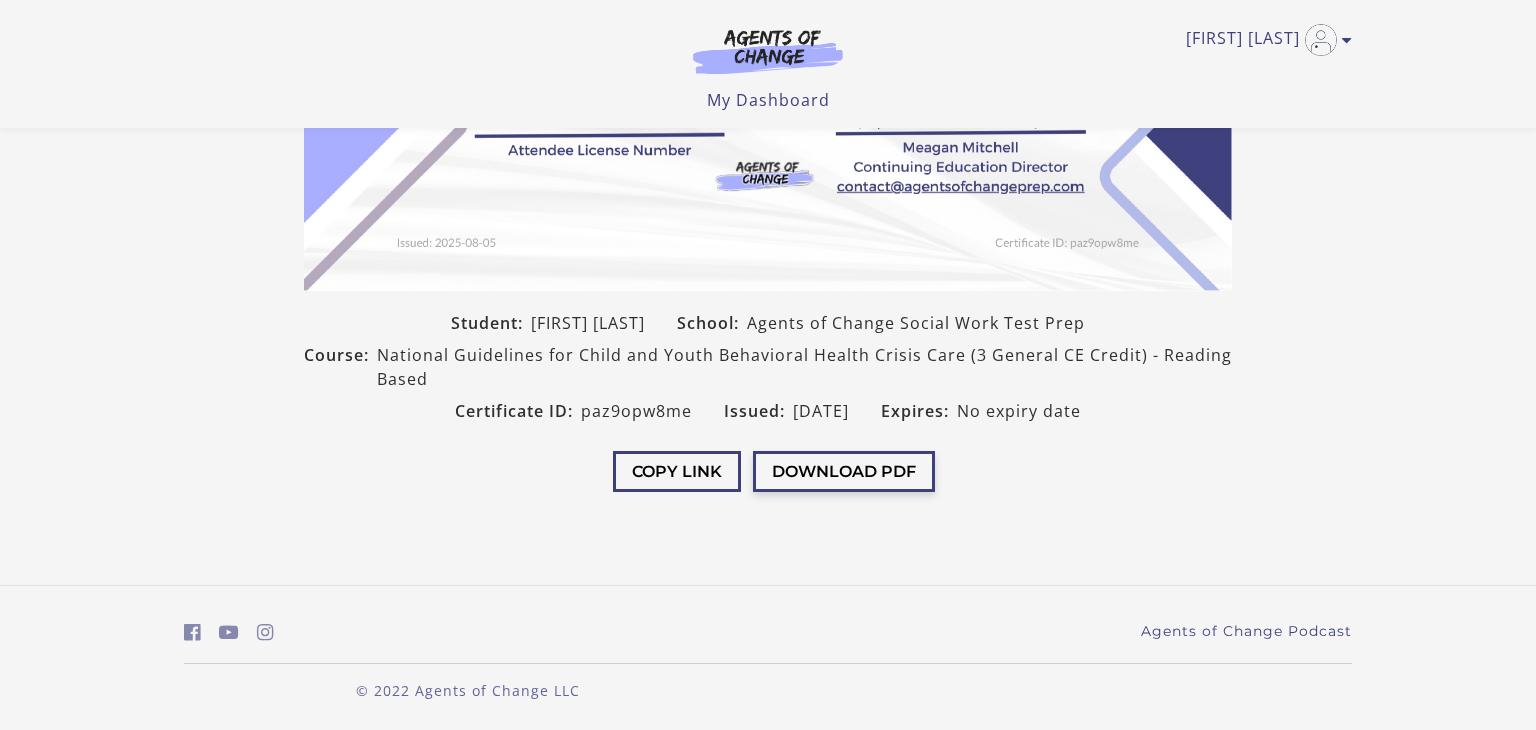 click on "Download PDF" at bounding box center (844, 471) 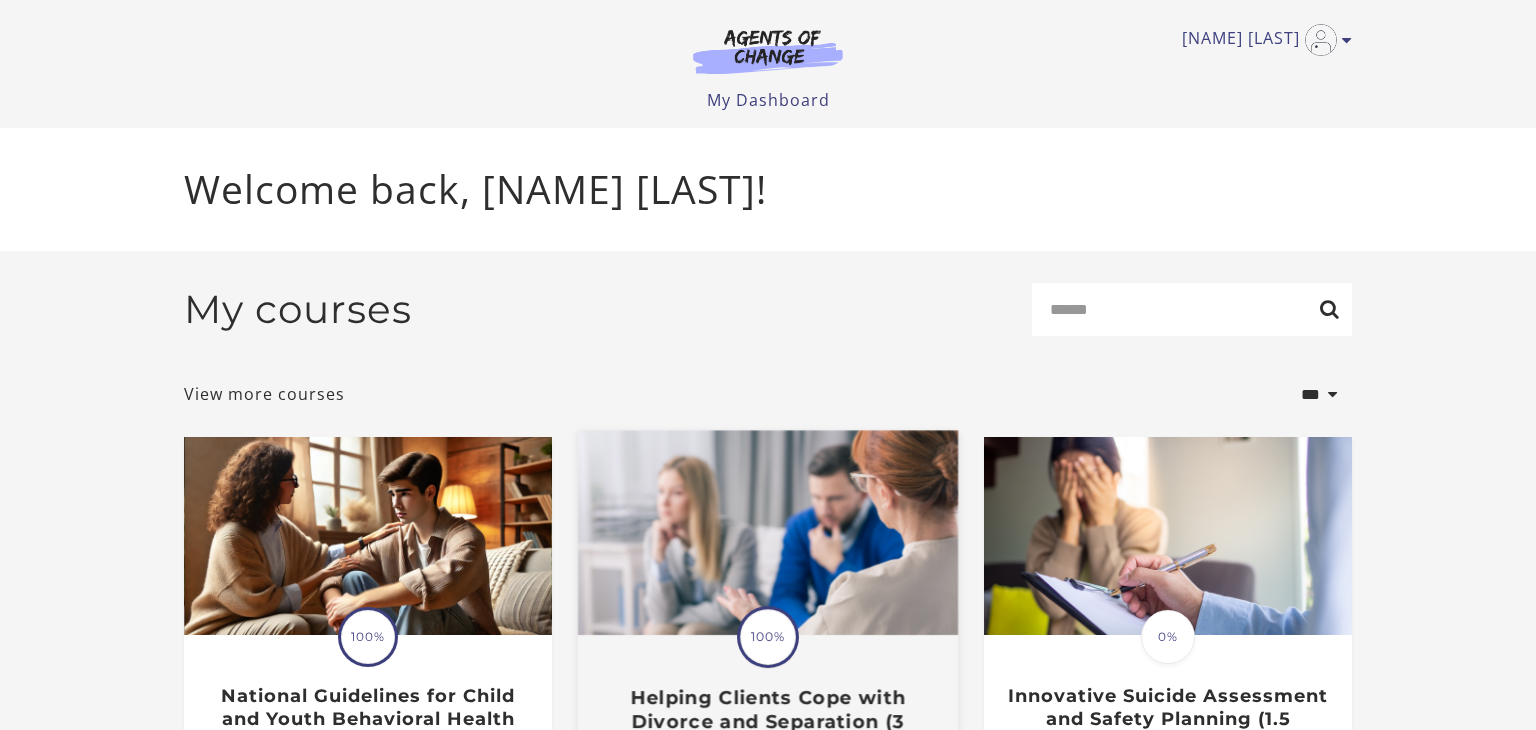 scroll, scrollTop: 0, scrollLeft: 0, axis: both 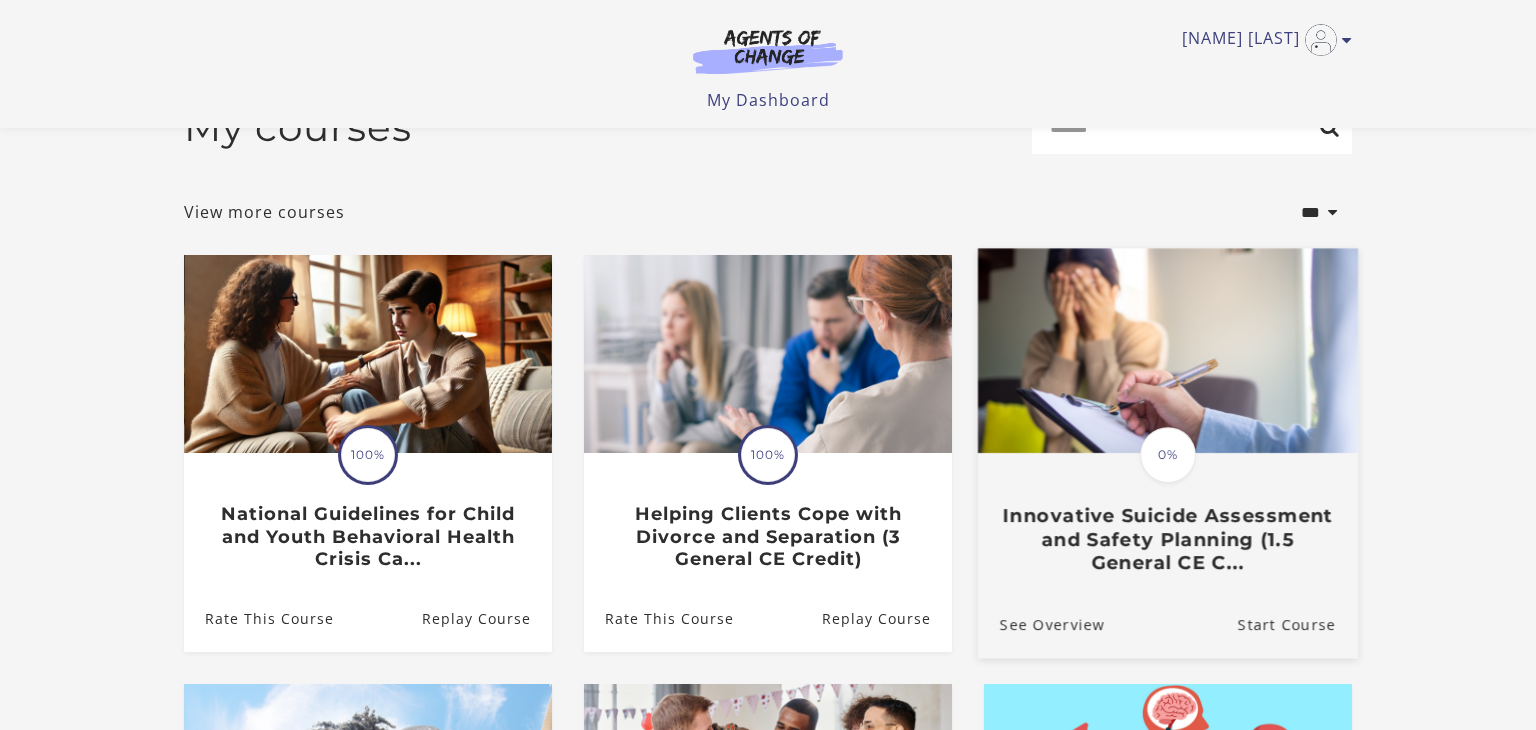 click on "Innovative Suicide Assessment and Safety Planning (1.5 General CE C..." at bounding box center [1168, 540] 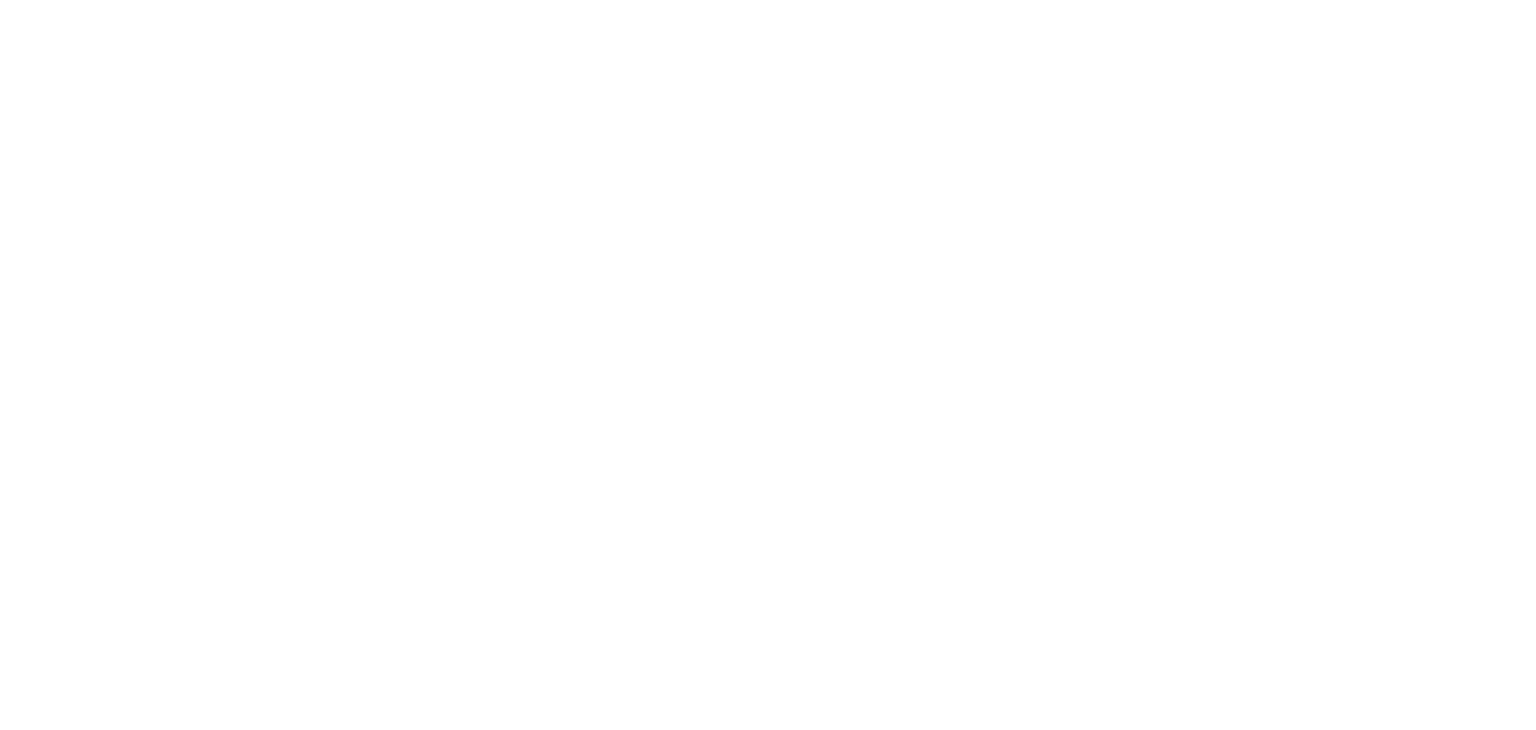 scroll, scrollTop: 0, scrollLeft: 0, axis: both 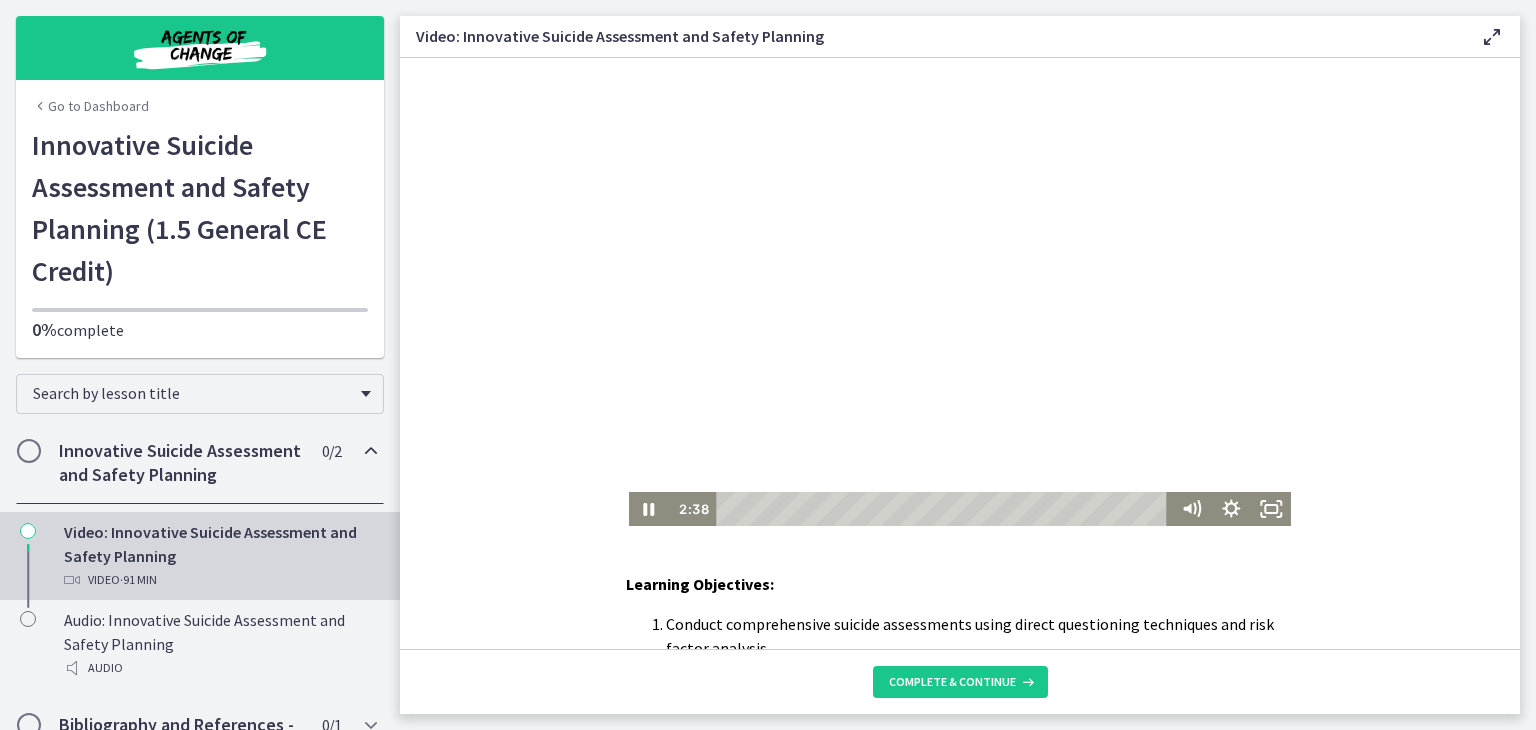 click at bounding box center [960, 292] 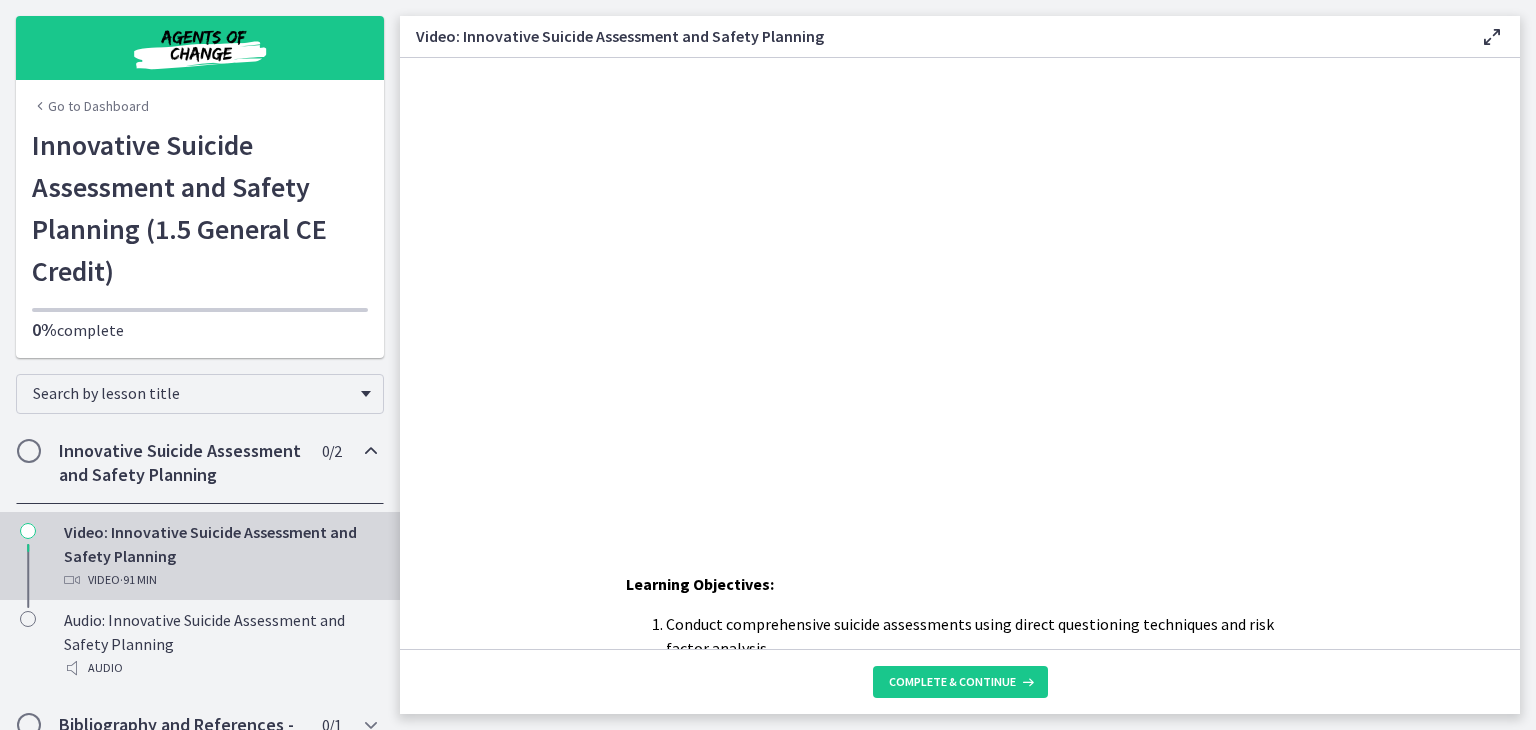 click on "Go to Dashboard" at bounding box center [90, 106] 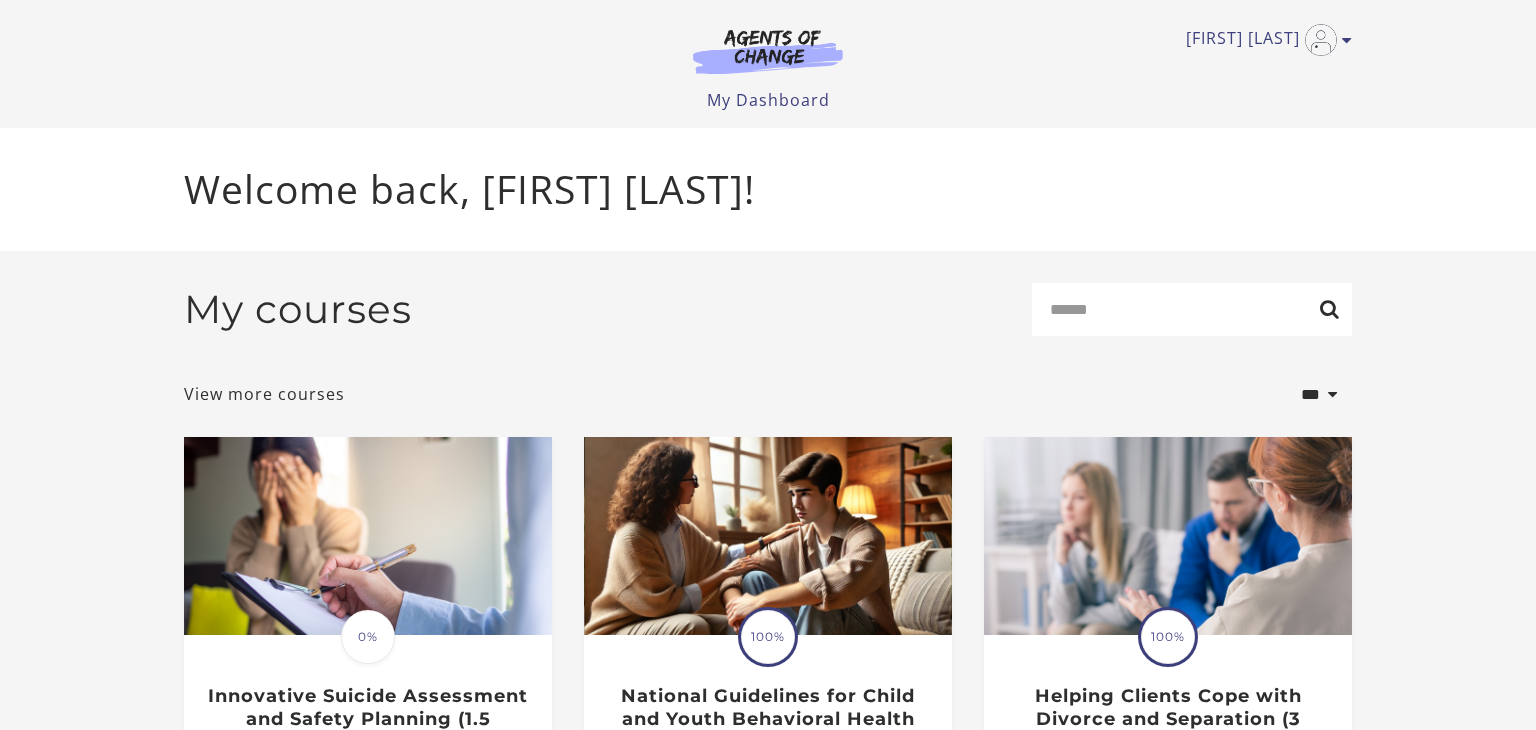 scroll, scrollTop: 0, scrollLeft: 0, axis: both 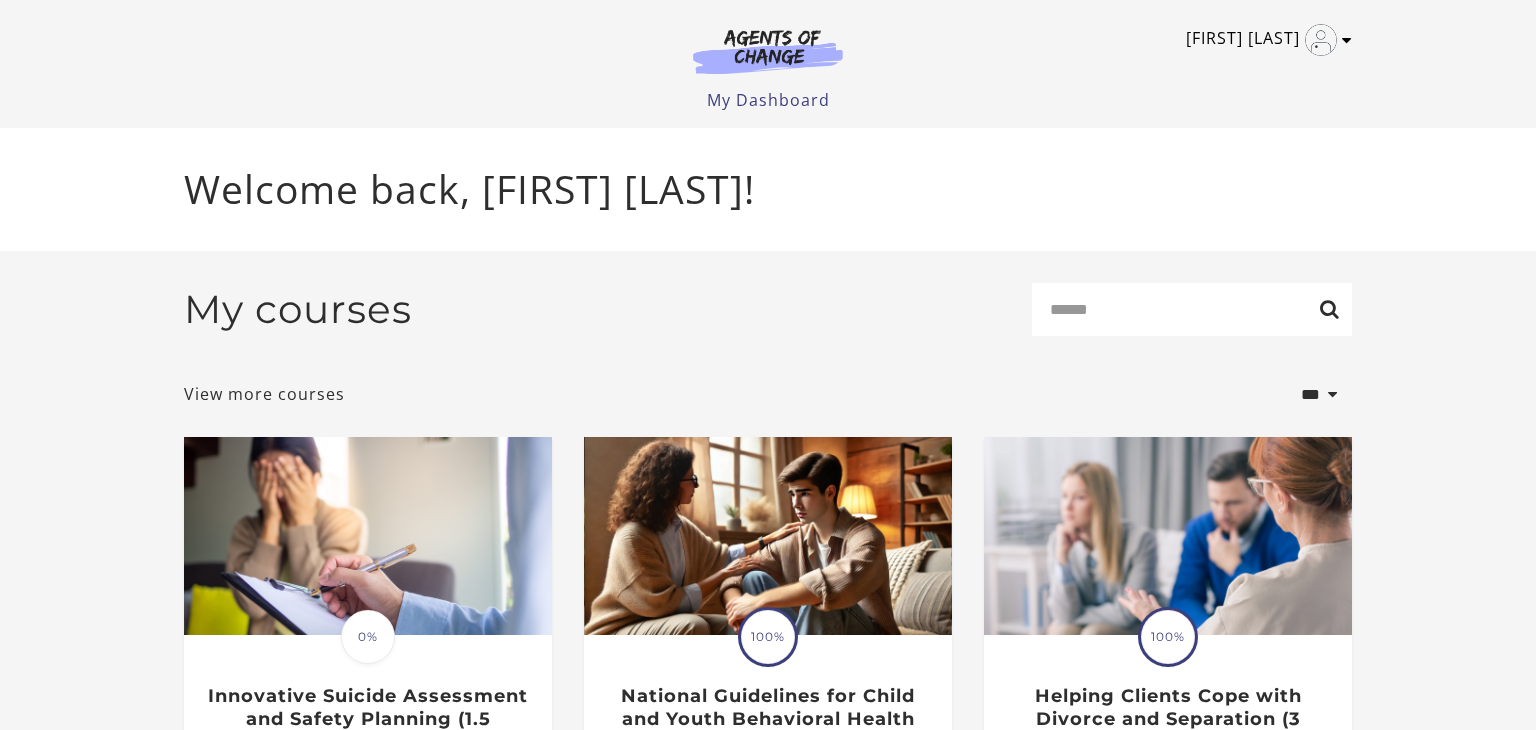 click on "[FIRST] [LAST]" at bounding box center [1264, 40] 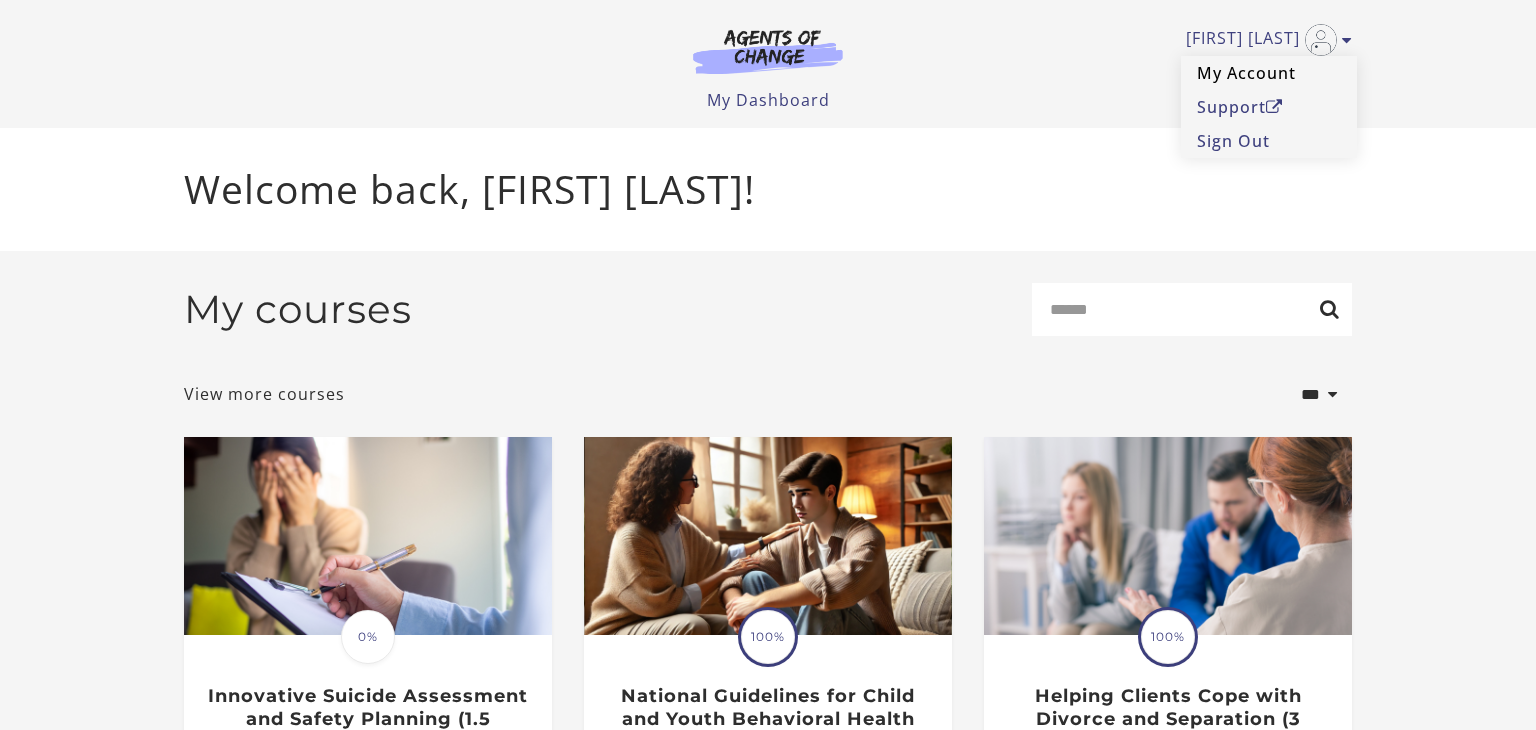 click on "My Account" at bounding box center (1269, 73) 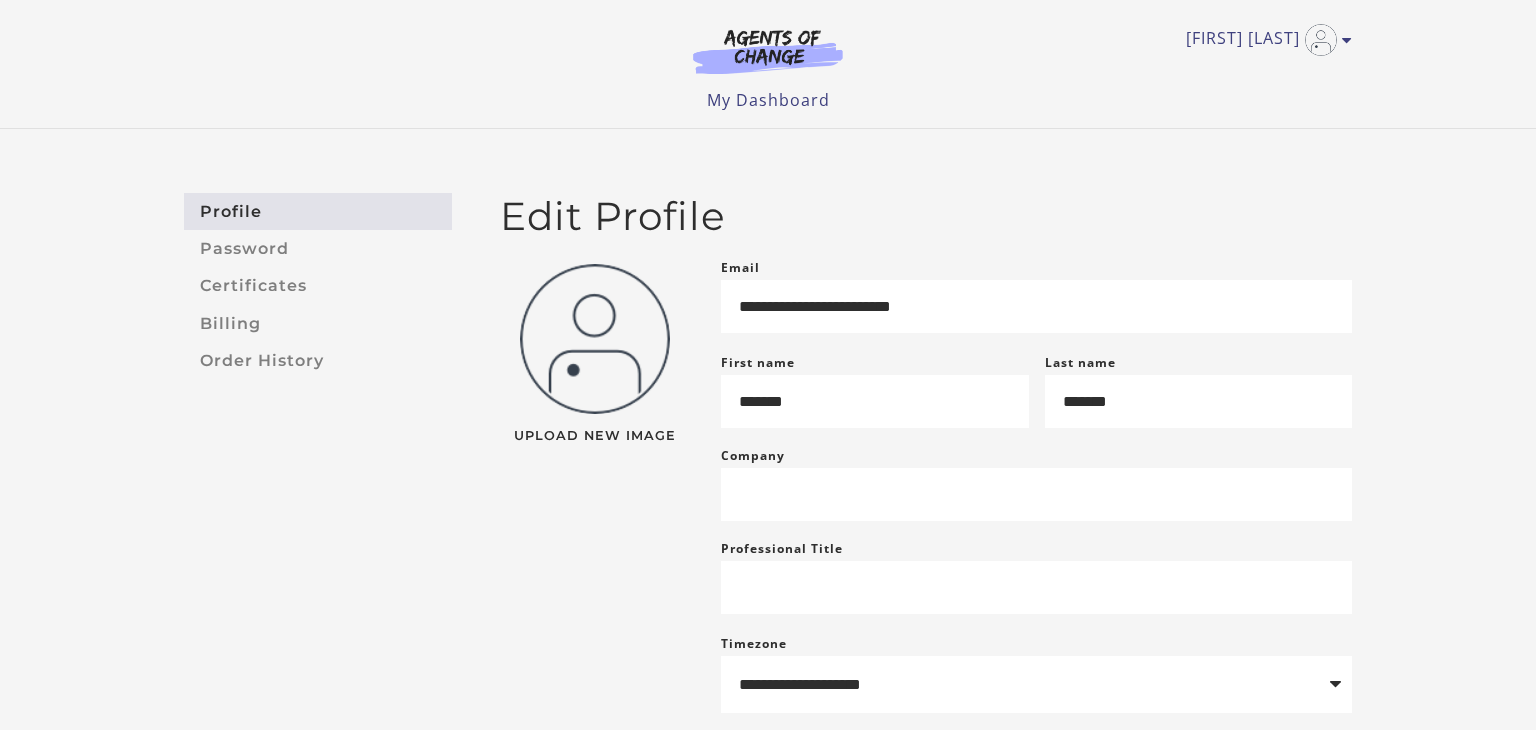 scroll, scrollTop: 0, scrollLeft: 0, axis: both 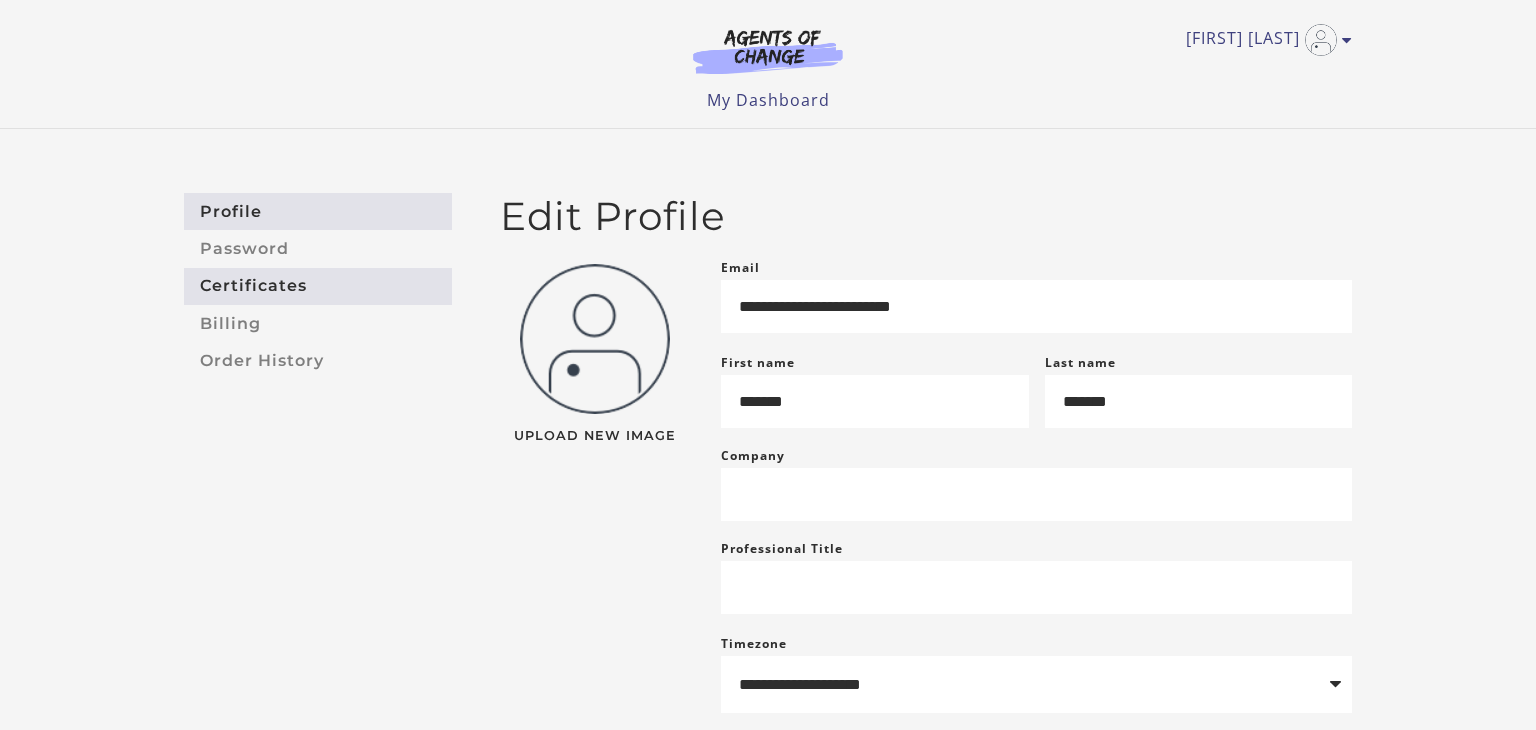 click on "Certificates" at bounding box center [318, 286] 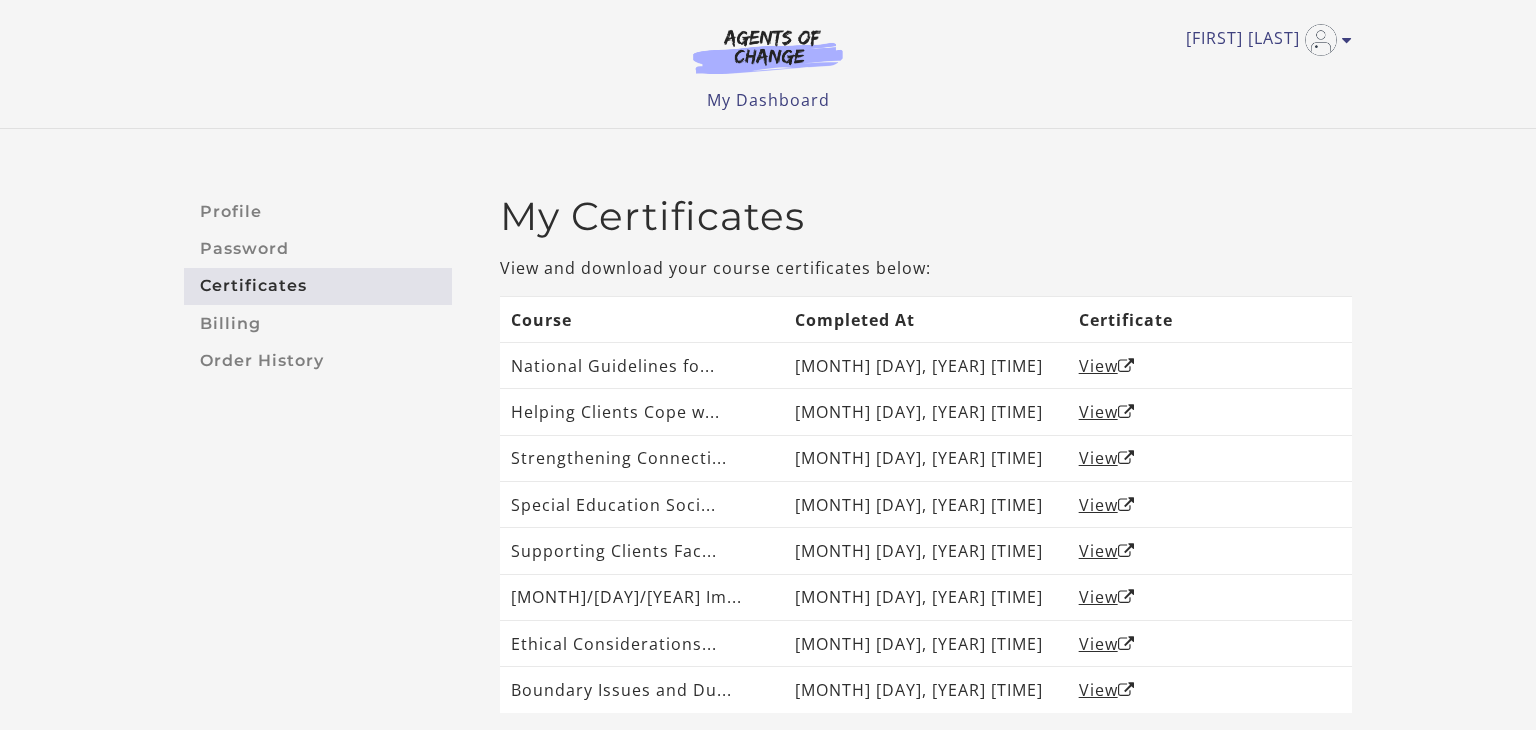 scroll, scrollTop: 0, scrollLeft: 0, axis: both 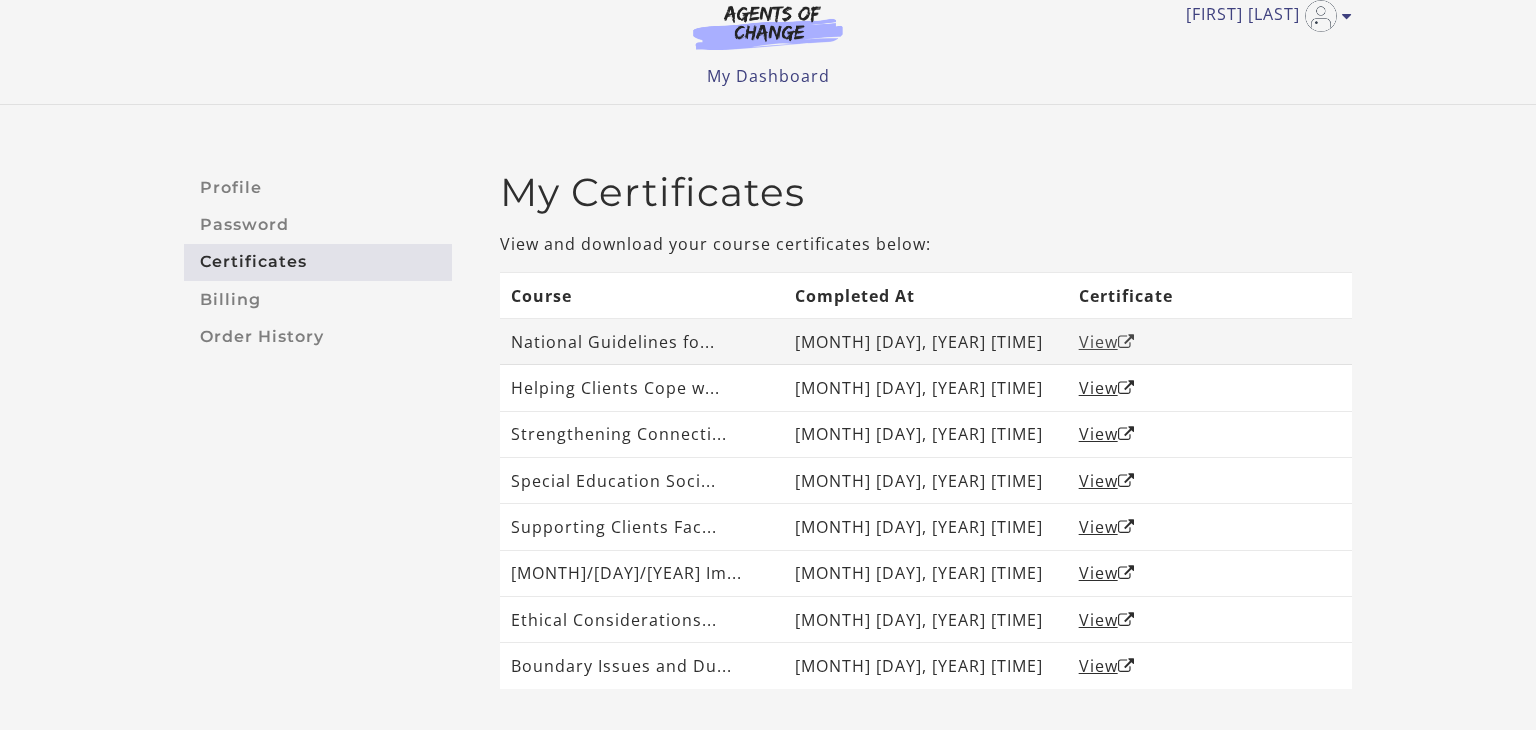 click on "View" at bounding box center (1107, 342) 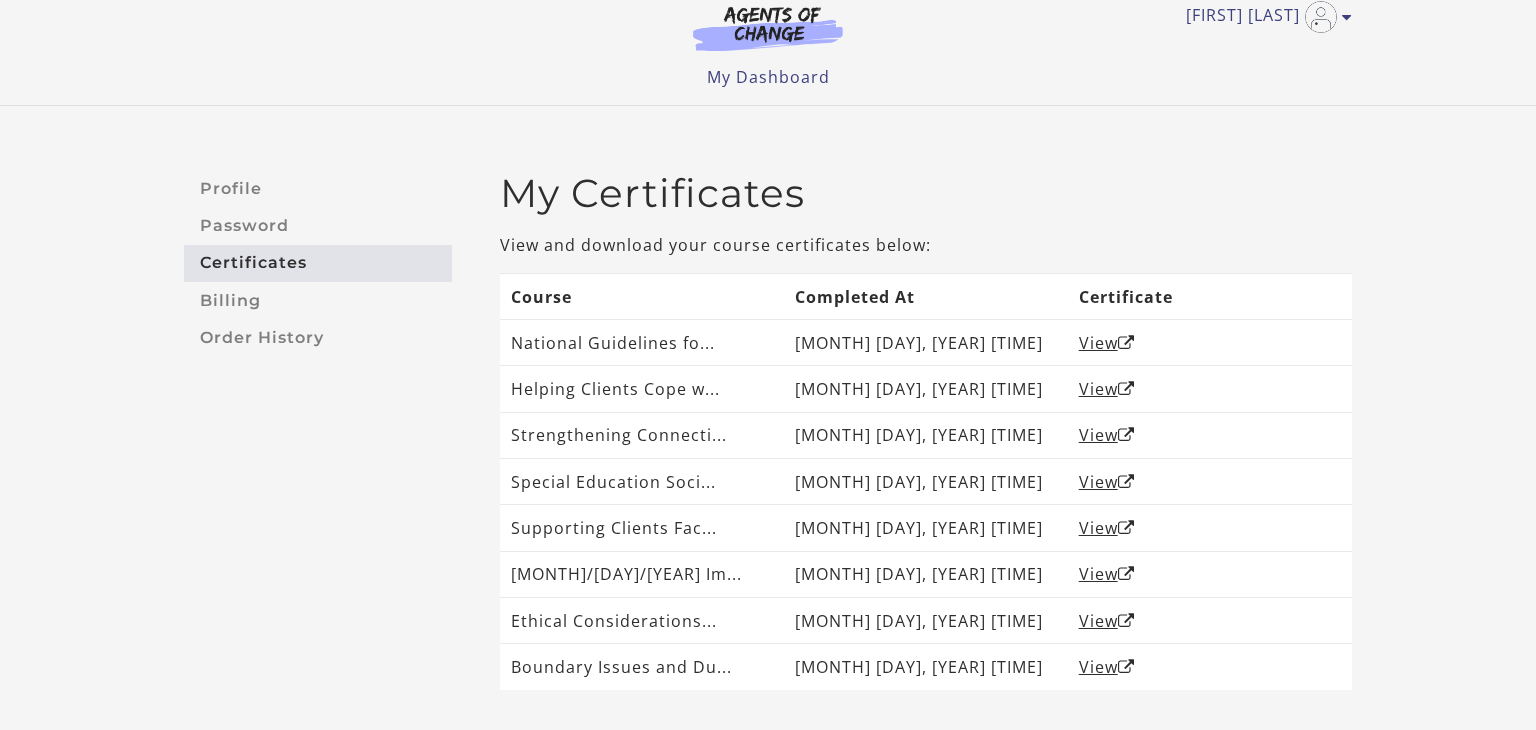 scroll, scrollTop: 0, scrollLeft: 0, axis: both 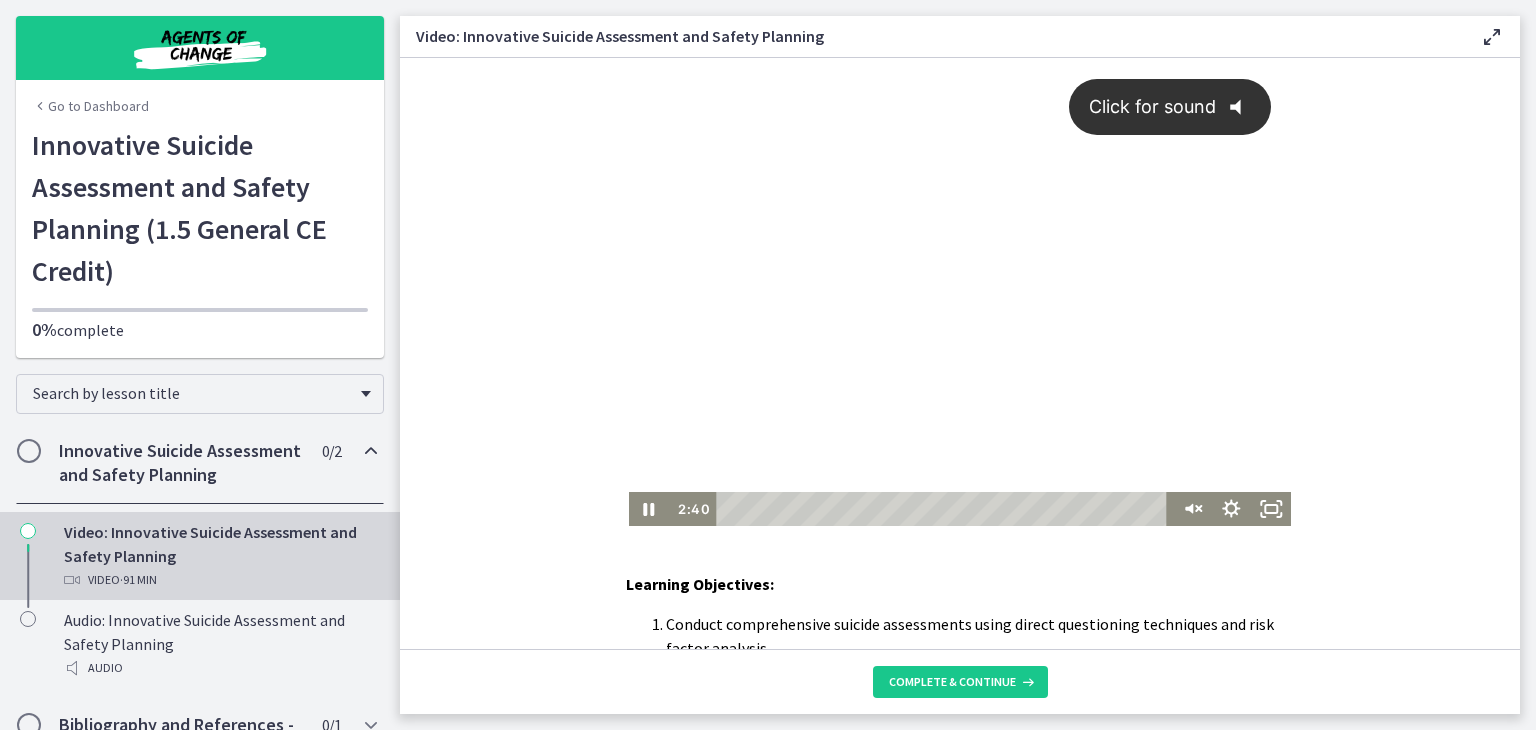 click on "Click for sound
@keyframes VOLUME_SMALL_WAVE_FLASH {
0% { opacity: 0; }
33% { opacity: 1; }
66% { opacity: 1; }
100% { opacity: 0; }
}
@keyframes VOLUME_LARGE_WAVE_FLASH {
0% { opacity: 0; }
33% { opacity: 1; }
66% { opacity: 1; }
100% { opacity: 0; }
}
.volume__small-wave {
animation: VOLUME_SMALL_WAVE_FLASH 2s infinite;
opacity: 0;
}
.volume__large-wave {
animation: VOLUME_LARGE_WAVE_FLASH 2s infinite .3s;
opacity: 0;
}" at bounding box center [960, 275] 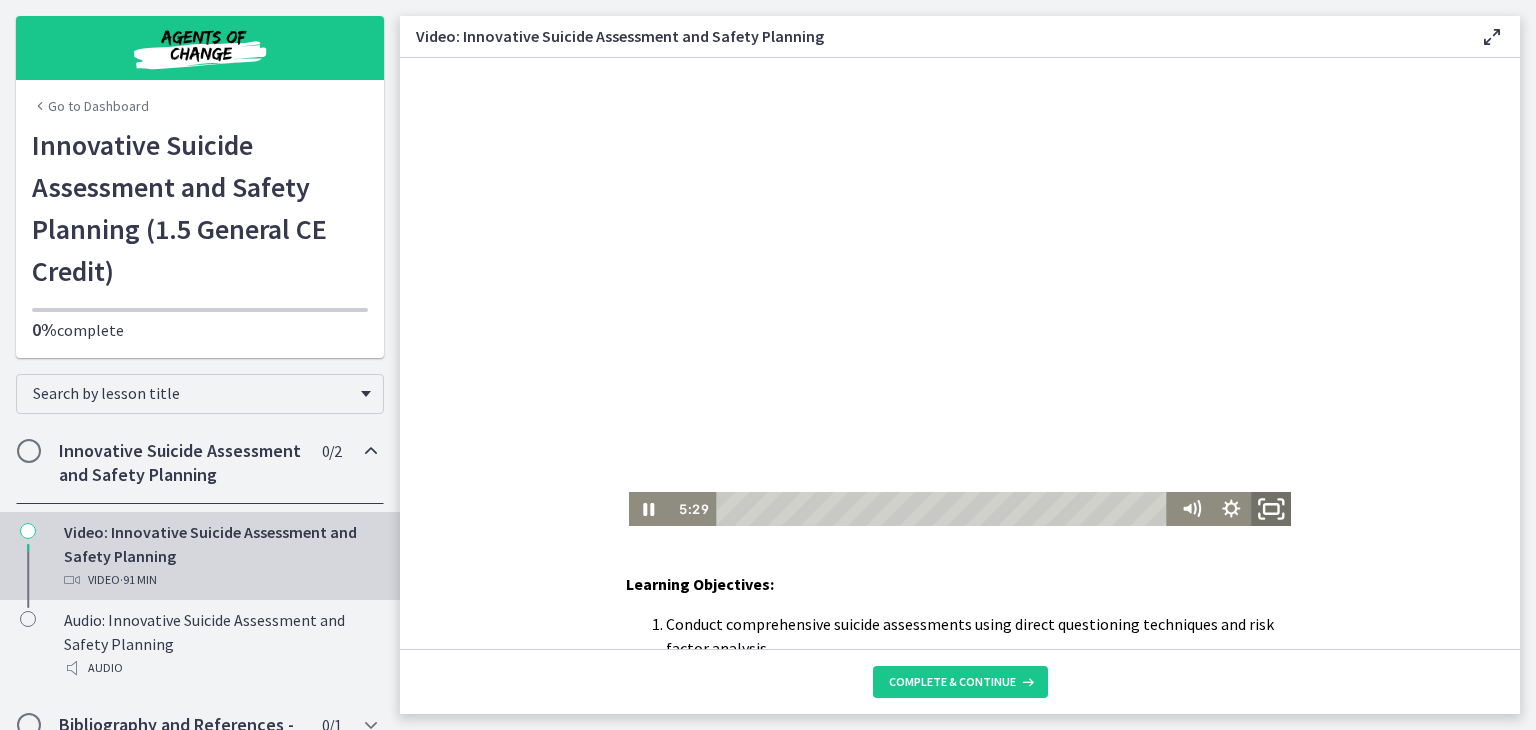 click 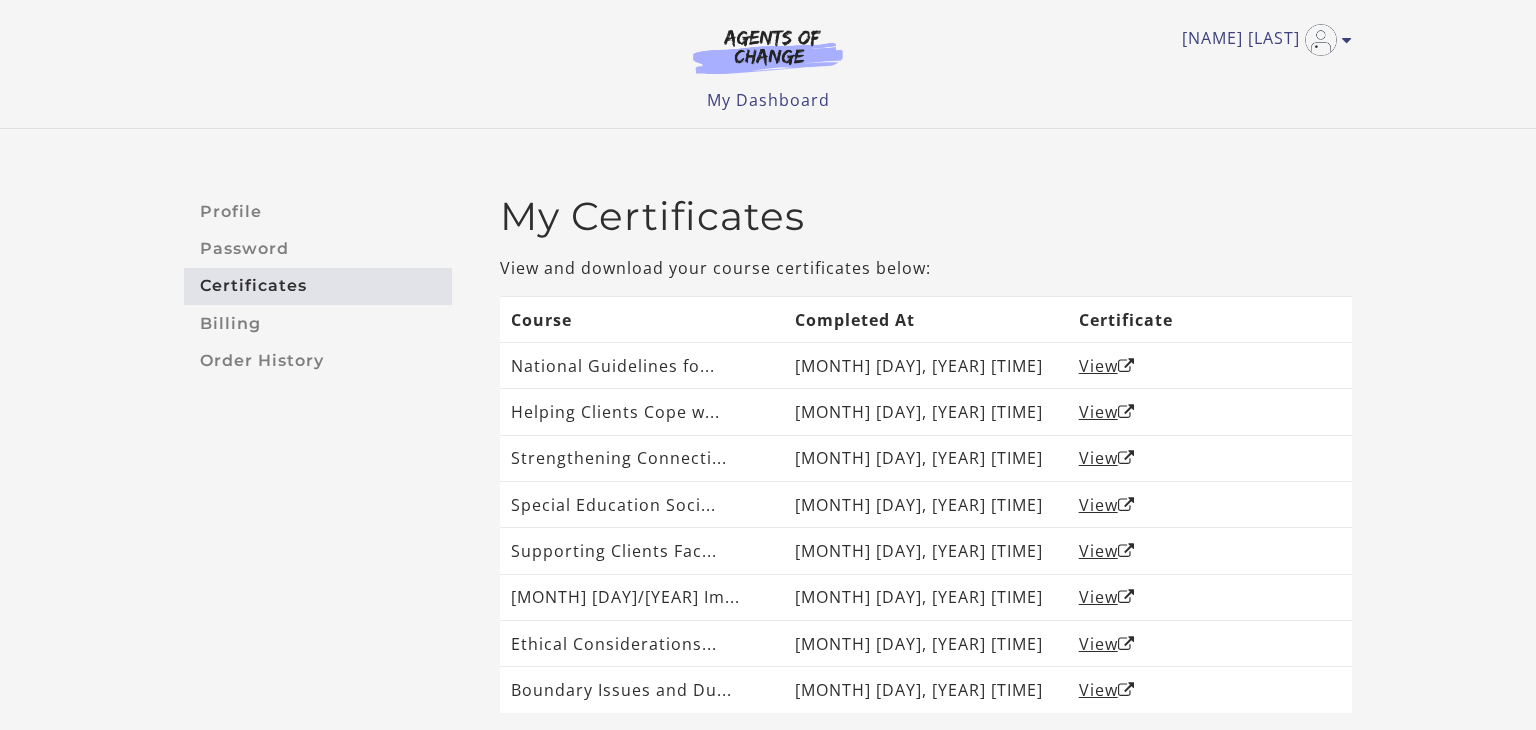 scroll, scrollTop: 0, scrollLeft: 0, axis: both 